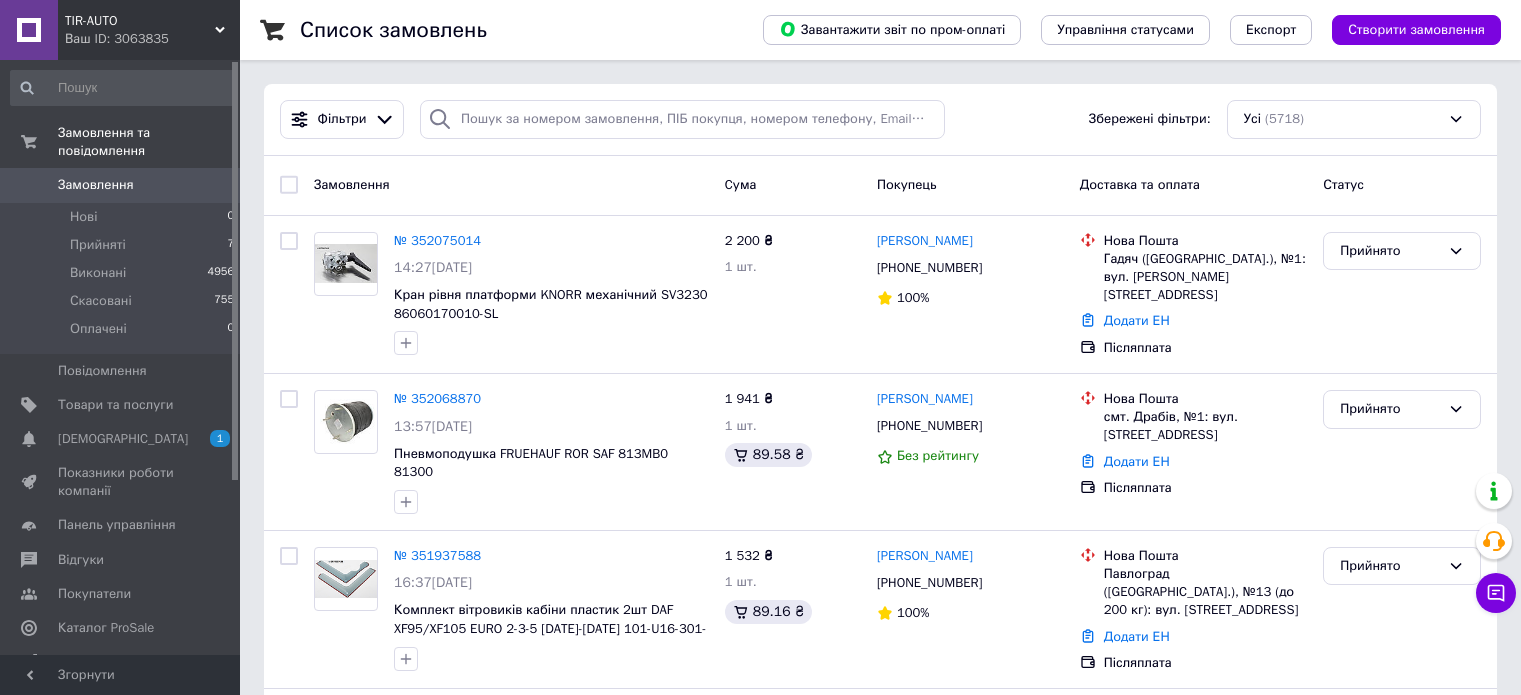 scroll, scrollTop: 0, scrollLeft: 0, axis: both 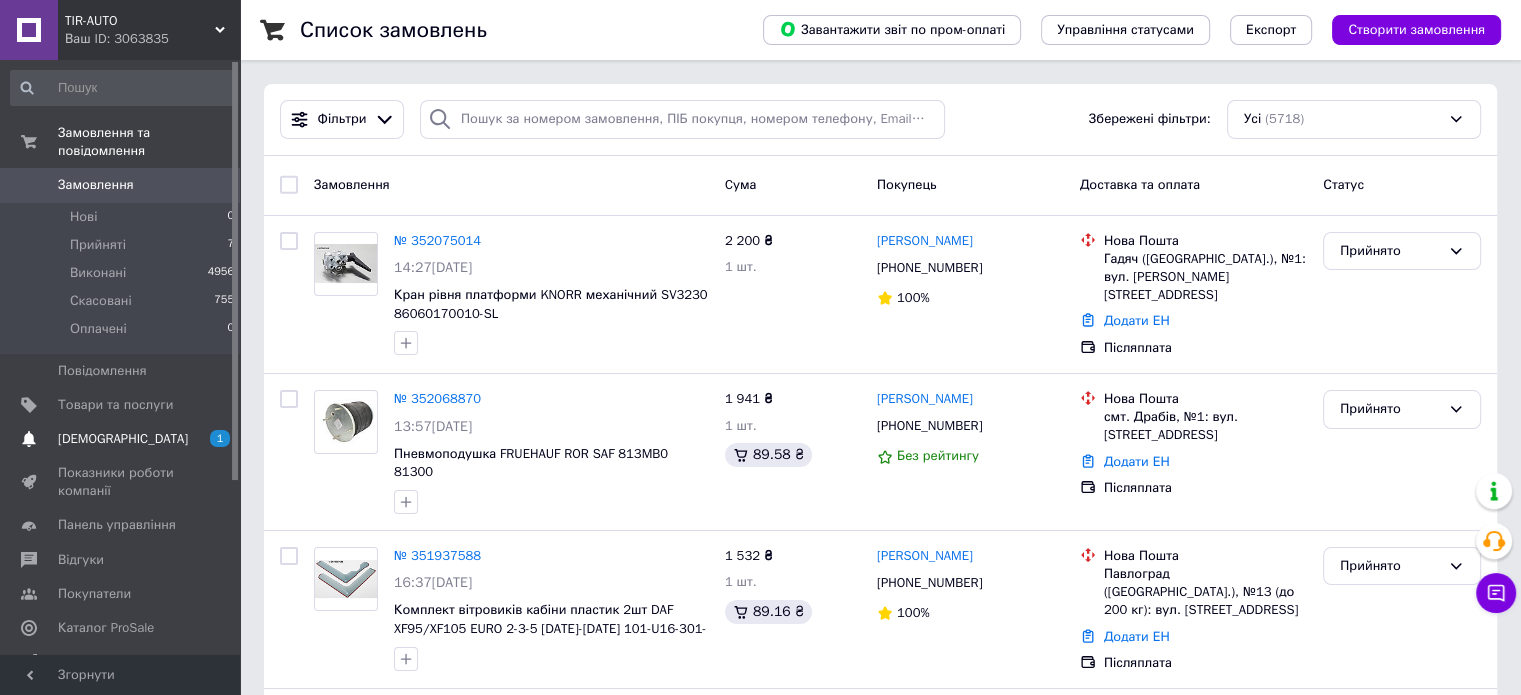 click on "[DEMOGRAPHIC_DATA]" at bounding box center (123, 439) 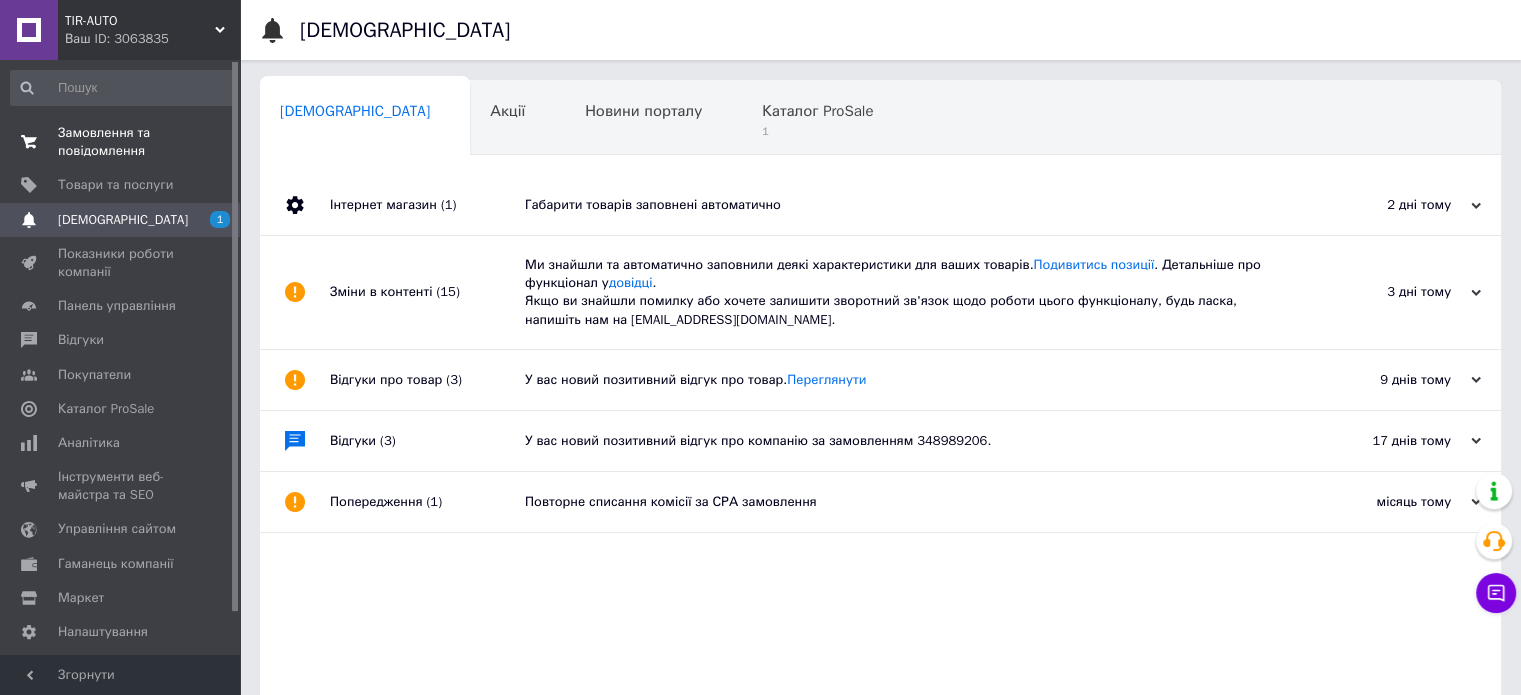 click on "Замовлення та повідомлення" at bounding box center (121, 142) 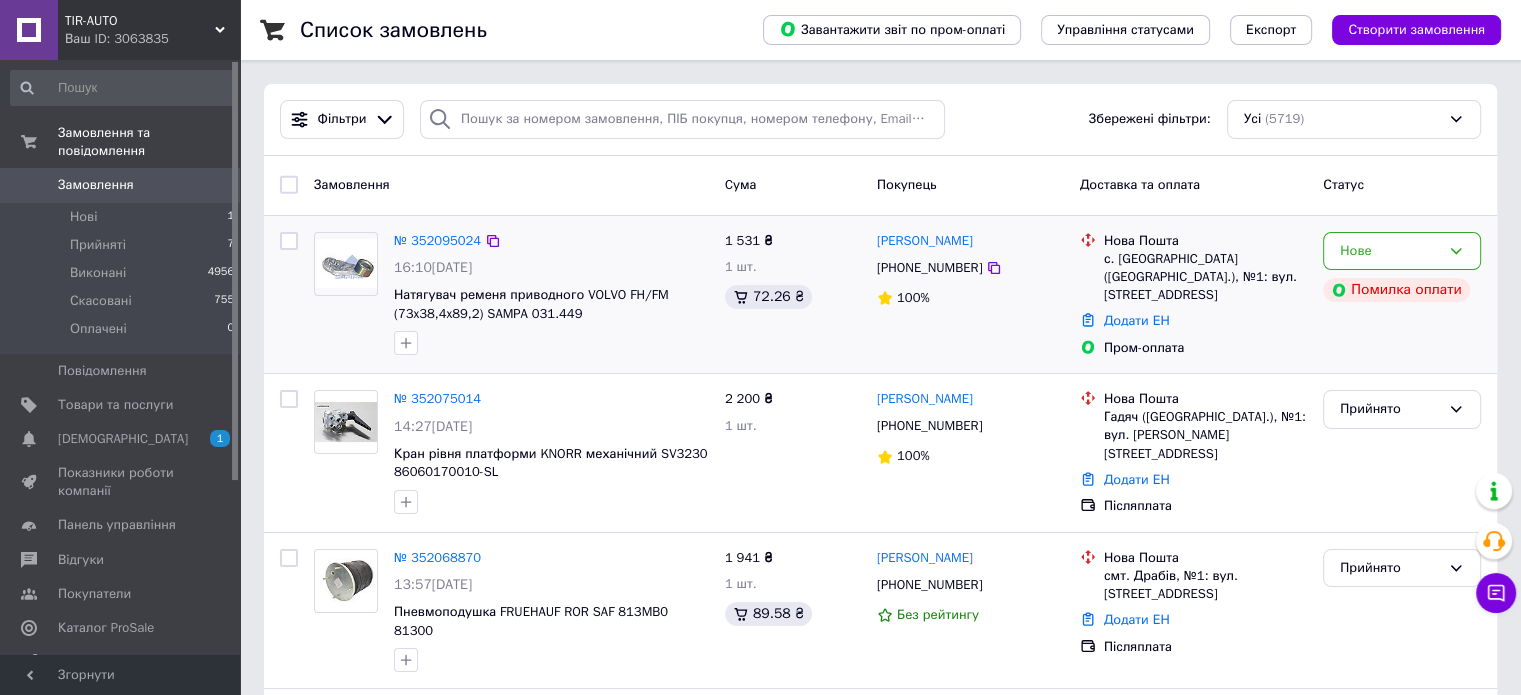 click on "№ 352095024" at bounding box center (551, 241) 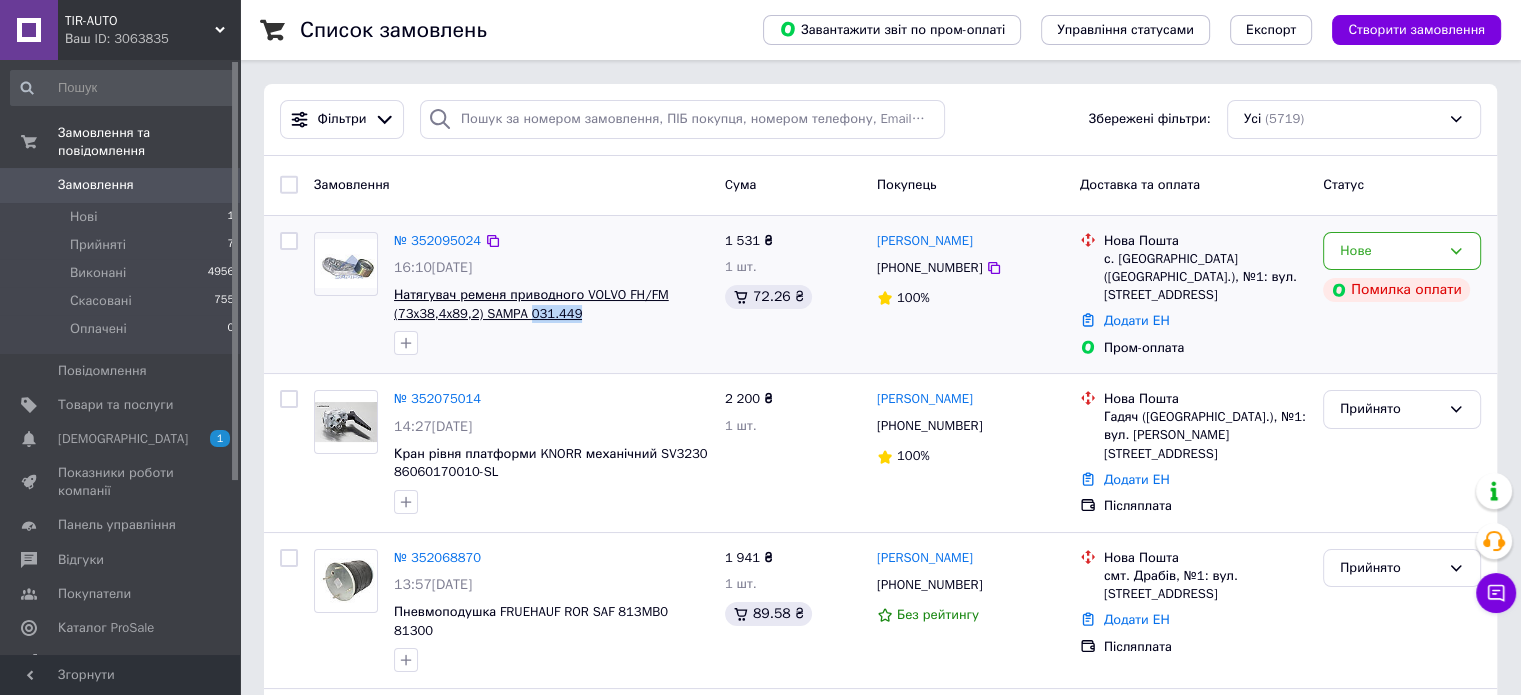 copy on "031.449" 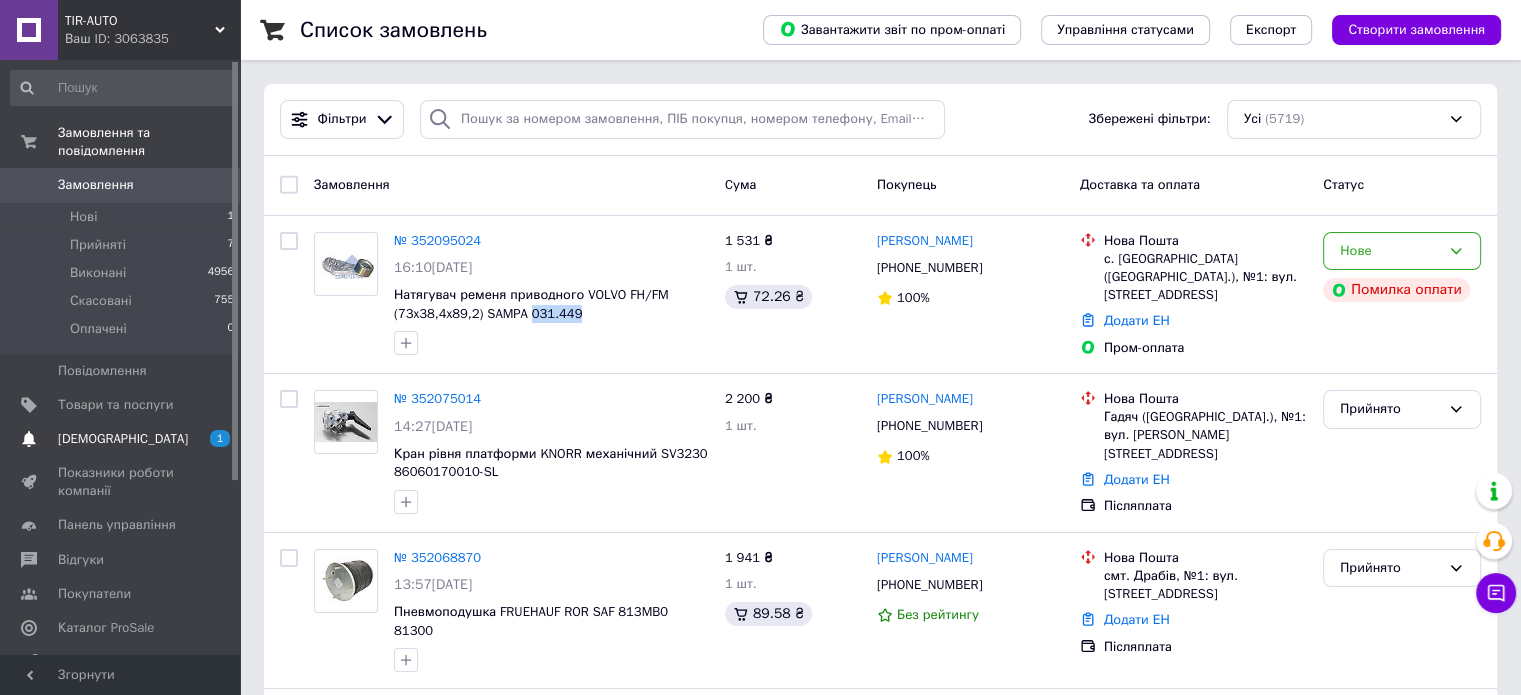click on "[DEMOGRAPHIC_DATA] 1 0" at bounding box center [123, 439] 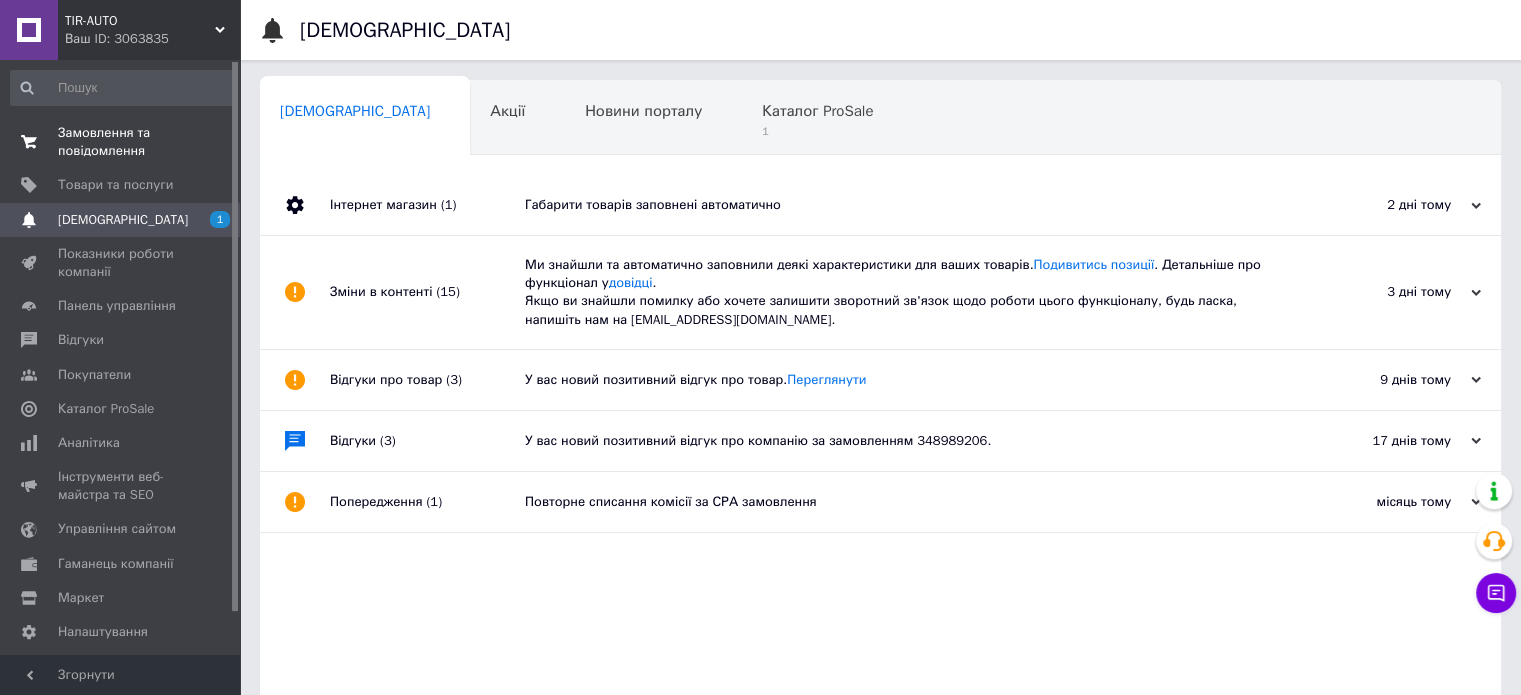 click on "Замовлення та повідомлення" at bounding box center (121, 142) 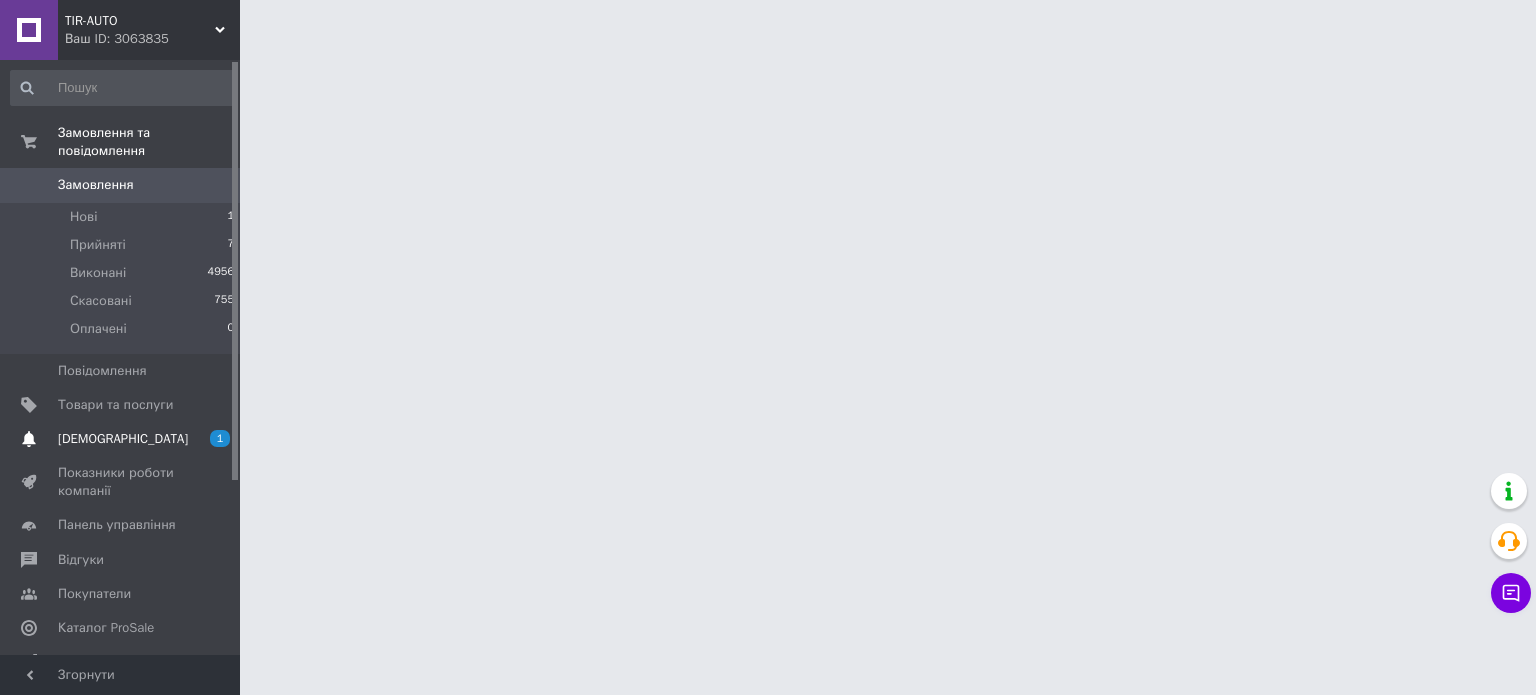 click on "[DEMOGRAPHIC_DATA] 1 0" at bounding box center [123, 439] 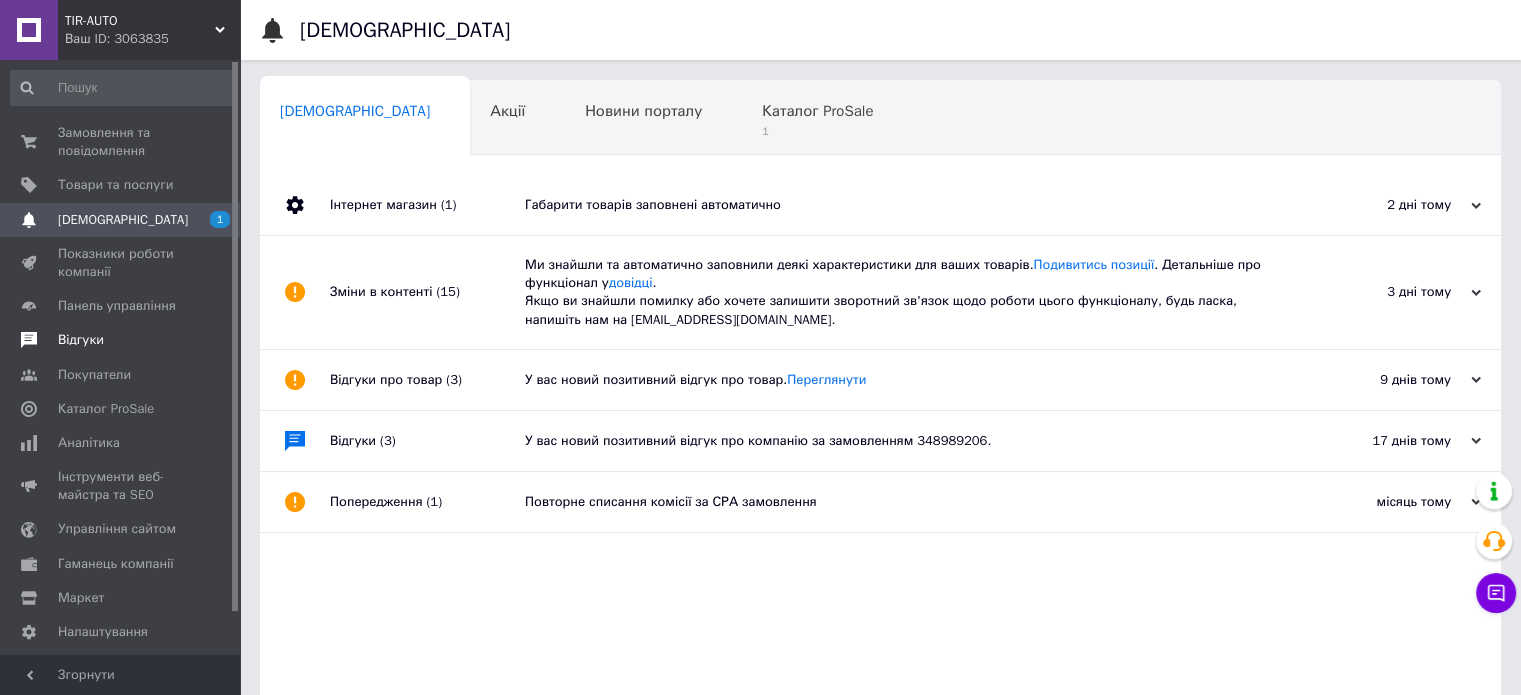 click at bounding box center (29, 340) 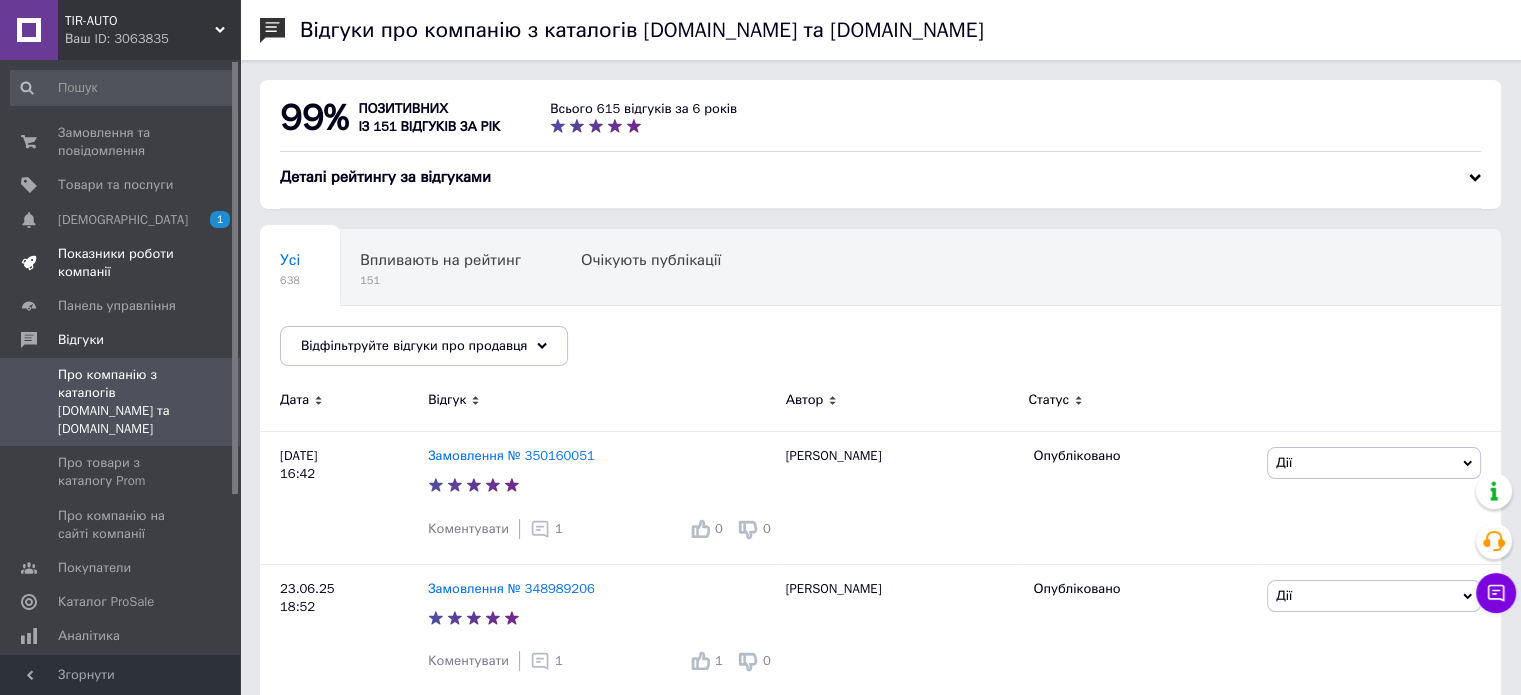 scroll, scrollTop: 0, scrollLeft: 0, axis: both 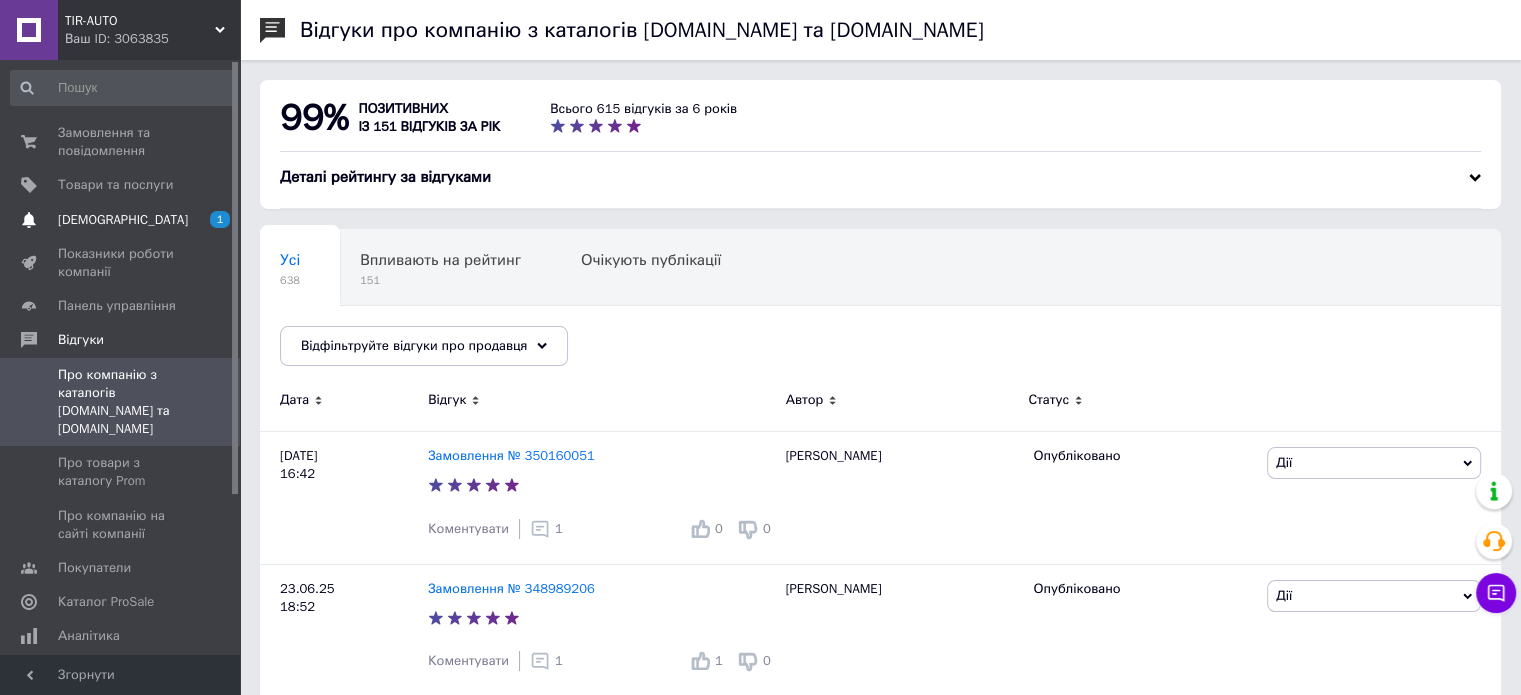 click on "[DEMOGRAPHIC_DATA]" at bounding box center (123, 220) 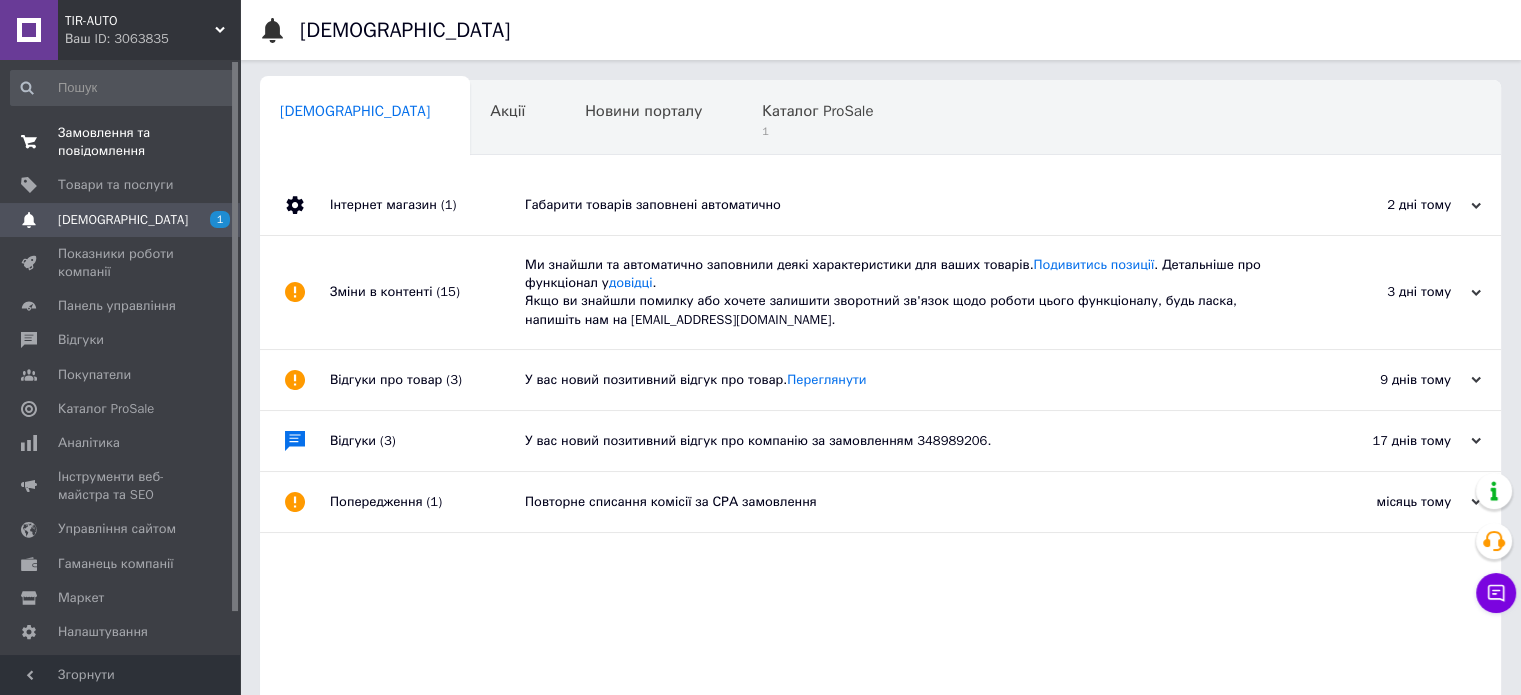 click on "Замовлення та повідомлення" at bounding box center [121, 142] 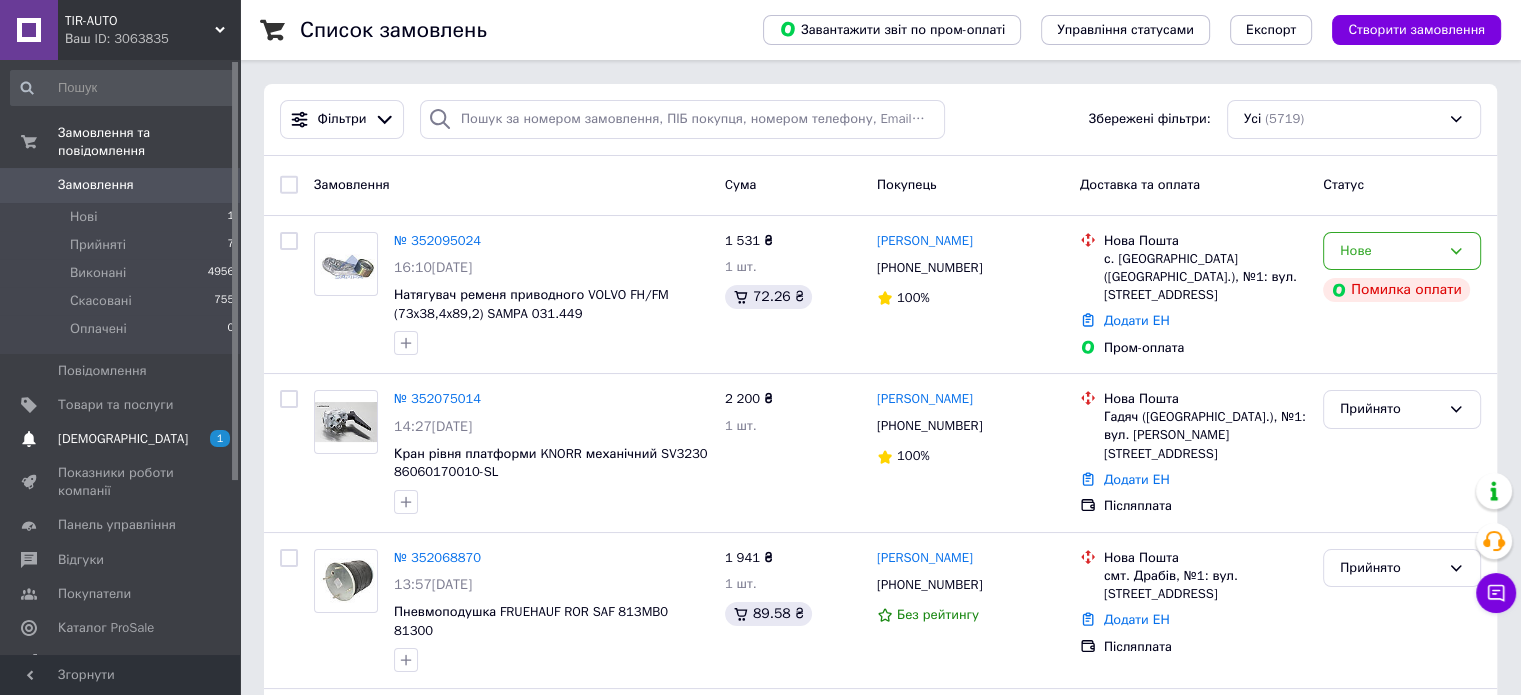 click on "[DEMOGRAPHIC_DATA] 1 0" at bounding box center (123, 439) 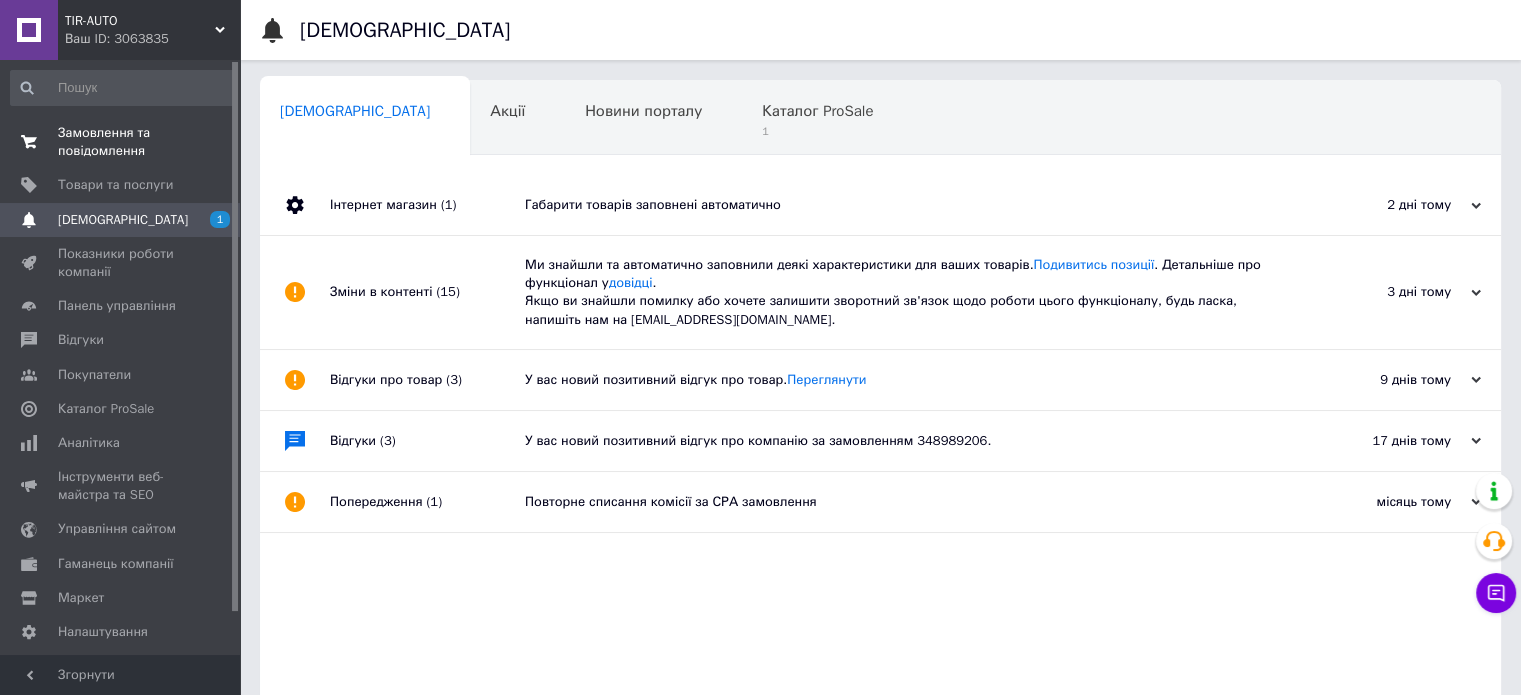 click on "Замовлення та повідомлення" at bounding box center (121, 142) 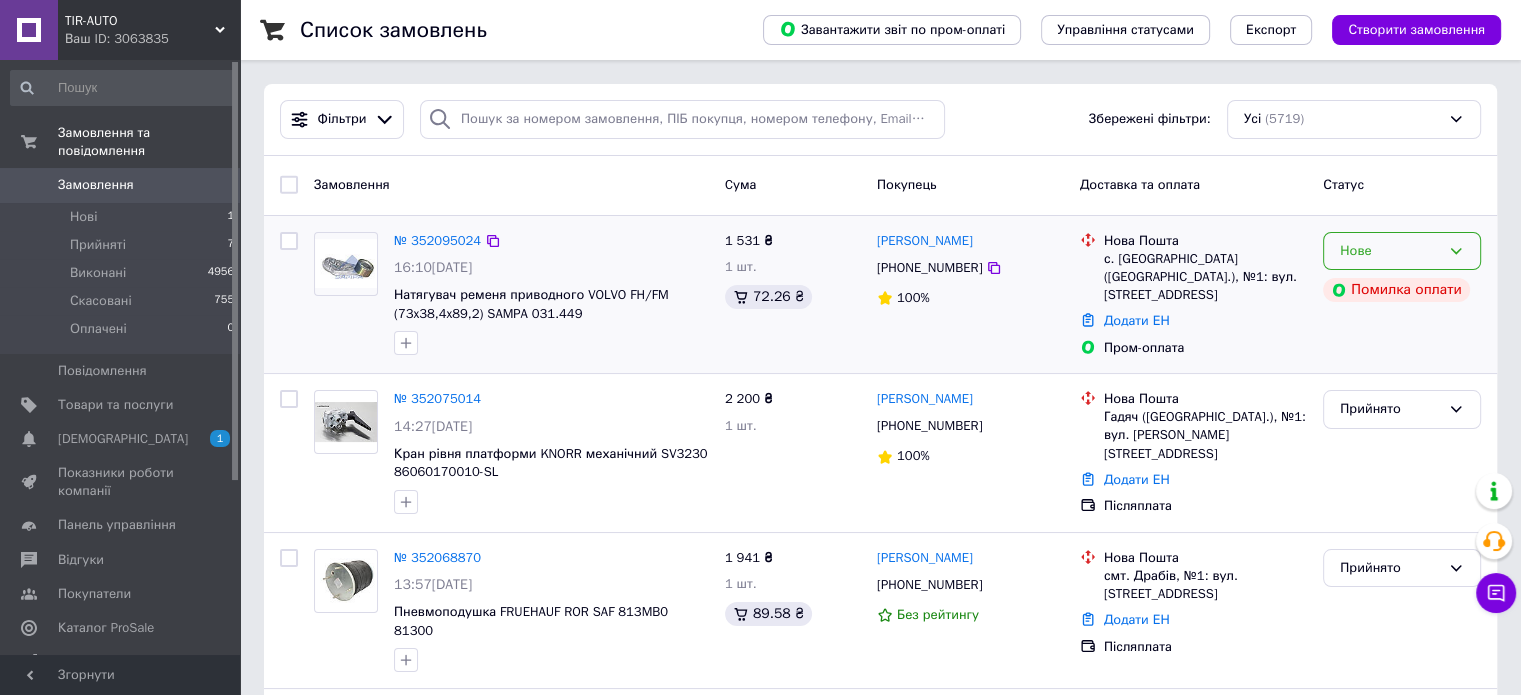 click on "Нове" at bounding box center [1390, 251] 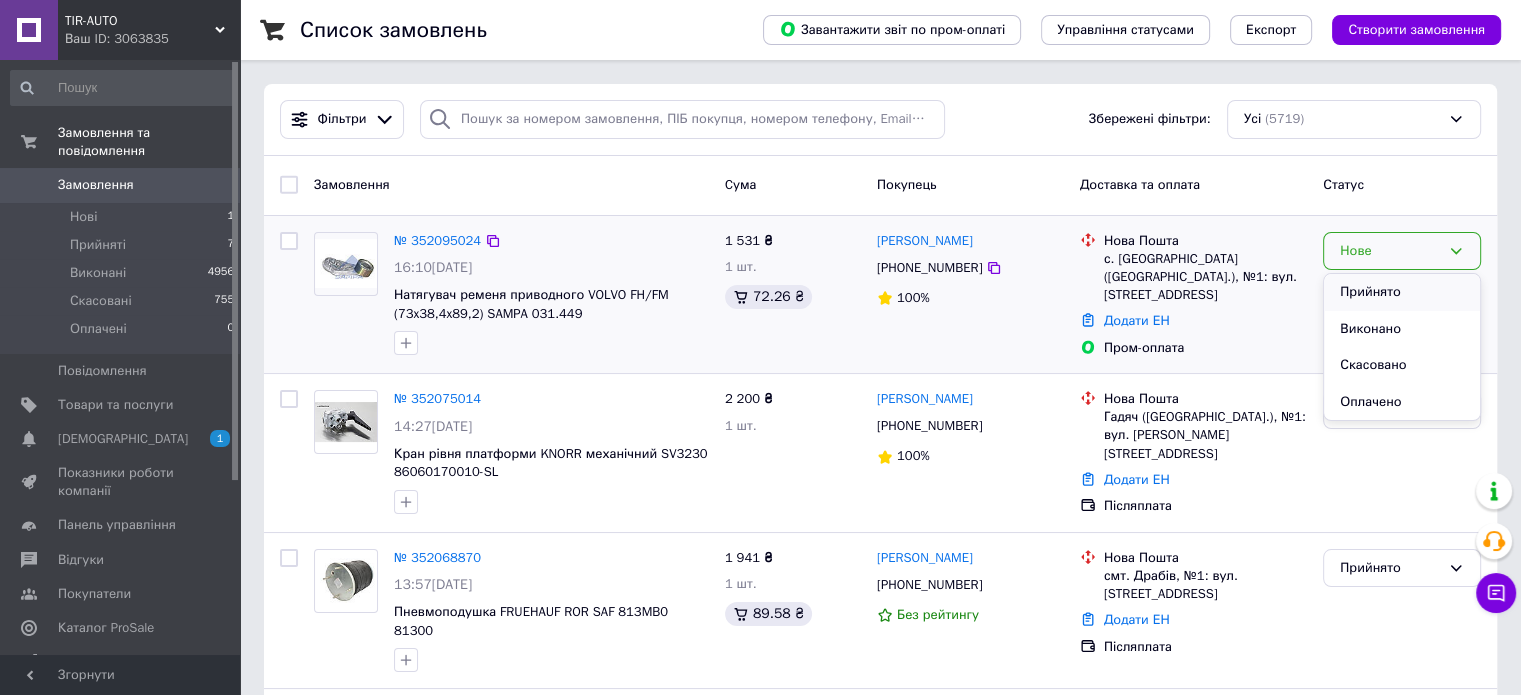 click on "Прийнято" at bounding box center [1402, 292] 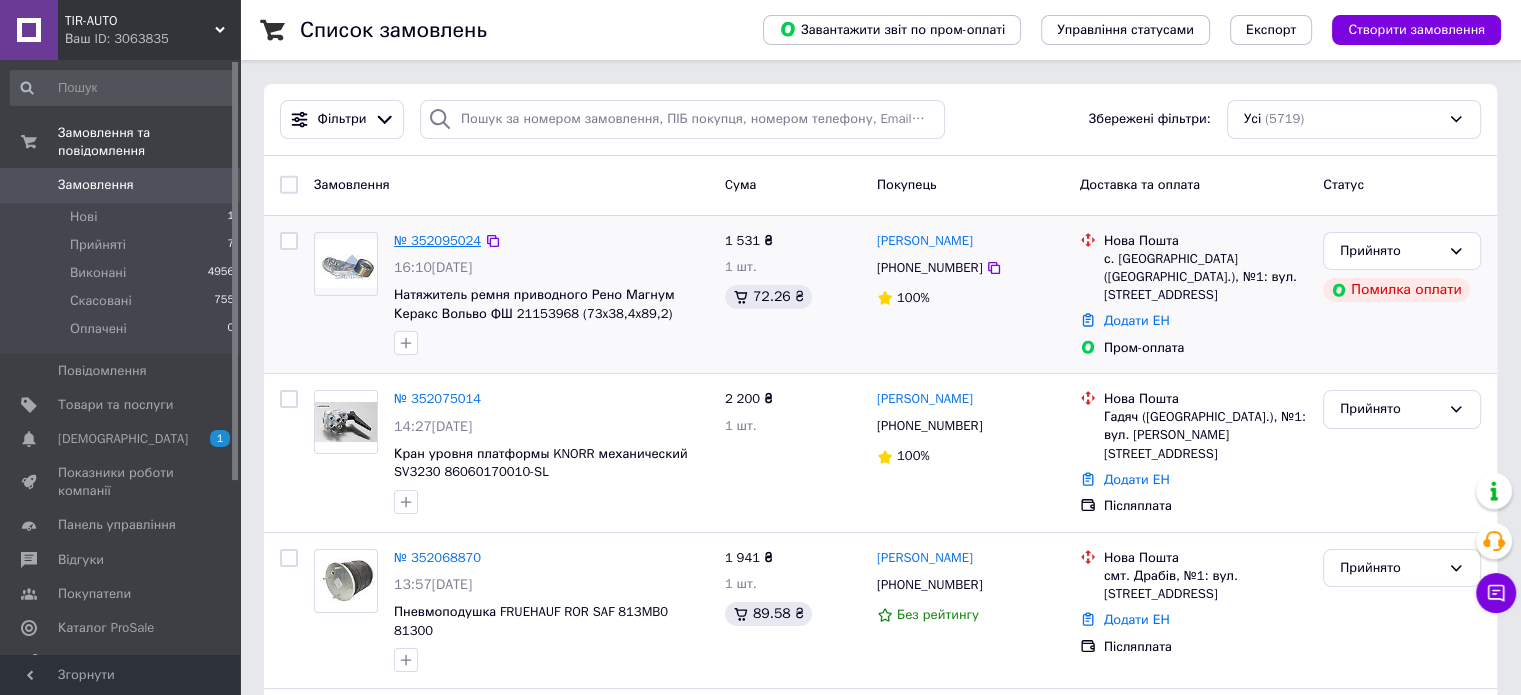 click on "№ 352095024" at bounding box center (437, 240) 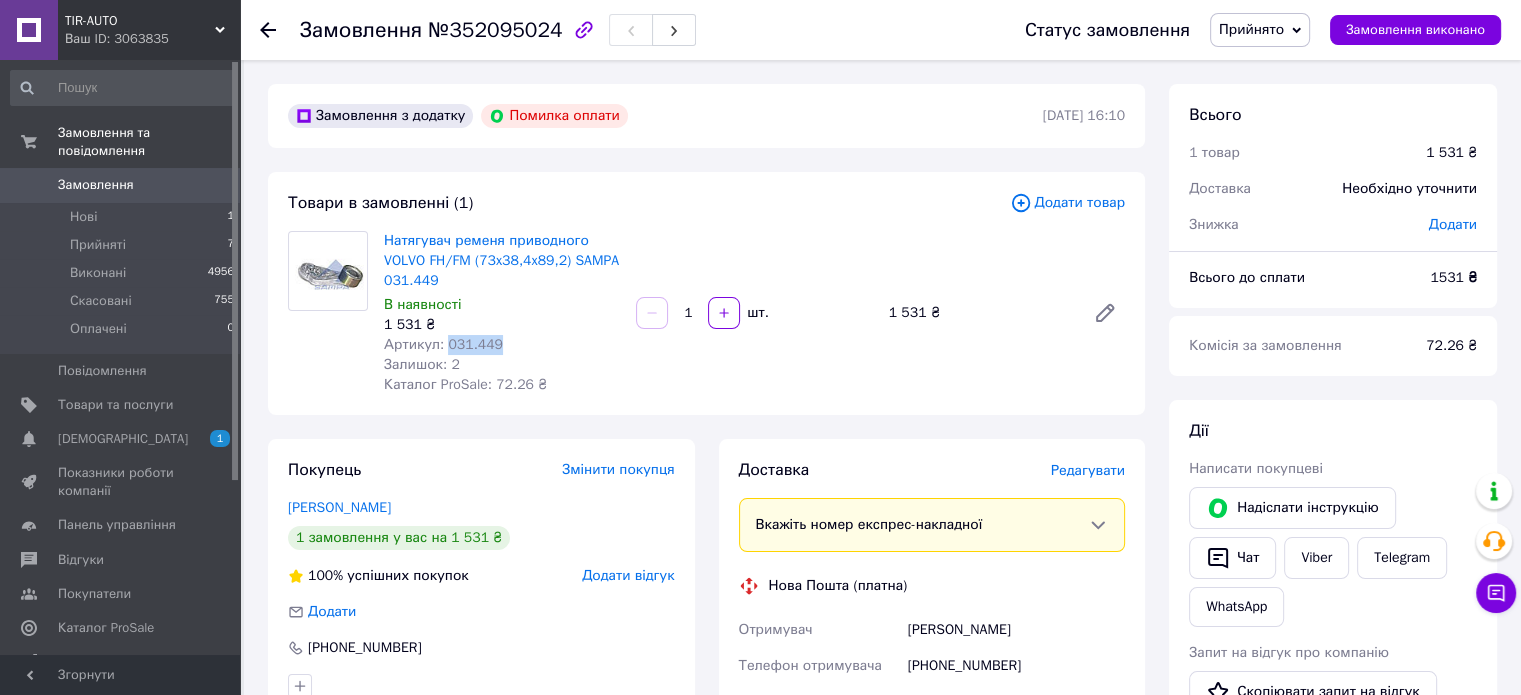 drag, startPoint x: 500, startPoint y: 339, endPoint x: 442, endPoint y: 343, distance: 58.137768 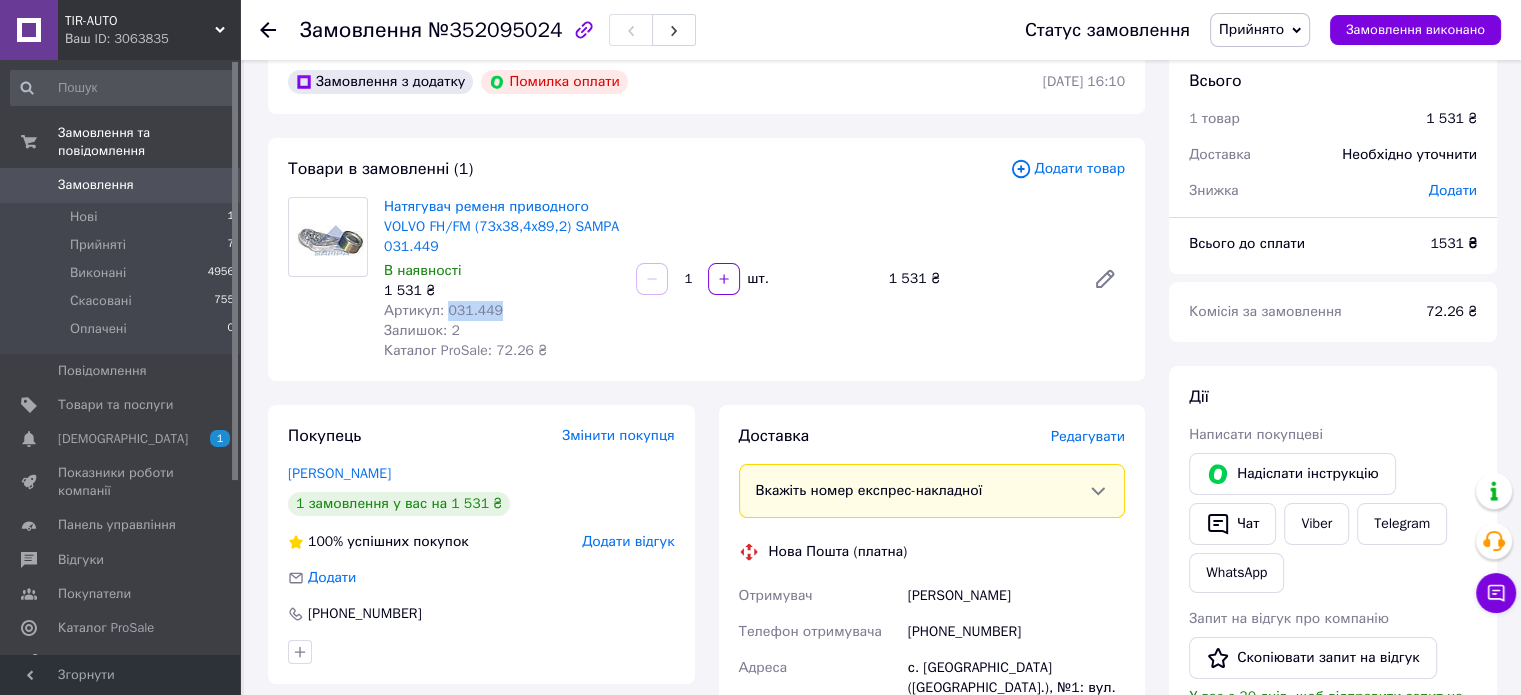 scroll, scrollTop: 0, scrollLeft: 0, axis: both 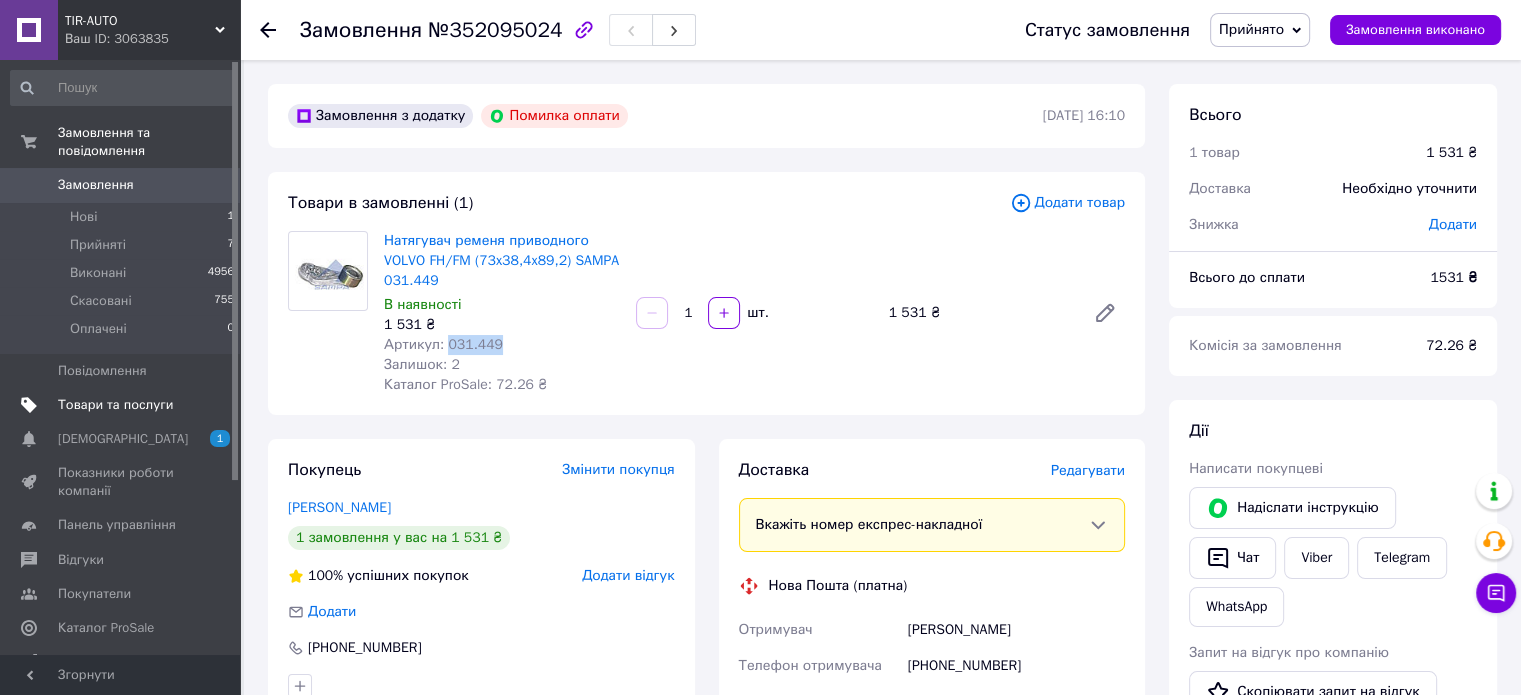 click on "Товари та послуги" at bounding box center (115, 405) 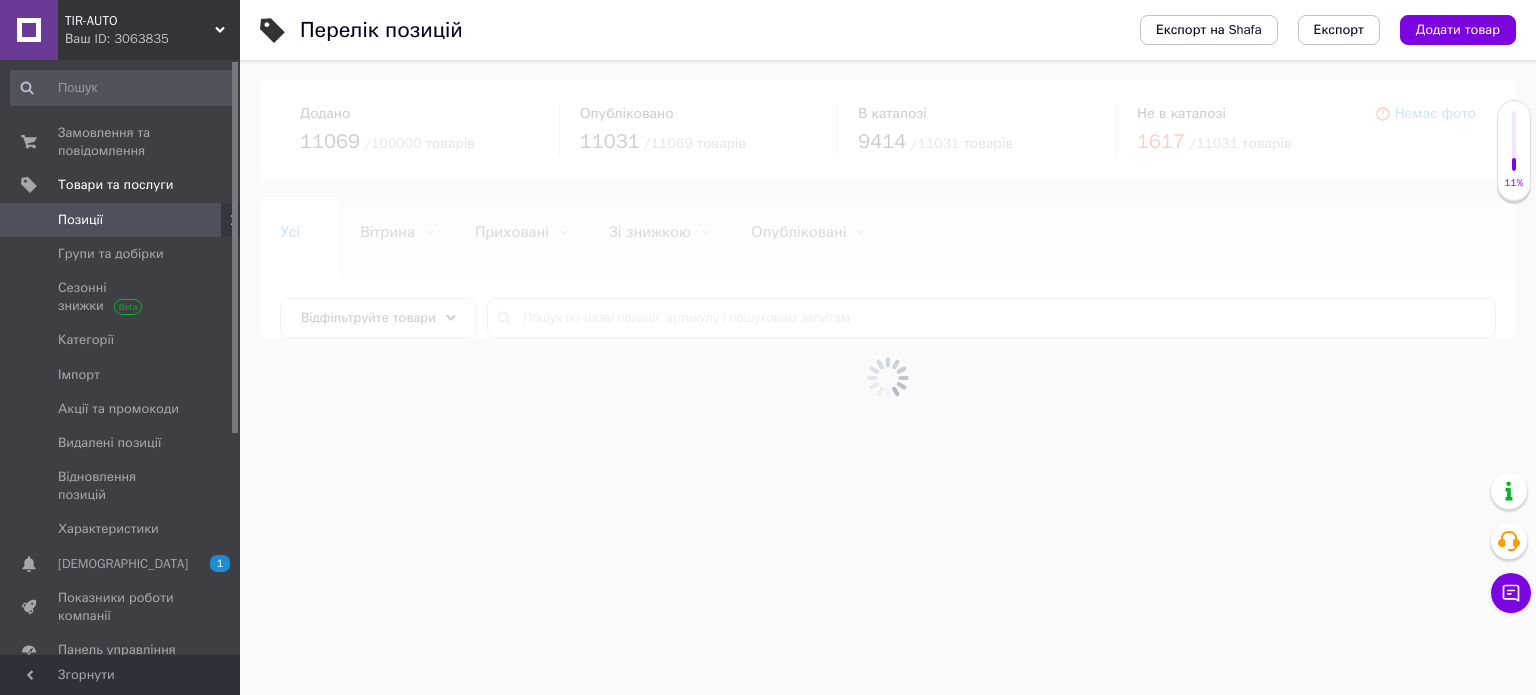 click at bounding box center [888, 377] 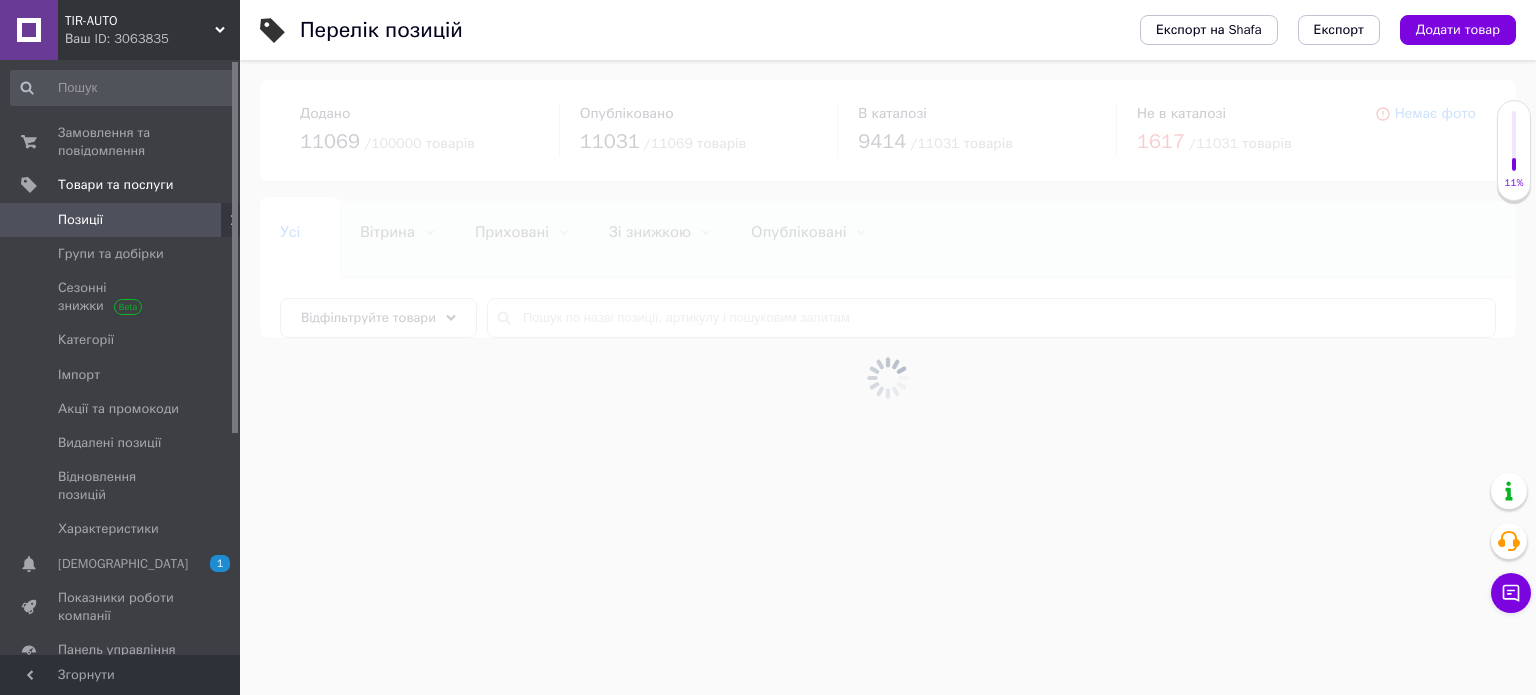 click at bounding box center (888, 377) 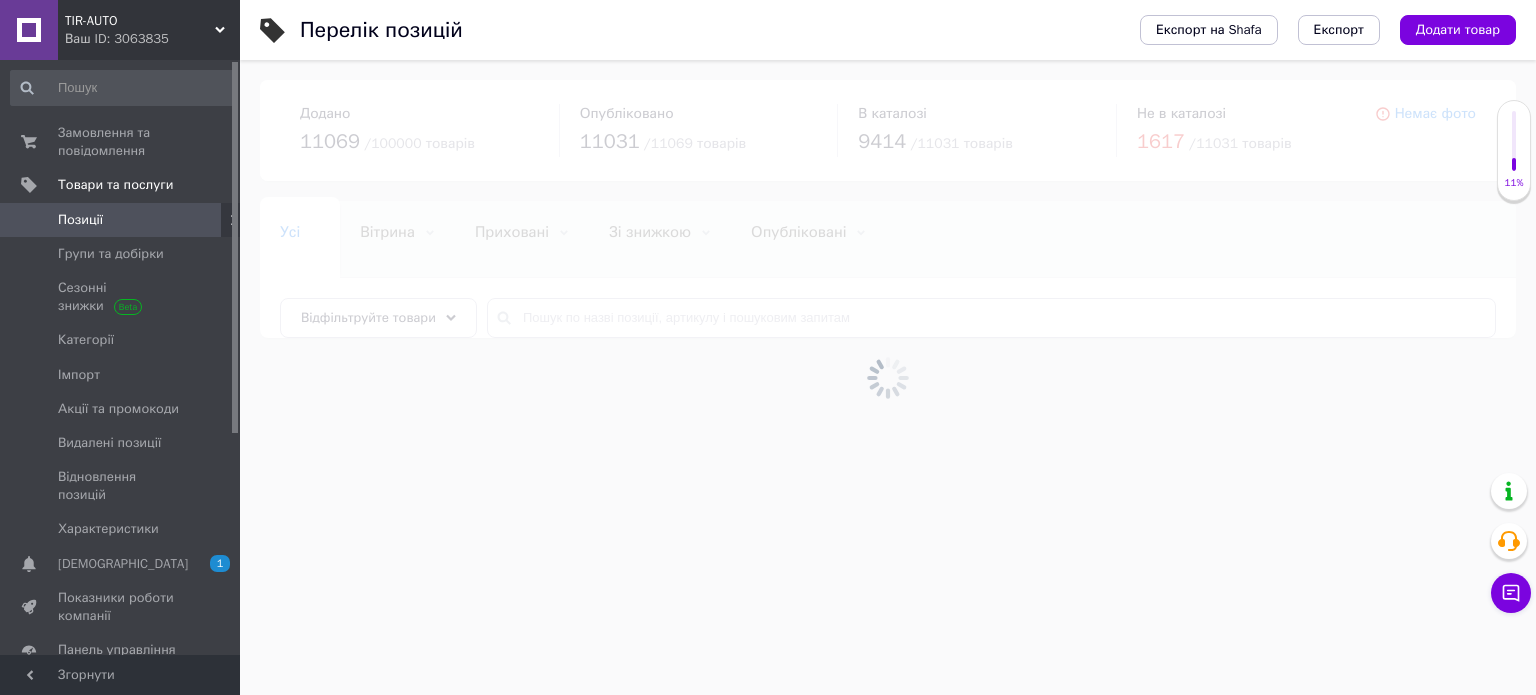 click at bounding box center [888, 377] 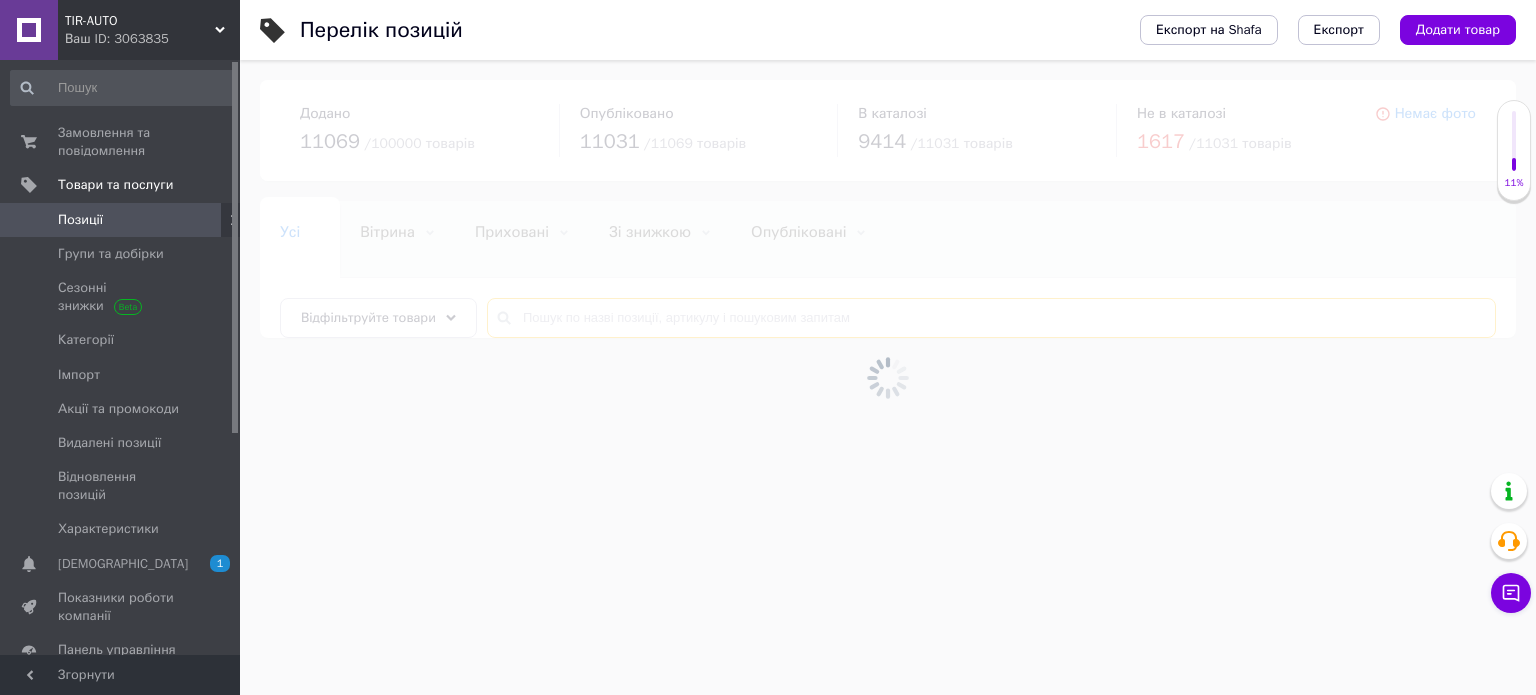 click at bounding box center (991, 318) 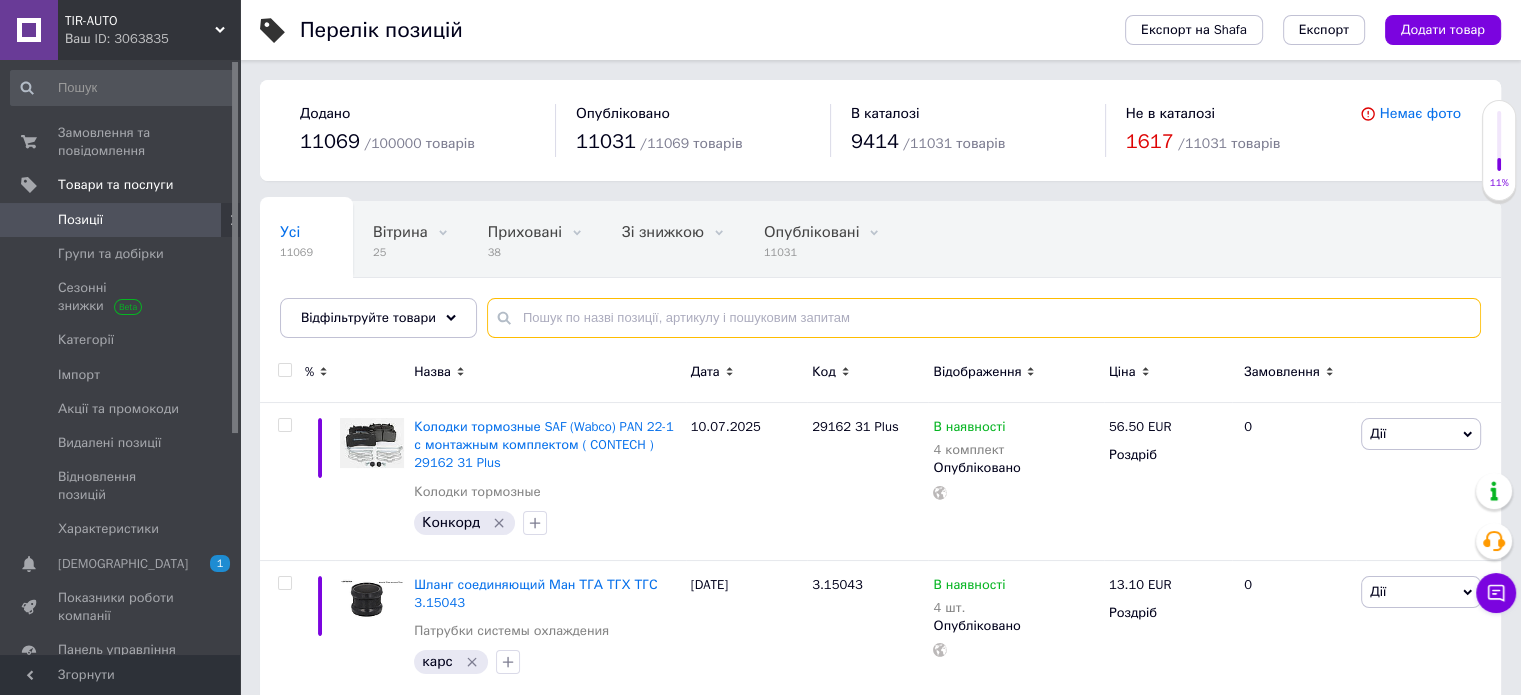 click at bounding box center (984, 318) 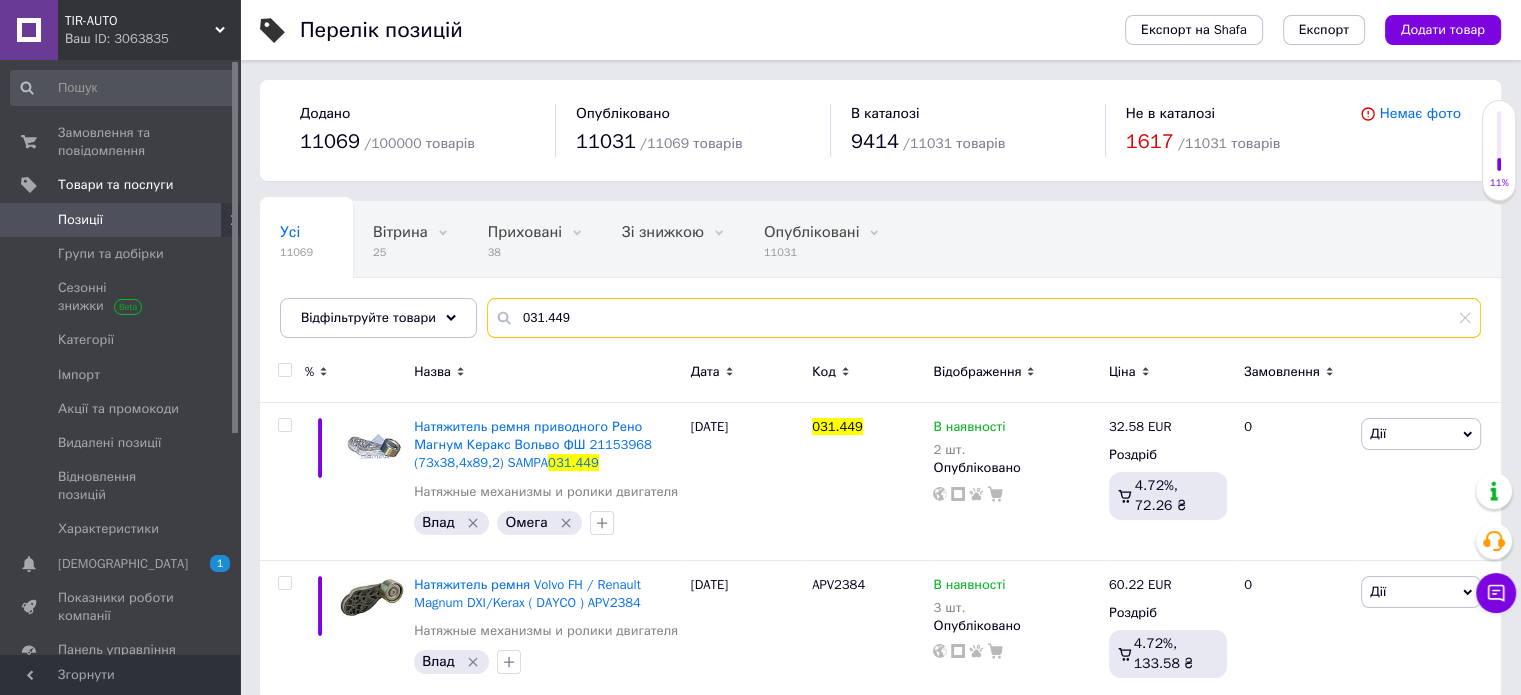 type on "031.449" 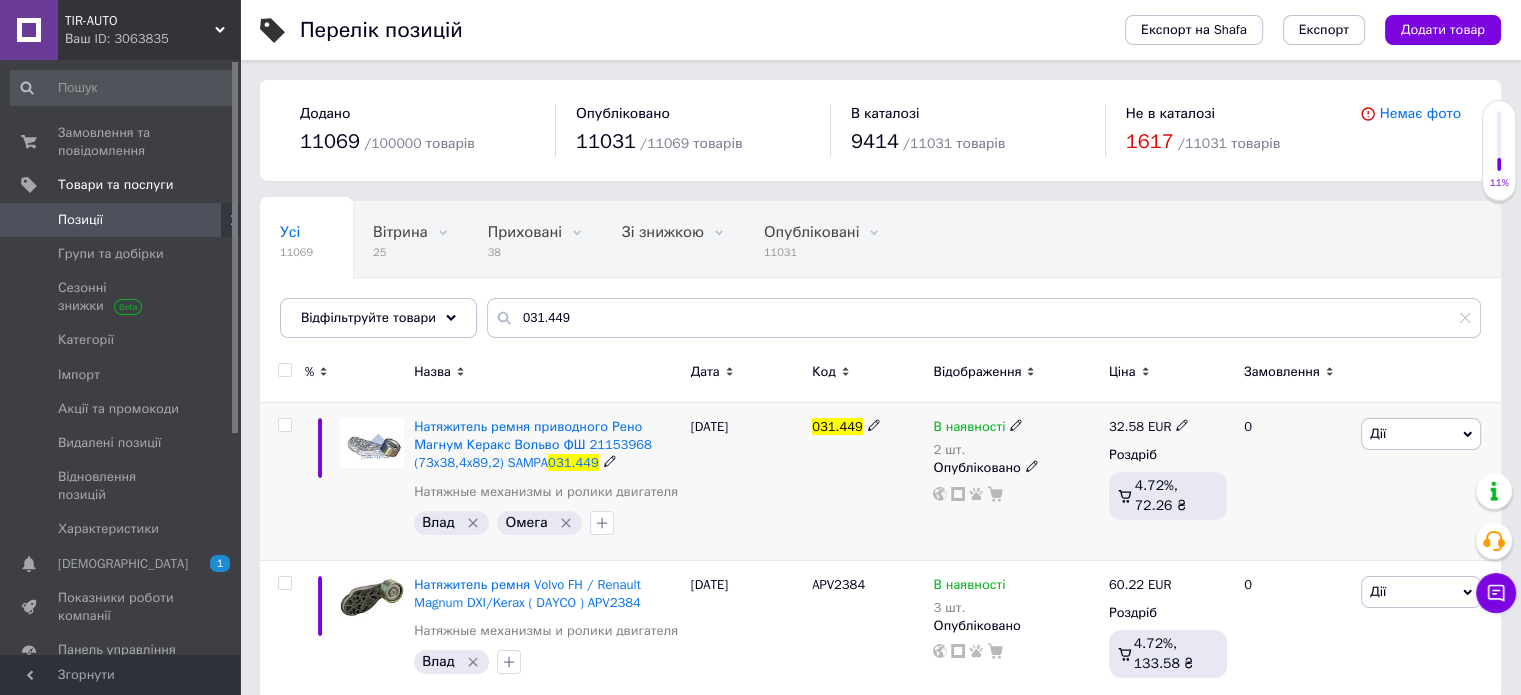 click 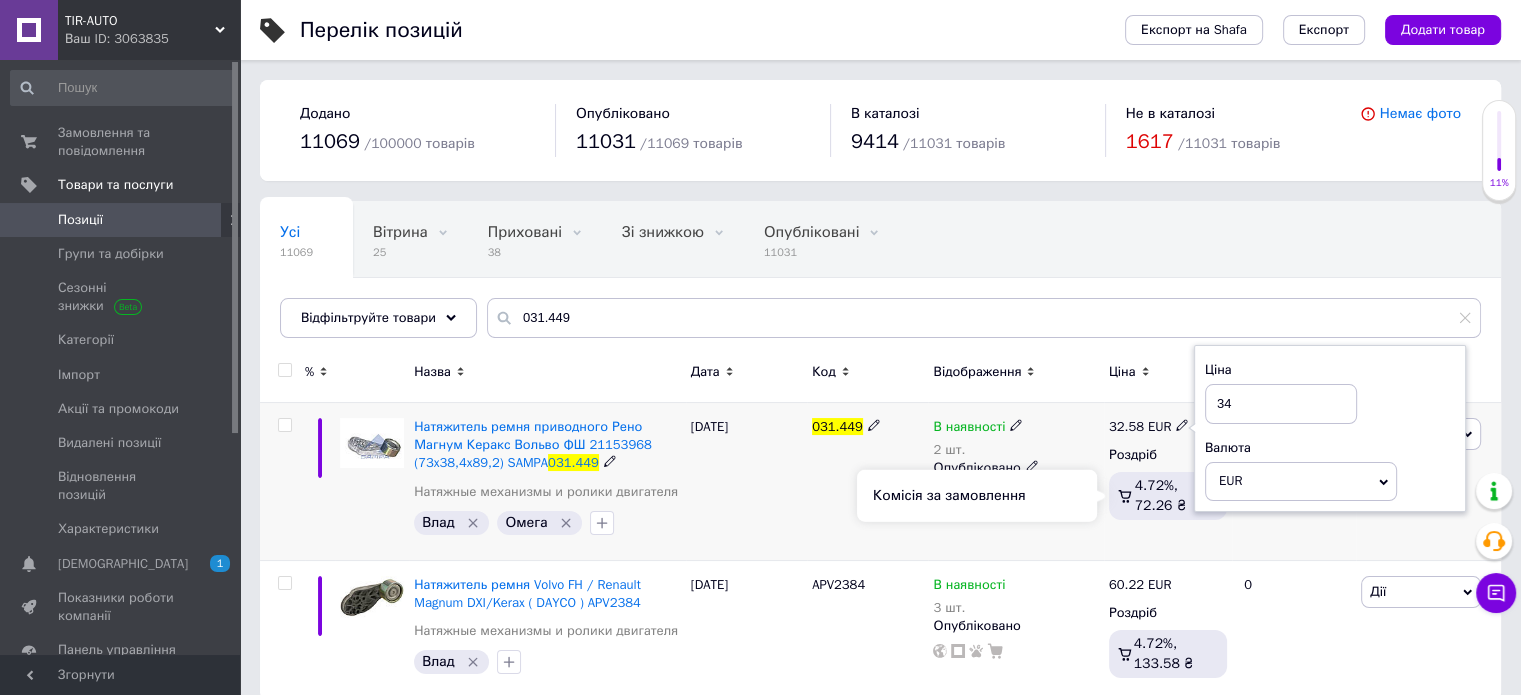 type on "34" 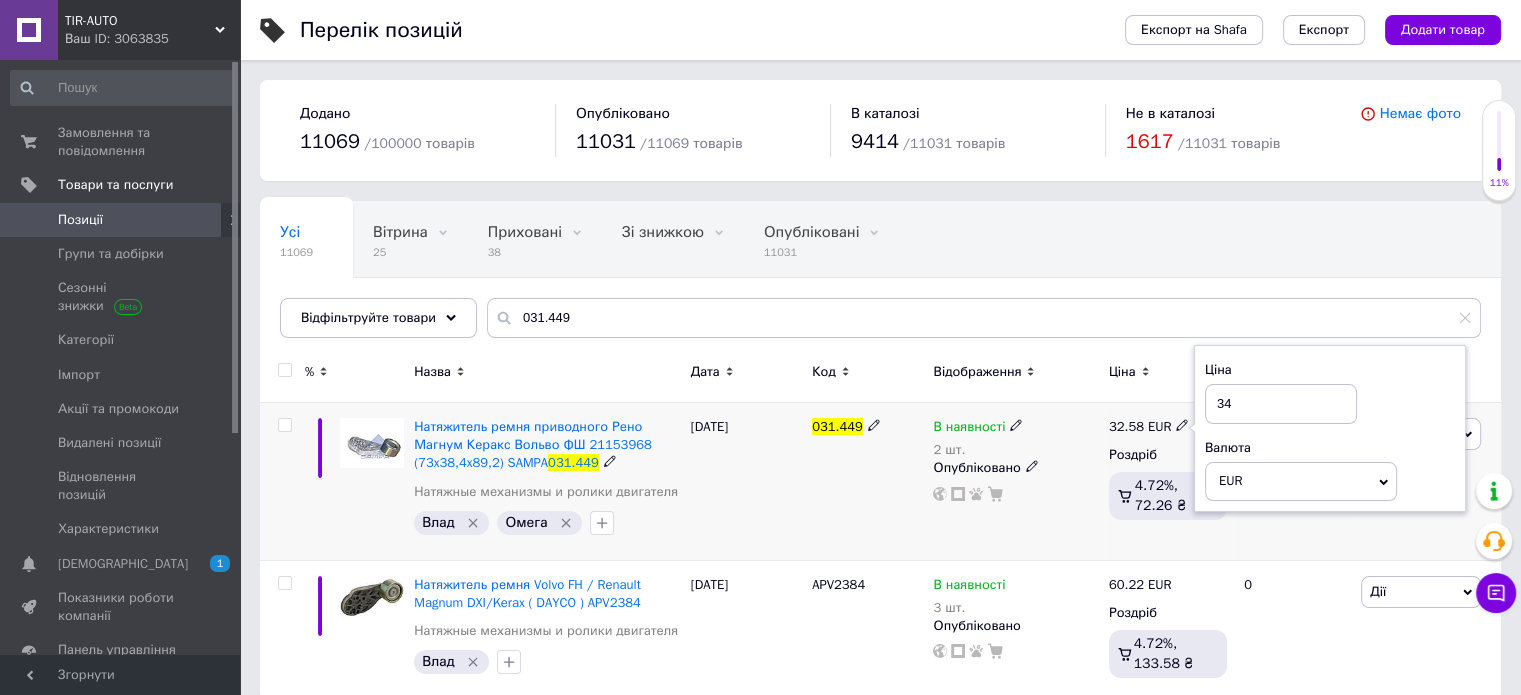 click on "031.449" at bounding box center [867, 482] 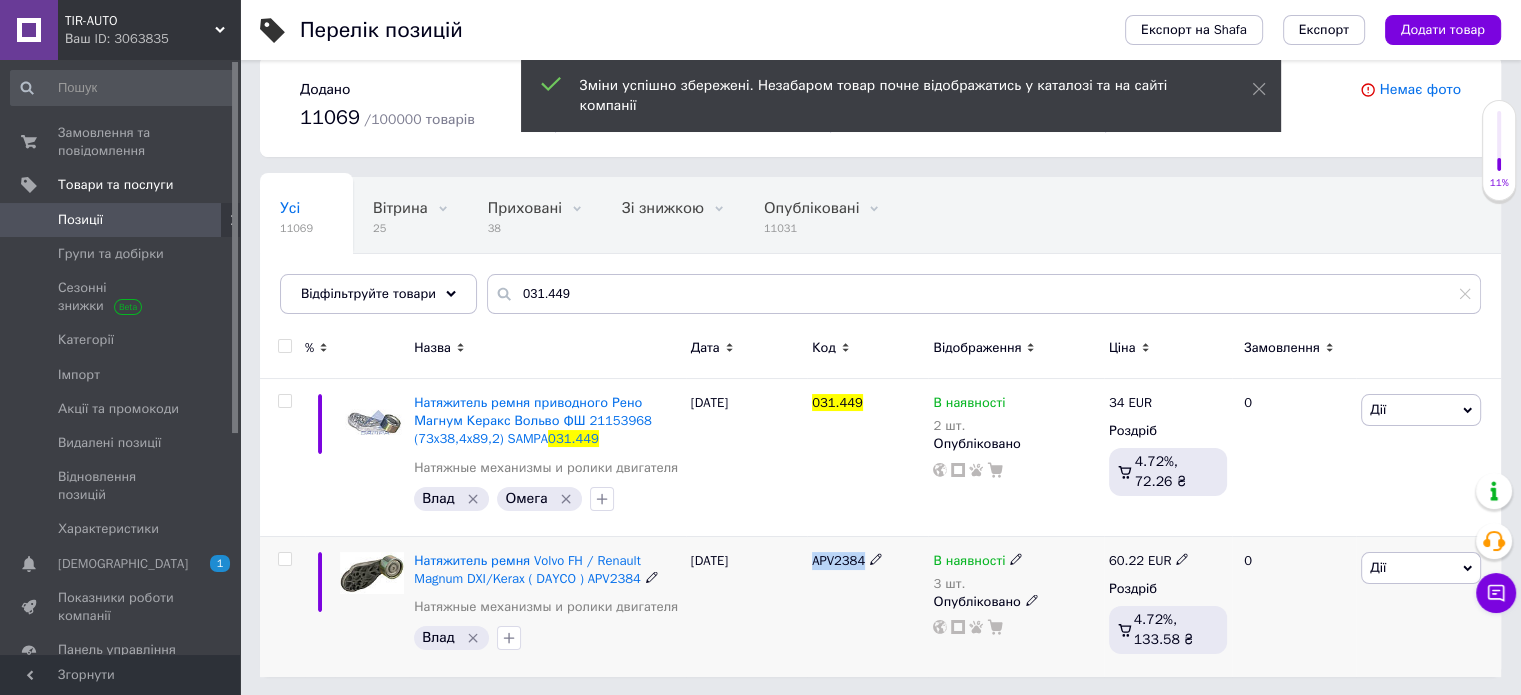 drag, startPoint x: 812, startPoint y: 568, endPoint x: 876, endPoint y: 577, distance: 64.629715 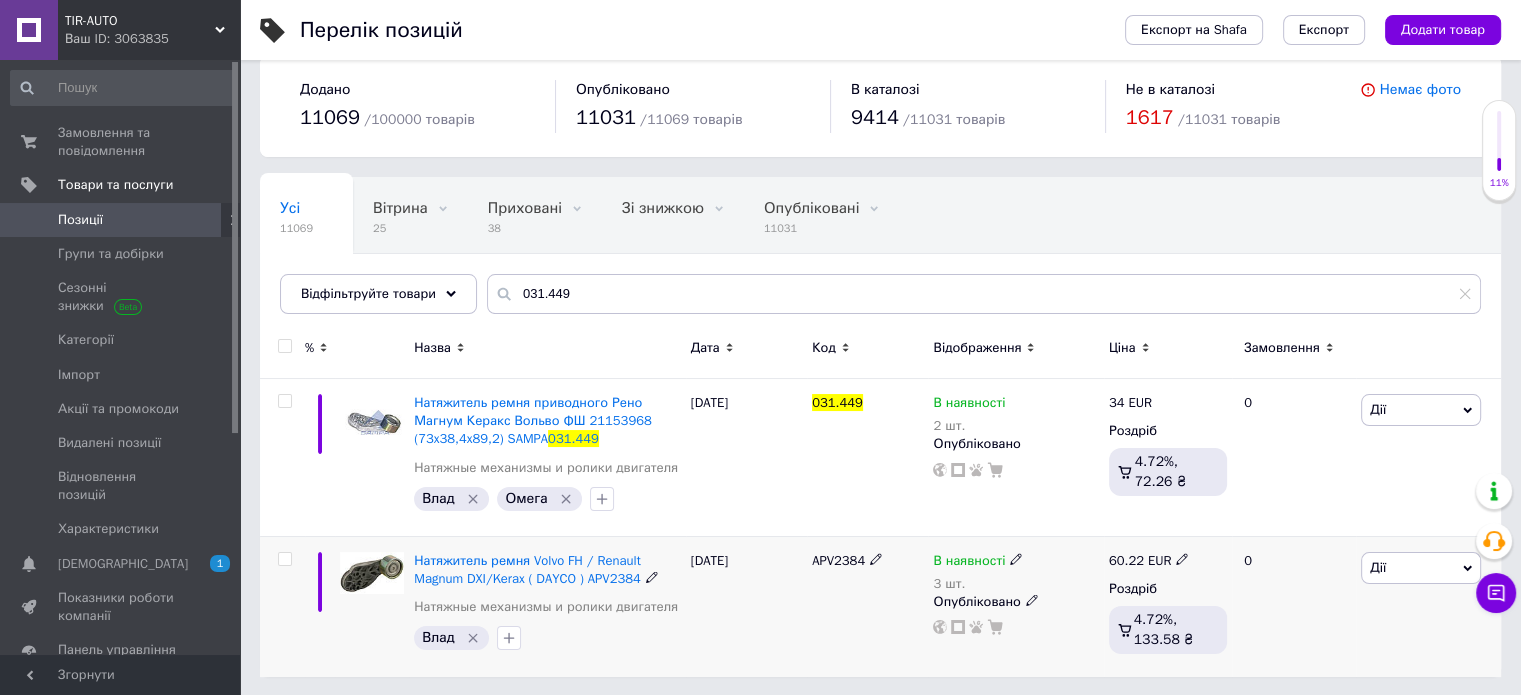 click 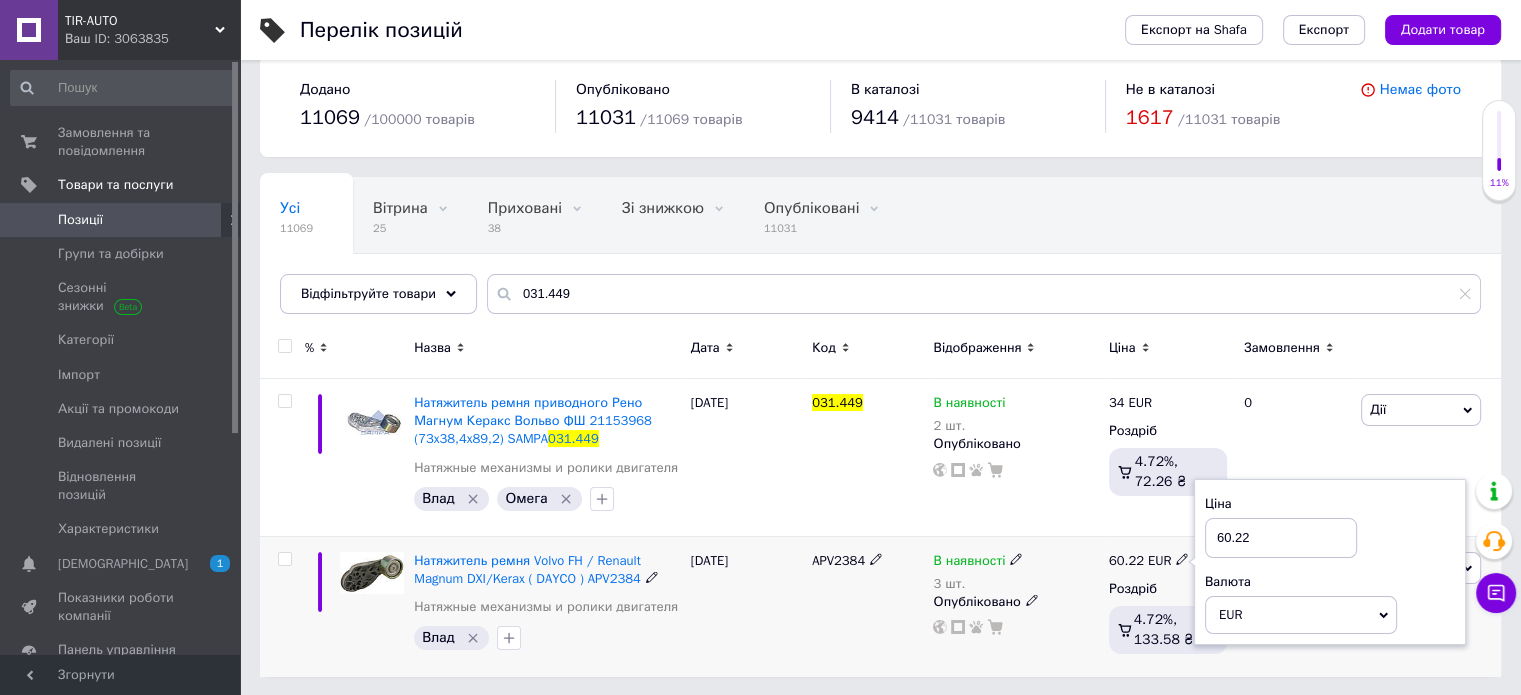 click on "APV2384" at bounding box center (867, 606) 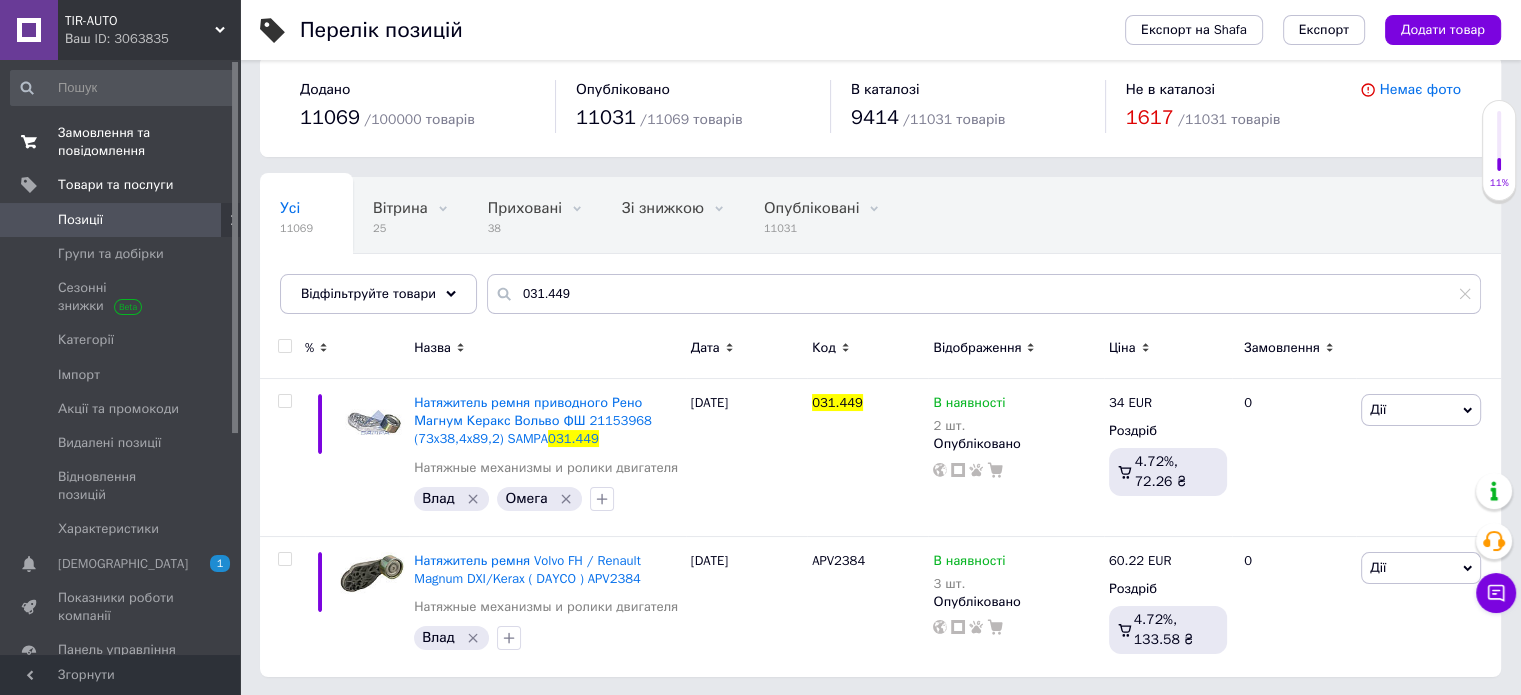click on "Замовлення та повідомлення" at bounding box center [121, 142] 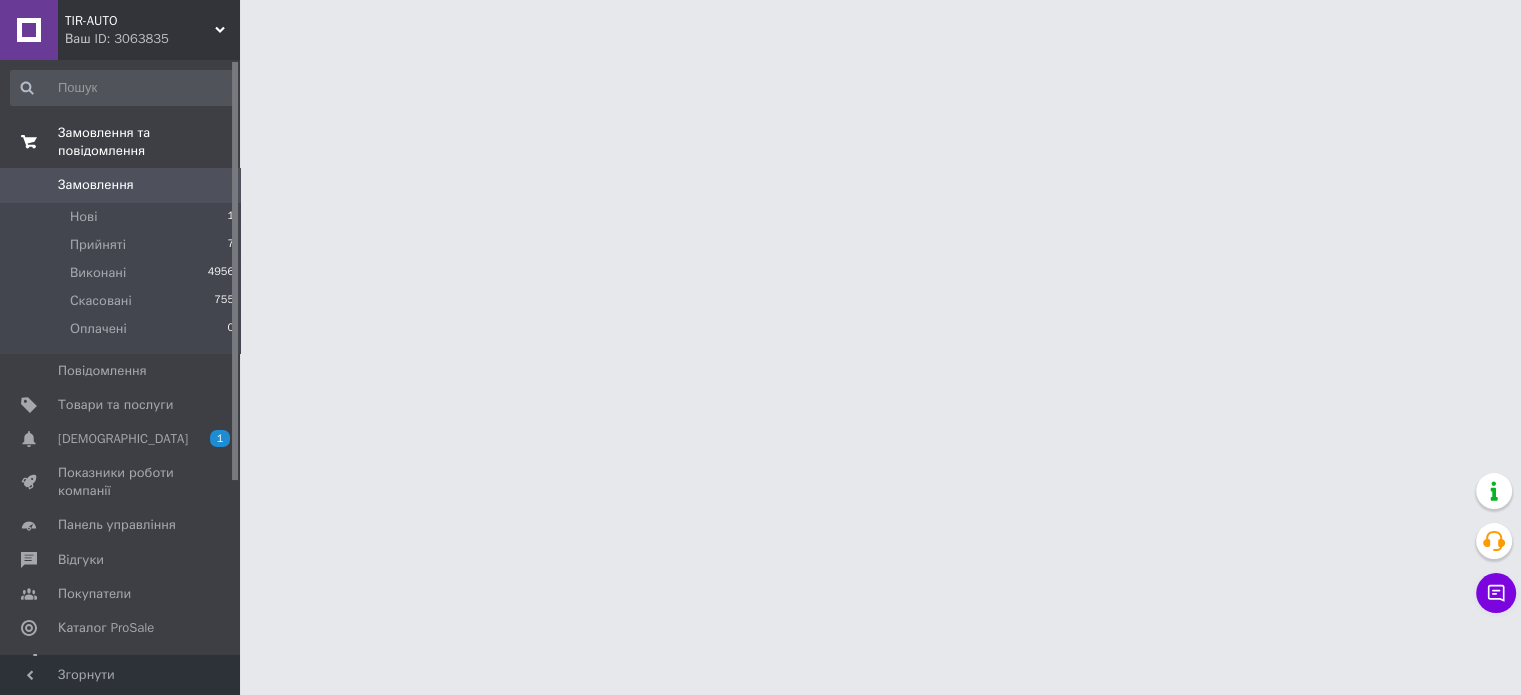 scroll, scrollTop: 0, scrollLeft: 0, axis: both 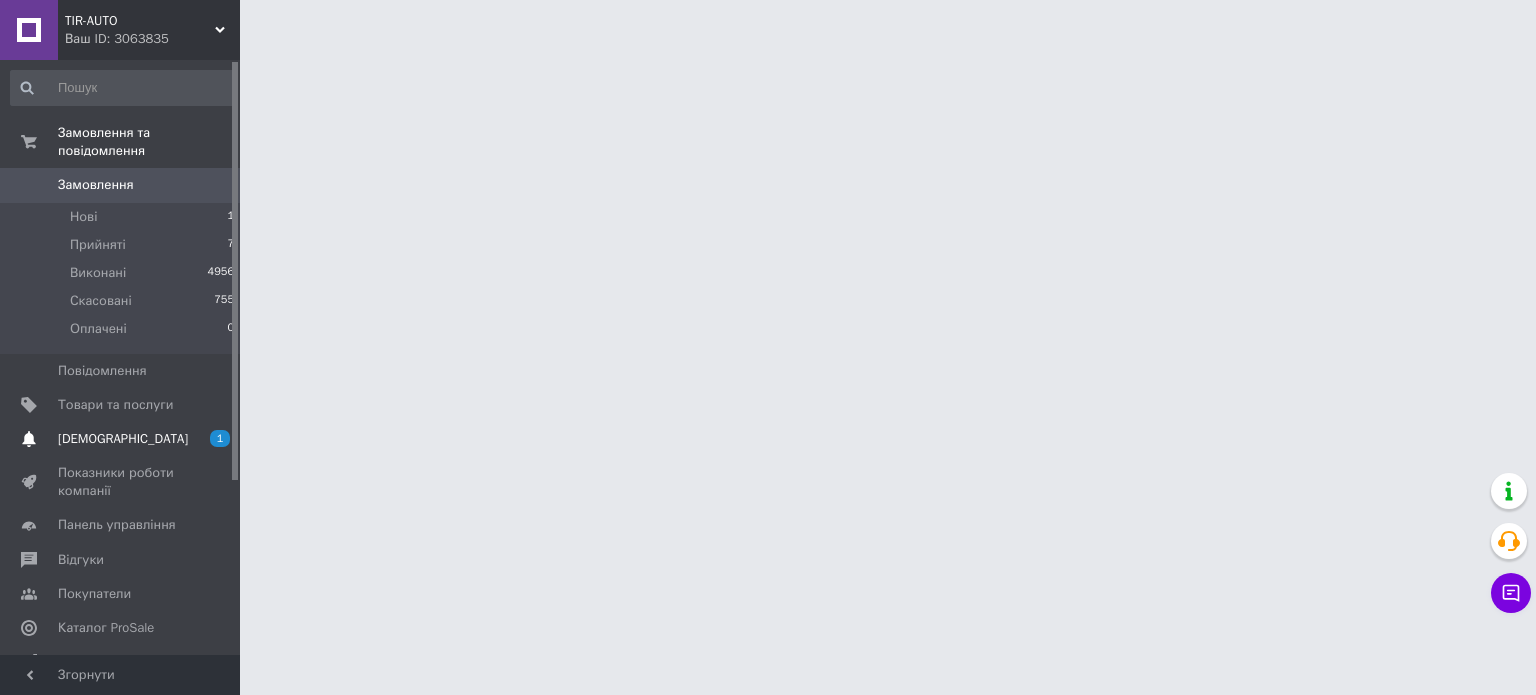 click on "[DEMOGRAPHIC_DATA]" at bounding box center [123, 439] 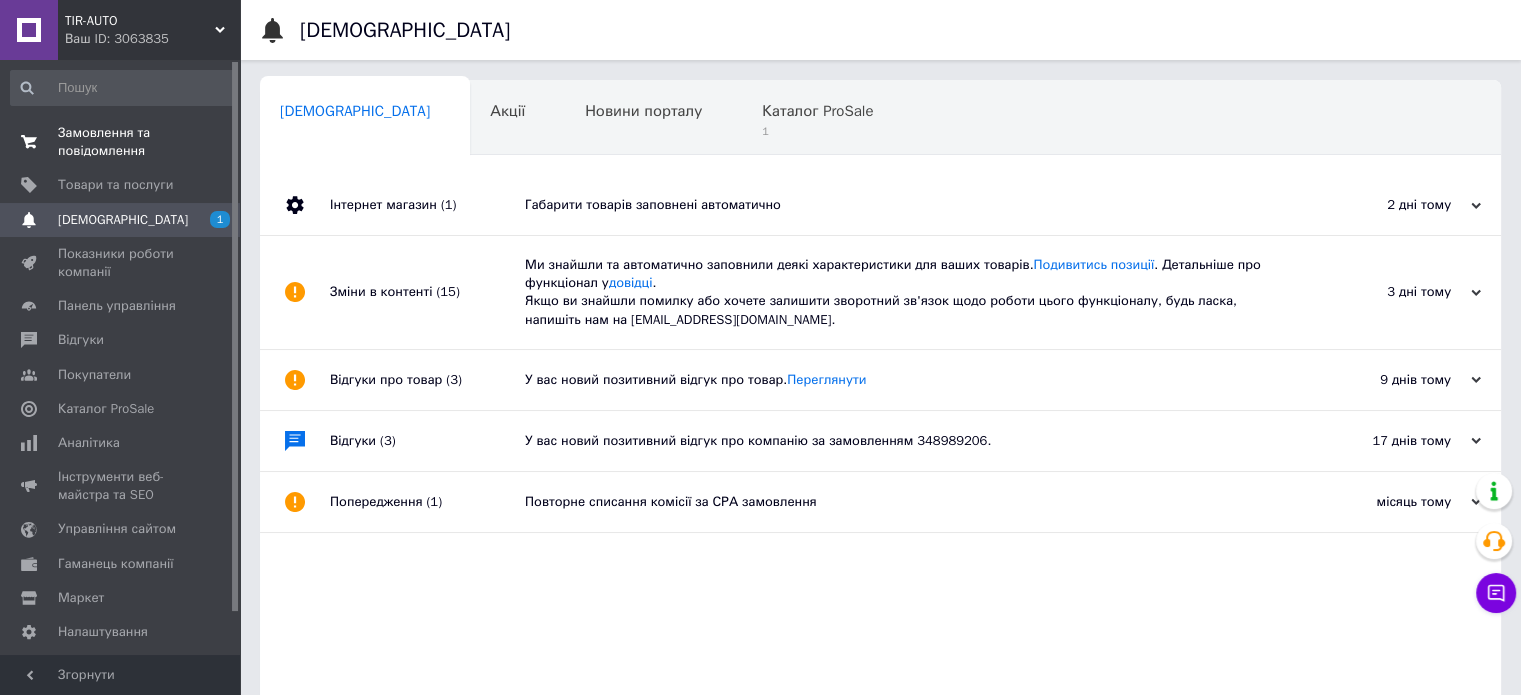 click on "Замовлення та повідомлення" at bounding box center [121, 142] 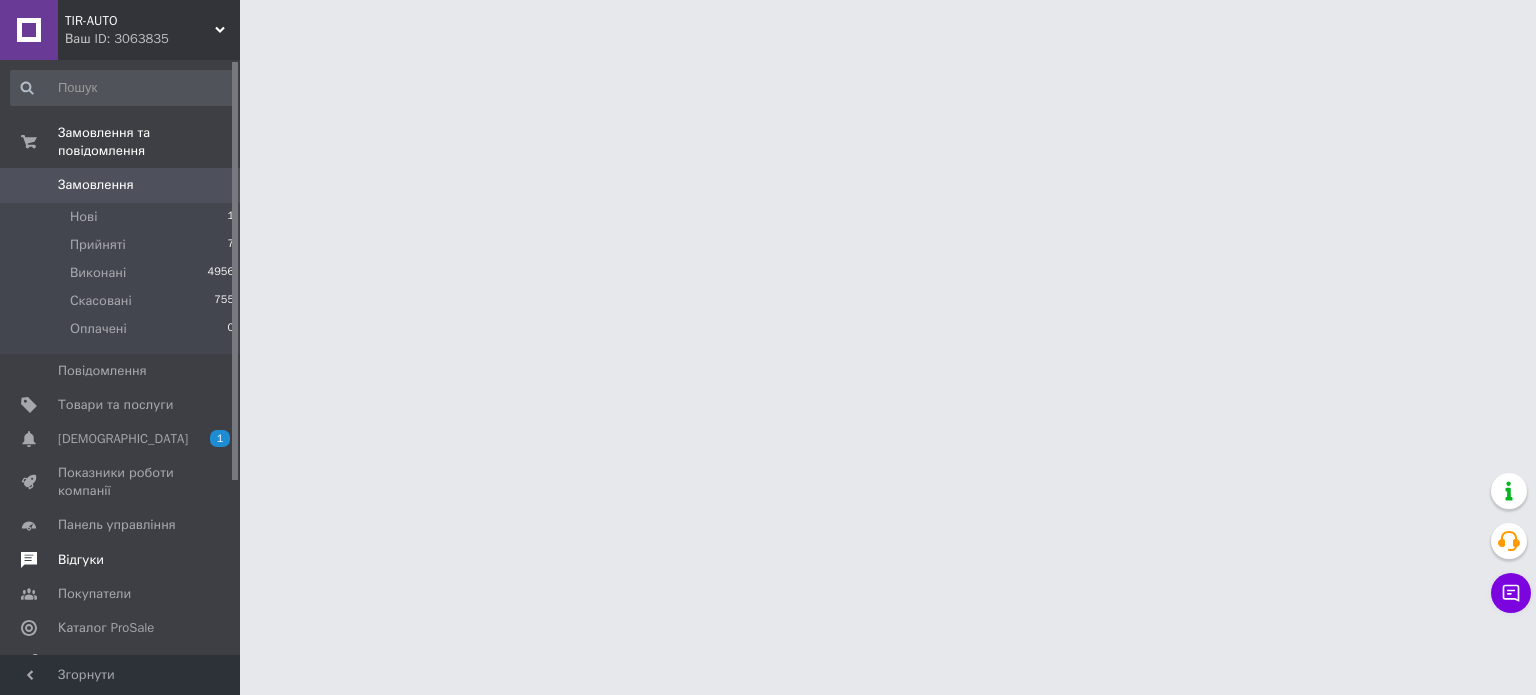 click on "Відгуки" at bounding box center (81, 560) 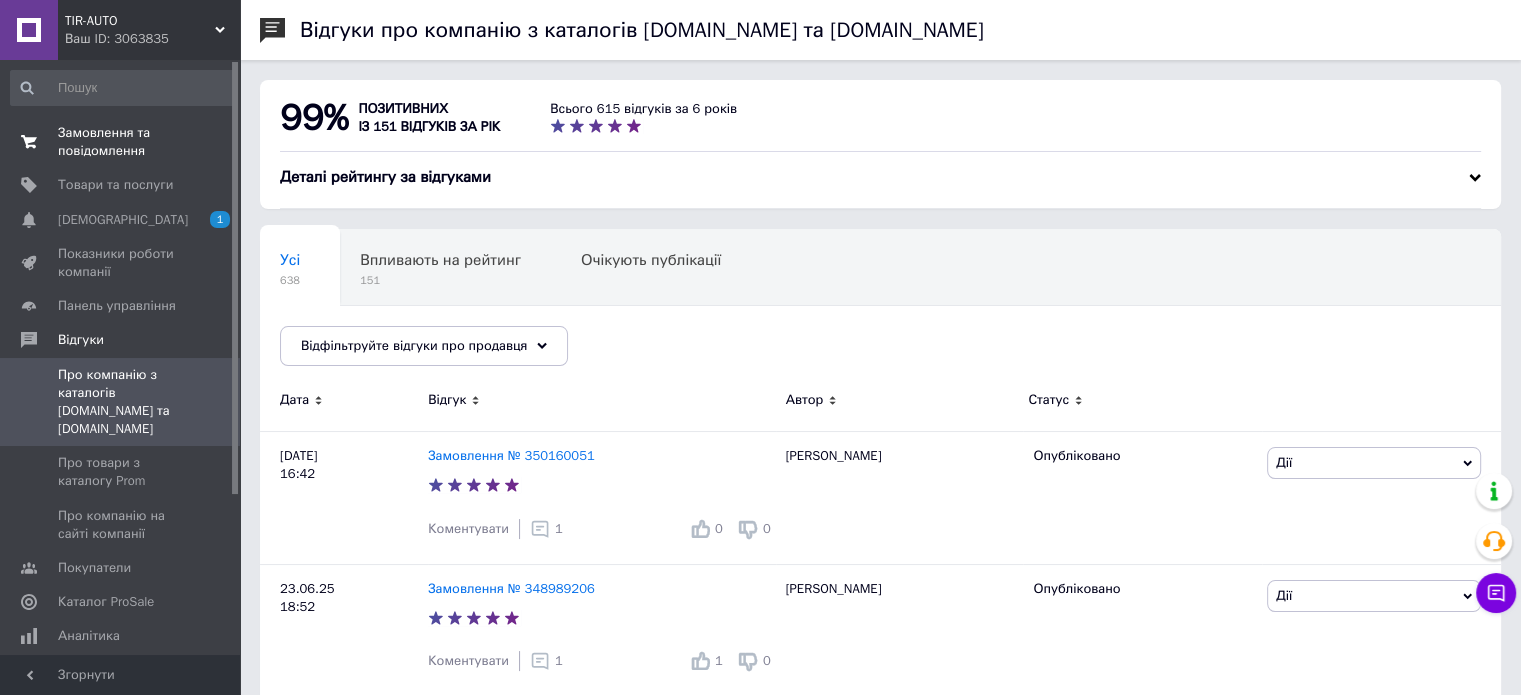 click on "Замовлення та повідомлення" at bounding box center (121, 142) 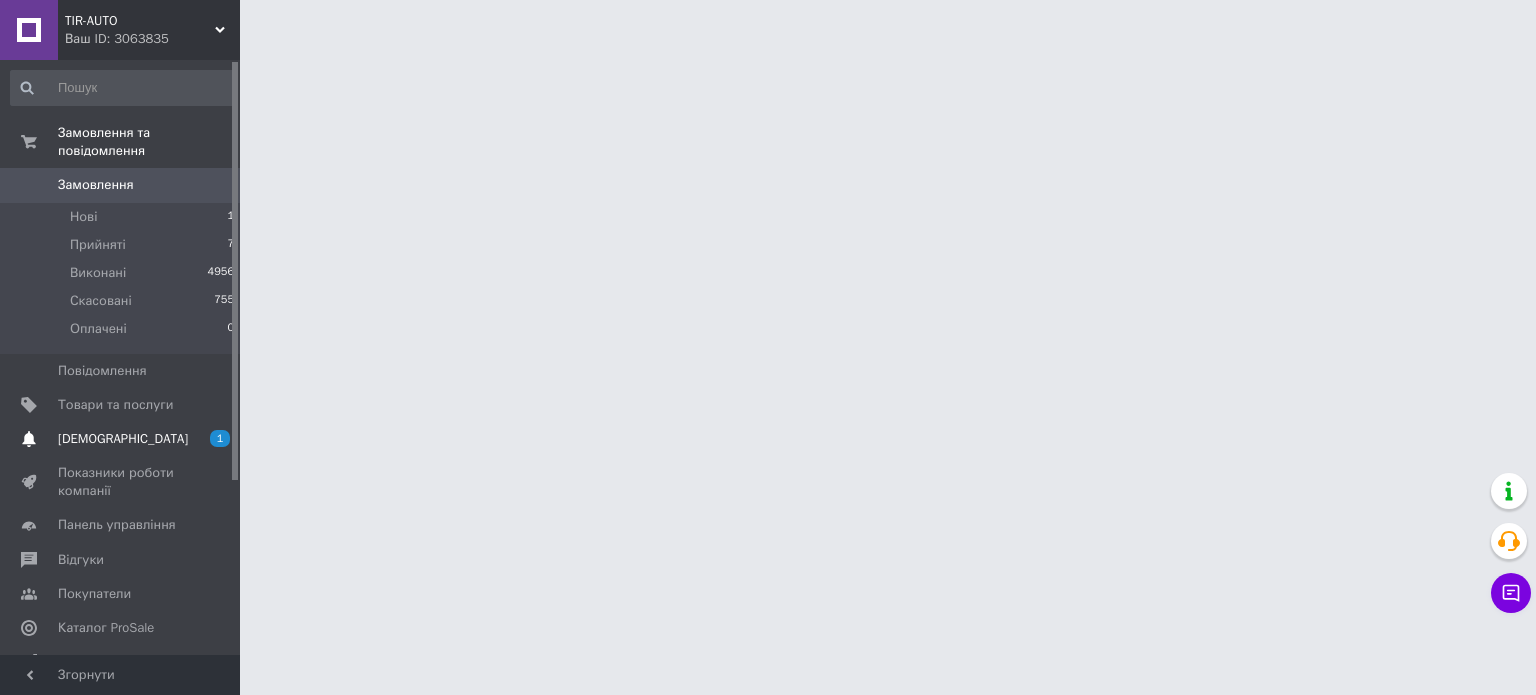 click on "[DEMOGRAPHIC_DATA]" at bounding box center [123, 439] 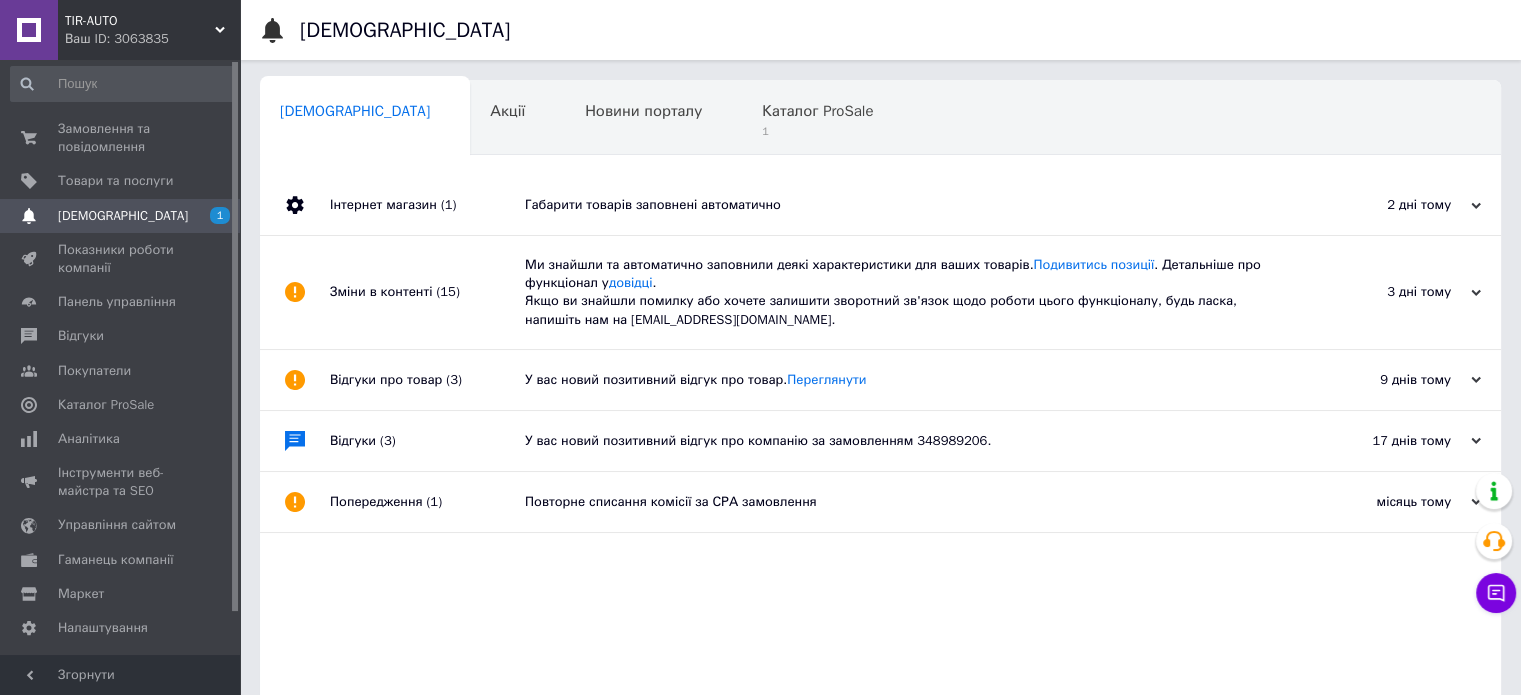 scroll, scrollTop: 0, scrollLeft: 0, axis: both 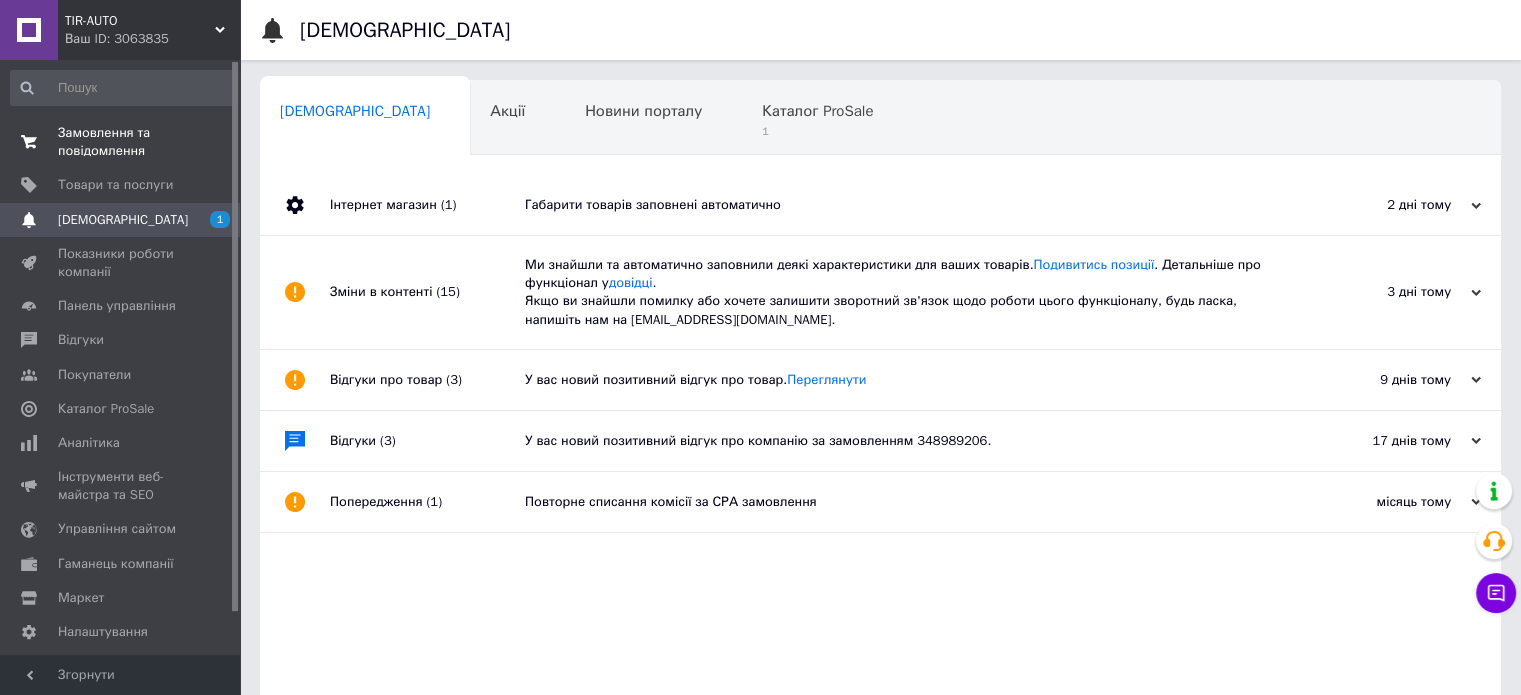 click on "Замовлення та повідомлення" at bounding box center (121, 142) 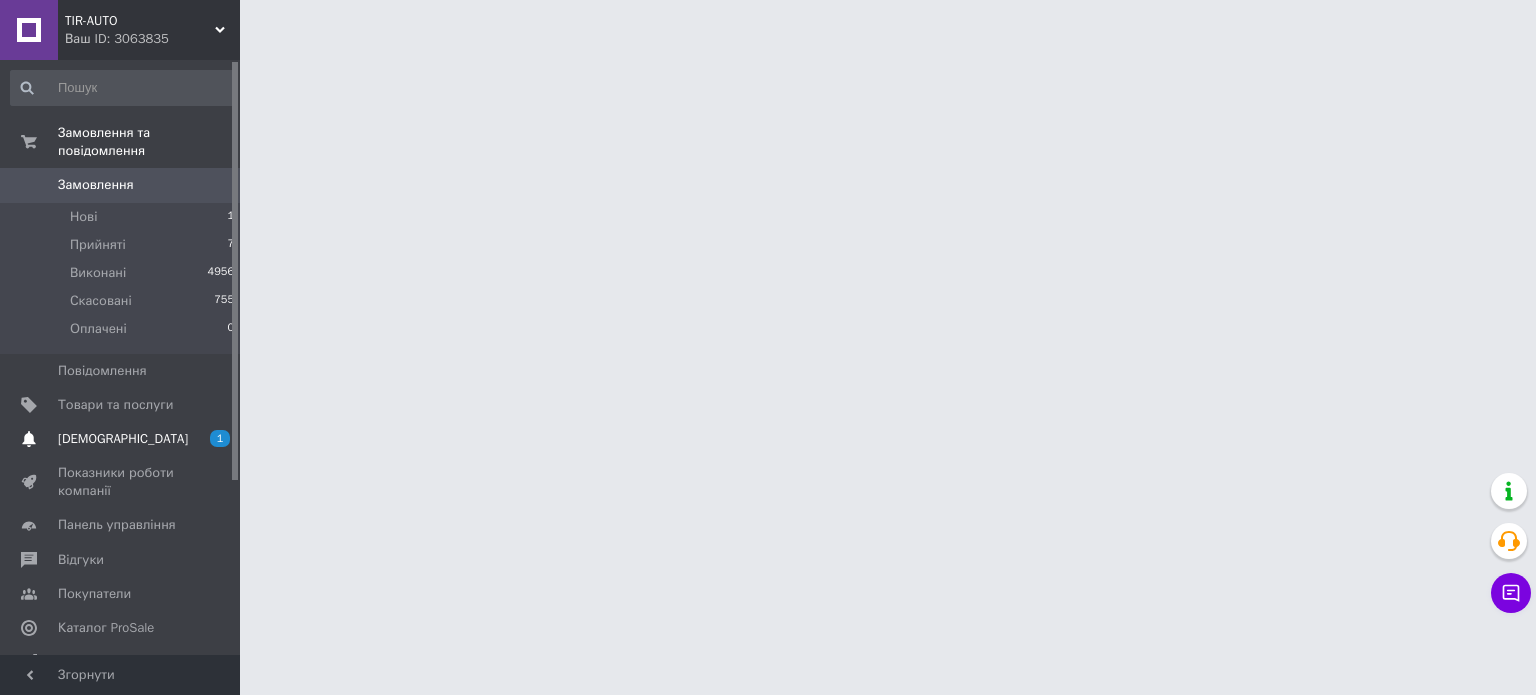 click on "[DEMOGRAPHIC_DATA] 1 0" at bounding box center [123, 439] 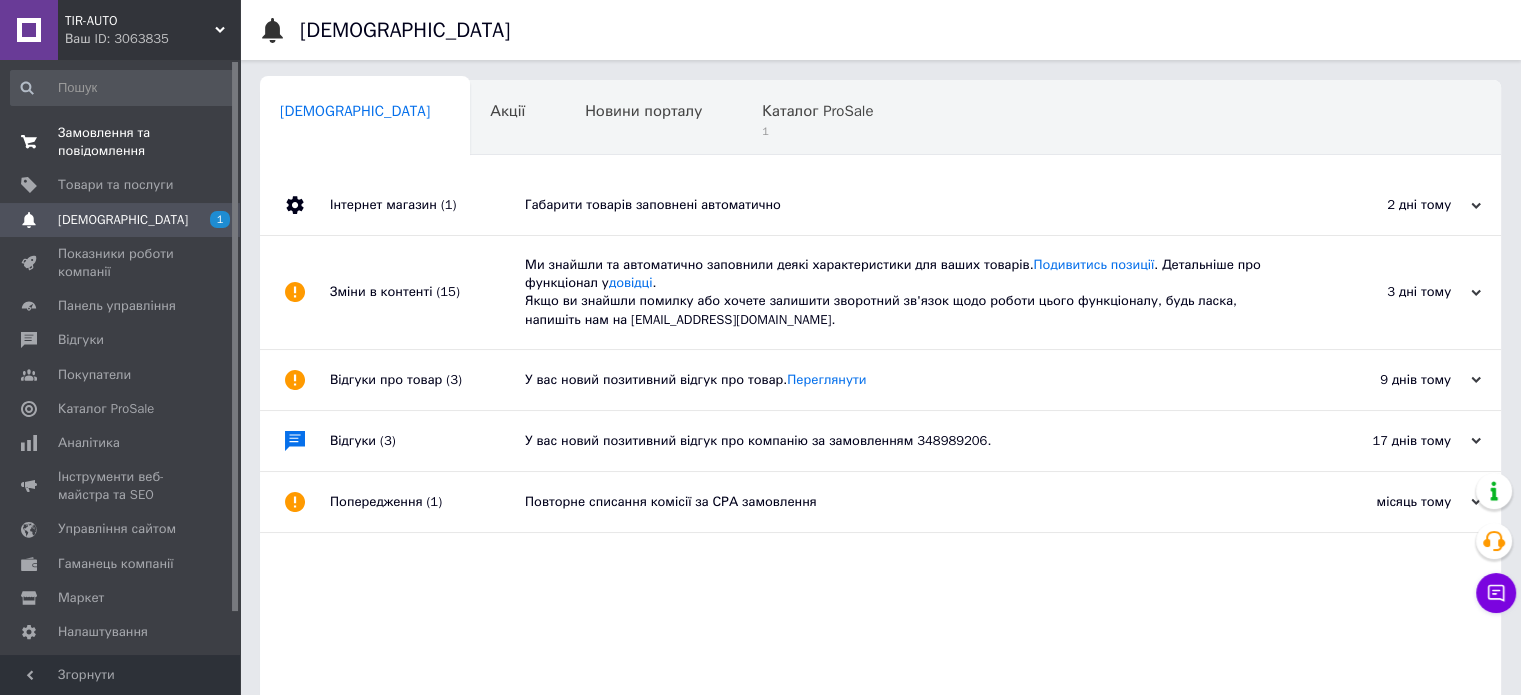 click on "Замовлення та повідомлення" at bounding box center (121, 142) 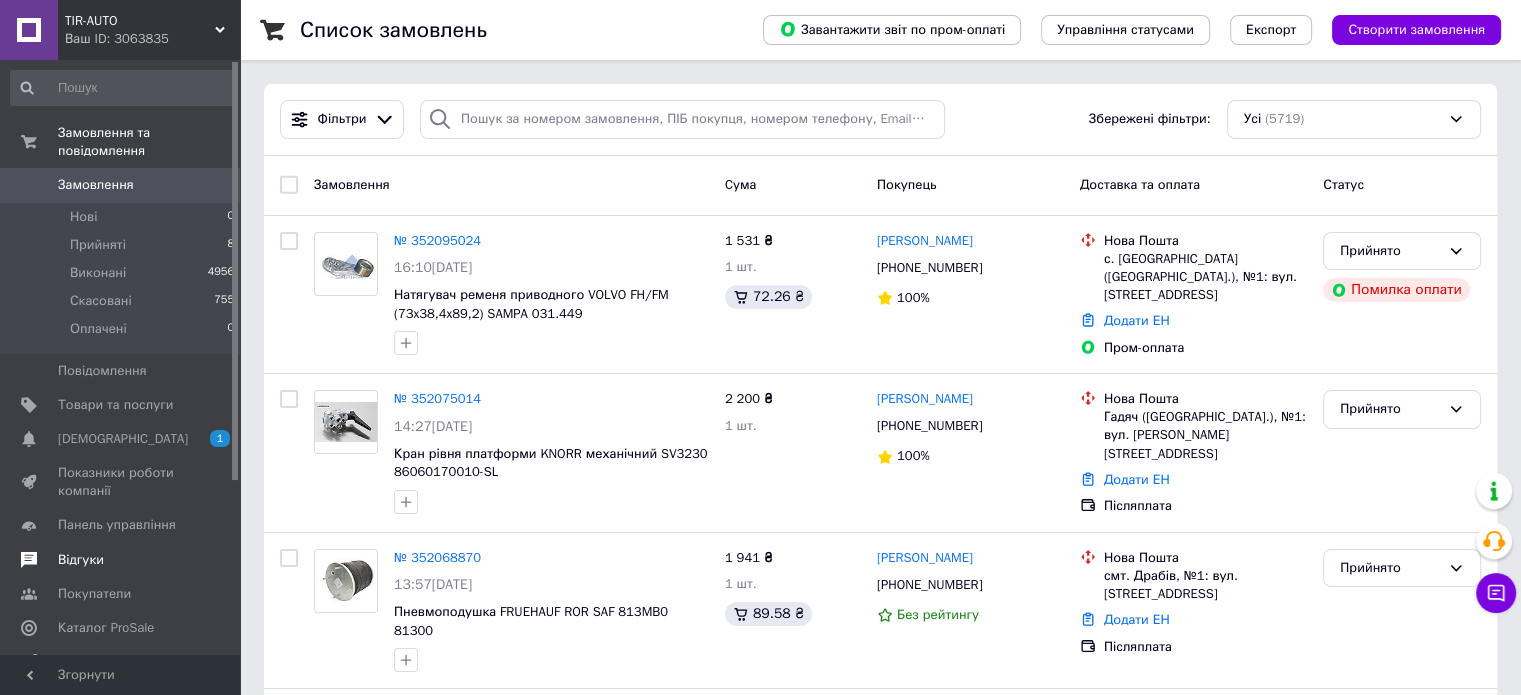 click on "Відгуки" at bounding box center [81, 560] 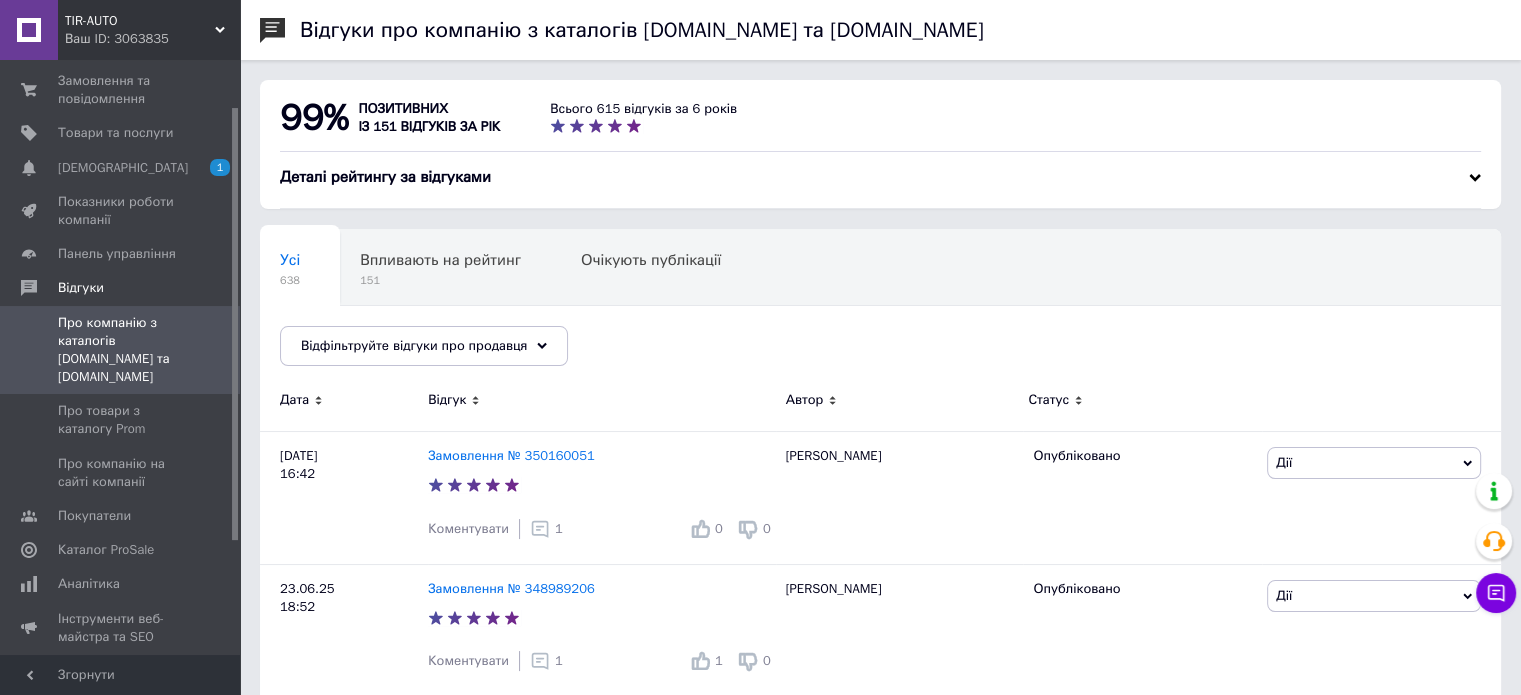 drag, startPoint x: 232, startPoint y: 482, endPoint x: 240, endPoint y: 463, distance: 20.615528 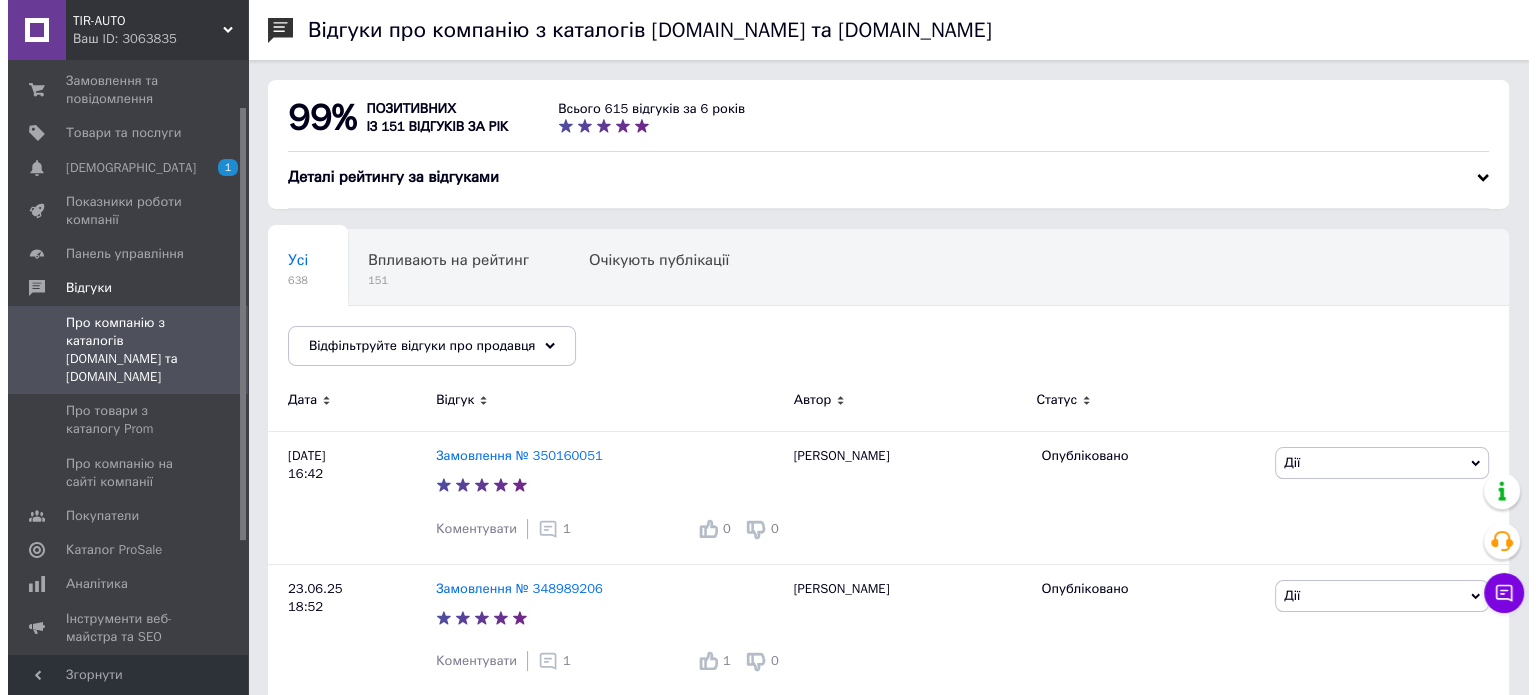 scroll, scrollTop: 22, scrollLeft: 0, axis: vertical 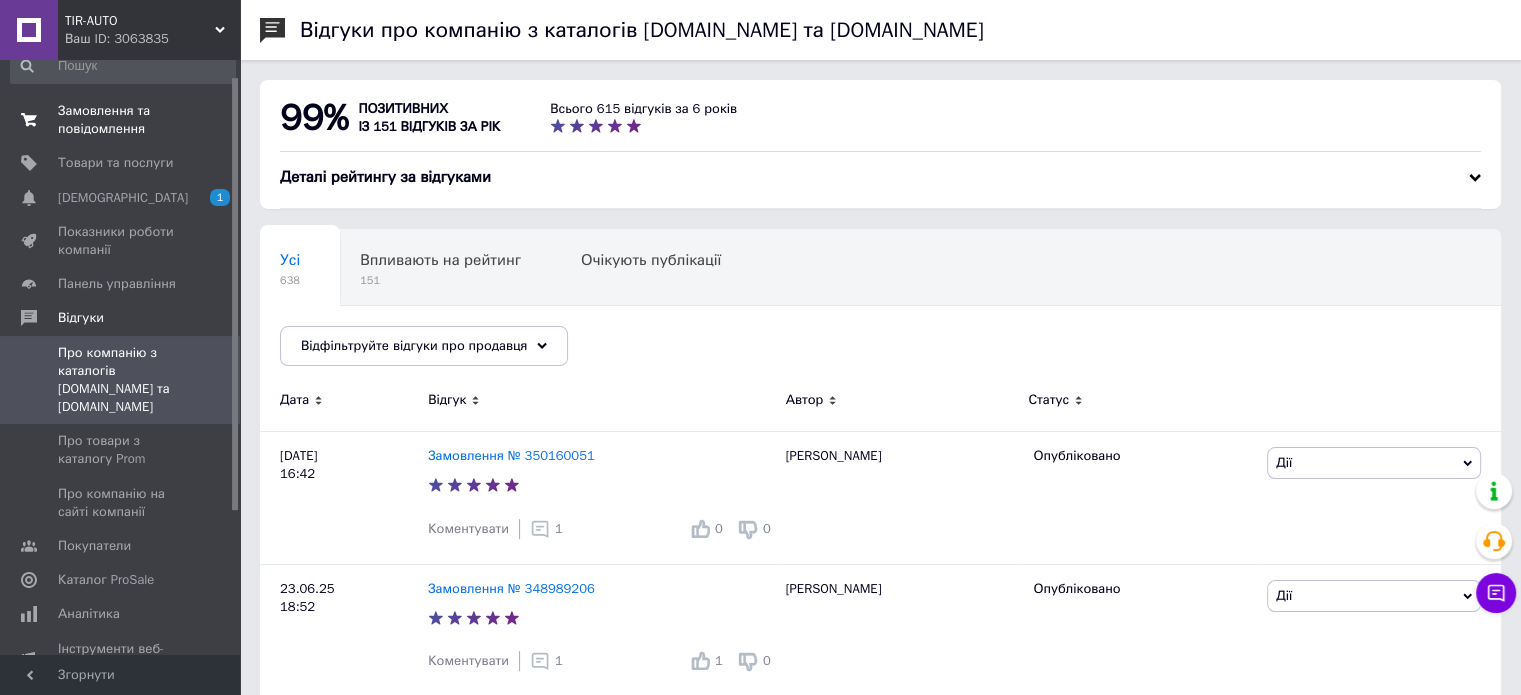 click on "Замовлення та повідомлення" at bounding box center (121, 120) 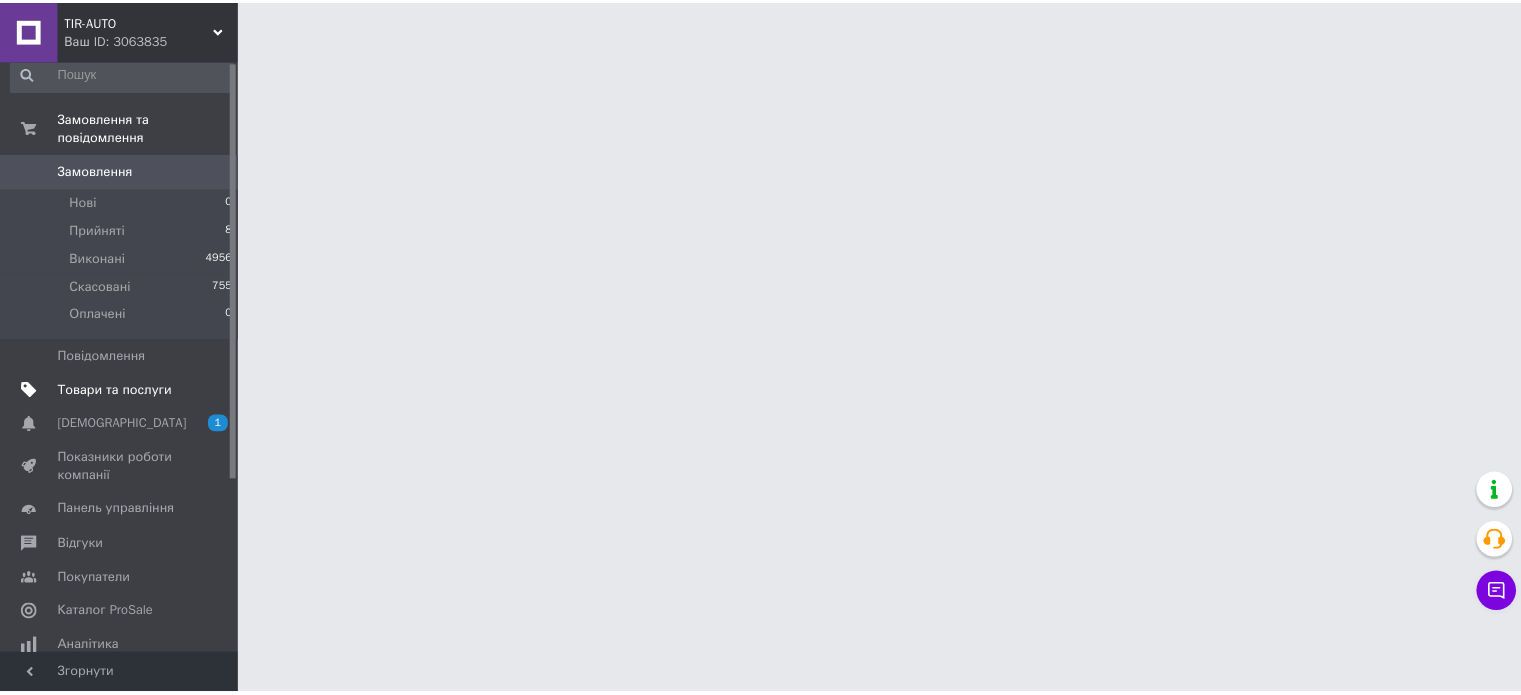 scroll, scrollTop: 0, scrollLeft: 0, axis: both 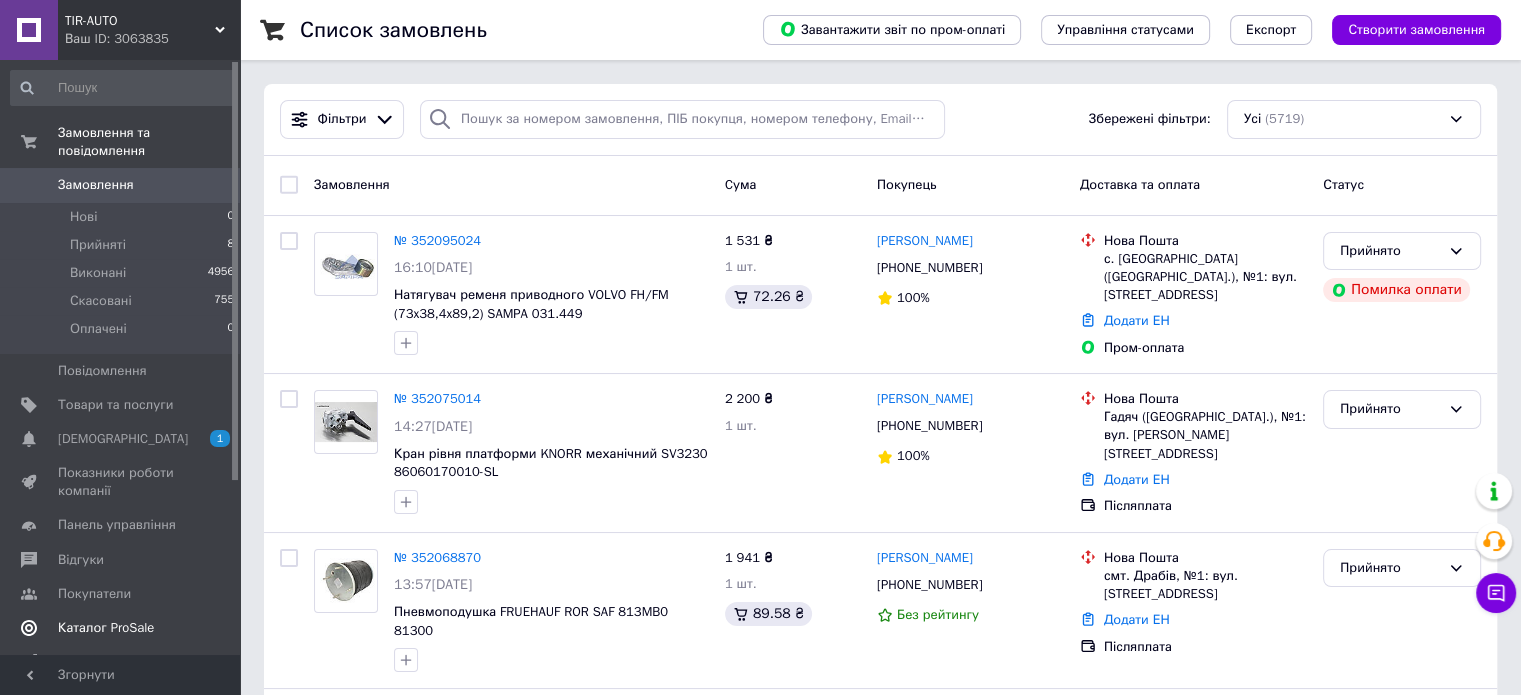 click on "[DEMOGRAPHIC_DATA]" at bounding box center (121, 439) 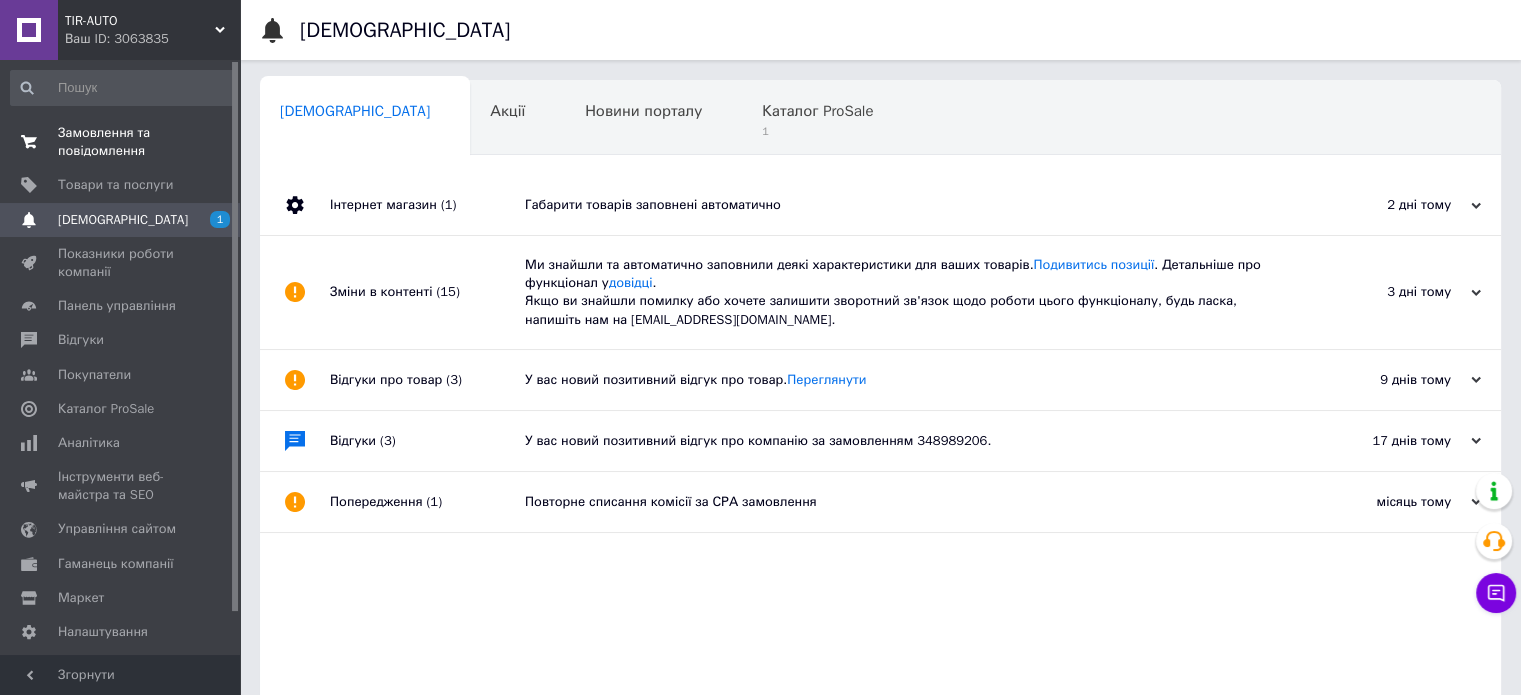 click on "Замовлення та повідомлення" at bounding box center [121, 142] 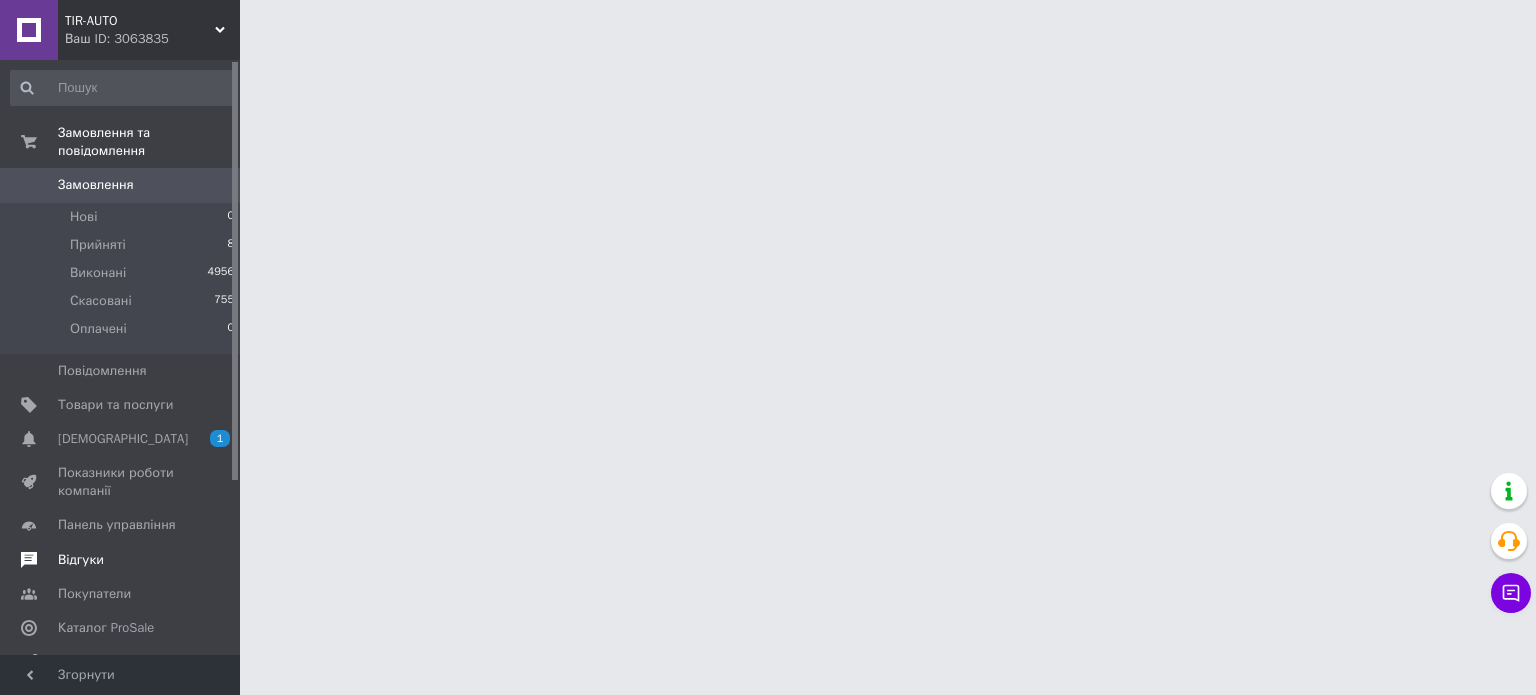 click on "Відгуки" at bounding box center (81, 560) 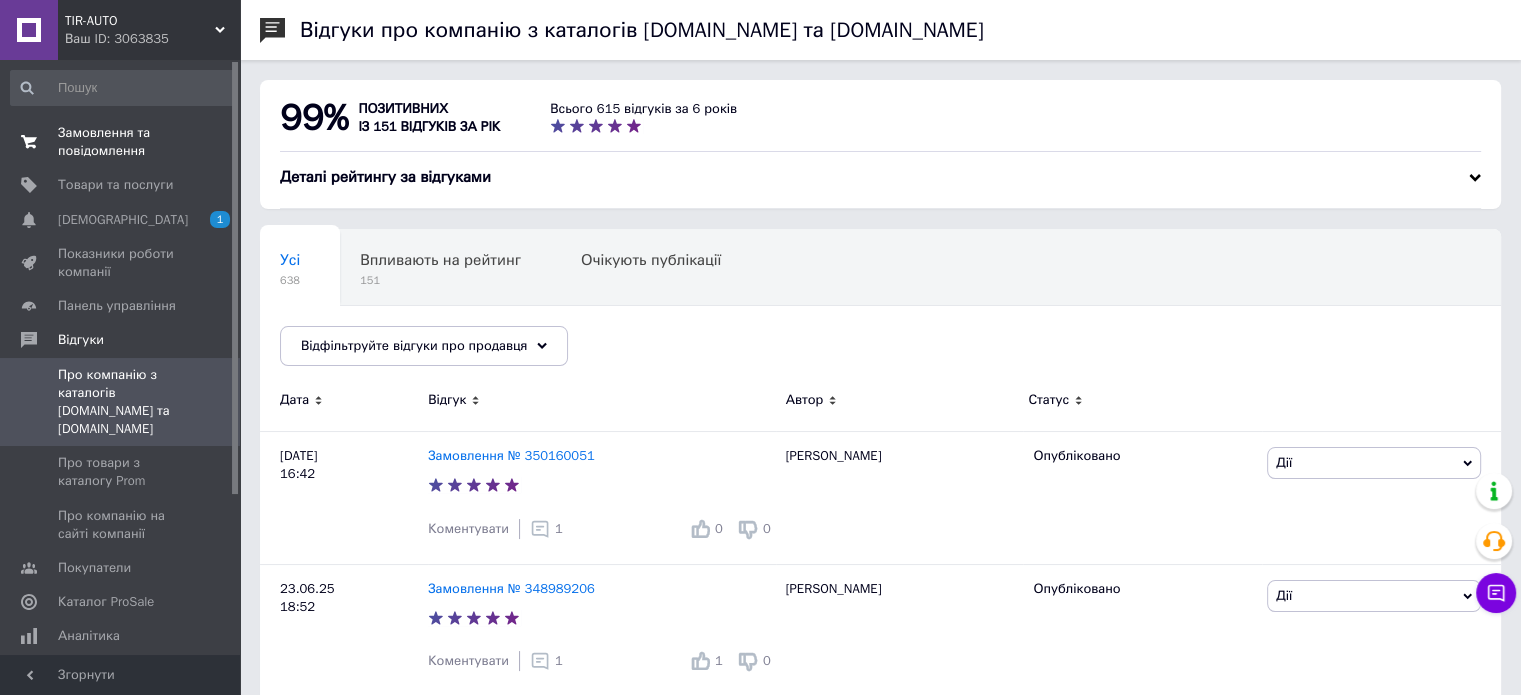 click on "Замовлення та повідомлення" at bounding box center [121, 142] 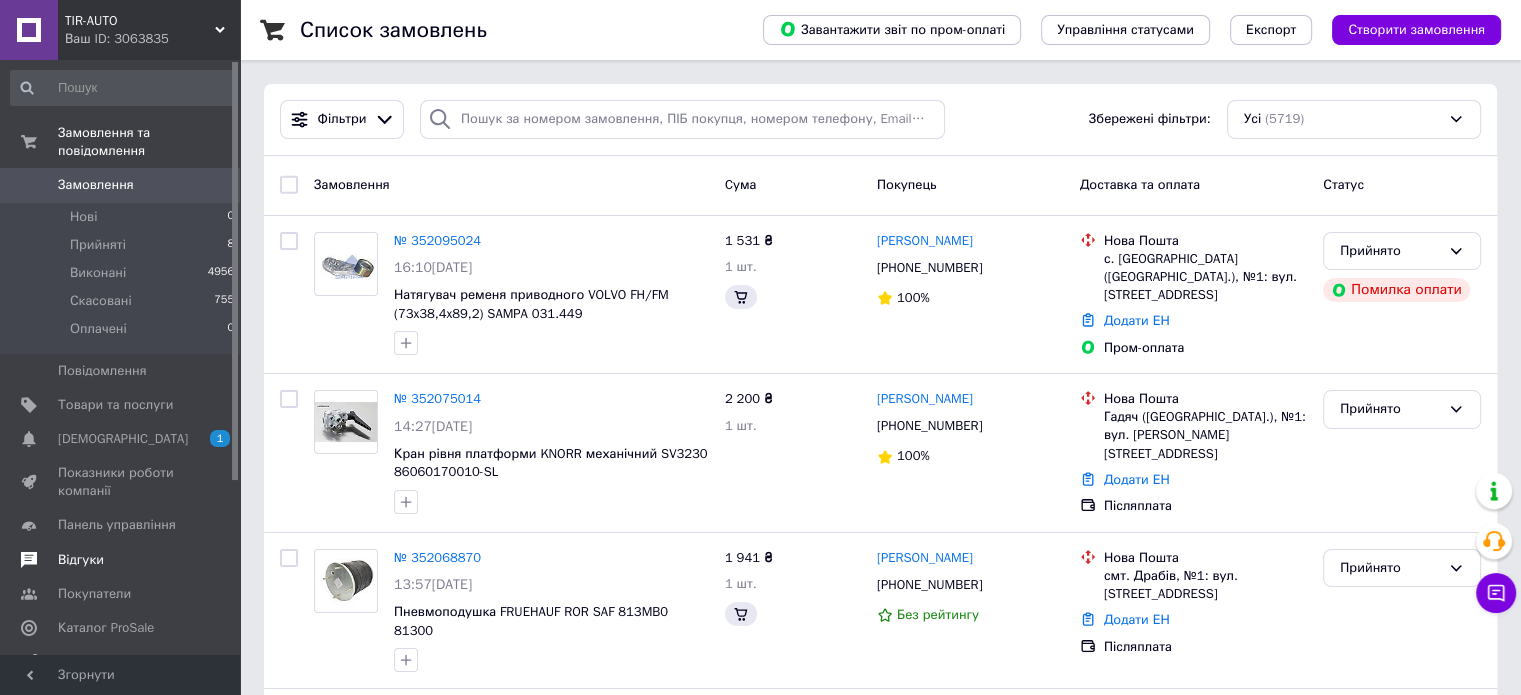 click on "Відгуки" at bounding box center (81, 560) 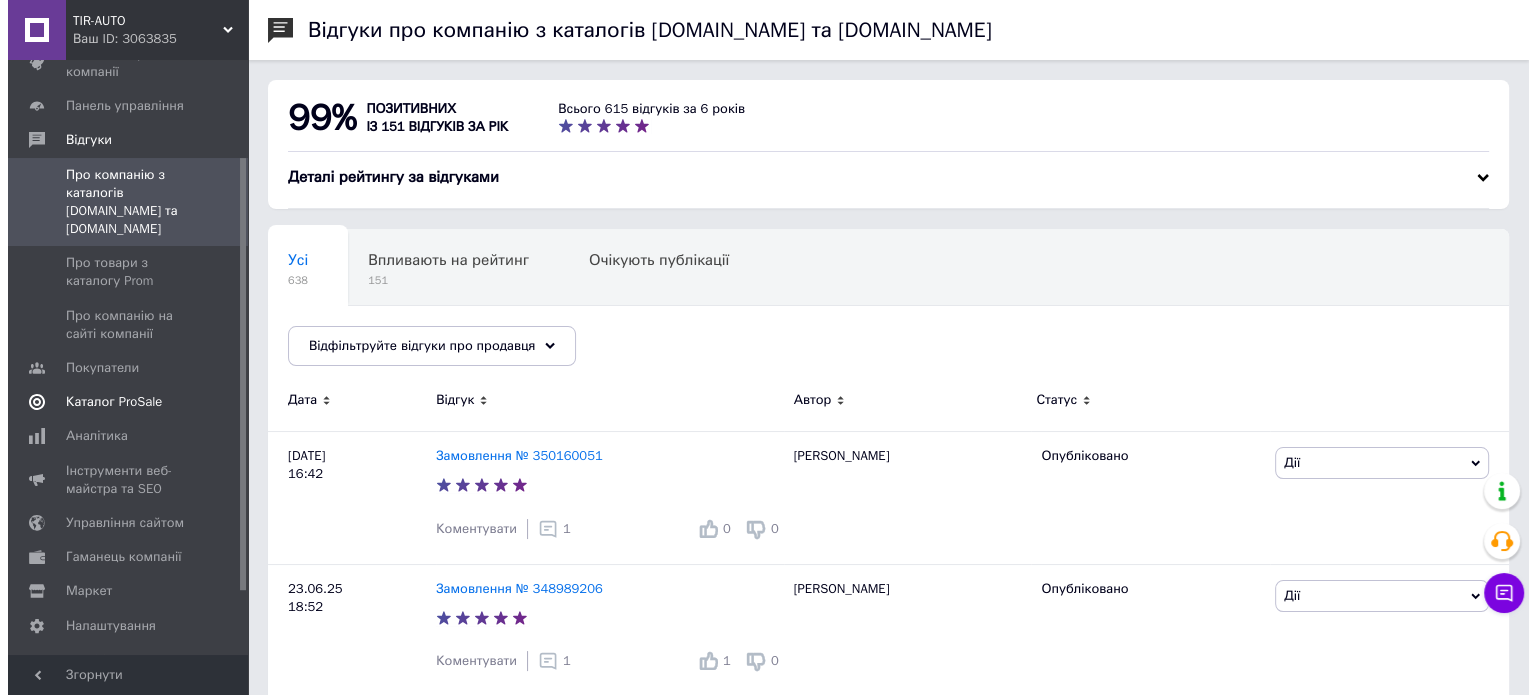 scroll, scrollTop: 0, scrollLeft: 0, axis: both 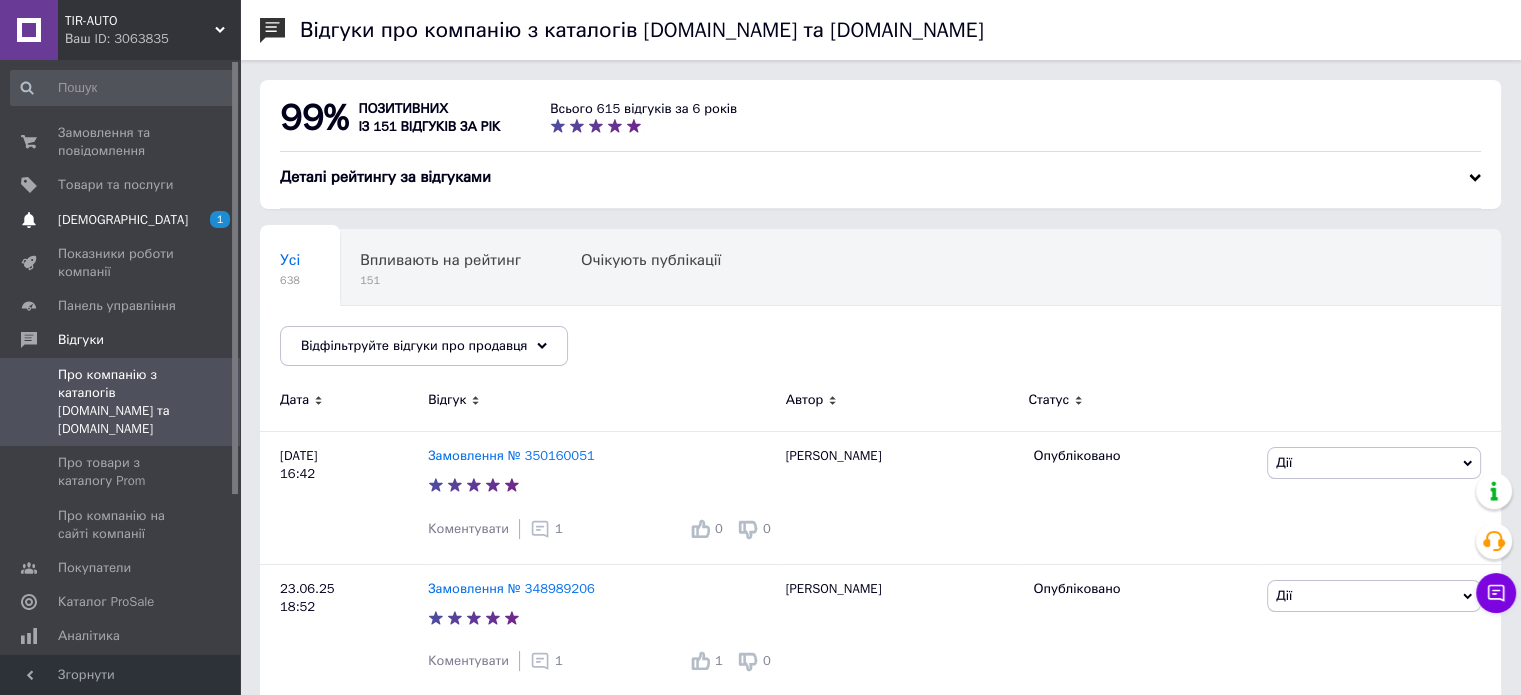 click on "[DEMOGRAPHIC_DATA]" at bounding box center [123, 220] 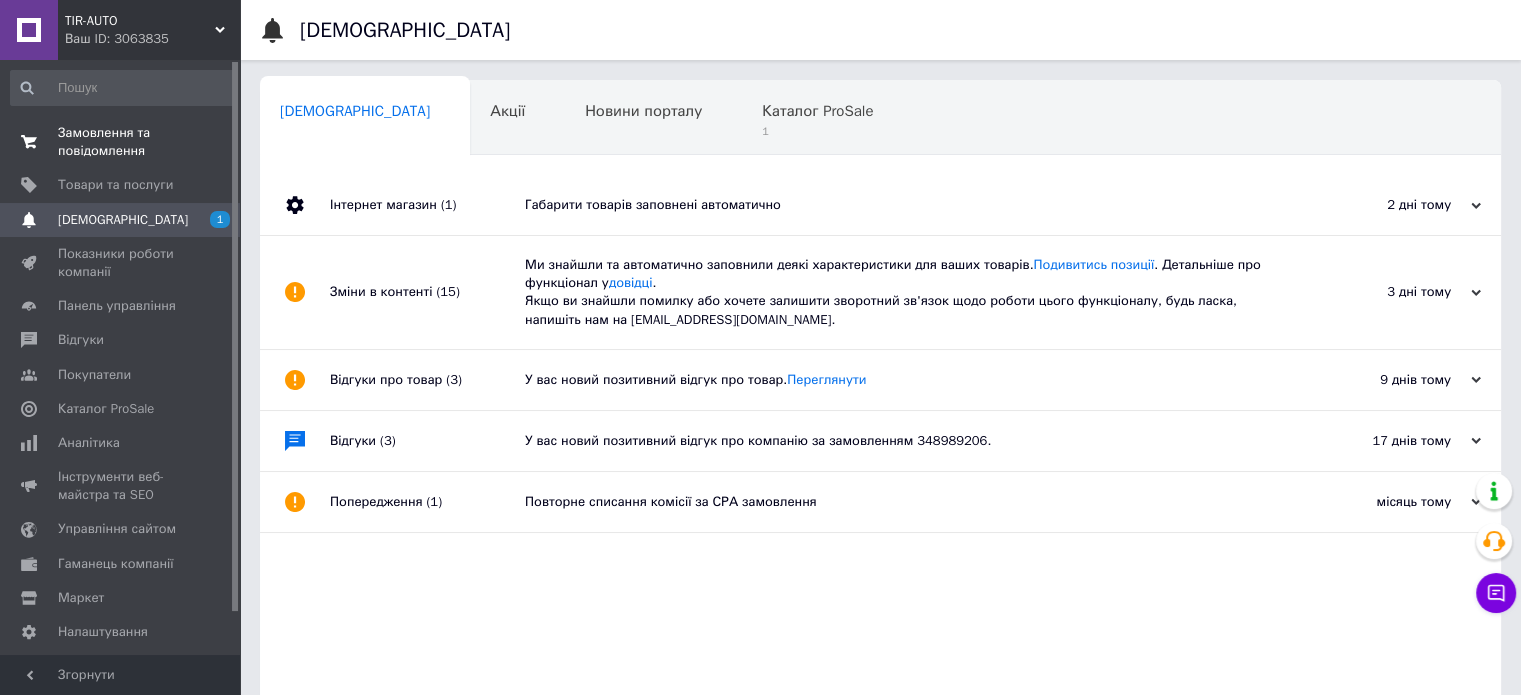 click on "Замовлення та повідомлення" at bounding box center (121, 142) 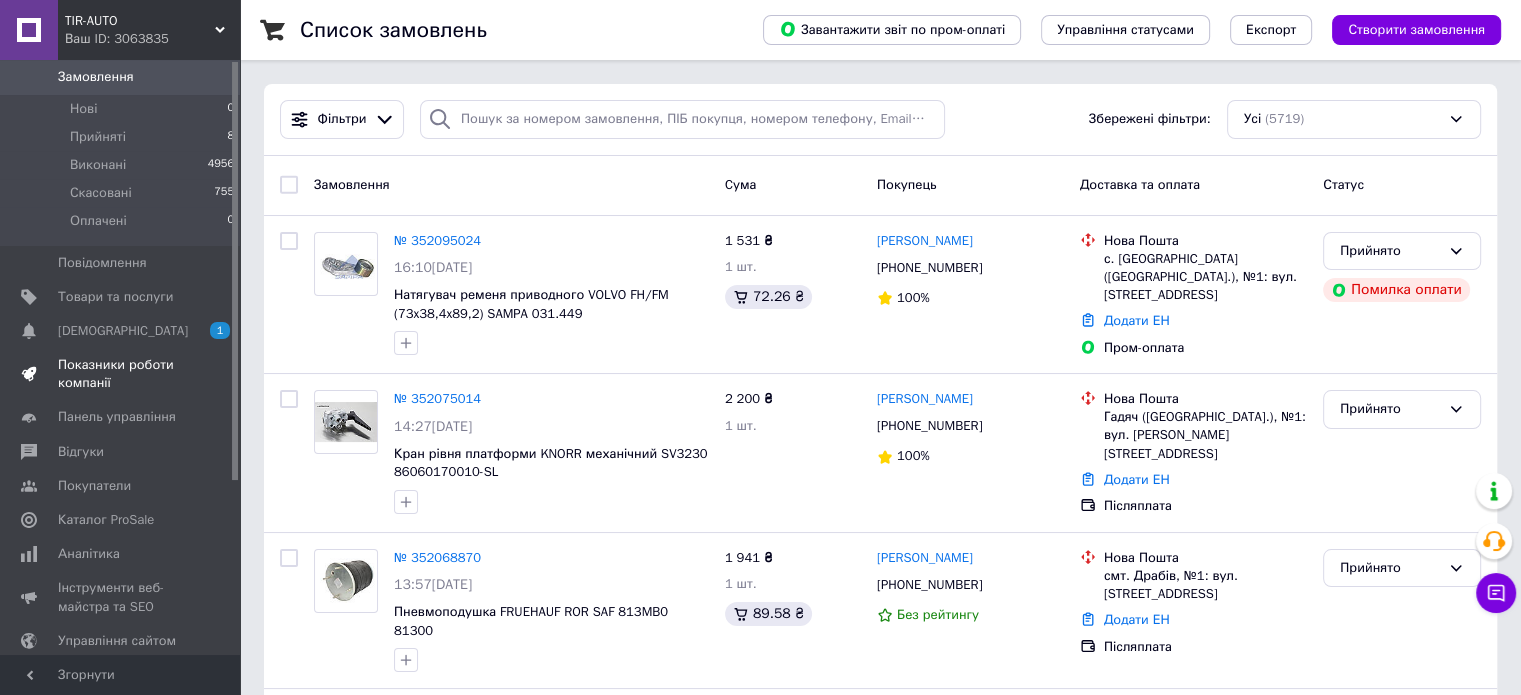 scroll, scrollTop: 0, scrollLeft: 0, axis: both 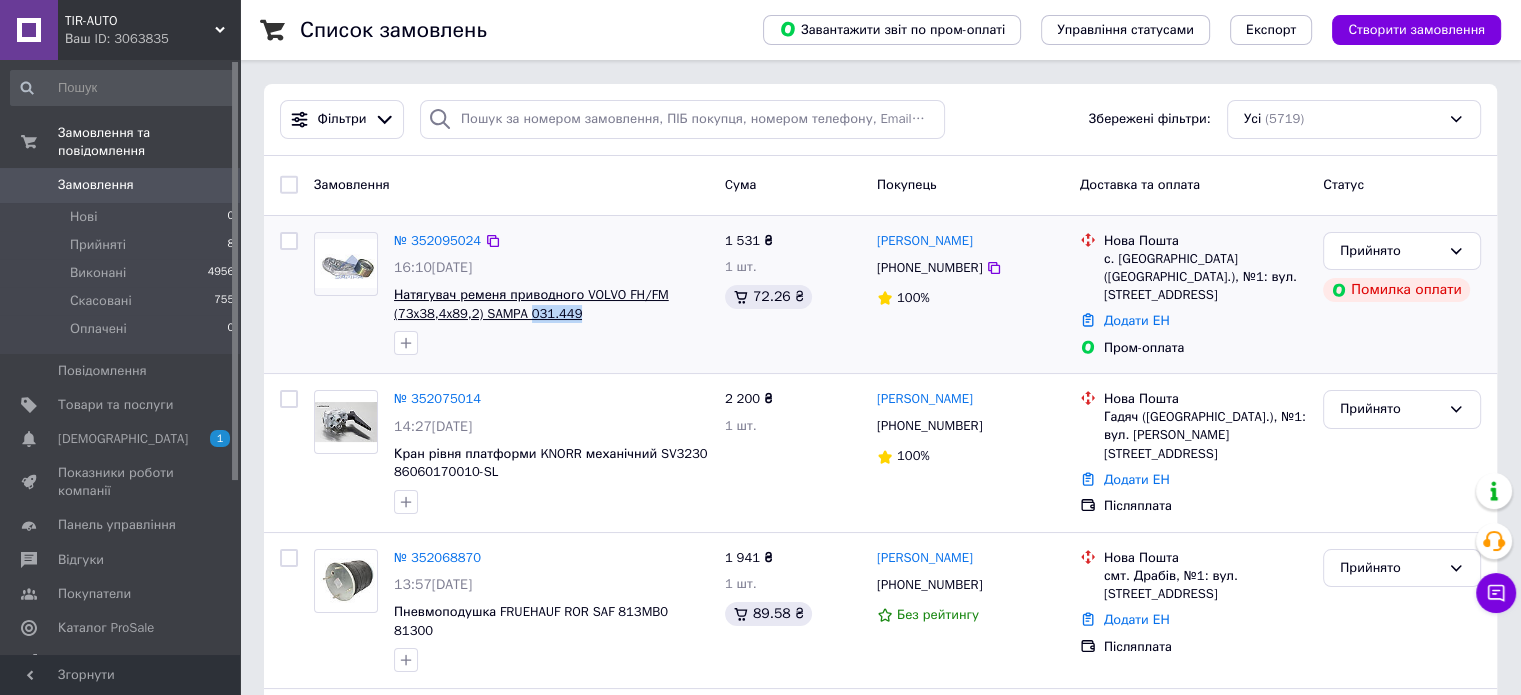 copy on "031.449" 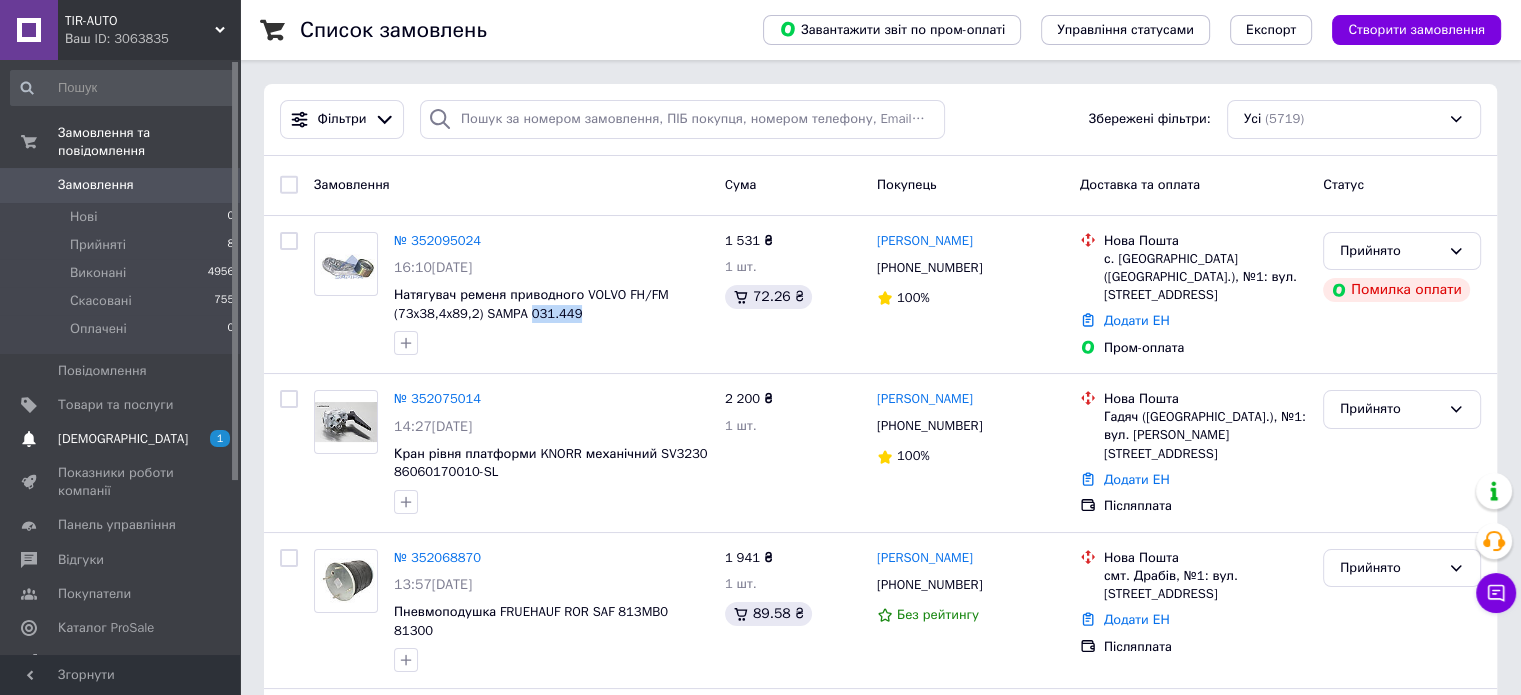 click on "[DEMOGRAPHIC_DATA]" at bounding box center (123, 439) 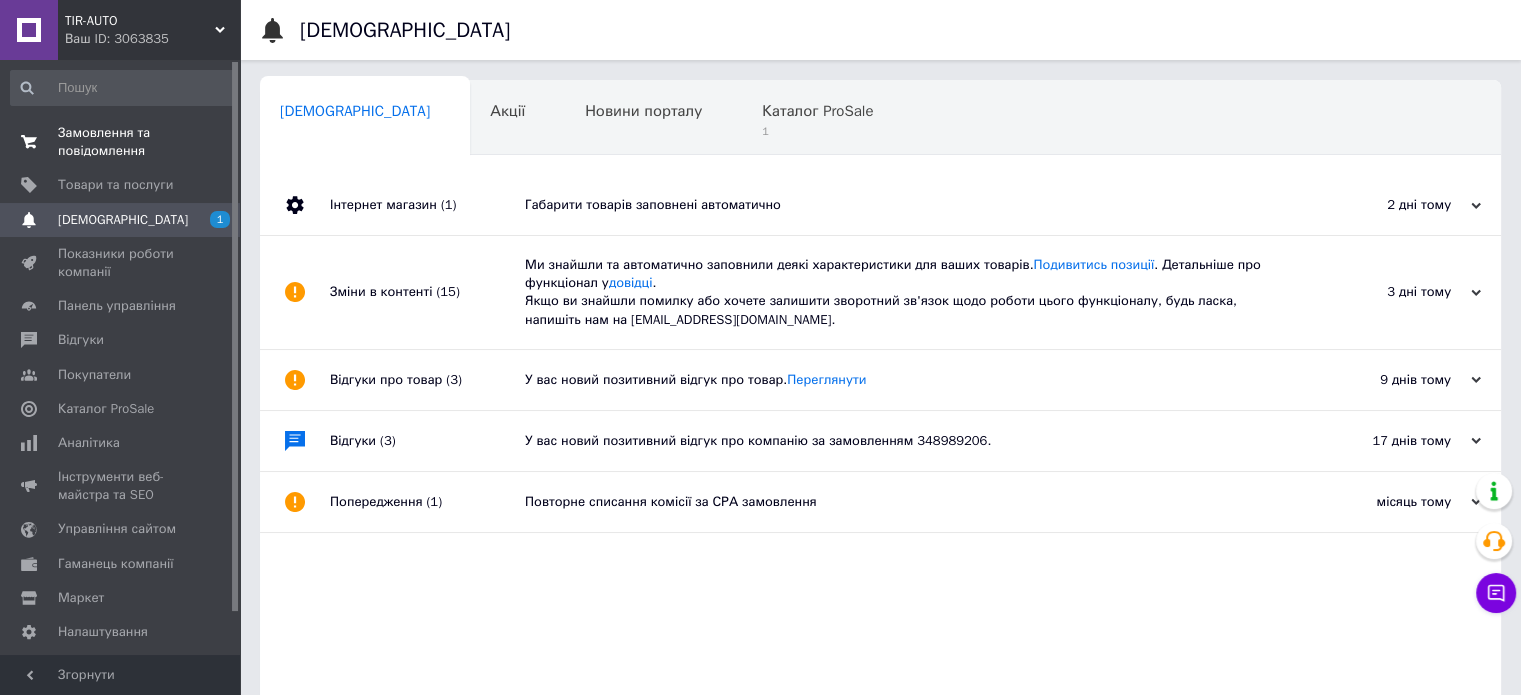 click on "Замовлення та повідомлення" at bounding box center (121, 142) 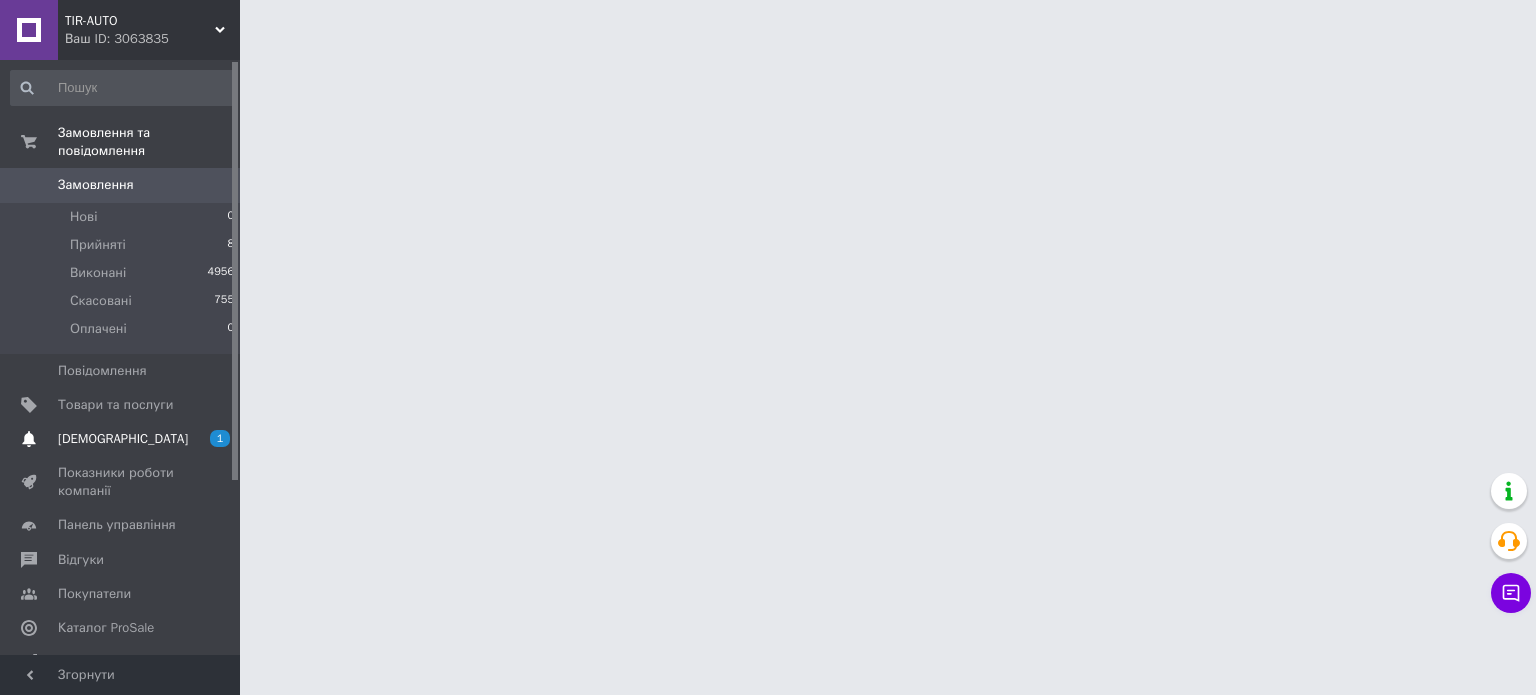 click on "[DEMOGRAPHIC_DATA]" at bounding box center [123, 439] 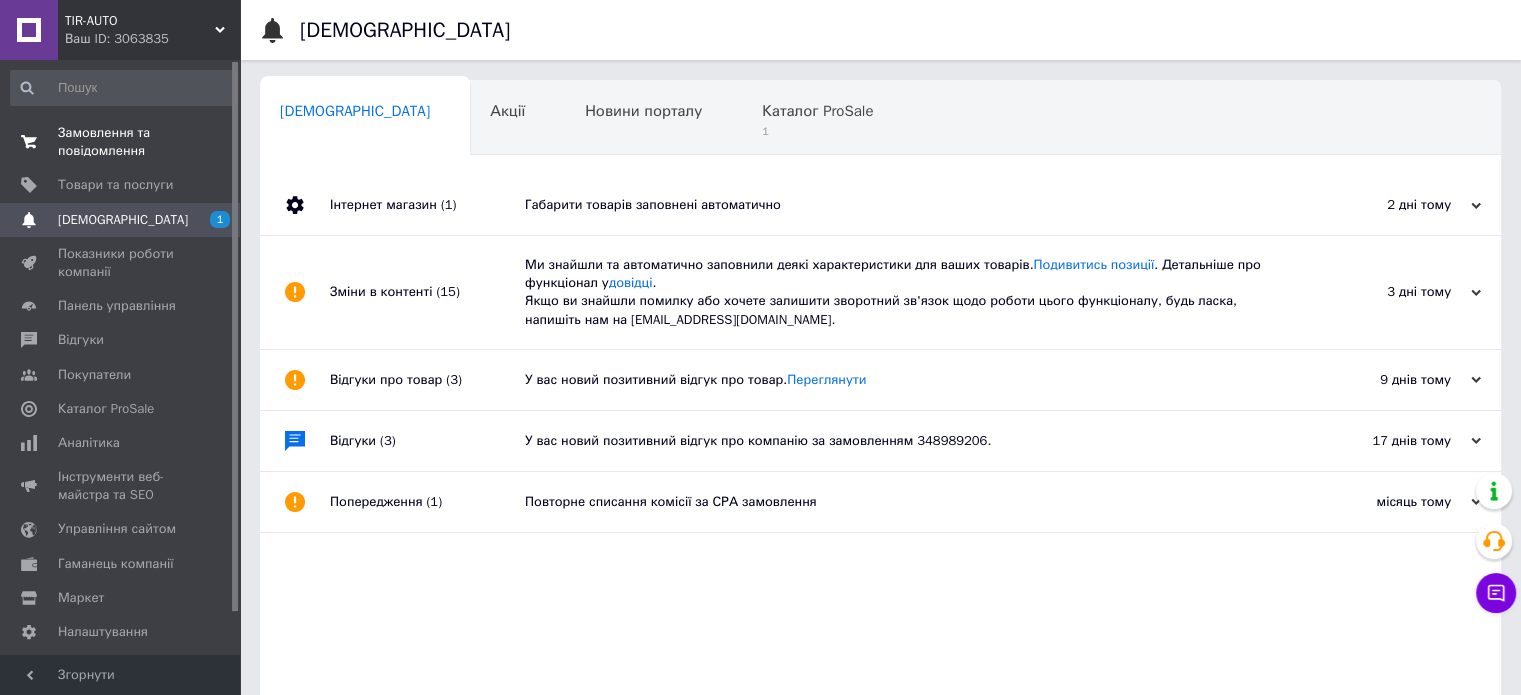 click on "Замовлення та повідомлення" at bounding box center (121, 142) 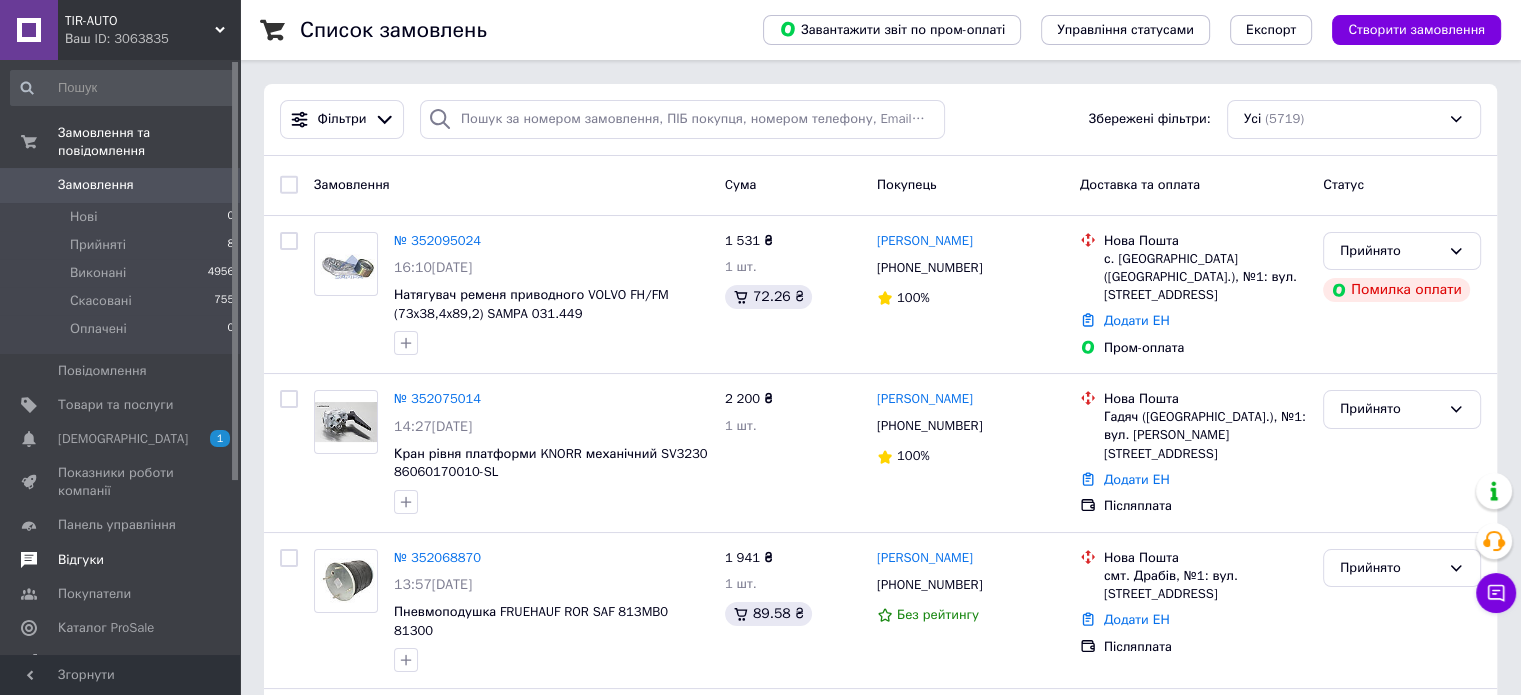 click on "Відгуки" at bounding box center (81, 560) 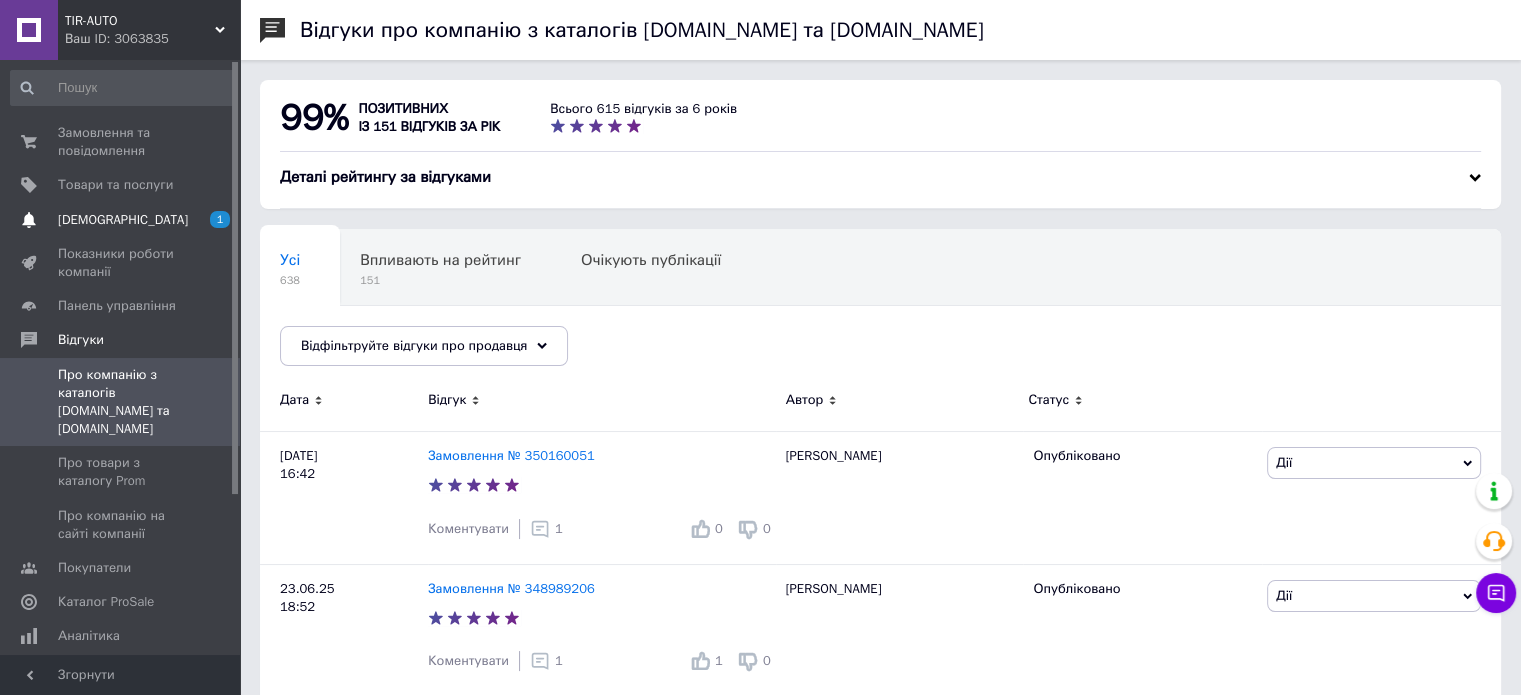 click on "[DEMOGRAPHIC_DATA]" at bounding box center (123, 220) 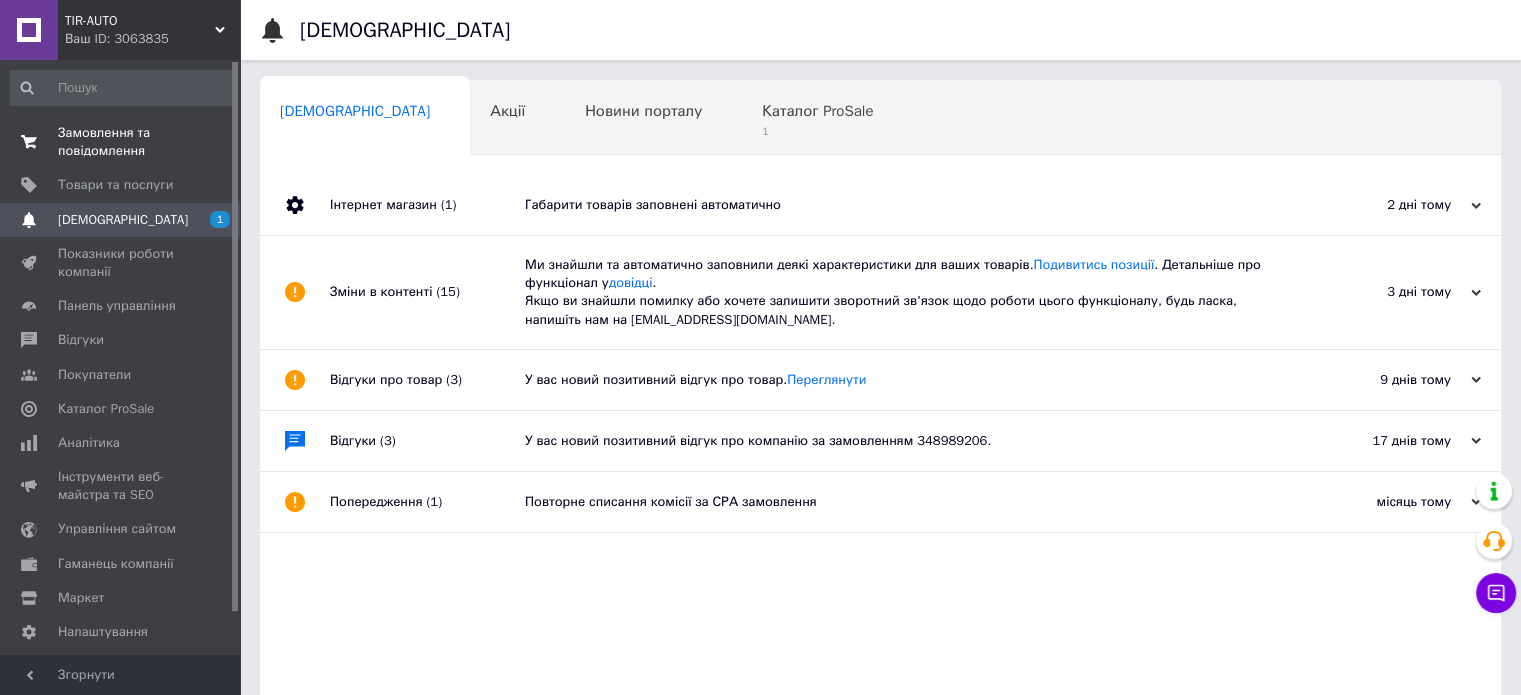 click on "Замовлення та повідомлення" at bounding box center (121, 142) 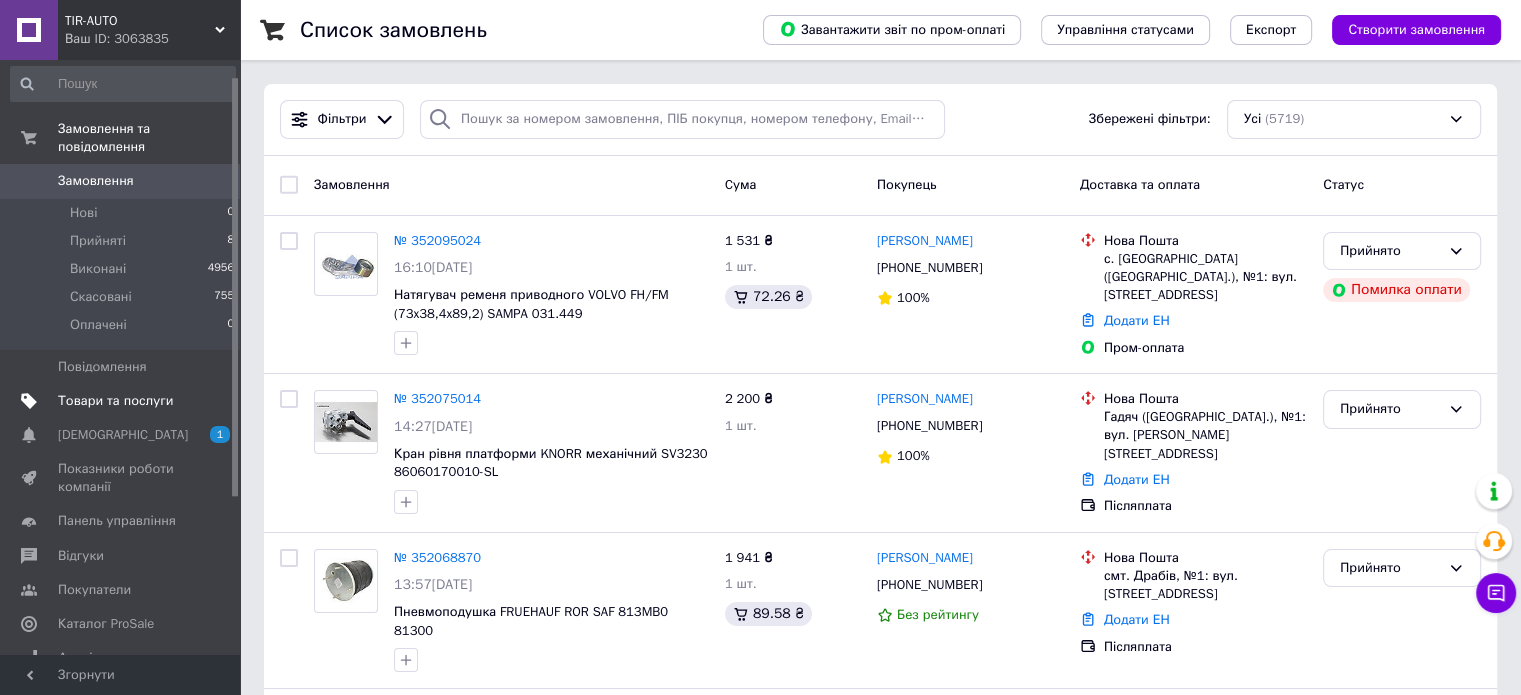 scroll, scrollTop: 0, scrollLeft: 0, axis: both 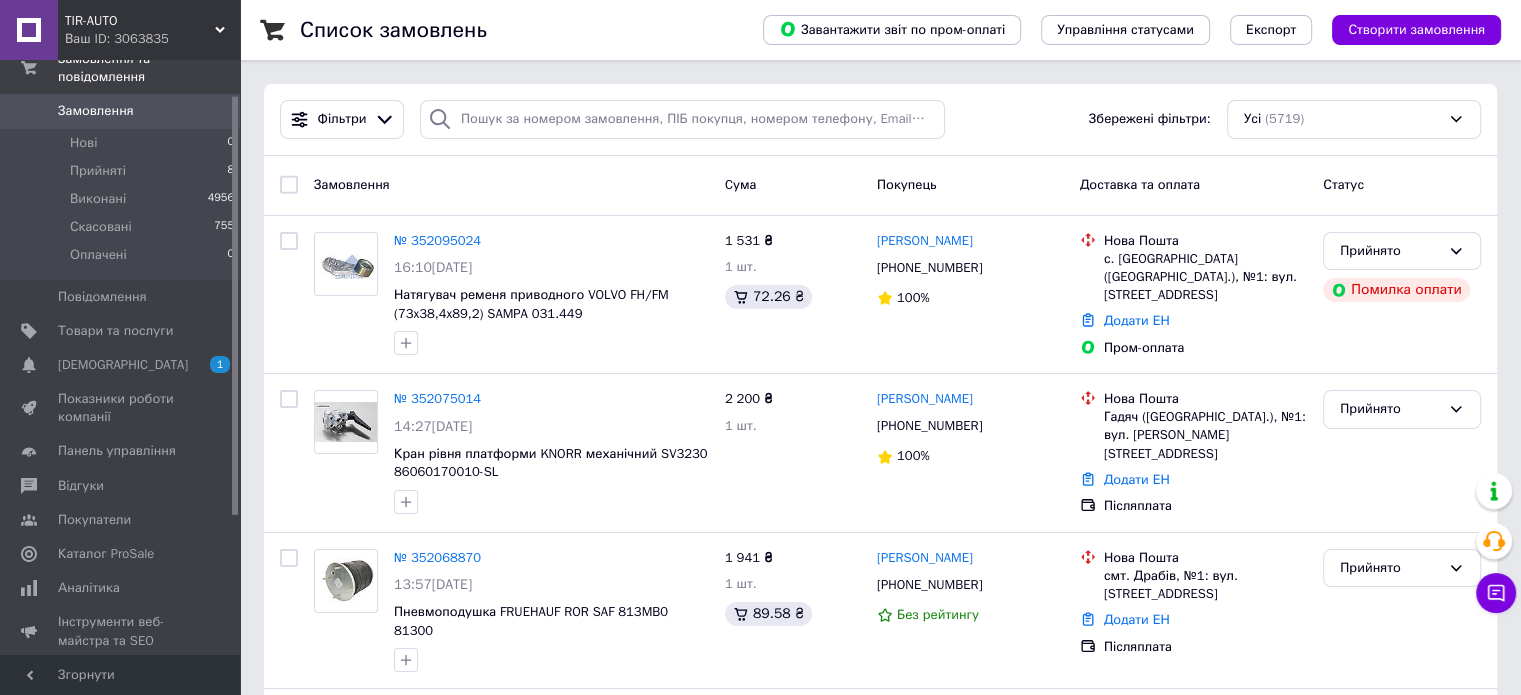 drag, startPoint x: 232, startPoint y: 364, endPoint x: 232, endPoint y: 416, distance: 52 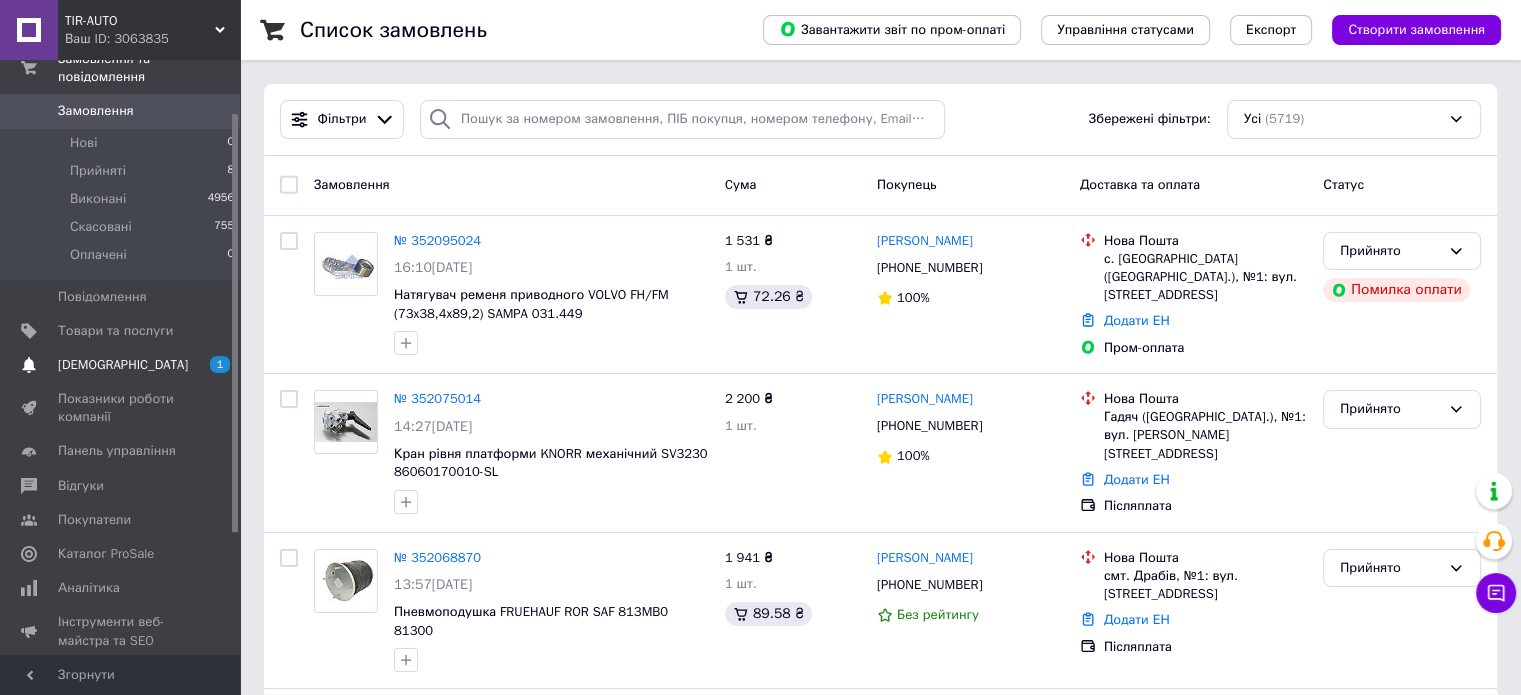 click on "[DEMOGRAPHIC_DATA]" at bounding box center [123, 365] 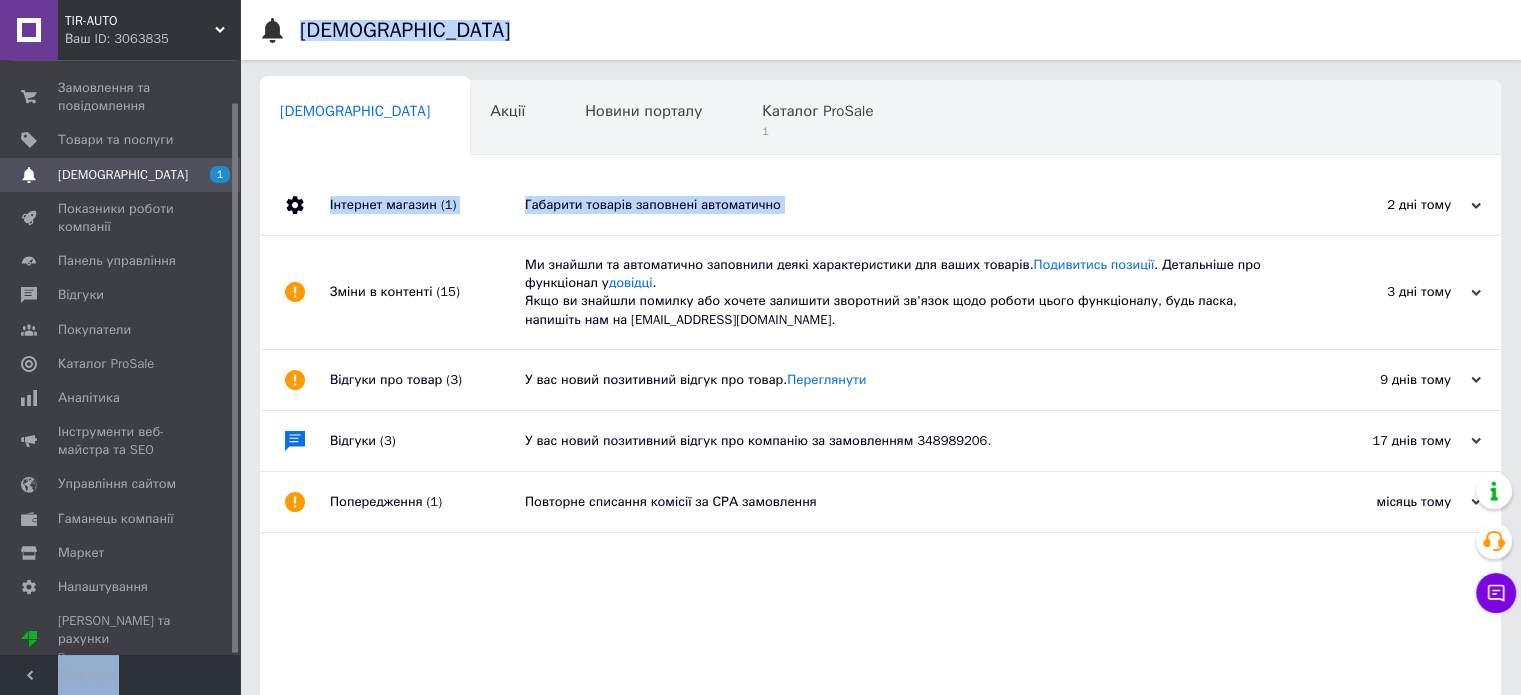 drag, startPoint x: 240, startPoint y: 280, endPoint x: 235, endPoint y: 291, distance: 12.083046 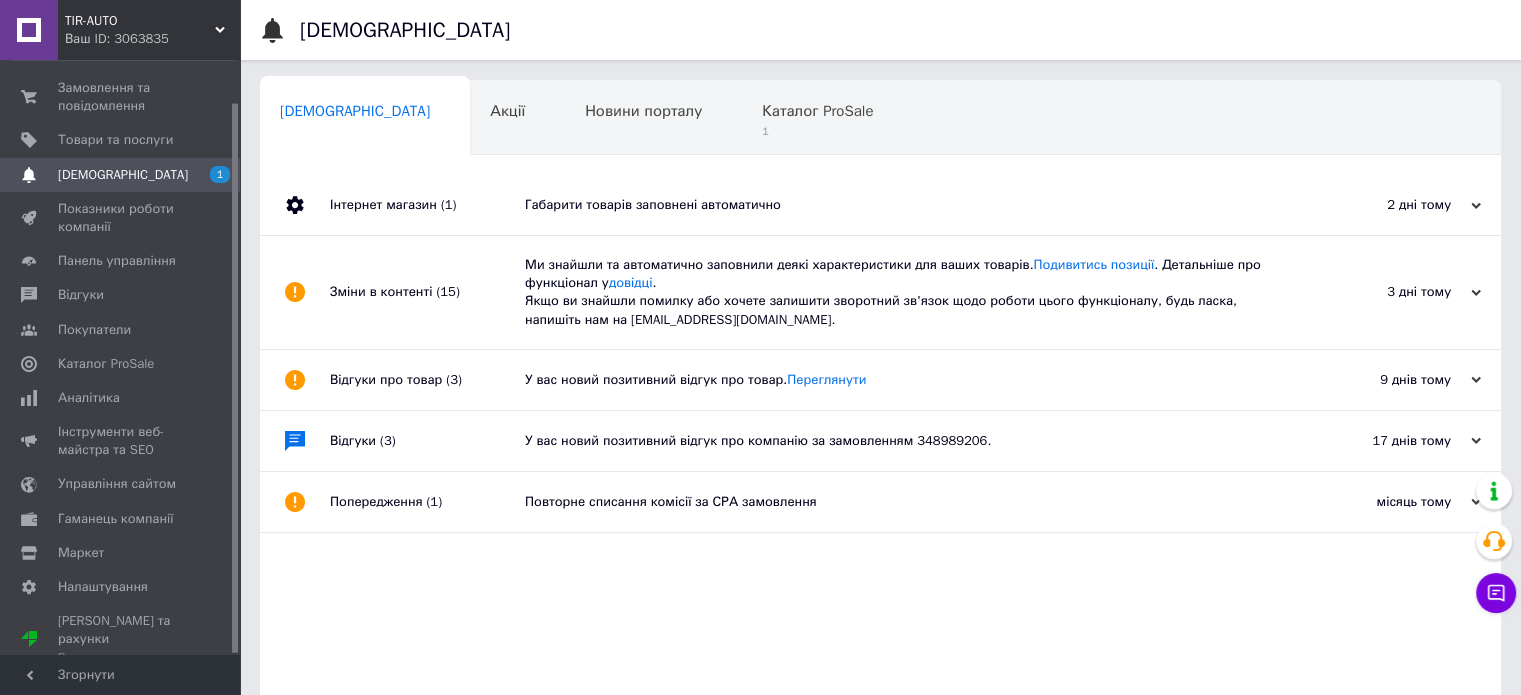 drag, startPoint x: 235, startPoint y: 291, endPoint x: 236, endPoint y: 331, distance: 40.012497 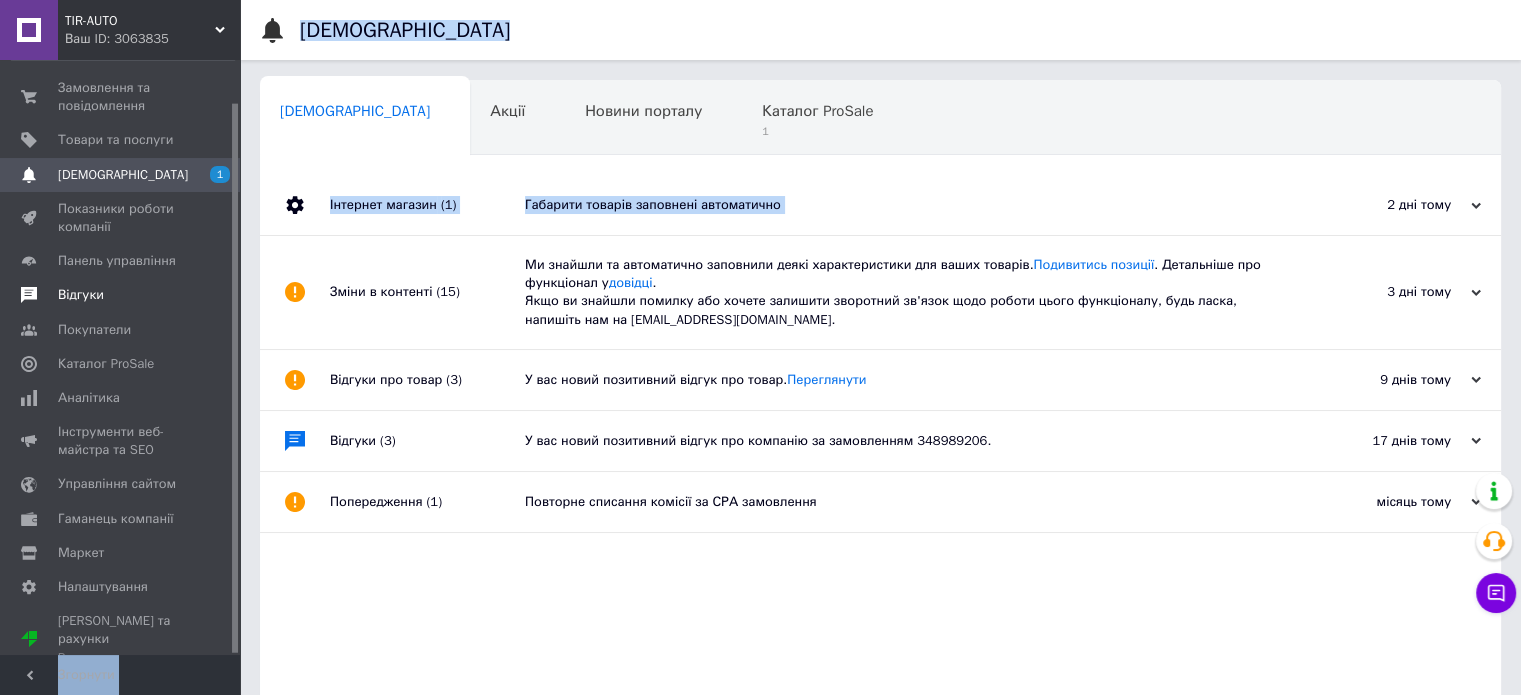 click on "Відгуки" at bounding box center (81, 295) 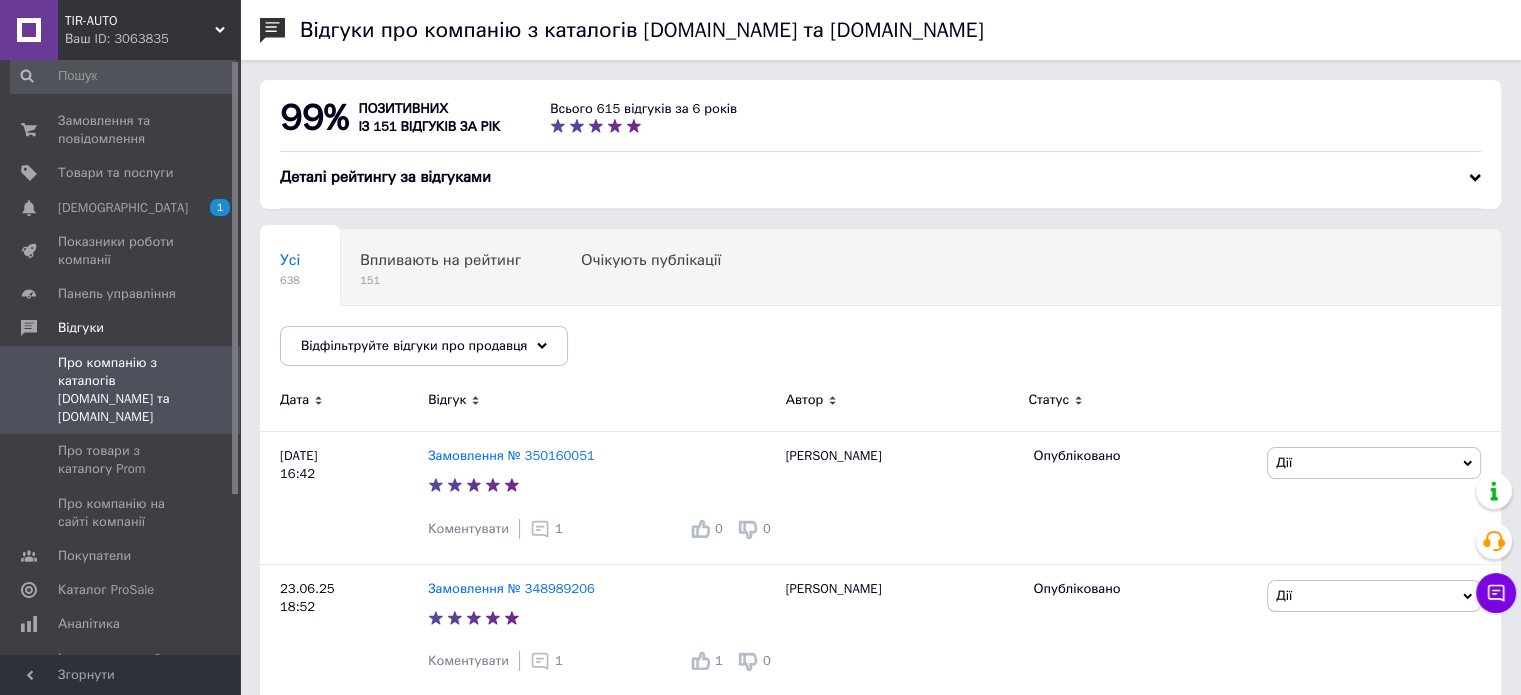 scroll, scrollTop: 0, scrollLeft: 0, axis: both 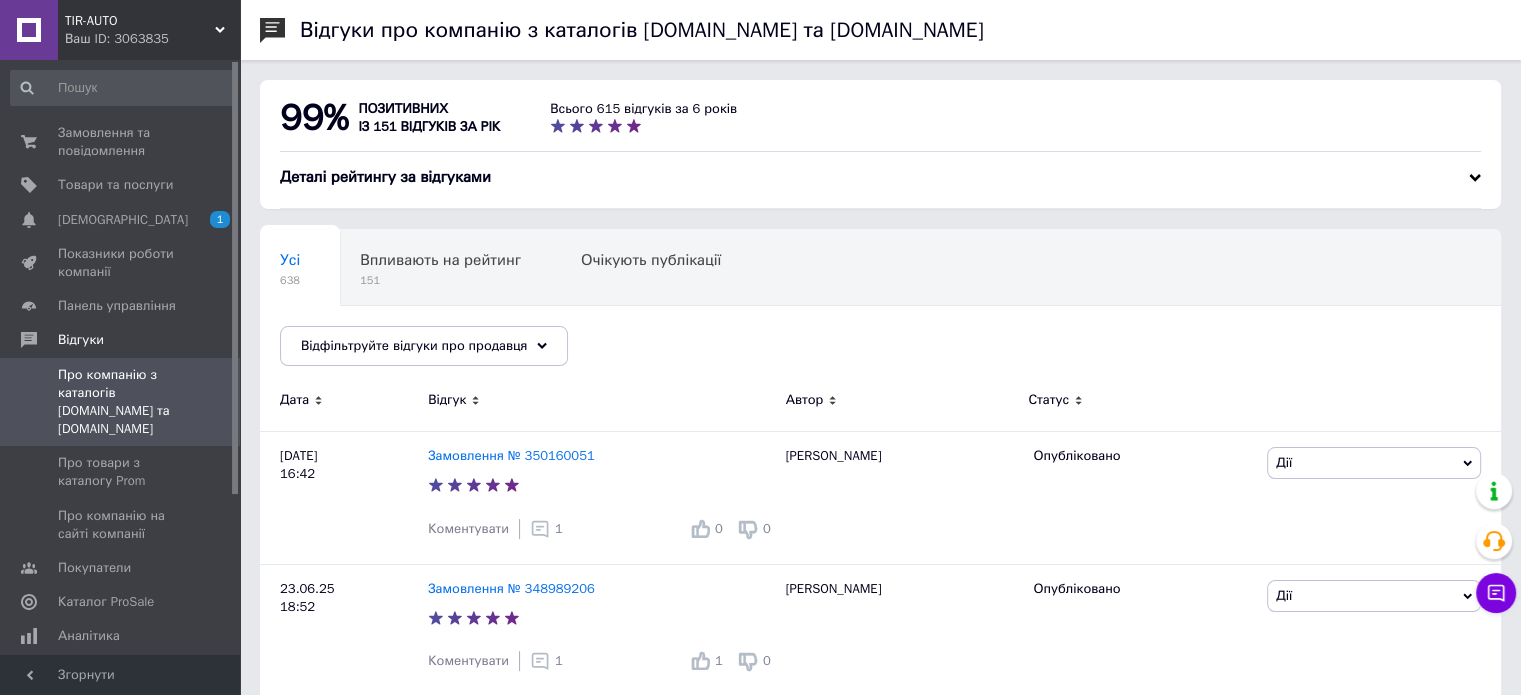 drag, startPoint x: 233, startPoint y: 267, endPoint x: 245, endPoint y: 195, distance: 72.99315 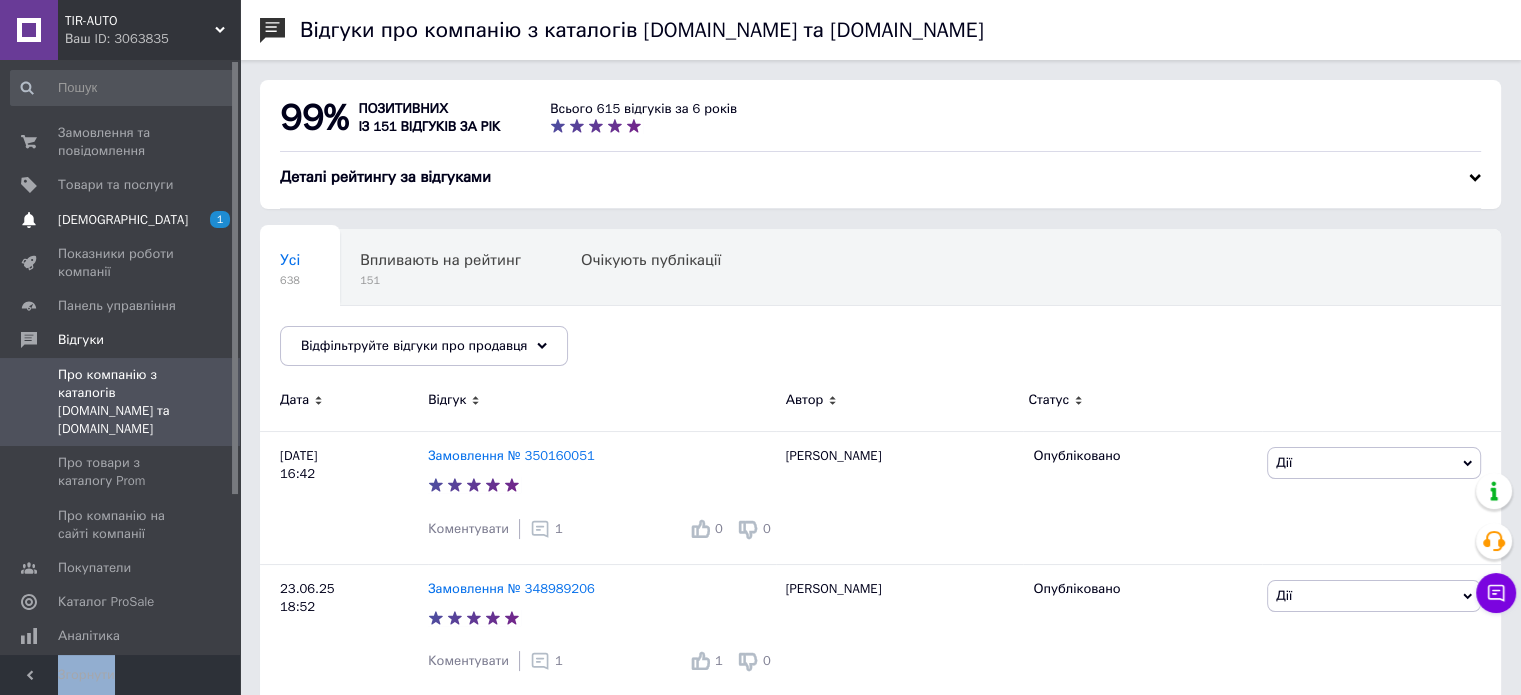 click on "[DEMOGRAPHIC_DATA]" at bounding box center (121, 220) 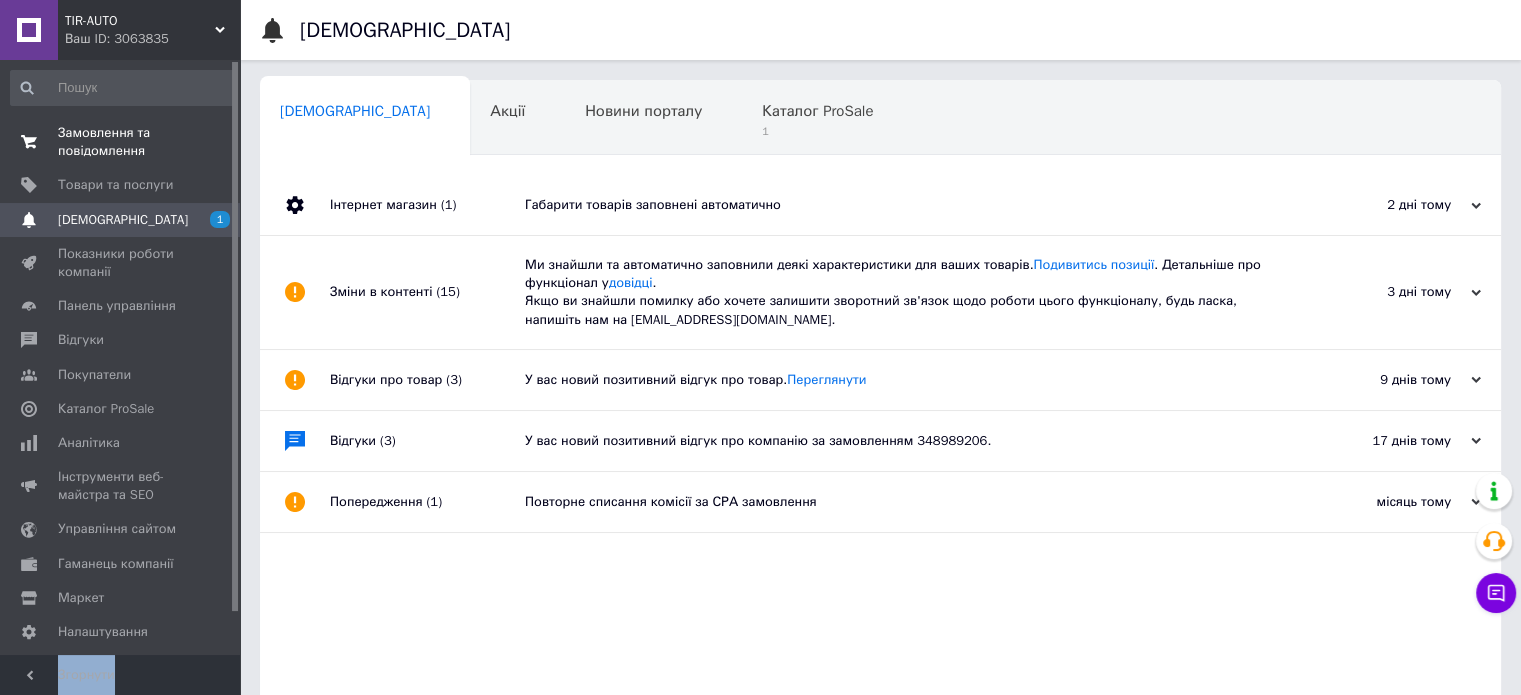 click on "Замовлення та повідомлення" at bounding box center [121, 142] 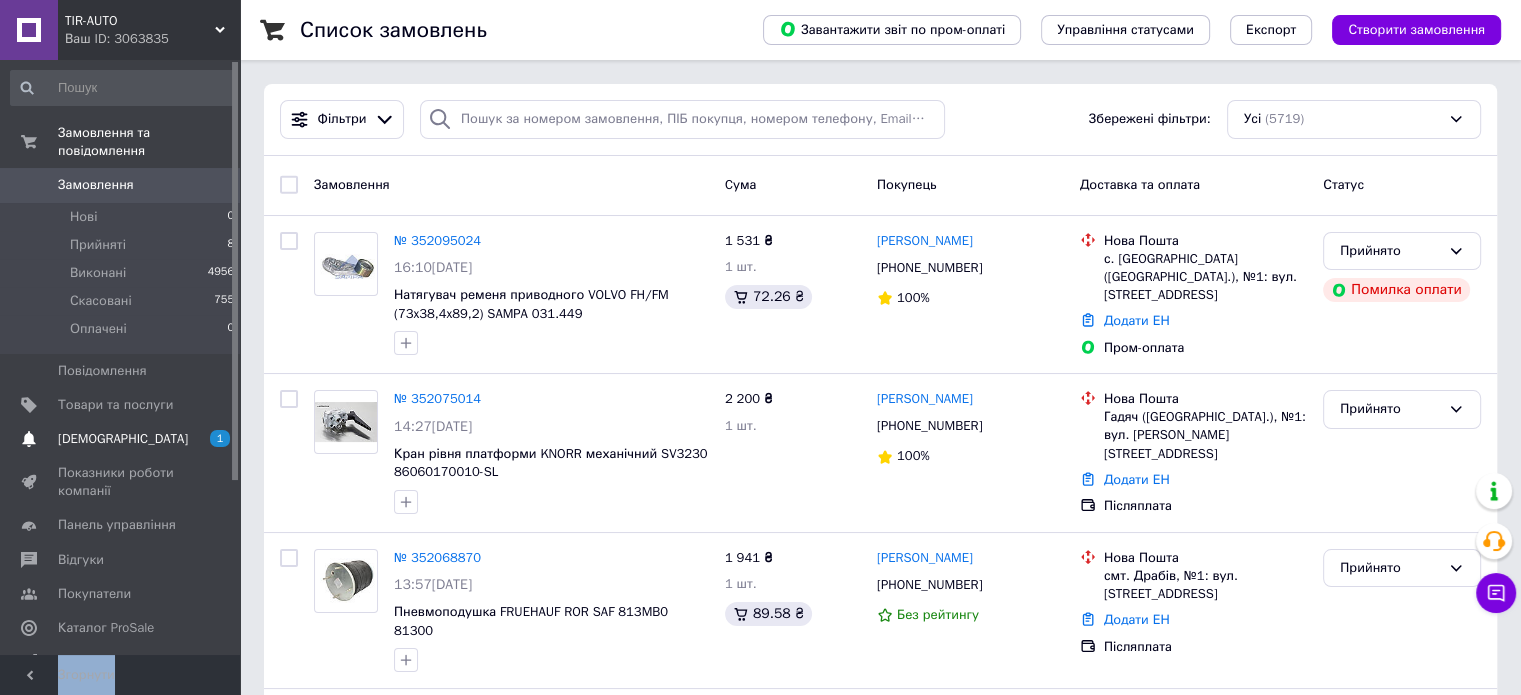 click on "[DEMOGRAPHIC_DATA] 1 0" at bounding box center [123, 439] 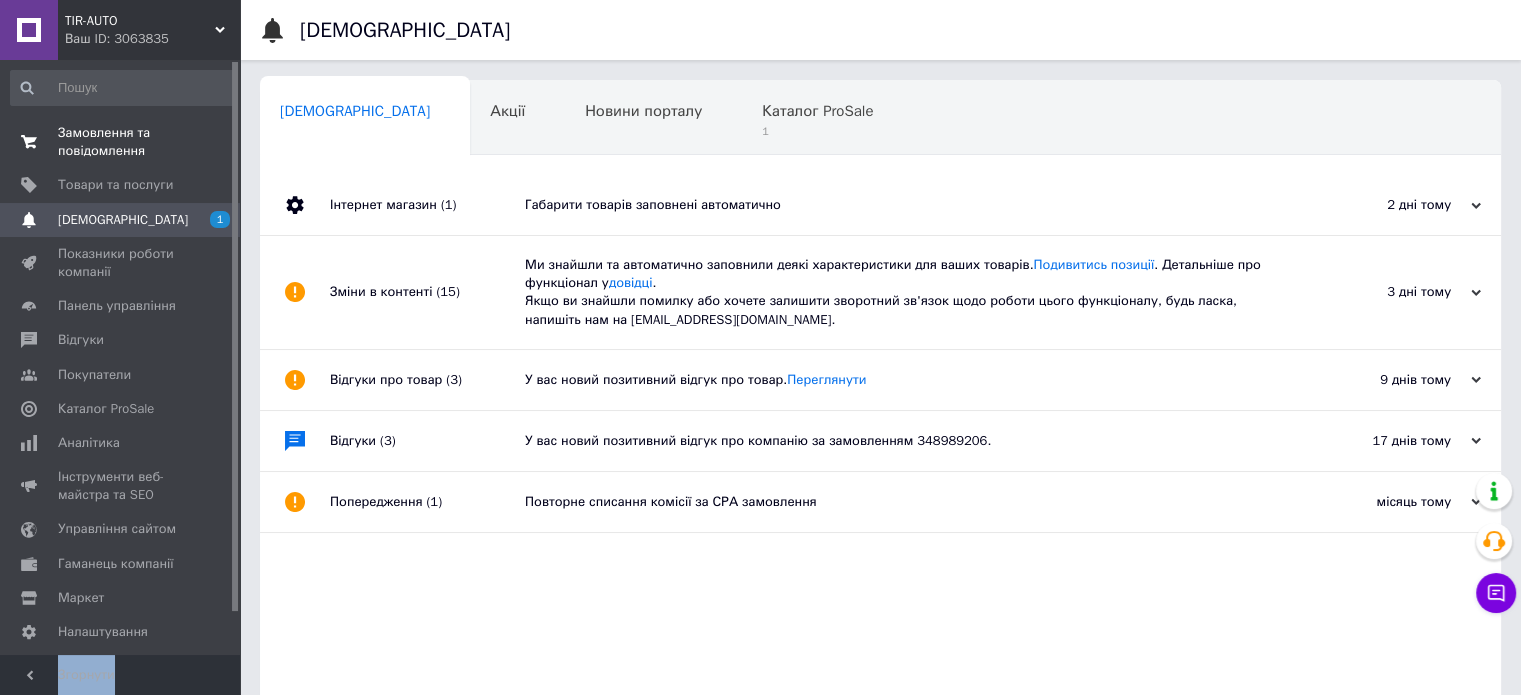 click on "Замовлення та повідомлення 0 0" at bounding box center [123, 142] 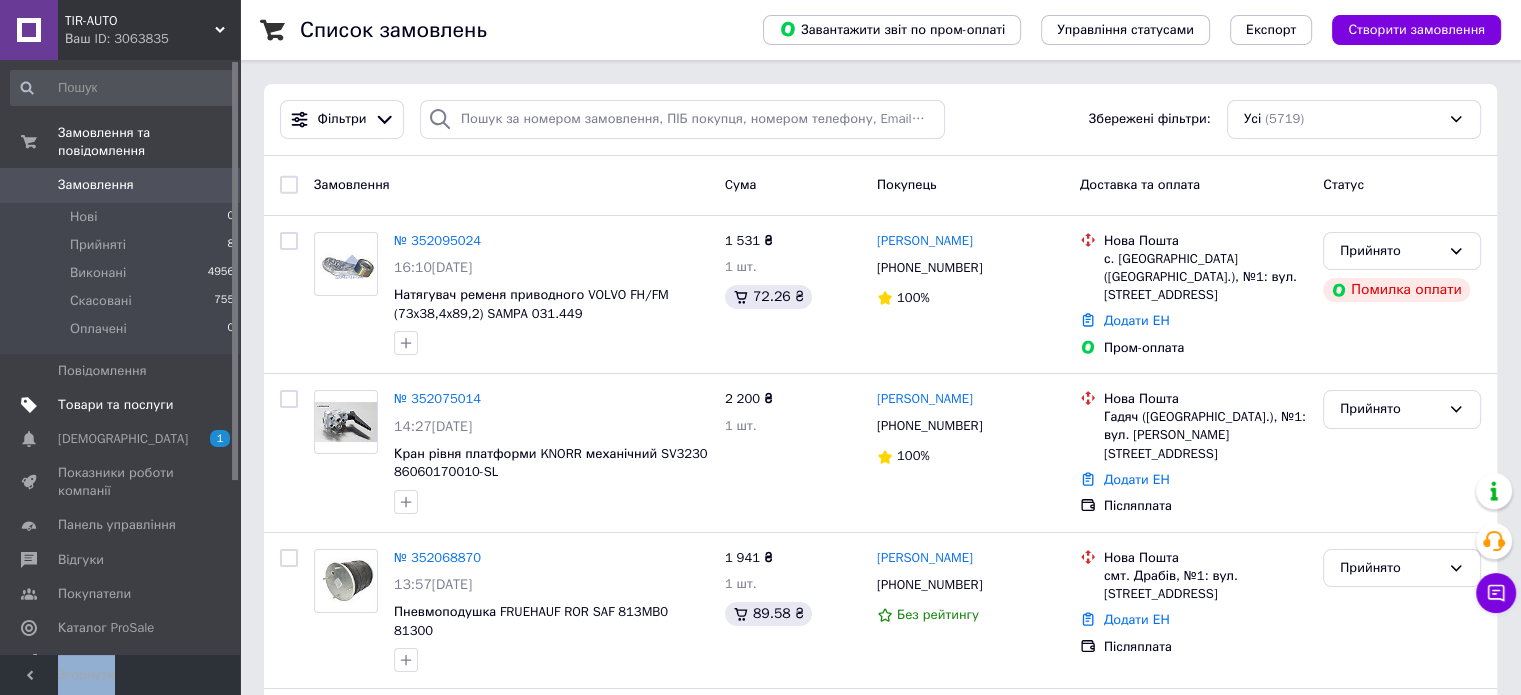 click on "Товари та послуги" at bounding box center (115, 405) 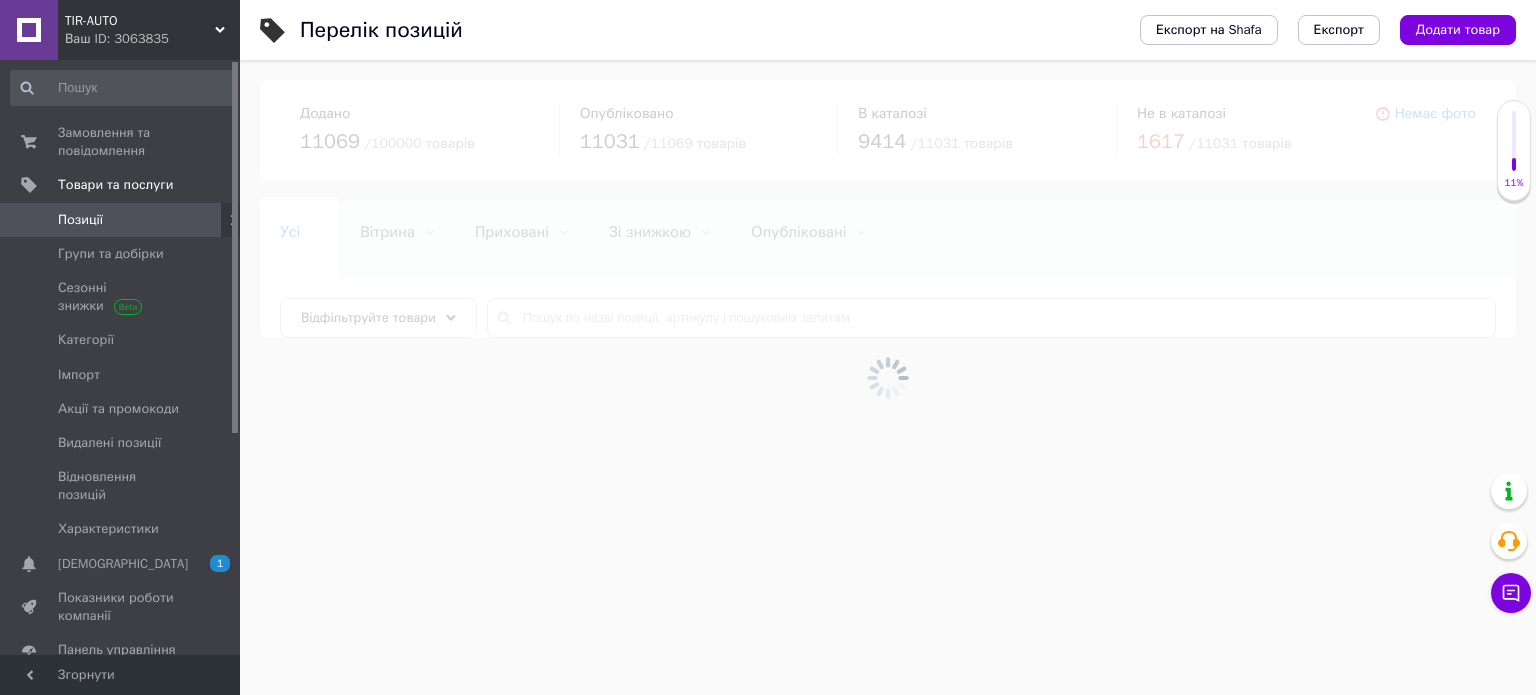 click at bounding box center (888, 377) 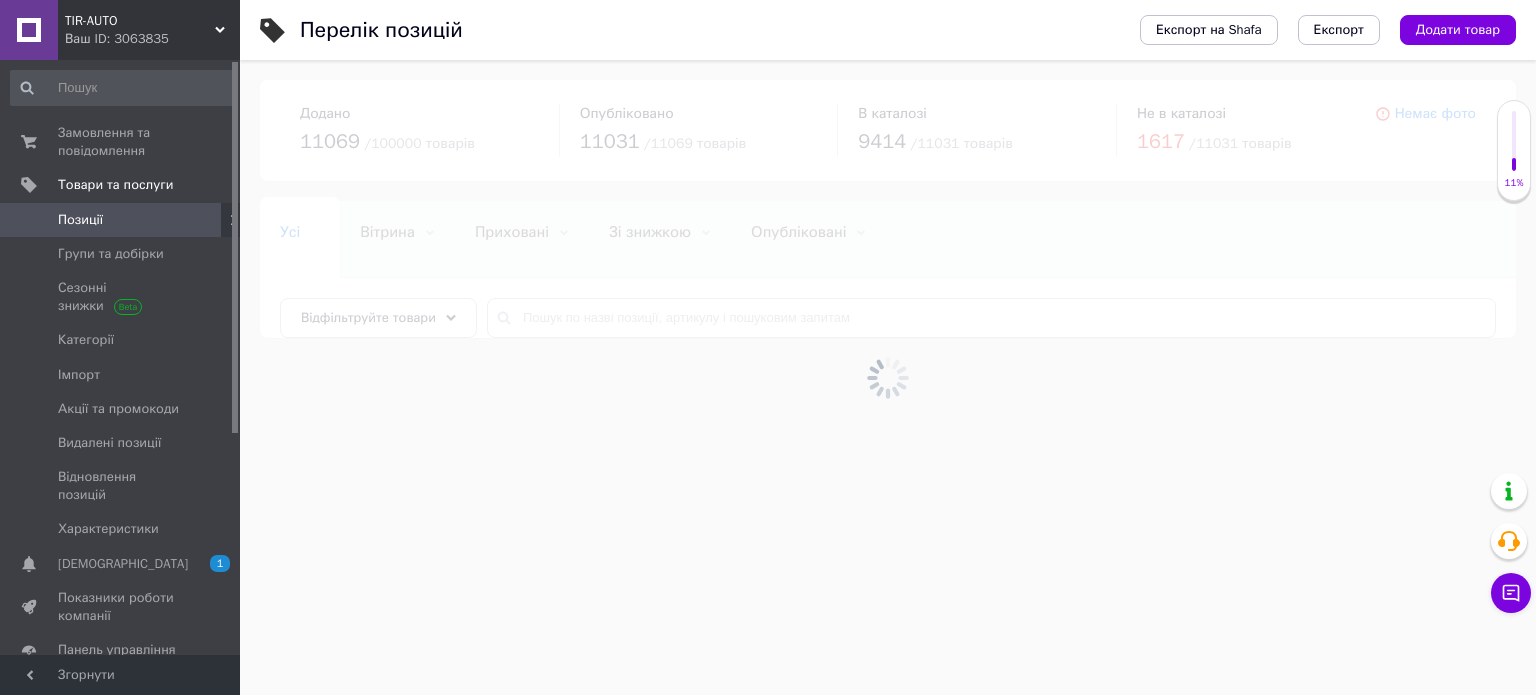 click at bounding box center [888, 377] 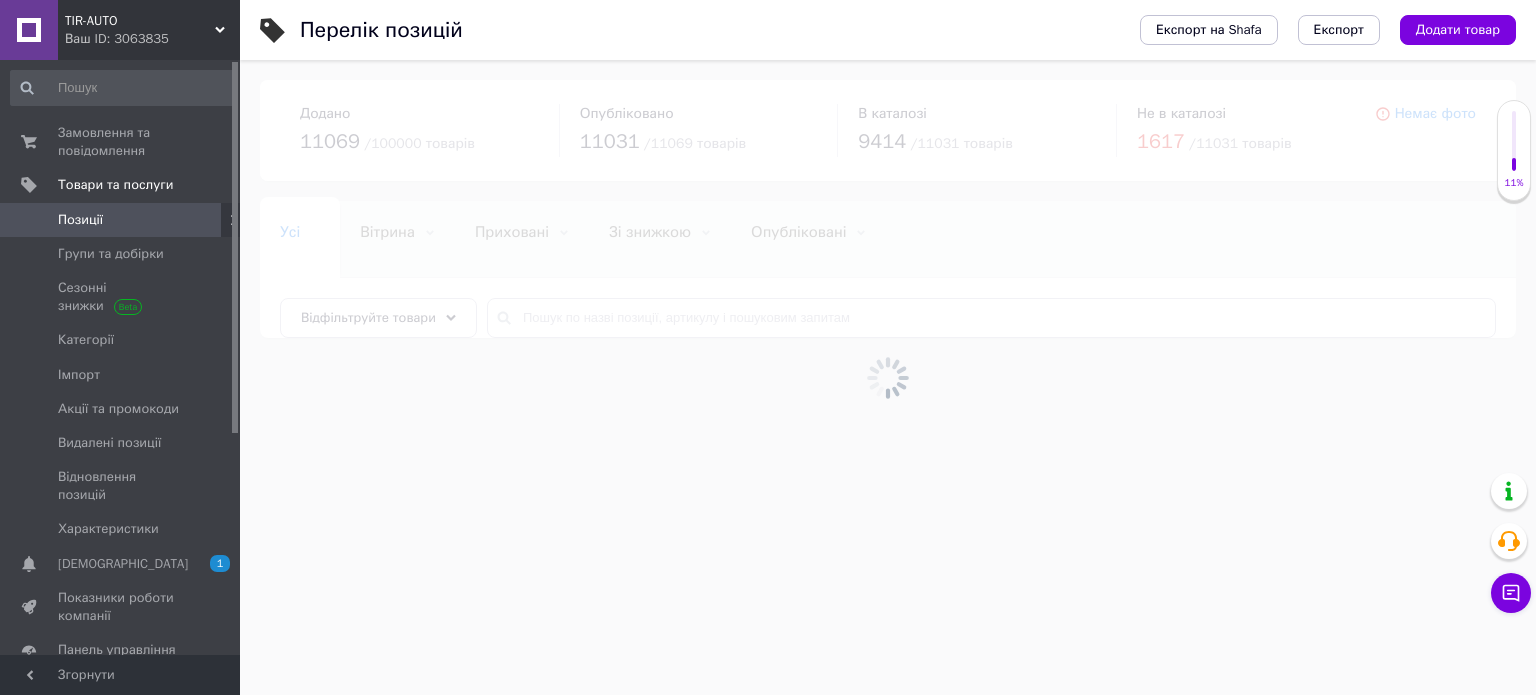 click at bounding box center [888, 377] 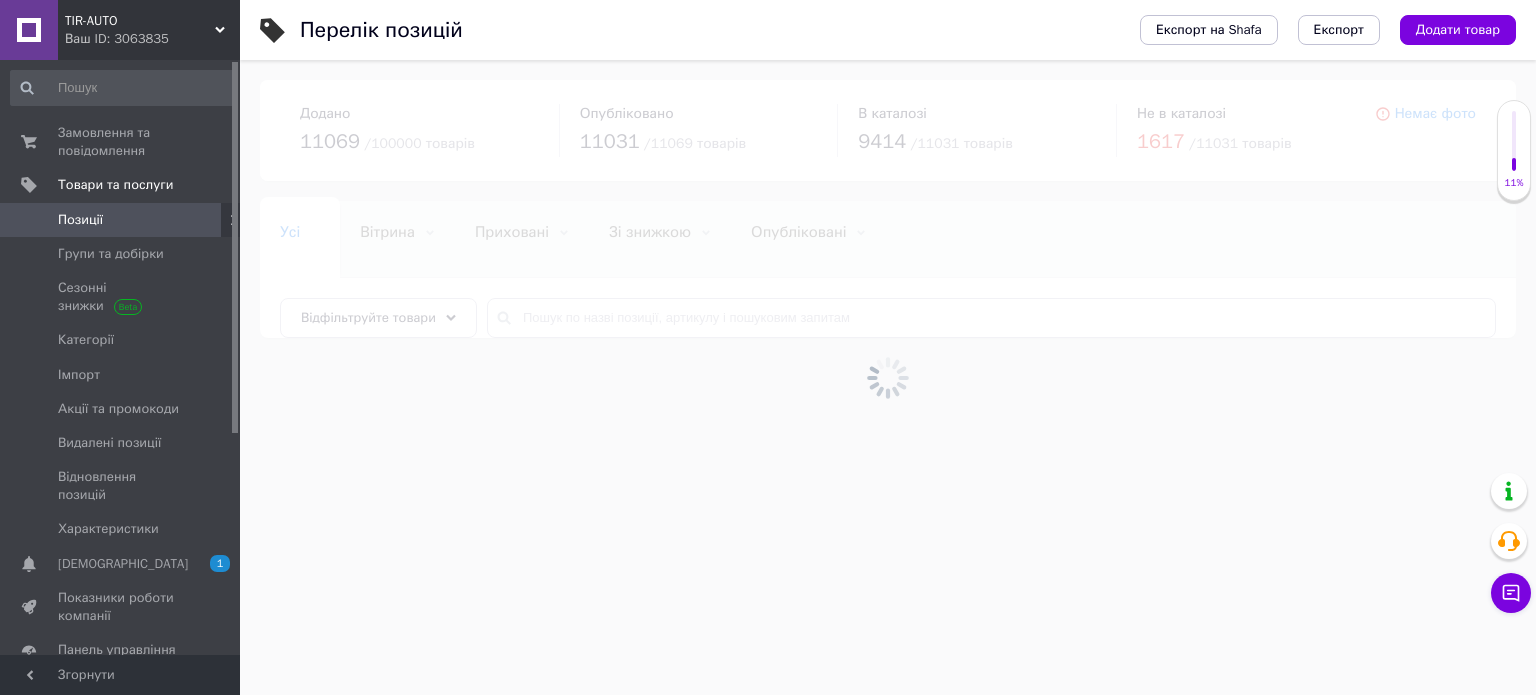 click at bounding box center [888, 377] 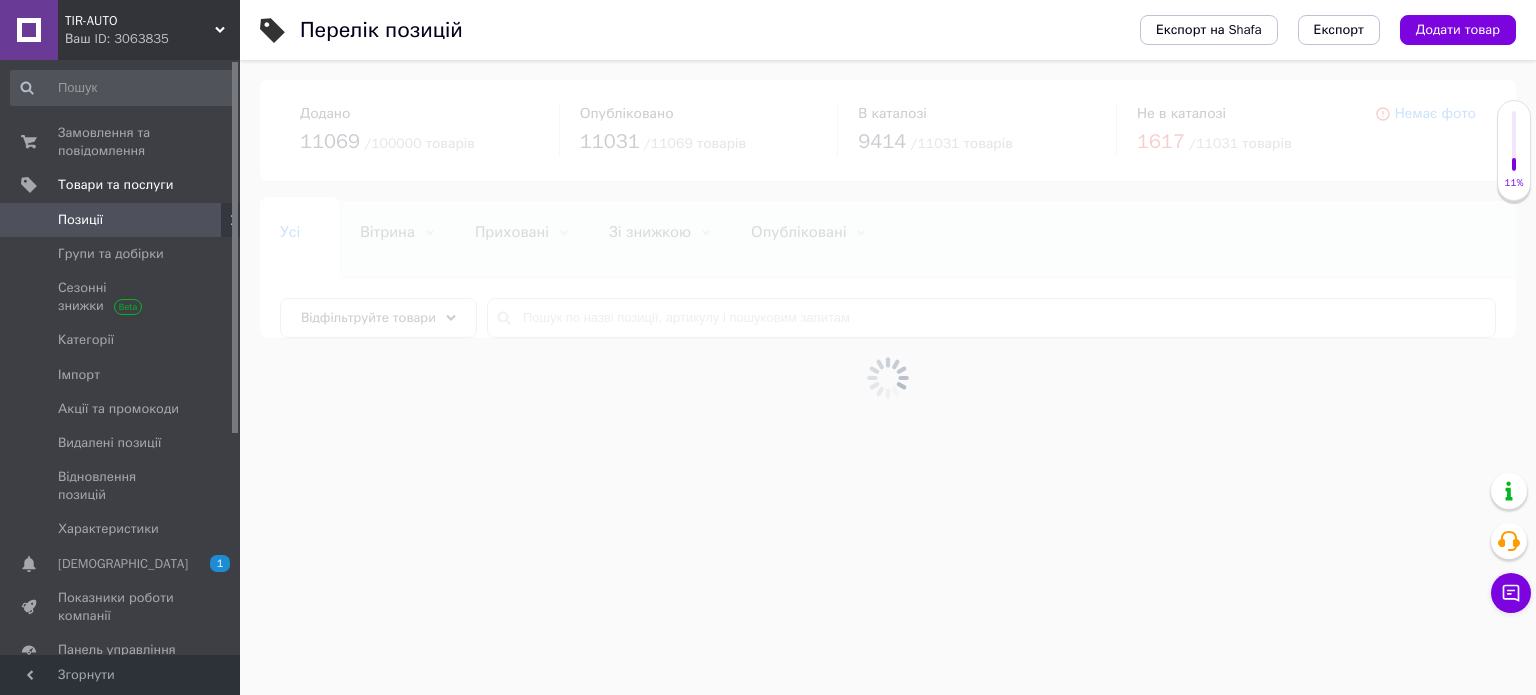 click at bounding box center [888, 377] 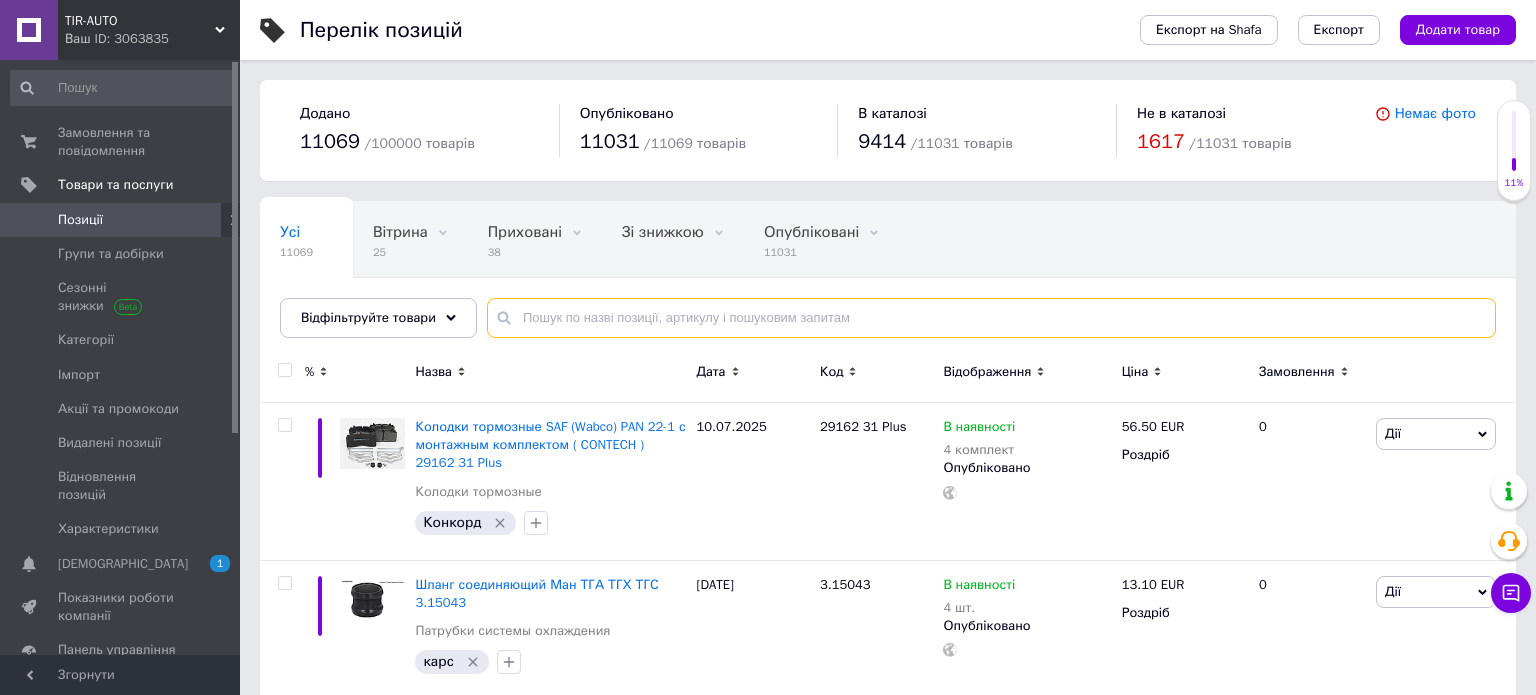 click at bounding box center (991, 318) 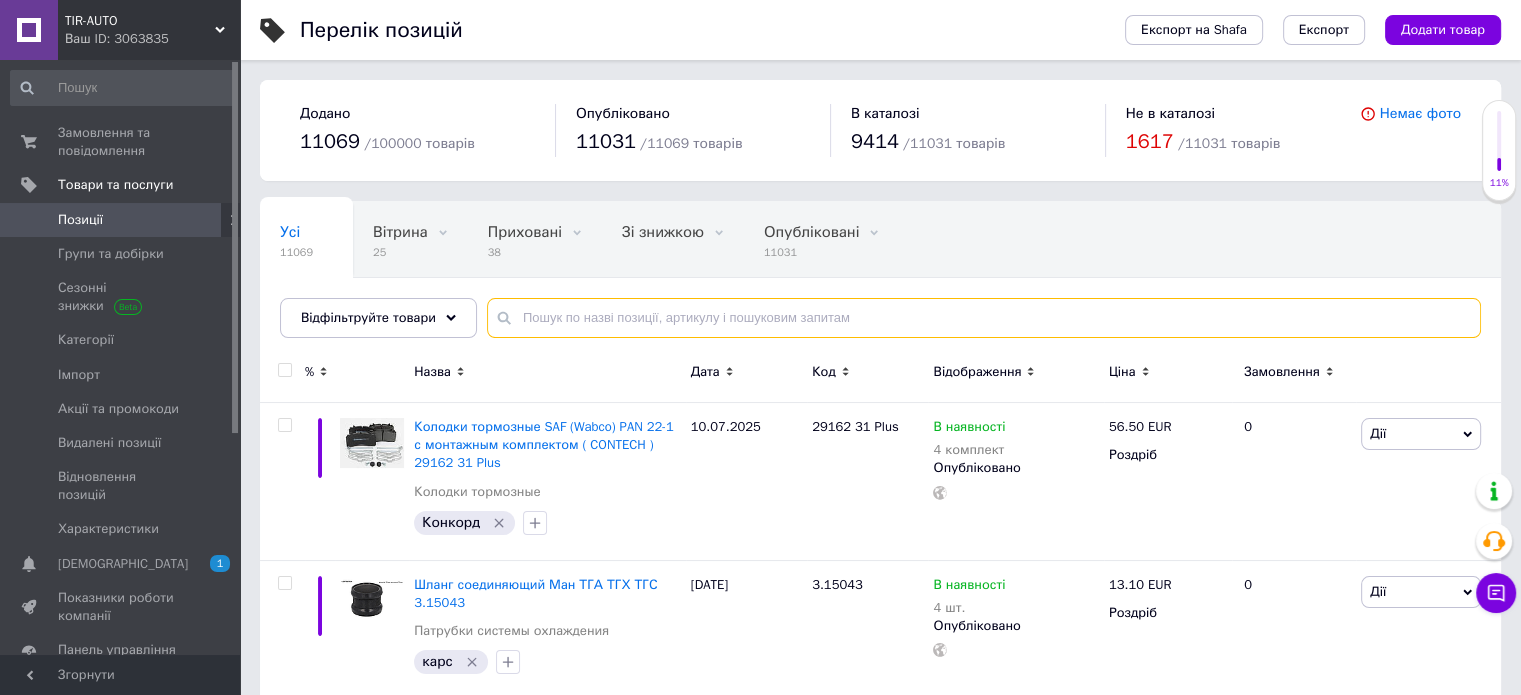 paste on "2925330004145694" 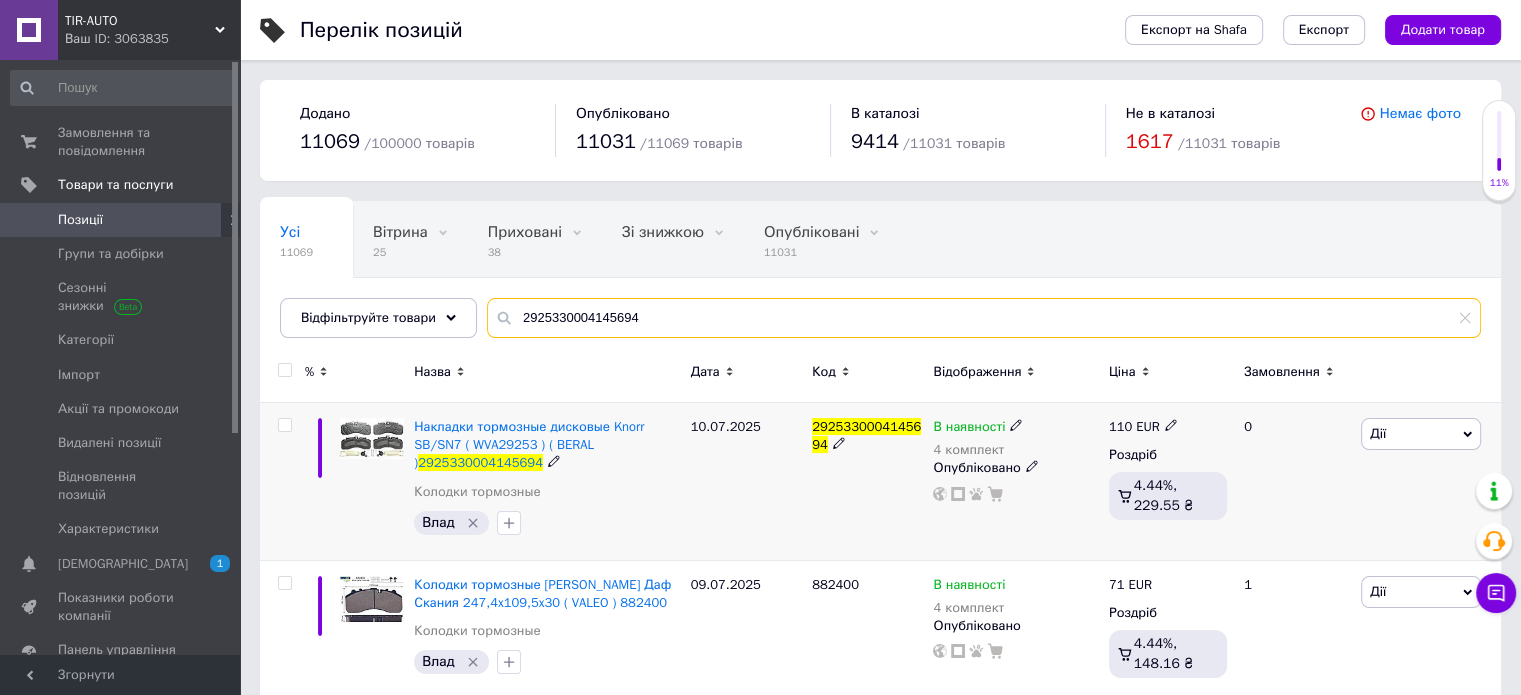 type on "2925330004145694" 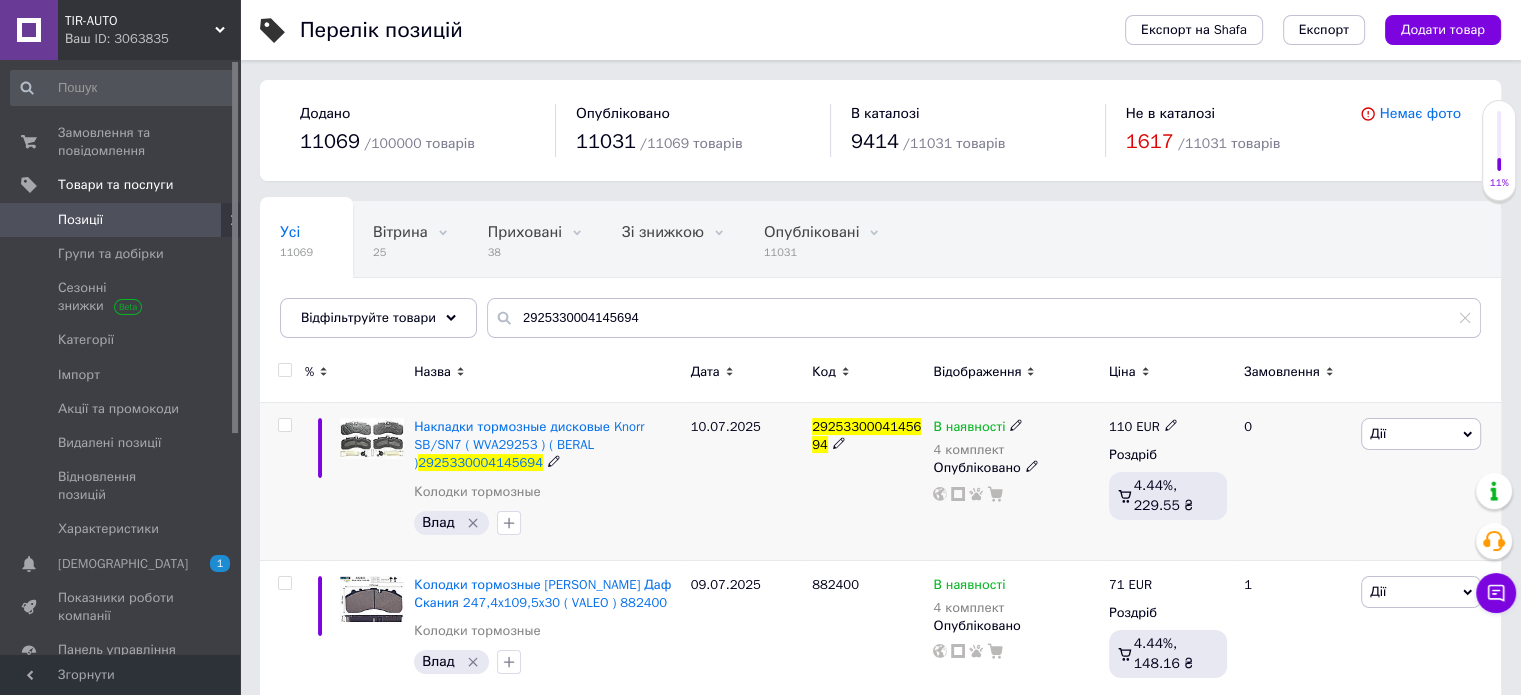 click at bounding box center [1171, 424] 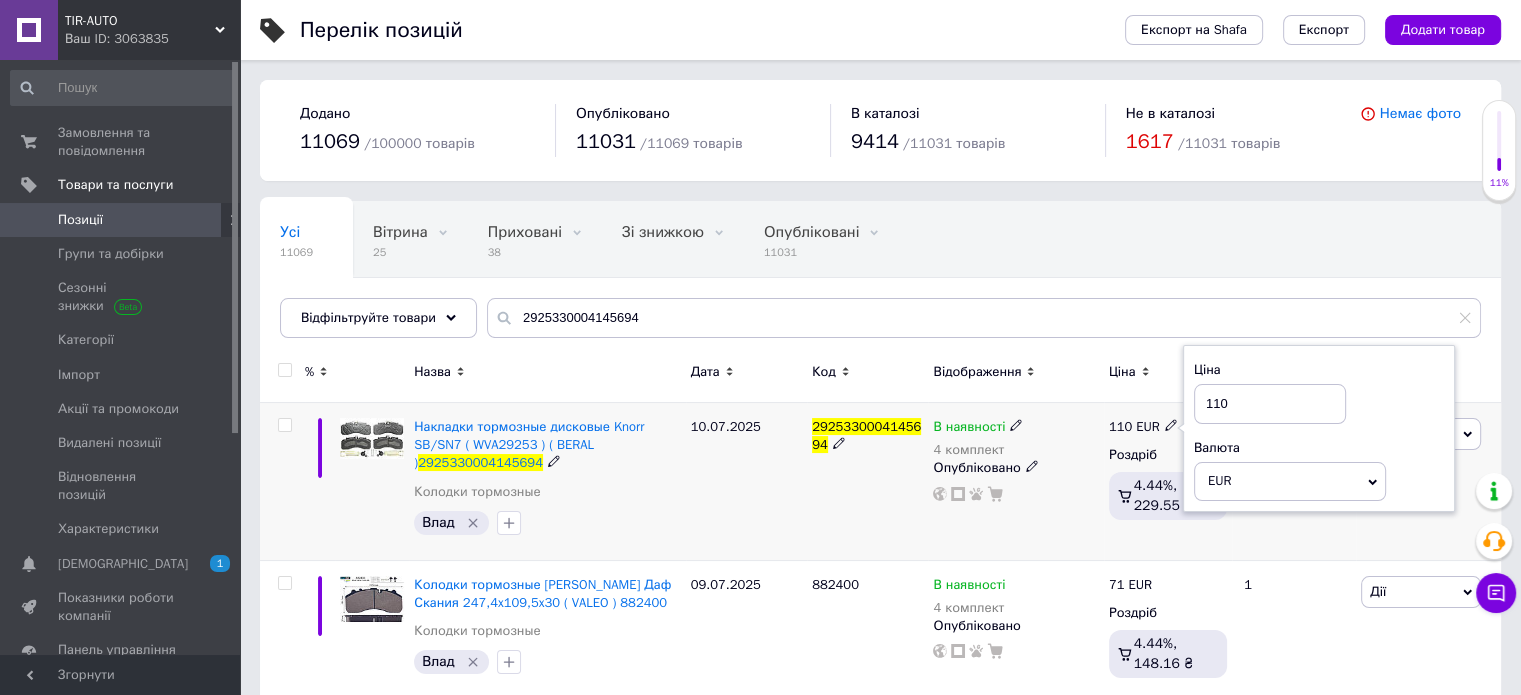 click on "10.07.2025" at bounding box center (746, 482) 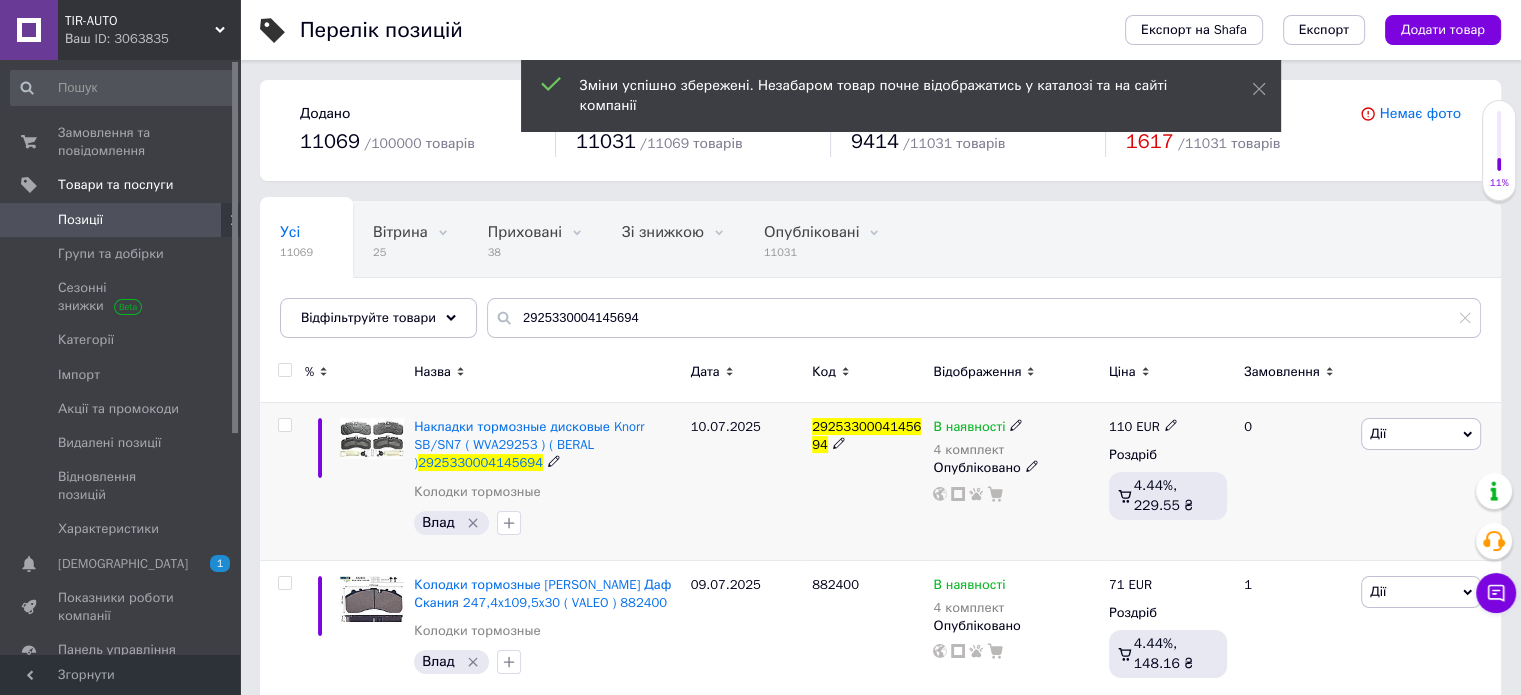 scroll, scrollTop: 100, scrollLeft: 0, axis: vertical 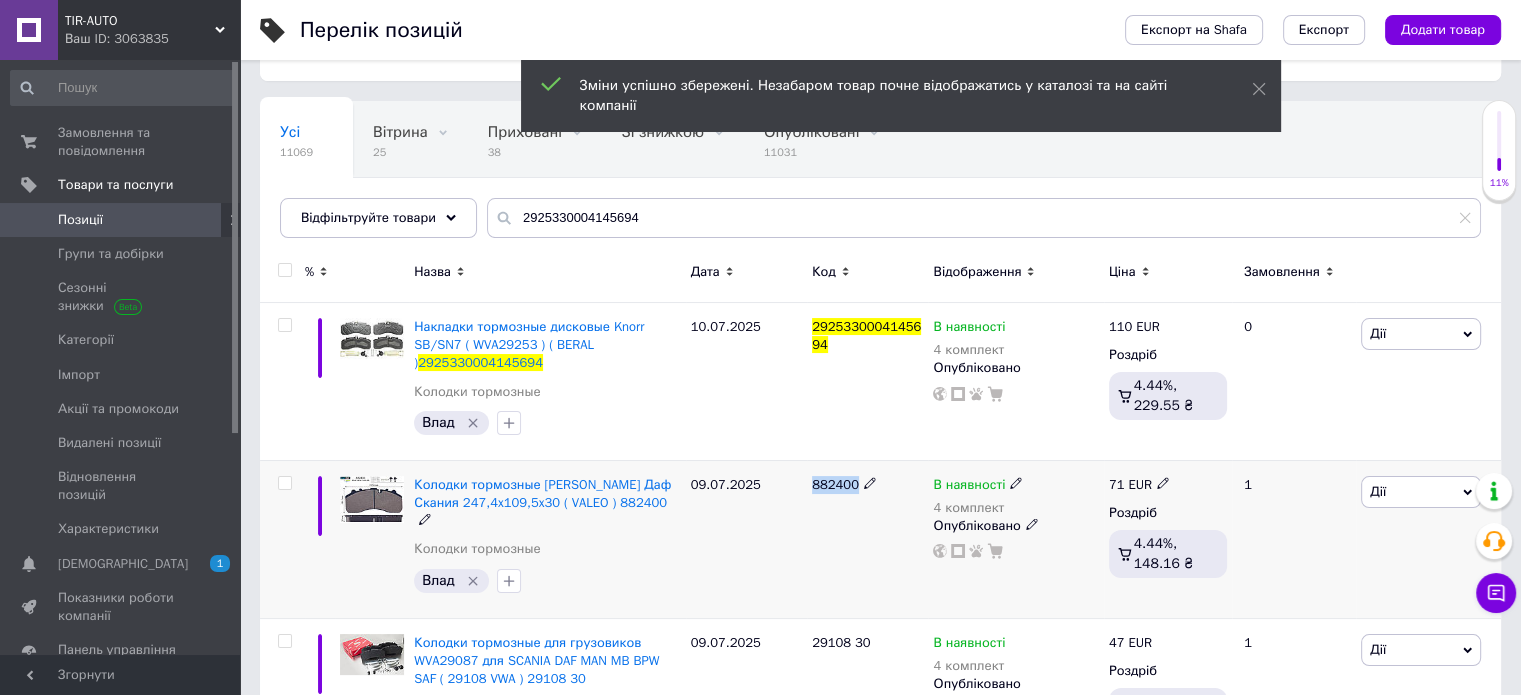 drag, startPoint x: 784, startPoint y: 506, endPoint x: 864, endPoint y: 502, distance: 80.09994 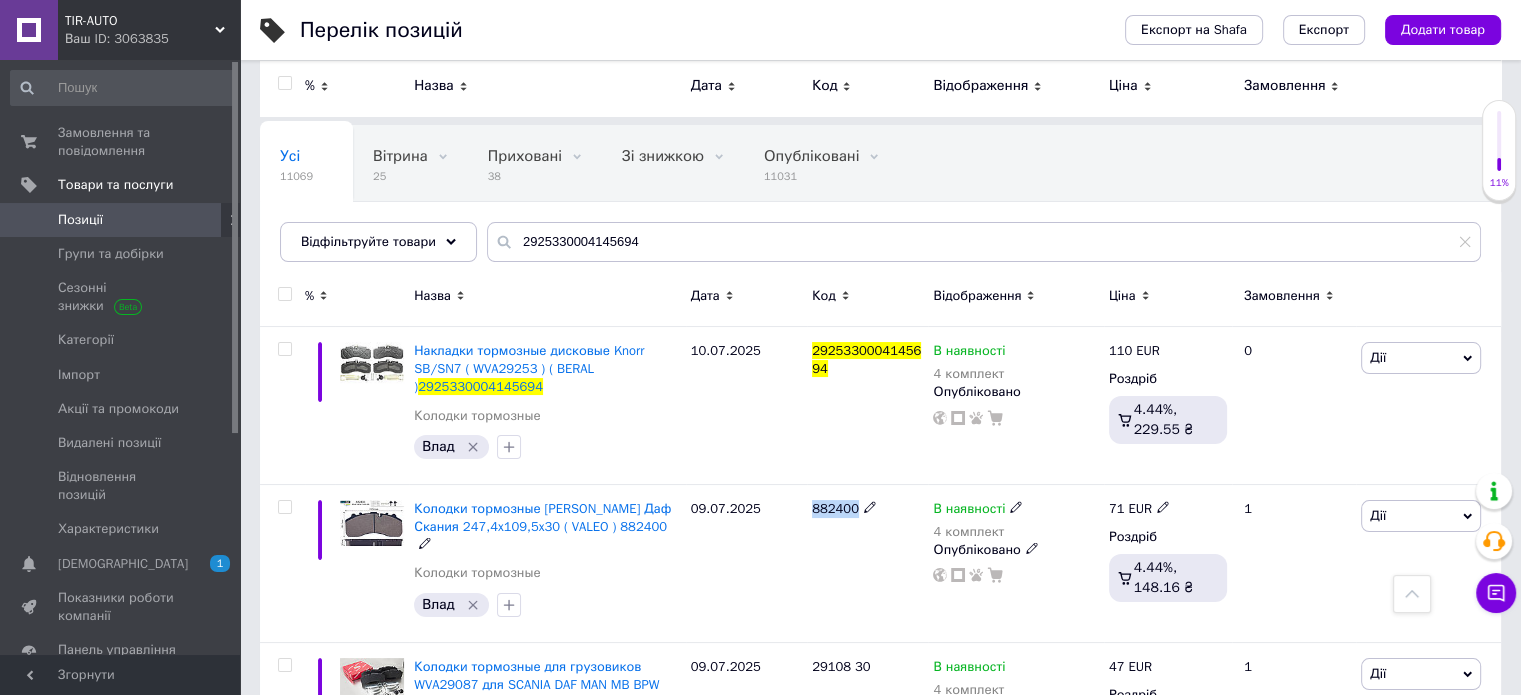 scroll, scrollTop: 0, scrollLeft: 0, axis: both 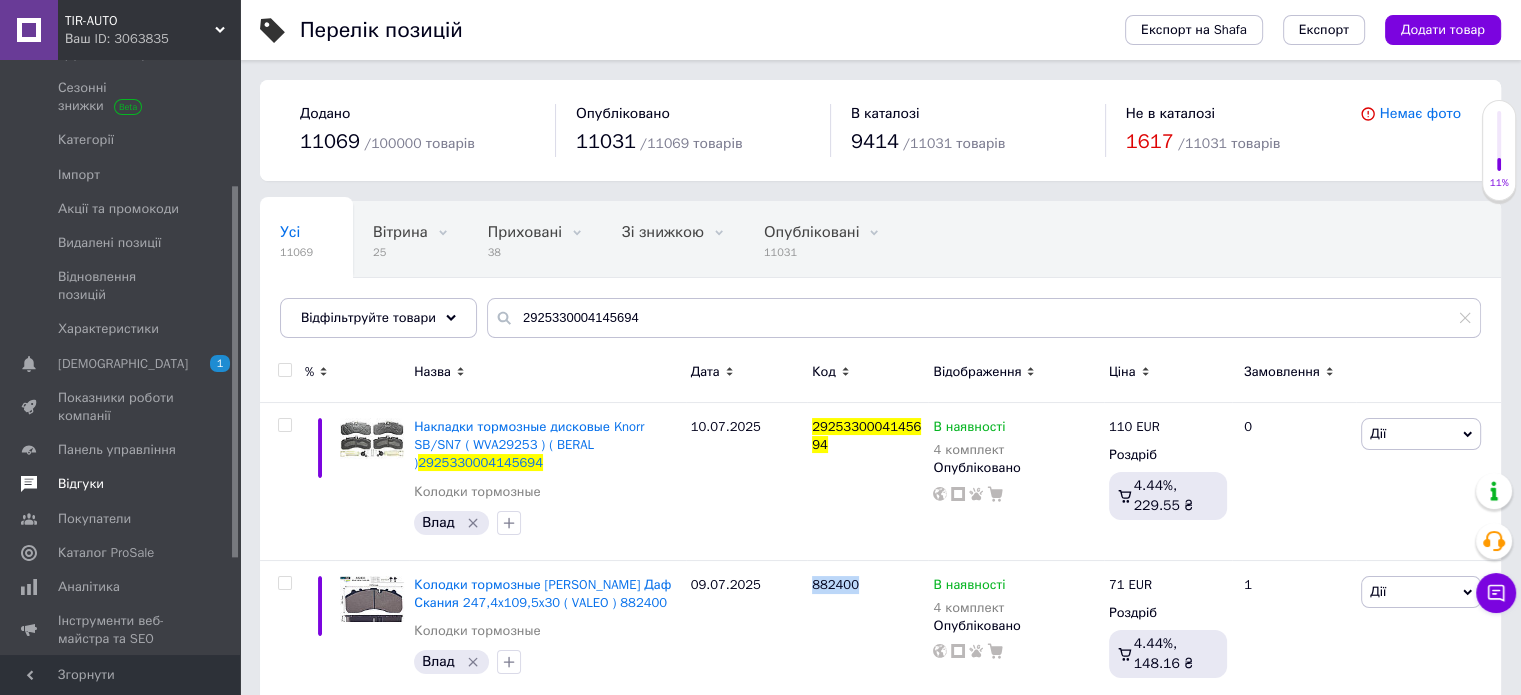 click on "Відгуки" at bounding box center (123, 484) 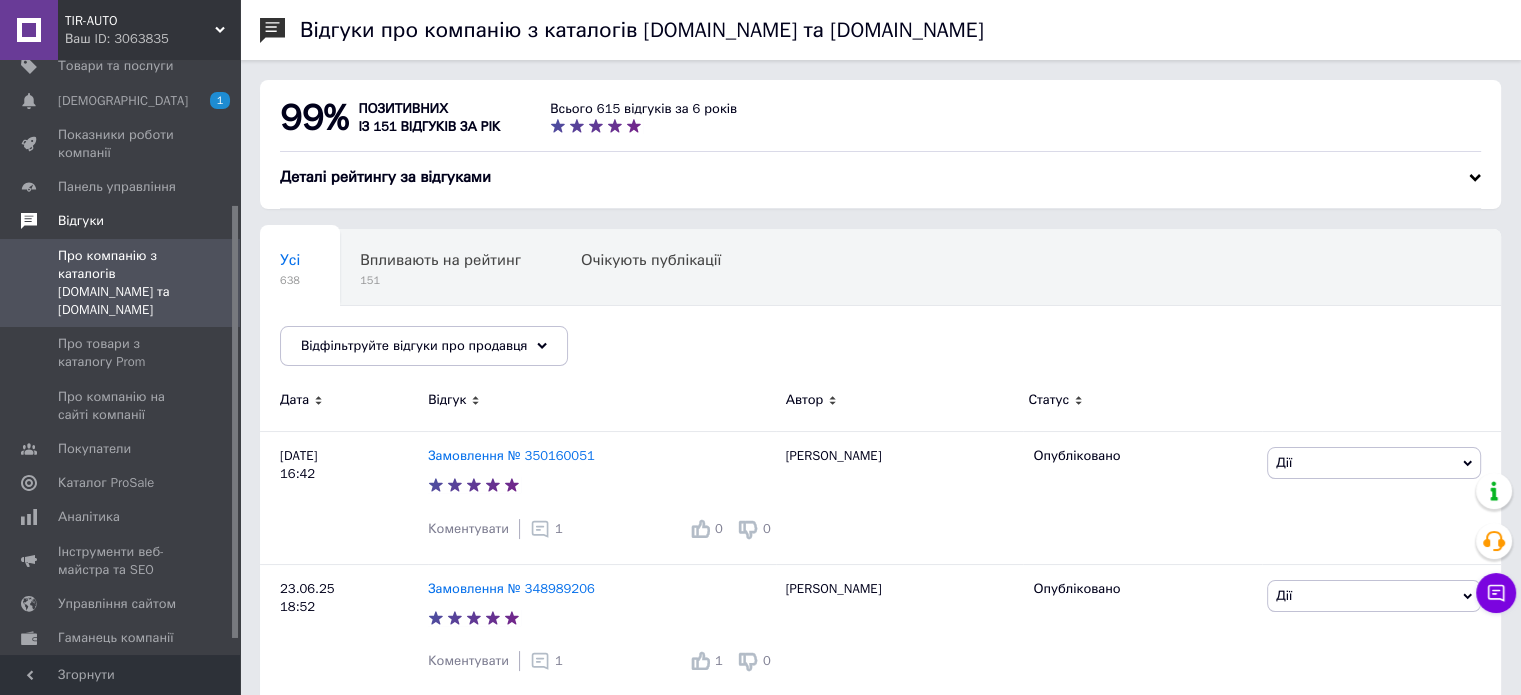 scroll, scrollTop: 0, scrollLeft: 0, axis: both 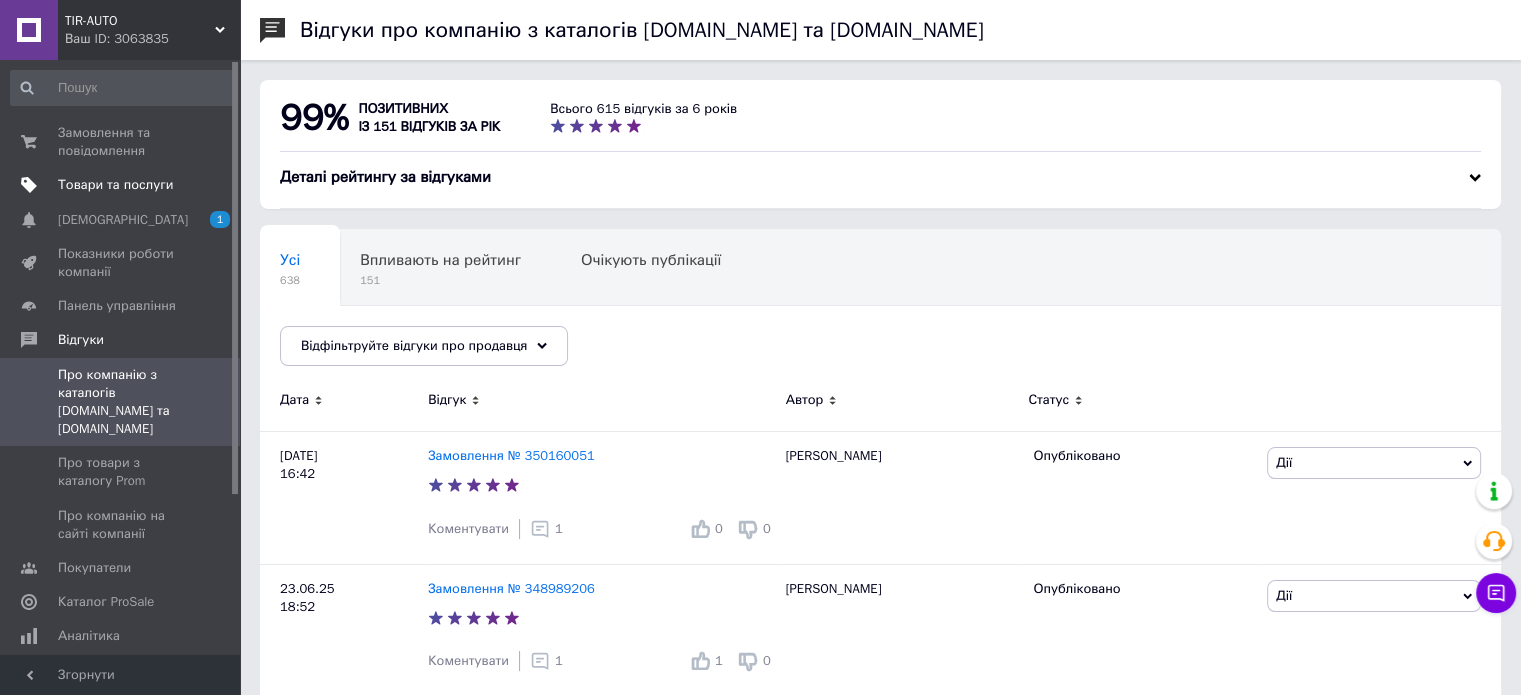 click on "Товари та послуги" at bounding box center (115, 185) 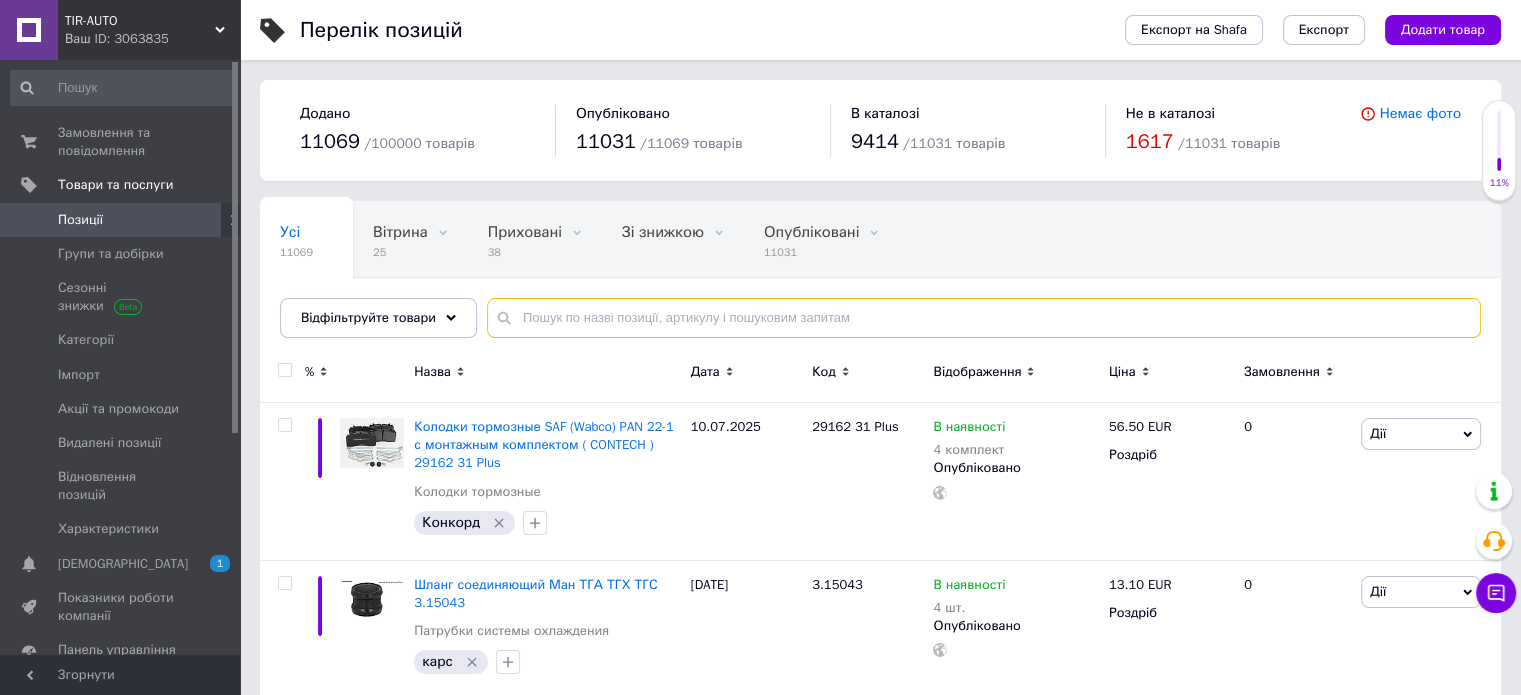 click at bounding box center (984, 318) 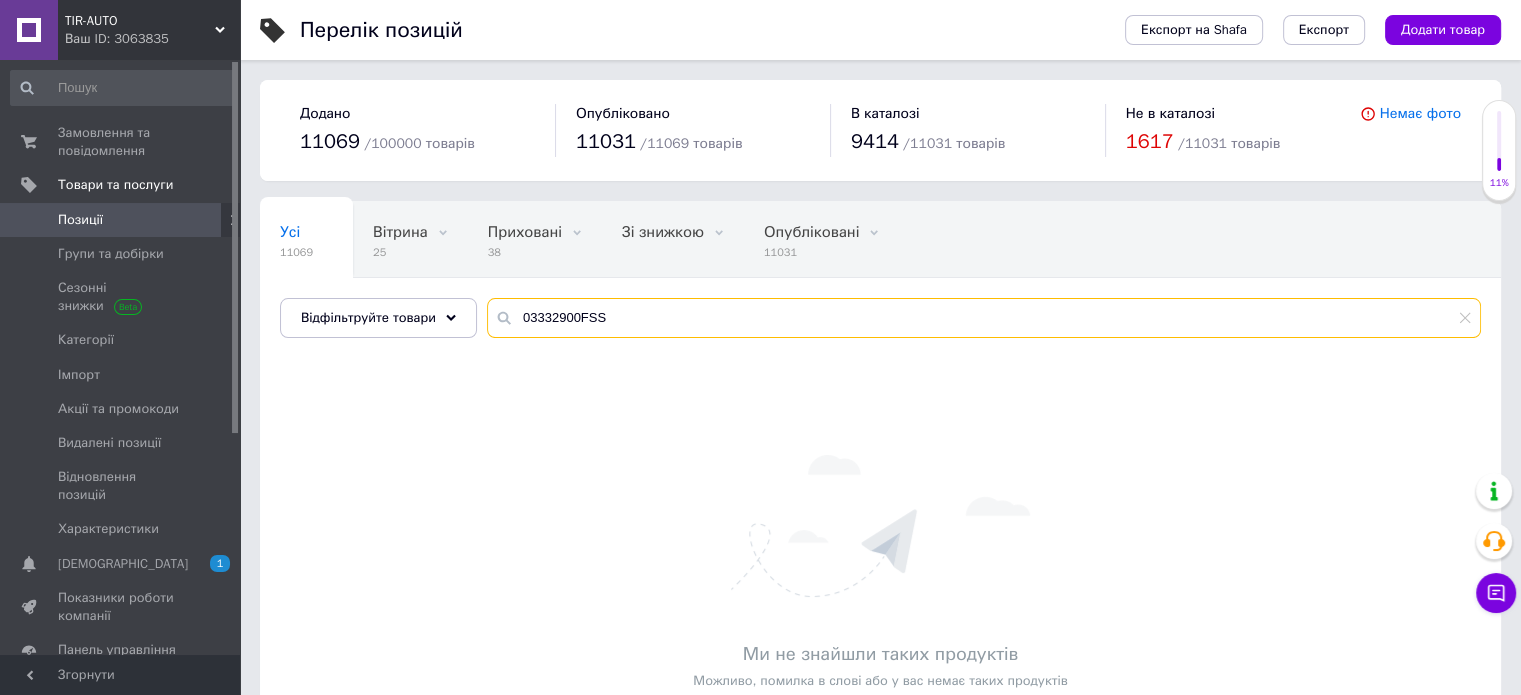 type on "03332900FSS" 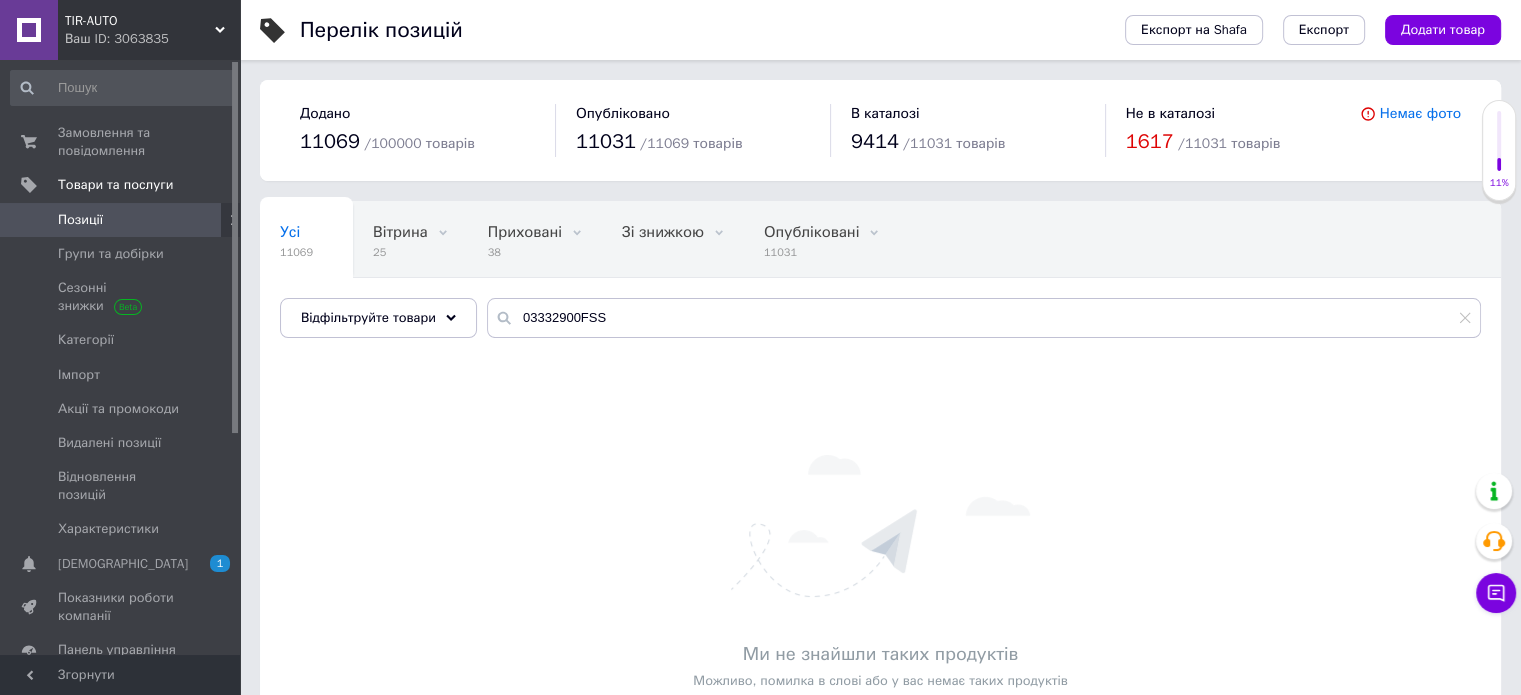 click on "Додано 11069   / 100000   товарів Опубліковано 11031   / 11069   товарів В каталозі 9414   / 11031   товарів Не в каталозі 1617   / 11031   товарів Немає фото" at bounding box center (880, 130) 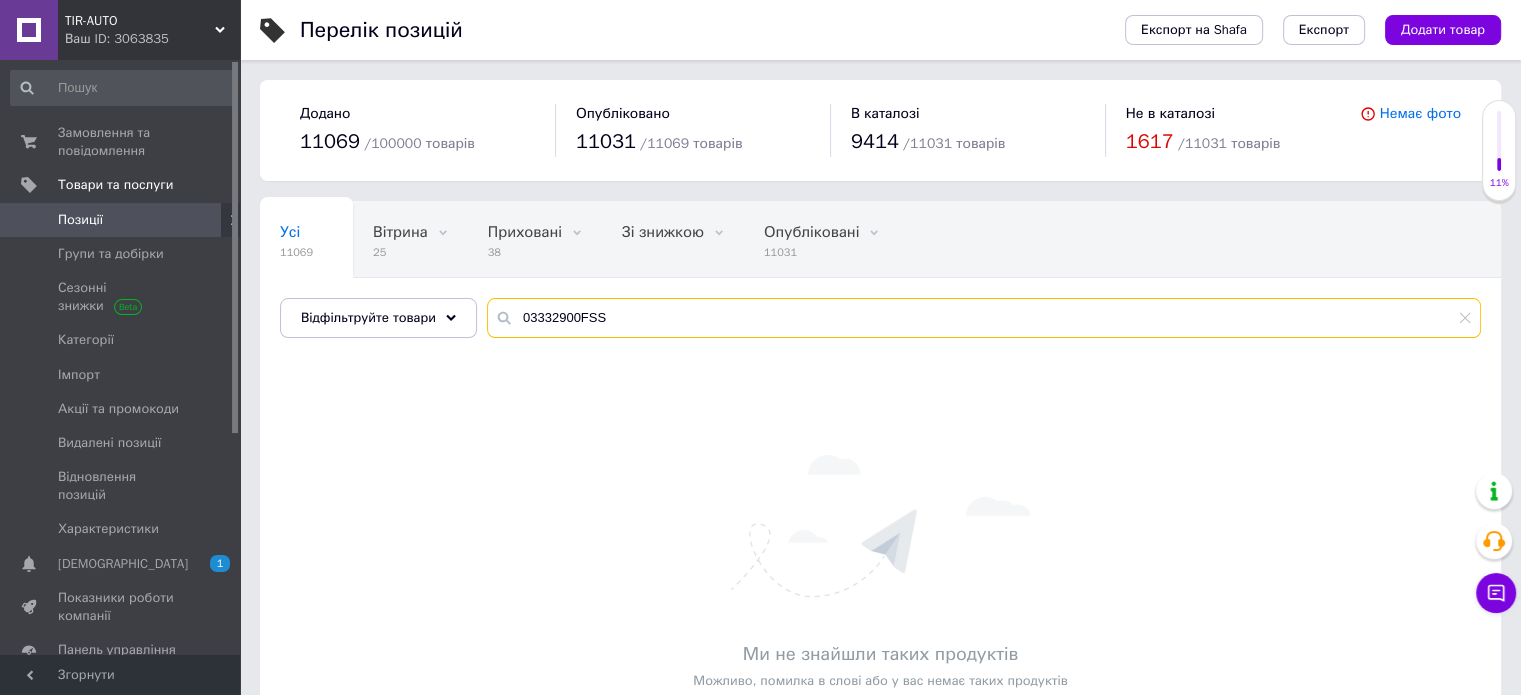 click on "03332900FSS" at bounding box center (984, 318) 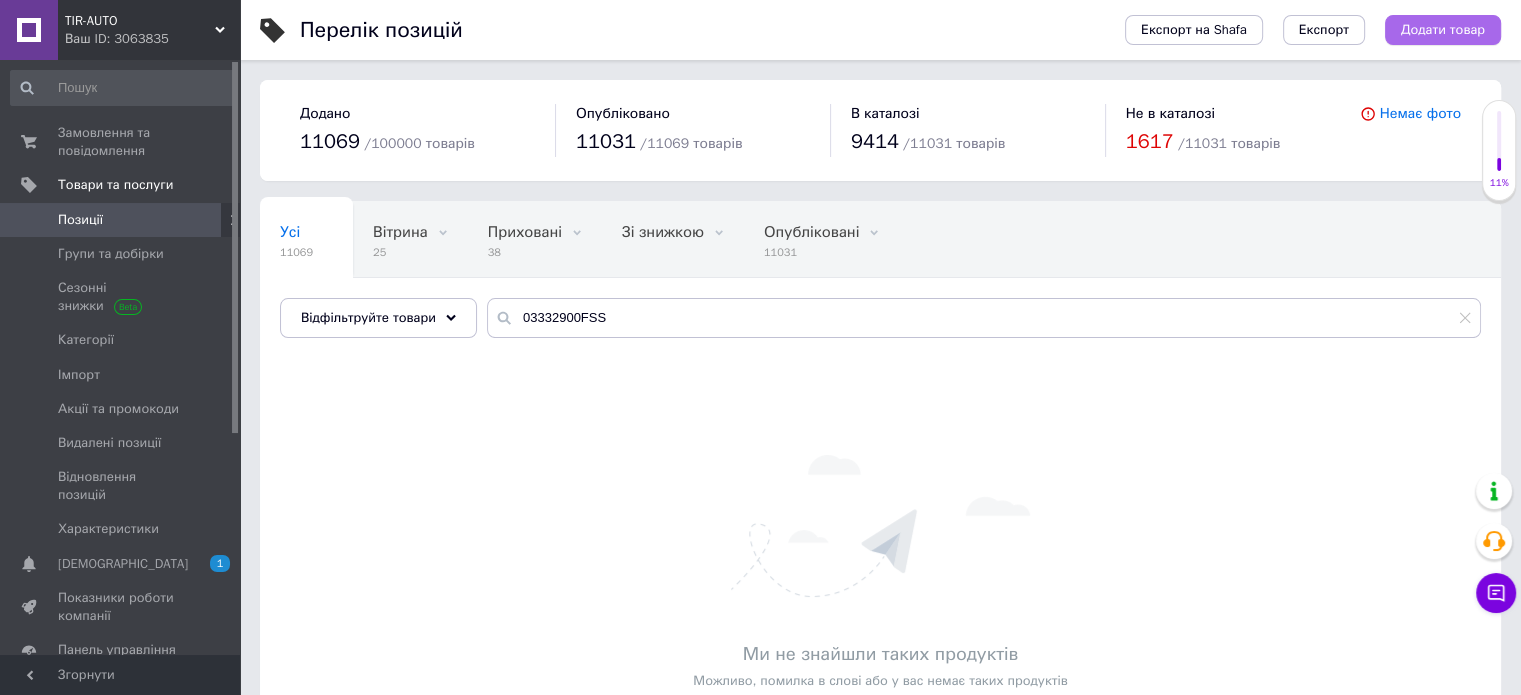 click on "Додати товар" at bounding box center (1443, 30) 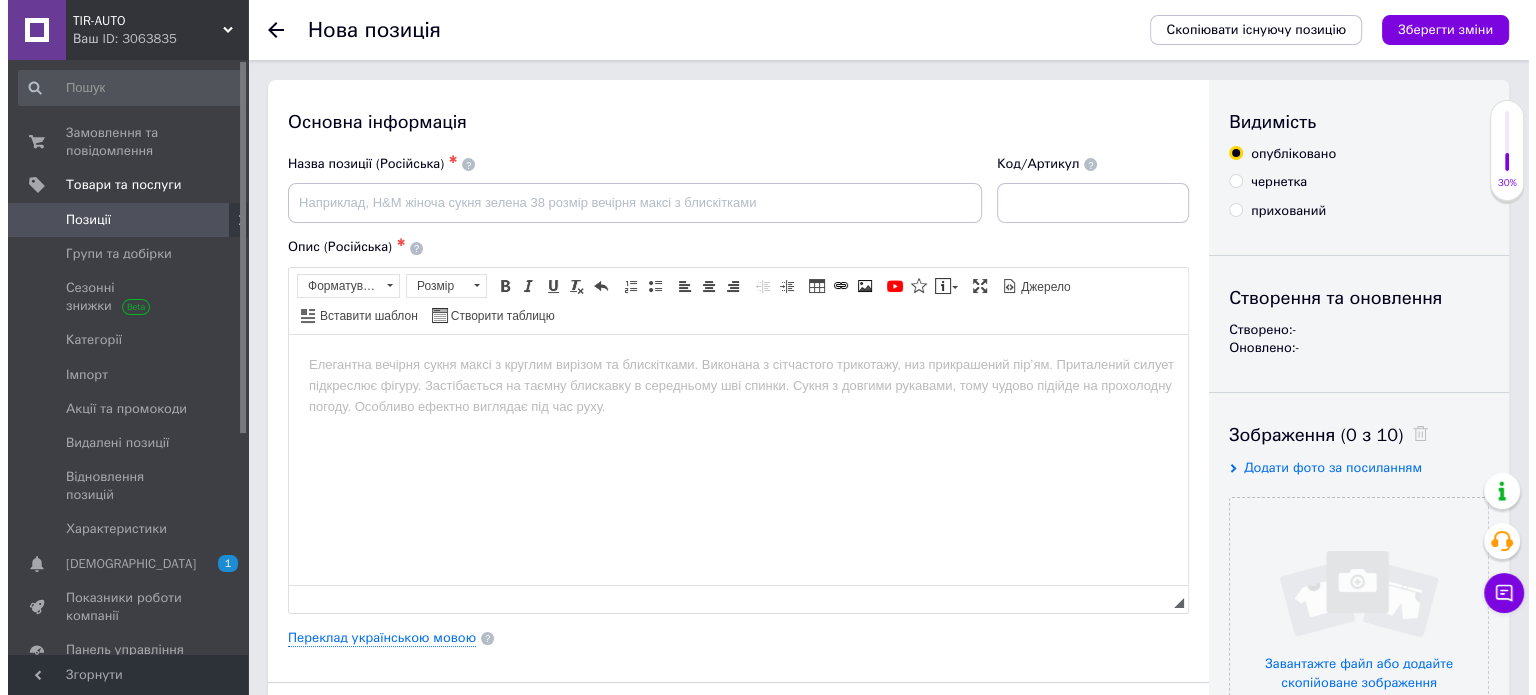scroll, scrollTop: 0, scrollLeft: 0, axis: both 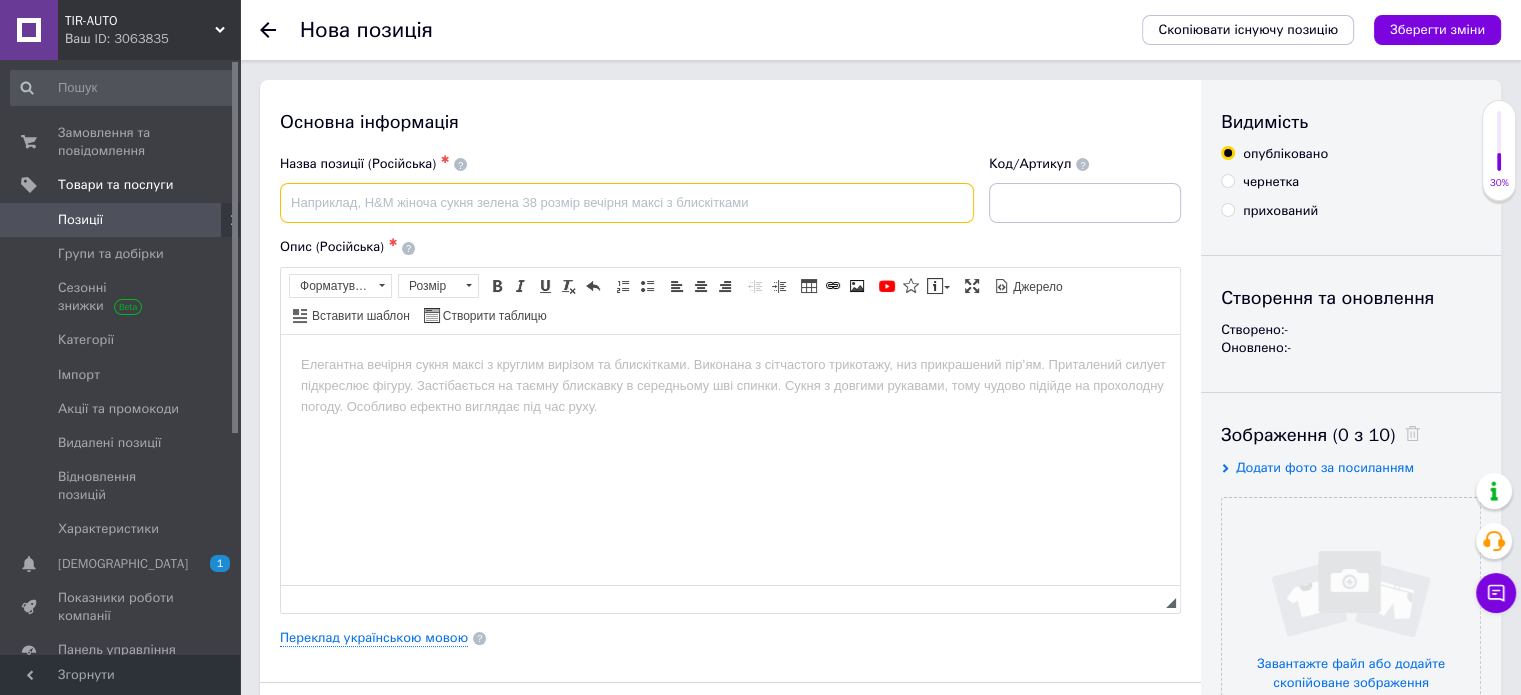 click at bounding box center [627, 203] 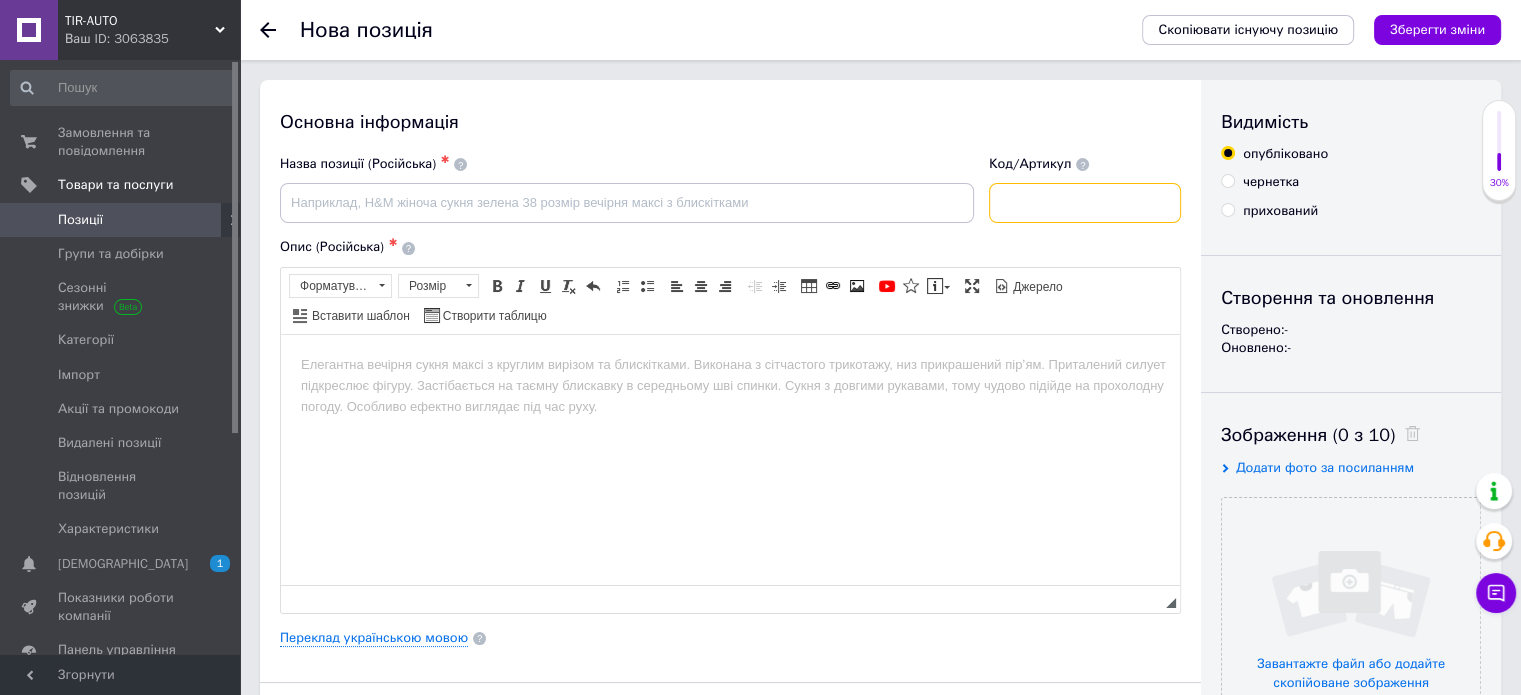 click at bounding box center (1085, 203) 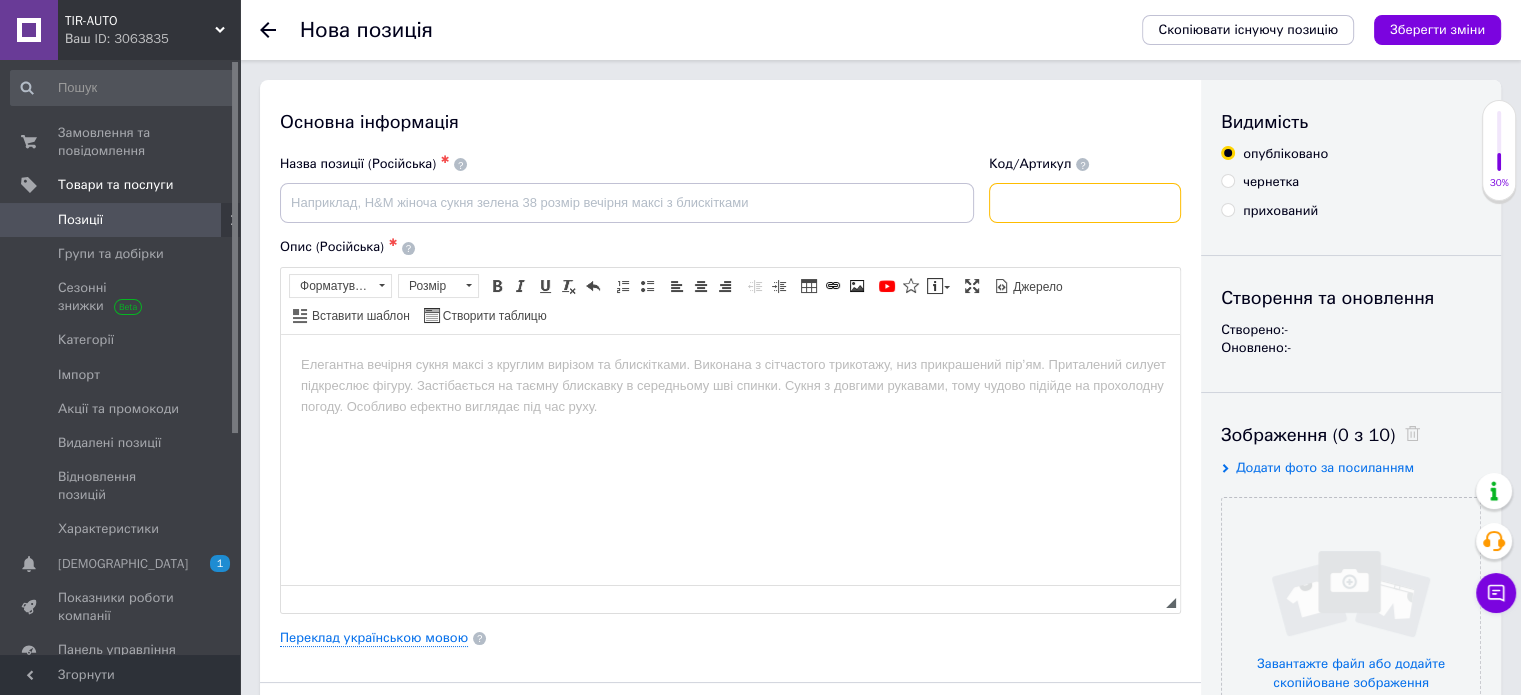 paste on "03332900FSS" 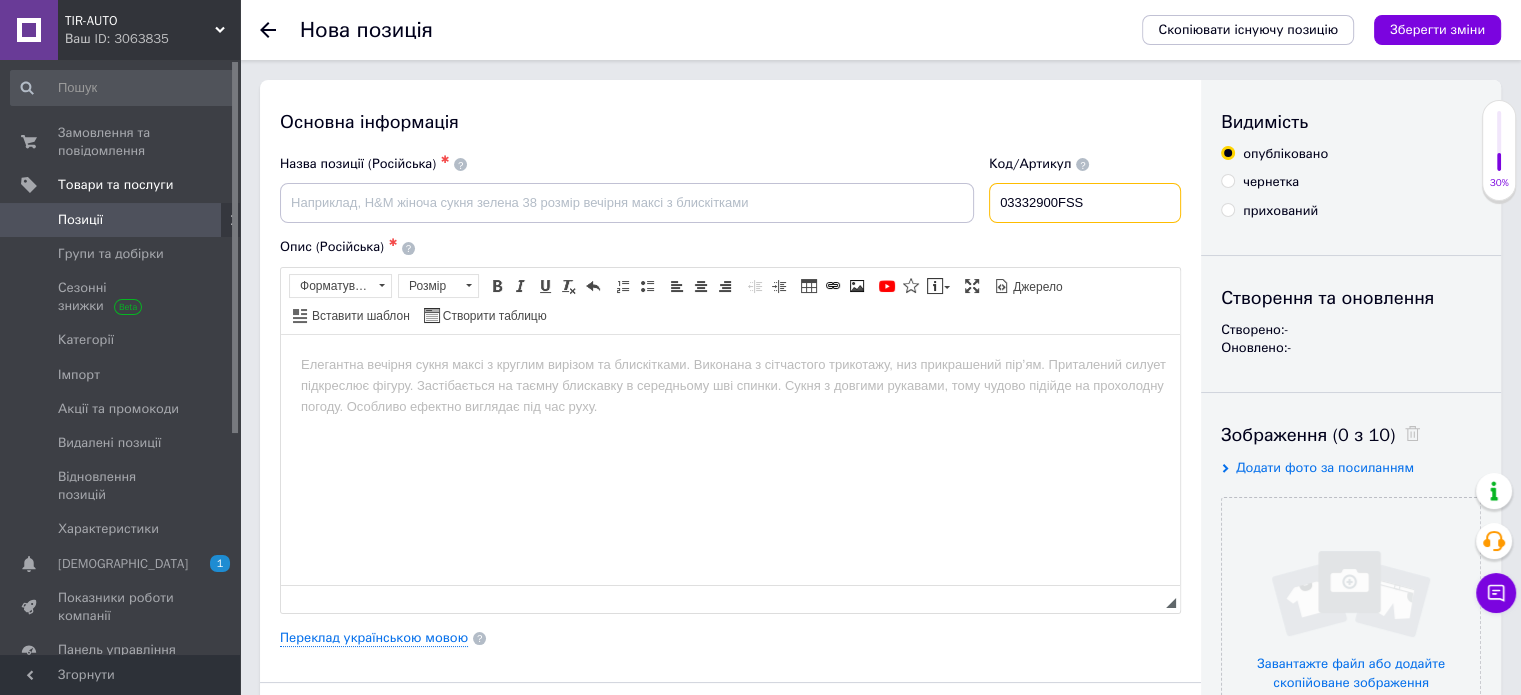 type on "03332900FSS" 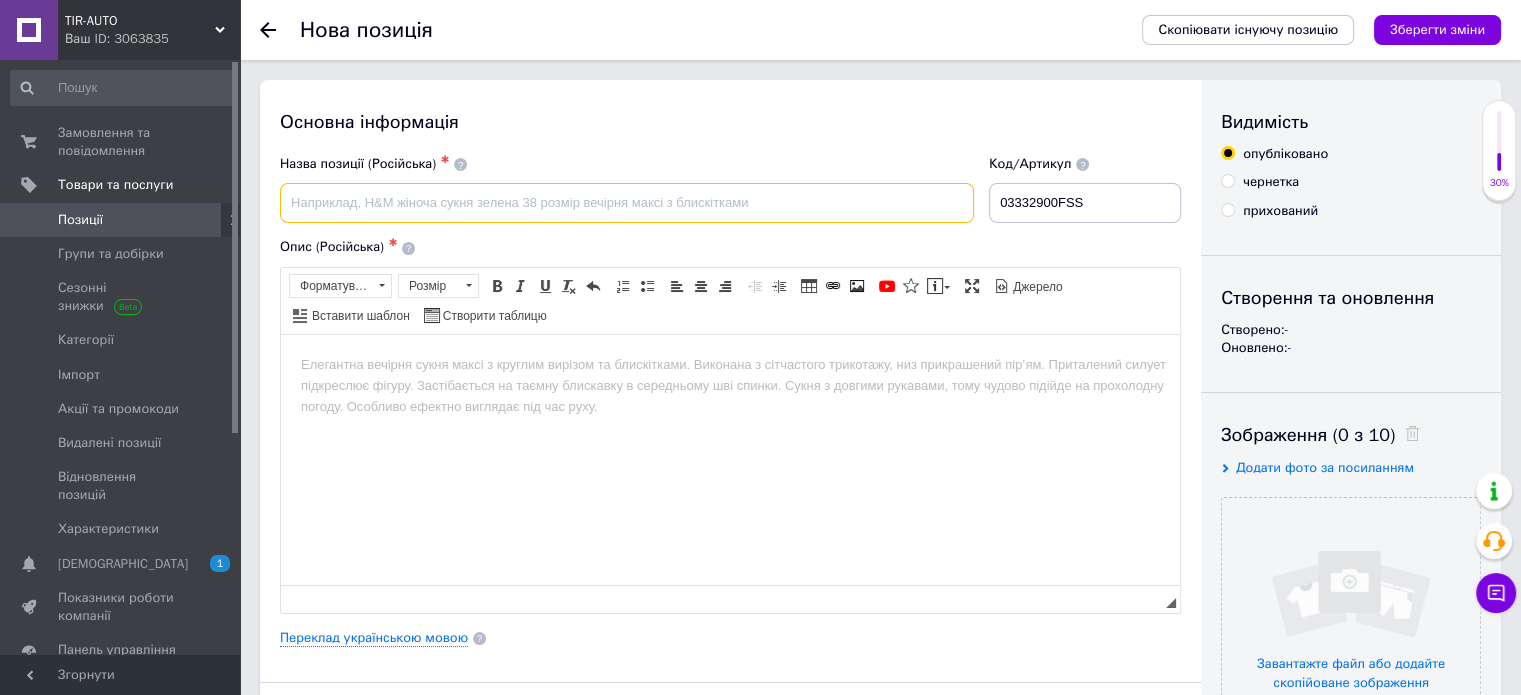 click at bounding box center (627, 203) 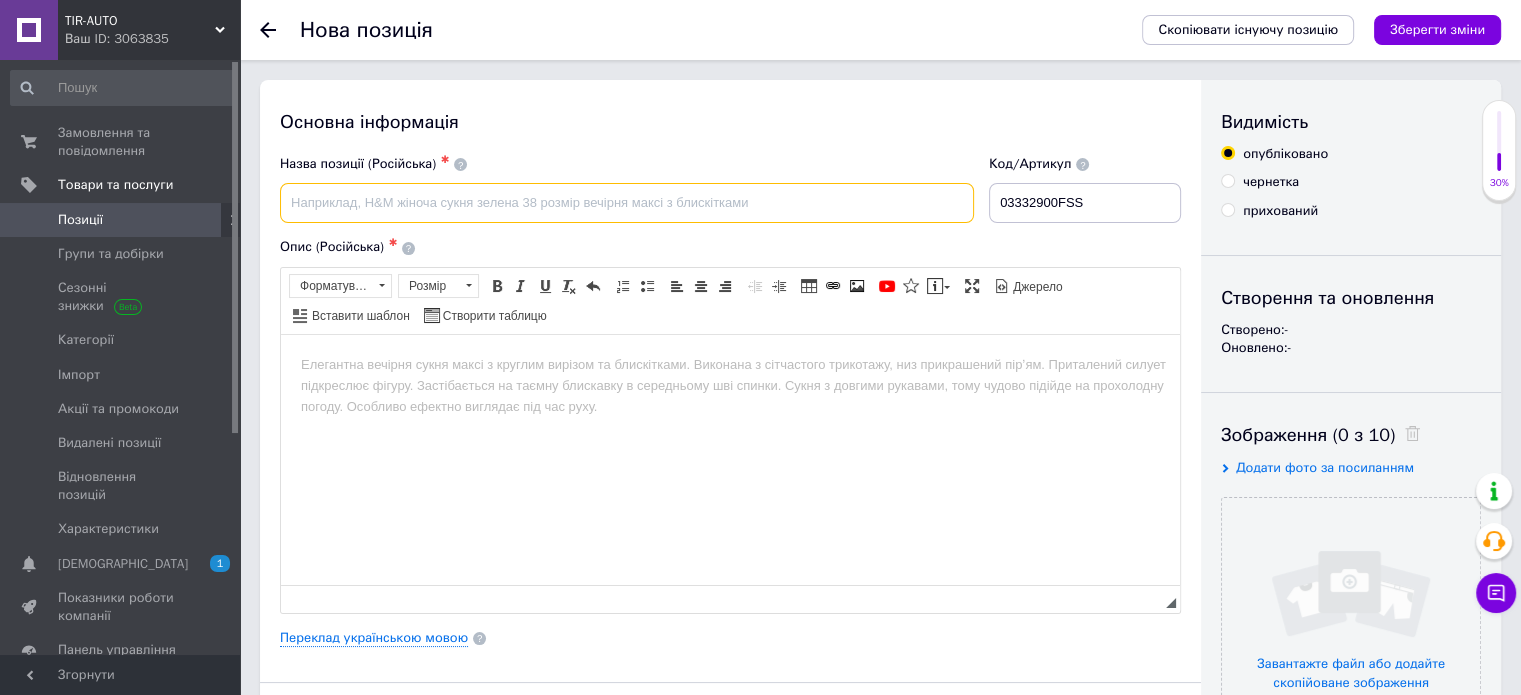 paste on "03332900FSS" 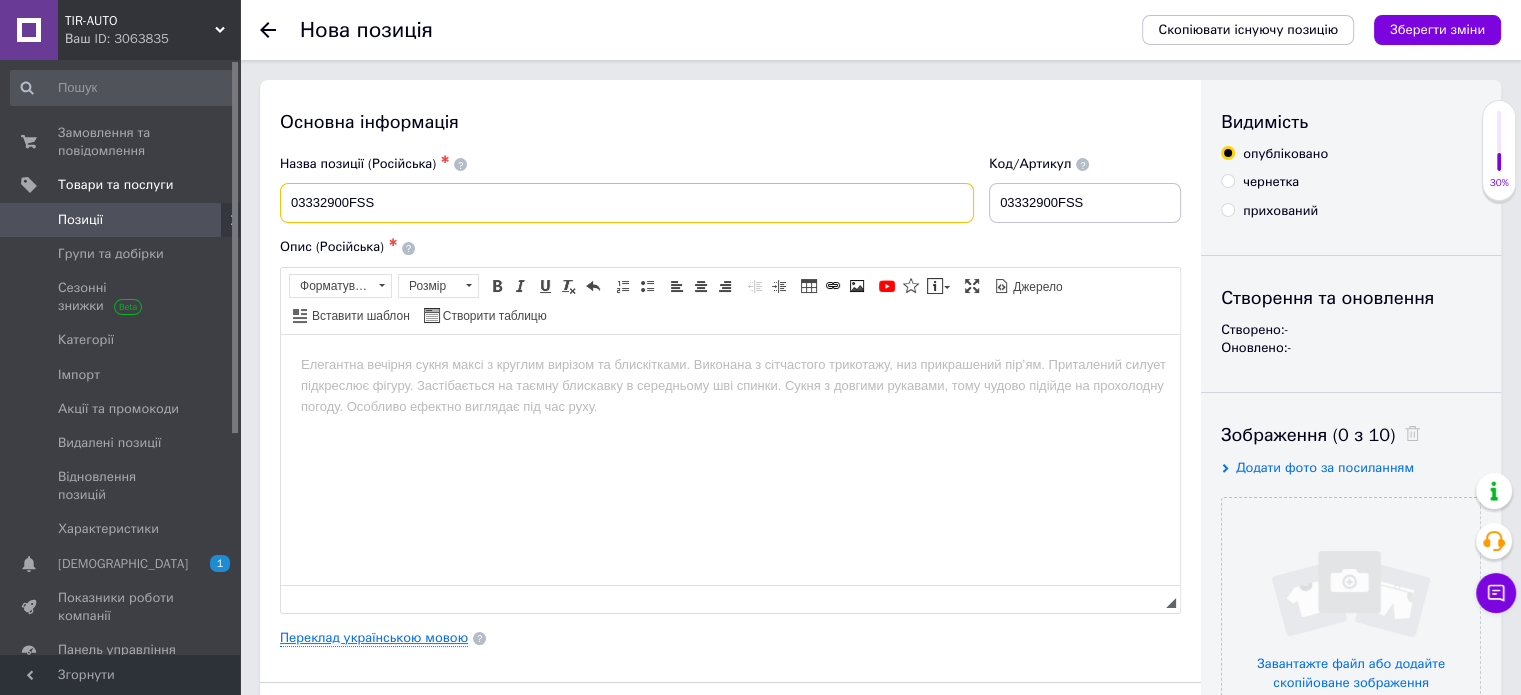 type on "03332900FSS" 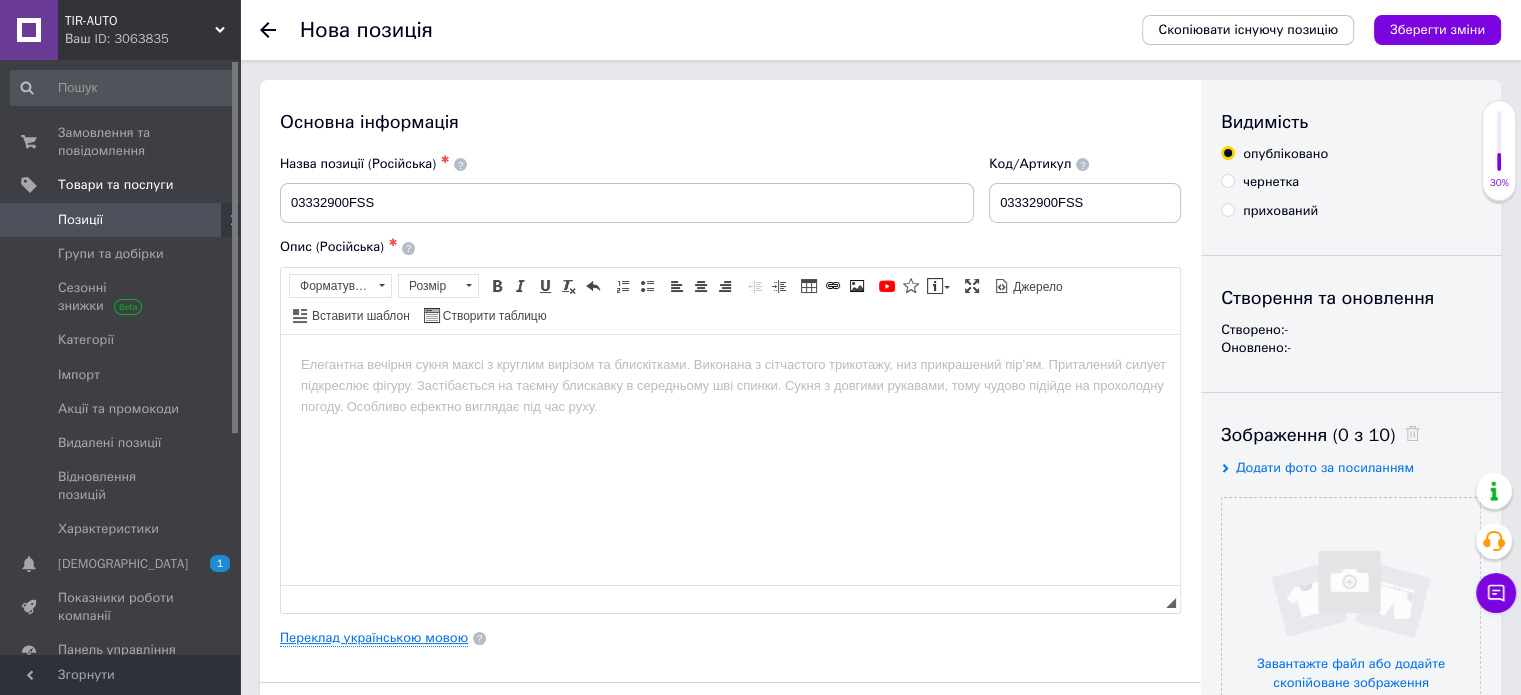click on "Переклад українською мовою" at bounding box center (374, 638) 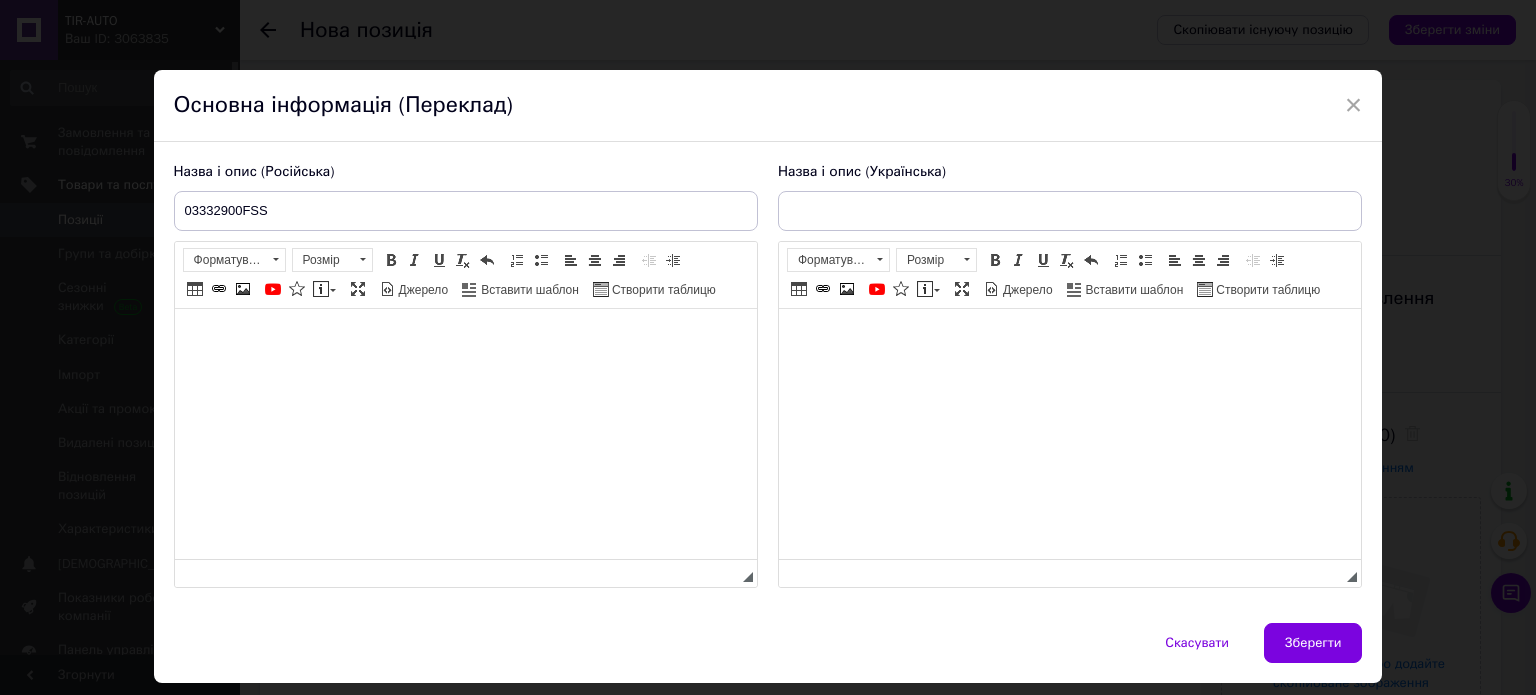 scroll, scrollTop: 0, scrollLeft: 0, axis: both 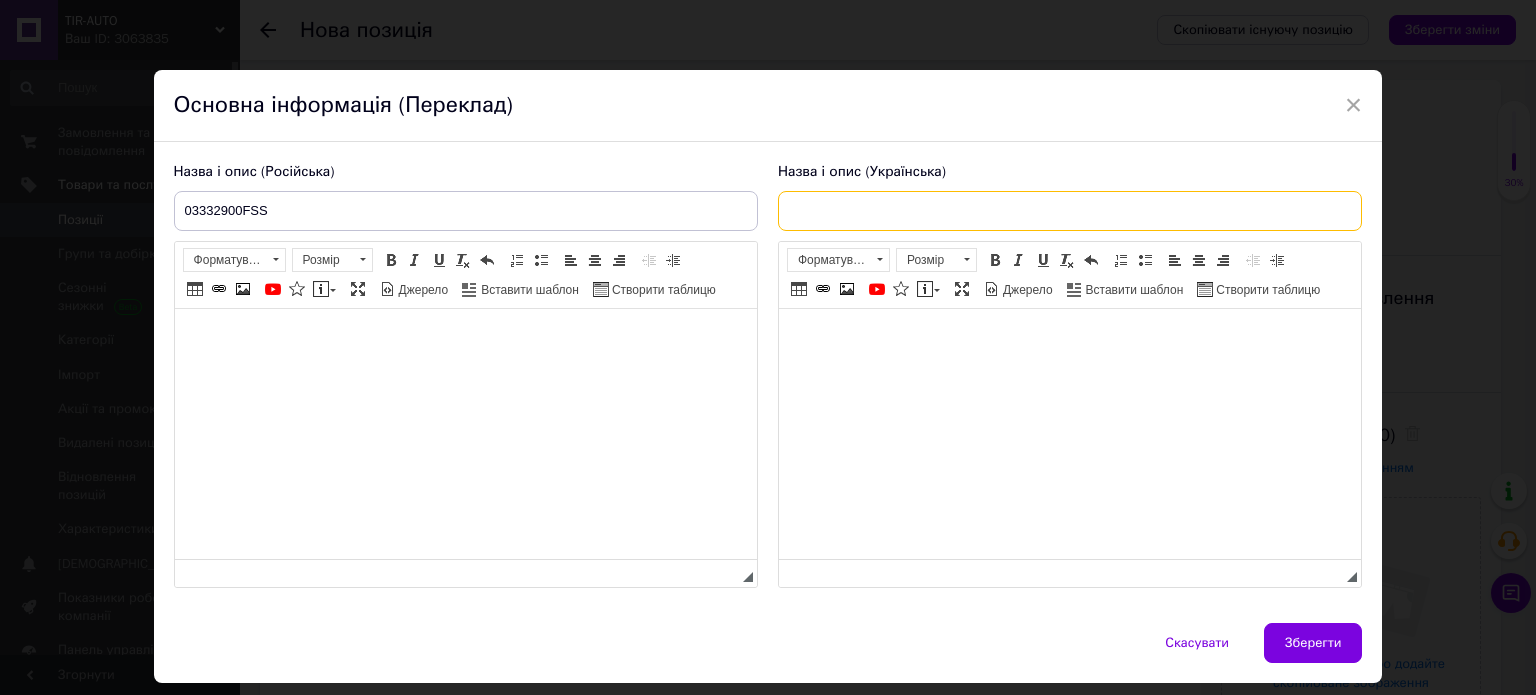 click at bounding box center [1070, 211] 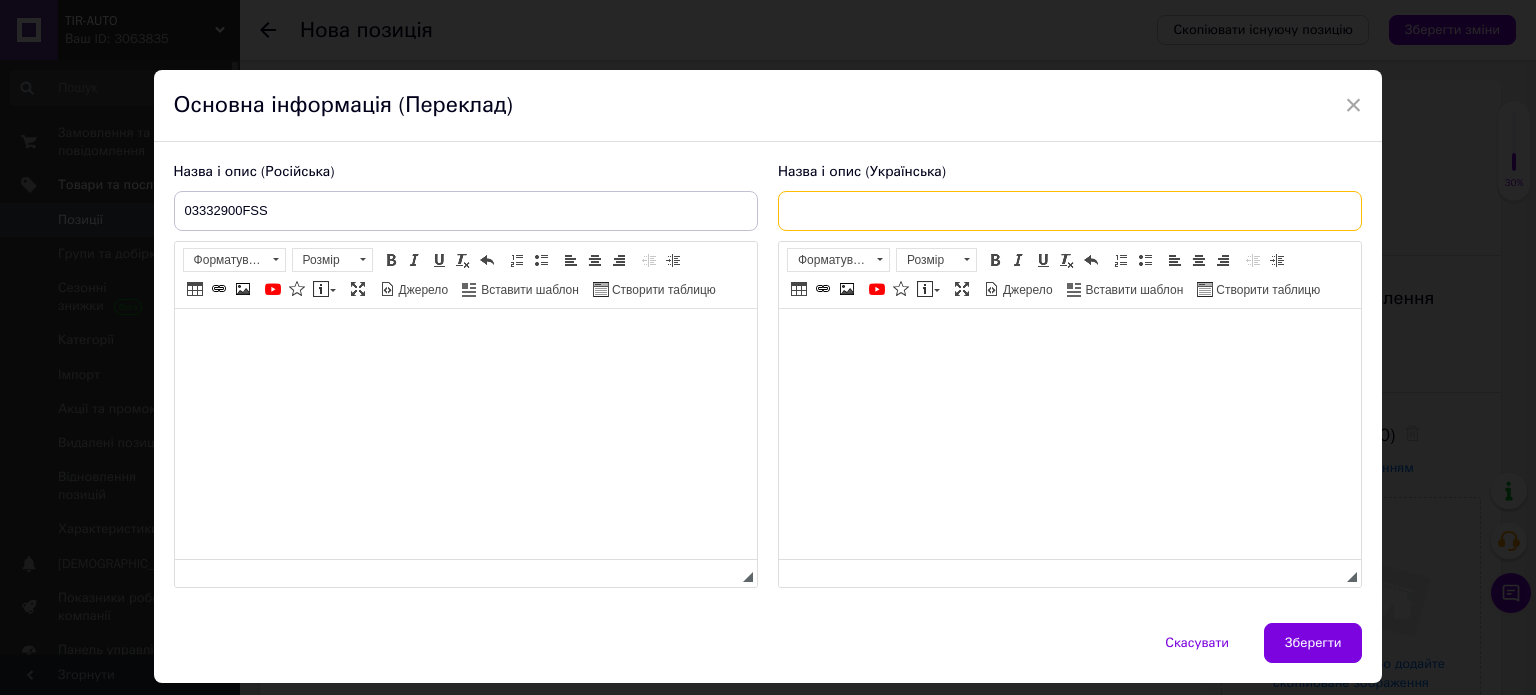 paste on "03332900FSS" 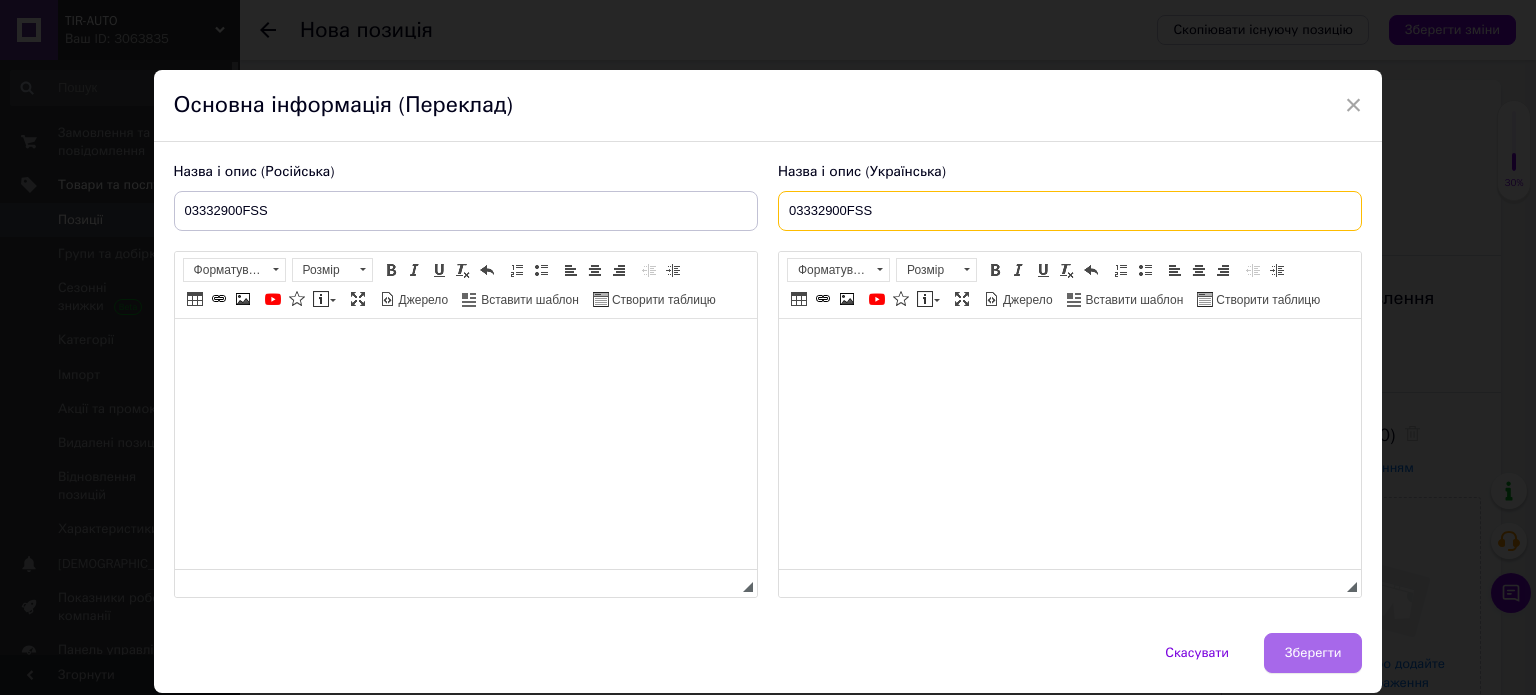 type on "03332900FSS" 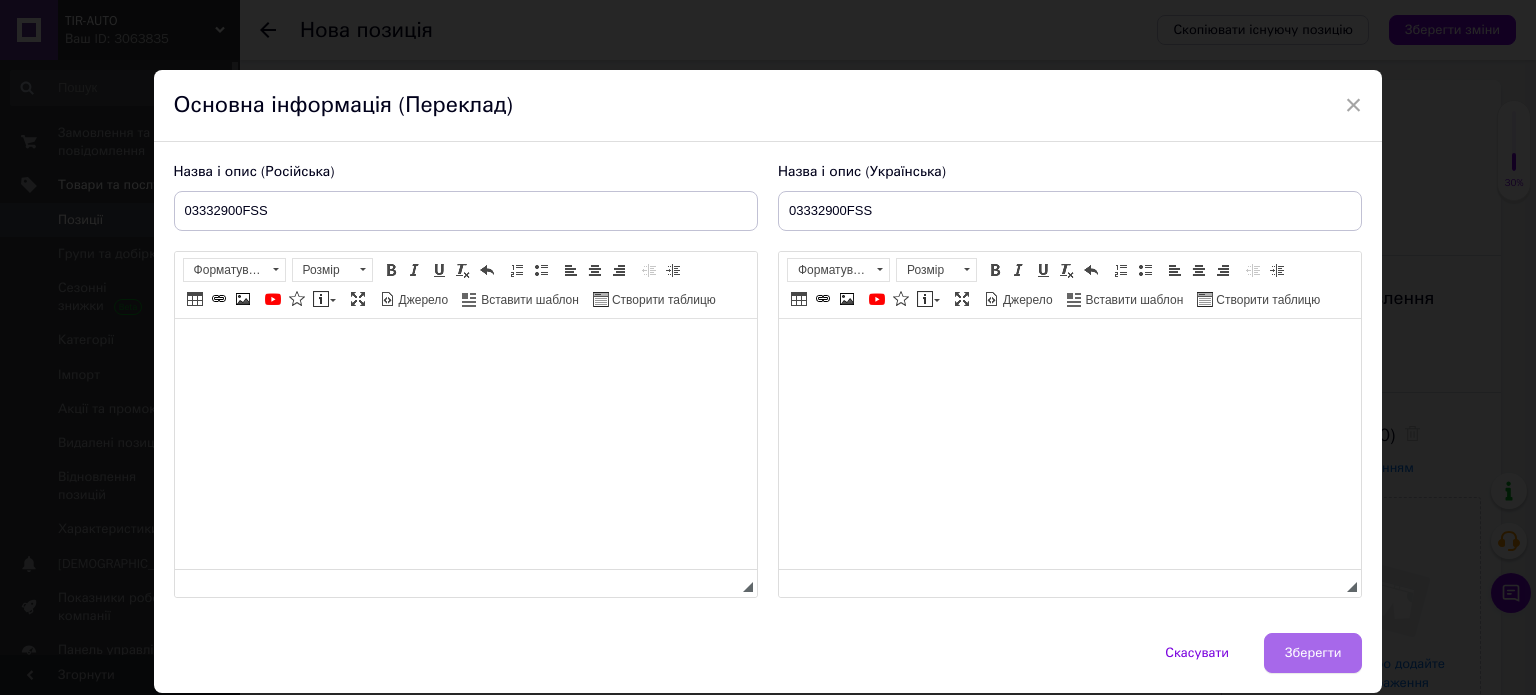 click on "Зберегти" at bounding box center (1313, 653) 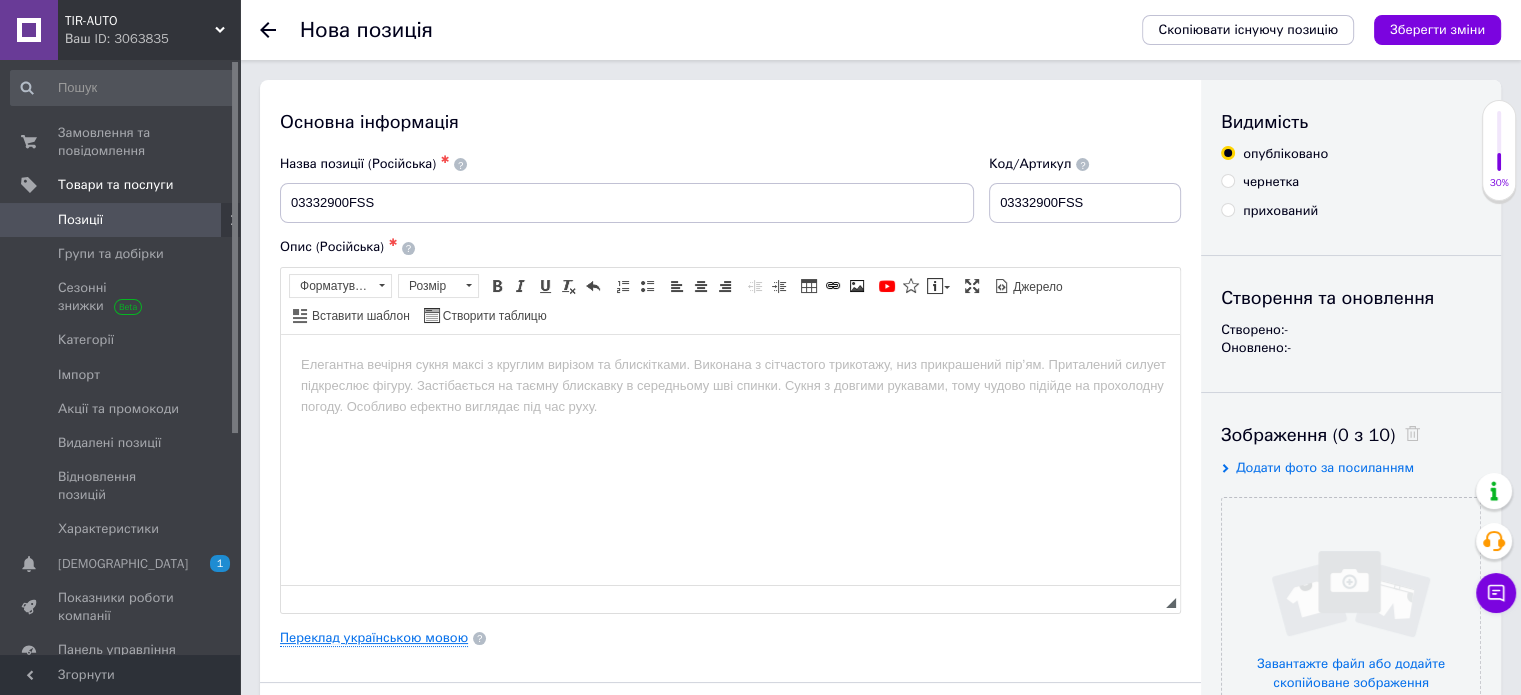 click on "Переклад українською мовою" at bounding box center (374, 638) 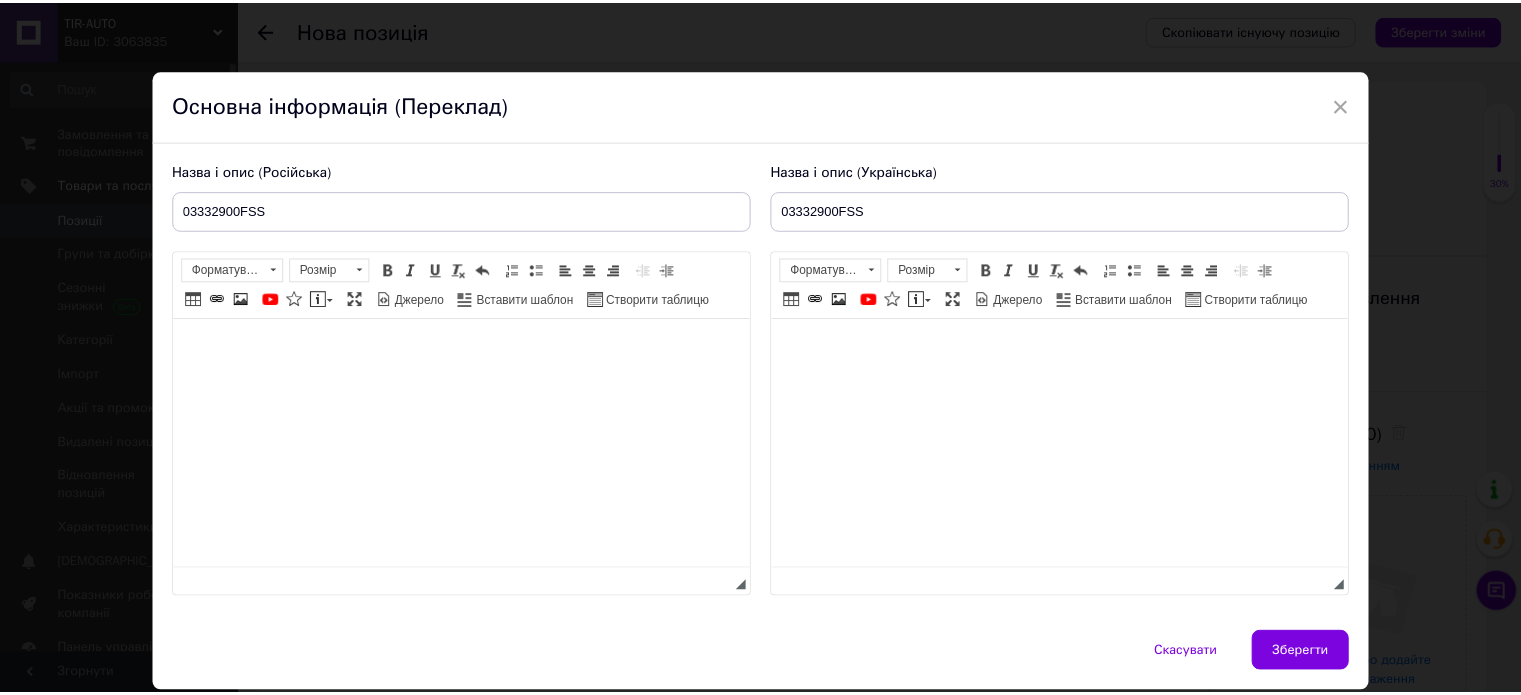 scroll, scrollTop: 65, scrollLeft: 0, axis: vertical 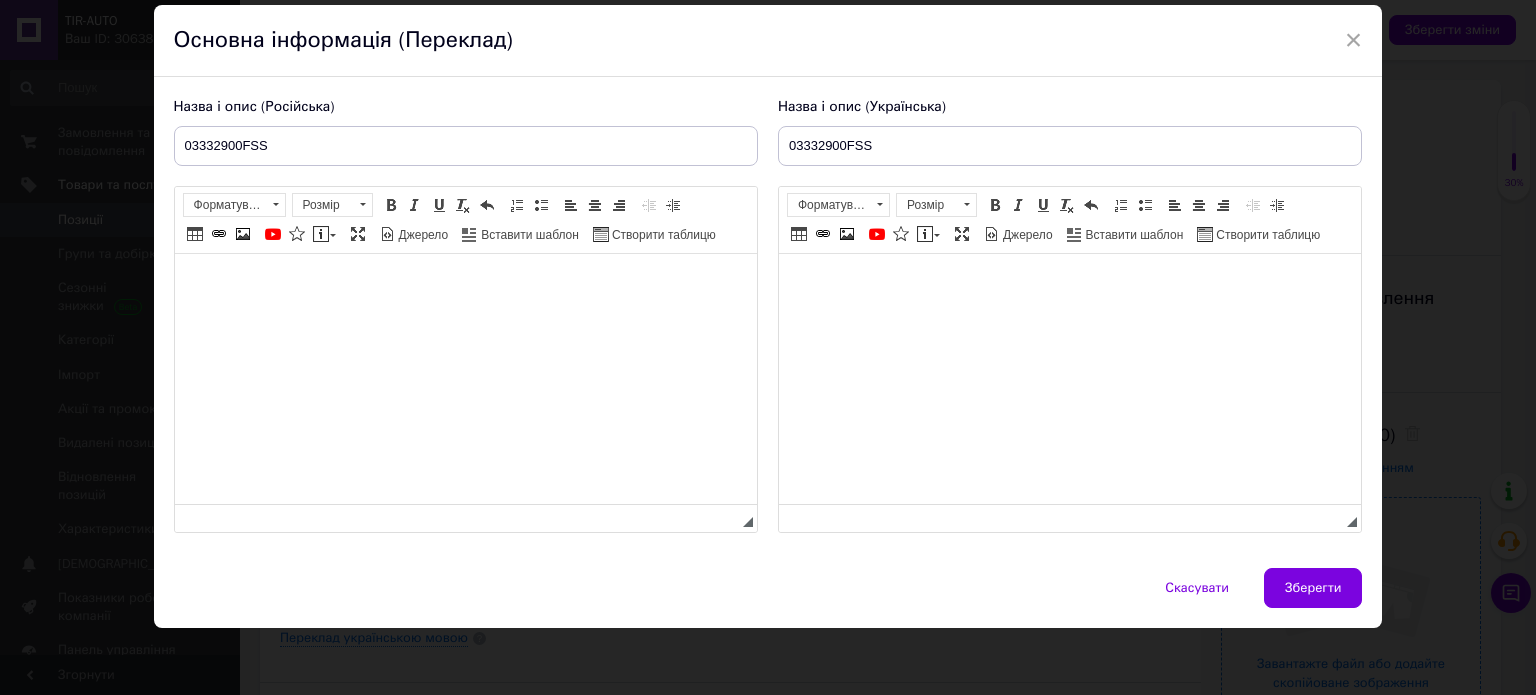 click on "Зберегти" at bounding box center (1313, 588) 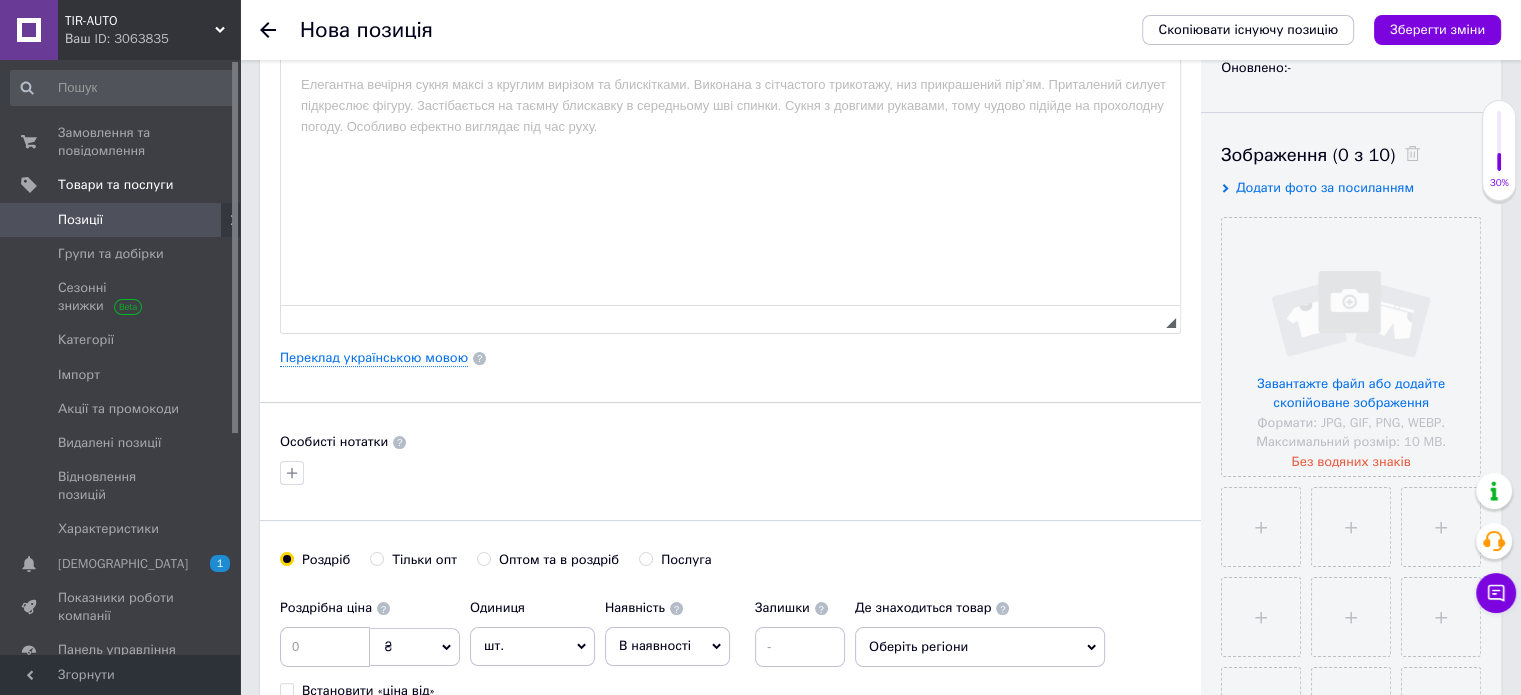 scroll, scrollTop: 400, scrollLeft: 0, axis: vertical 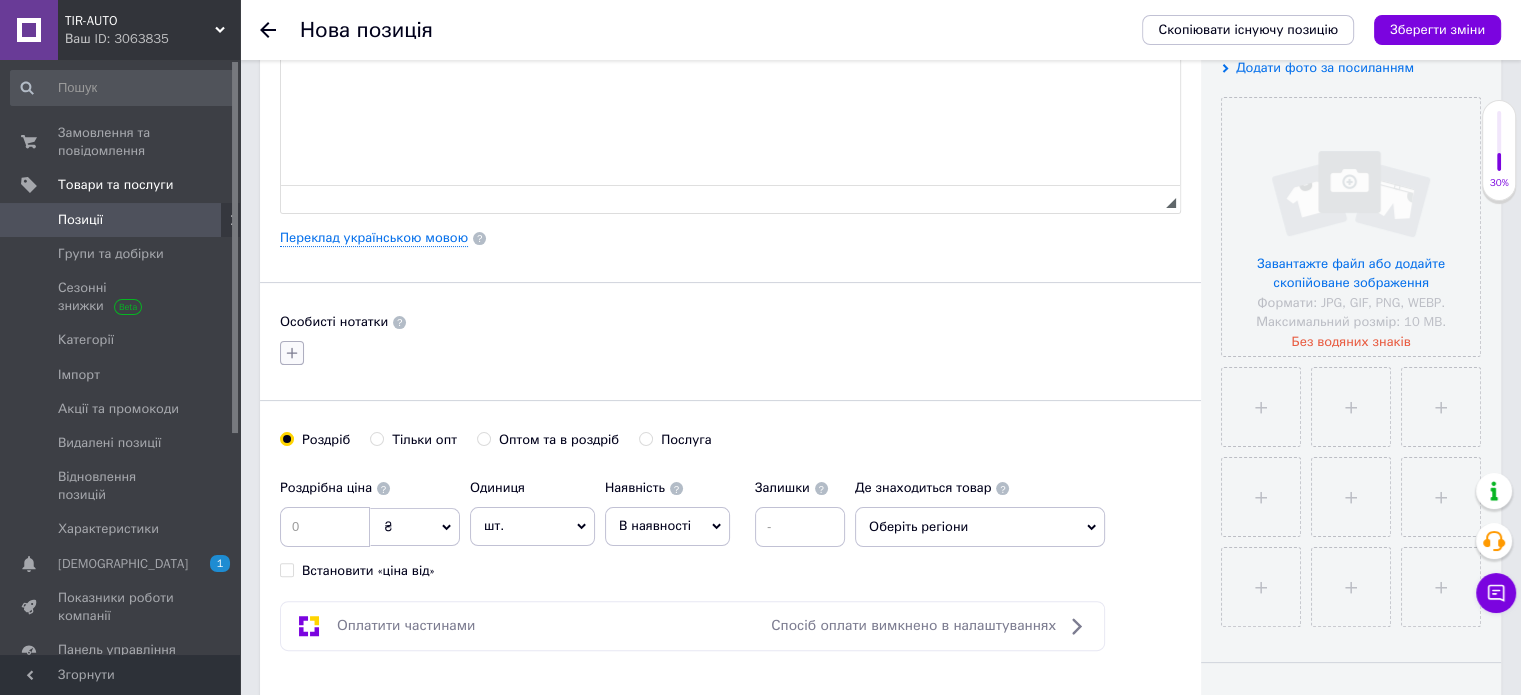 click at bounding box center [292, 353] 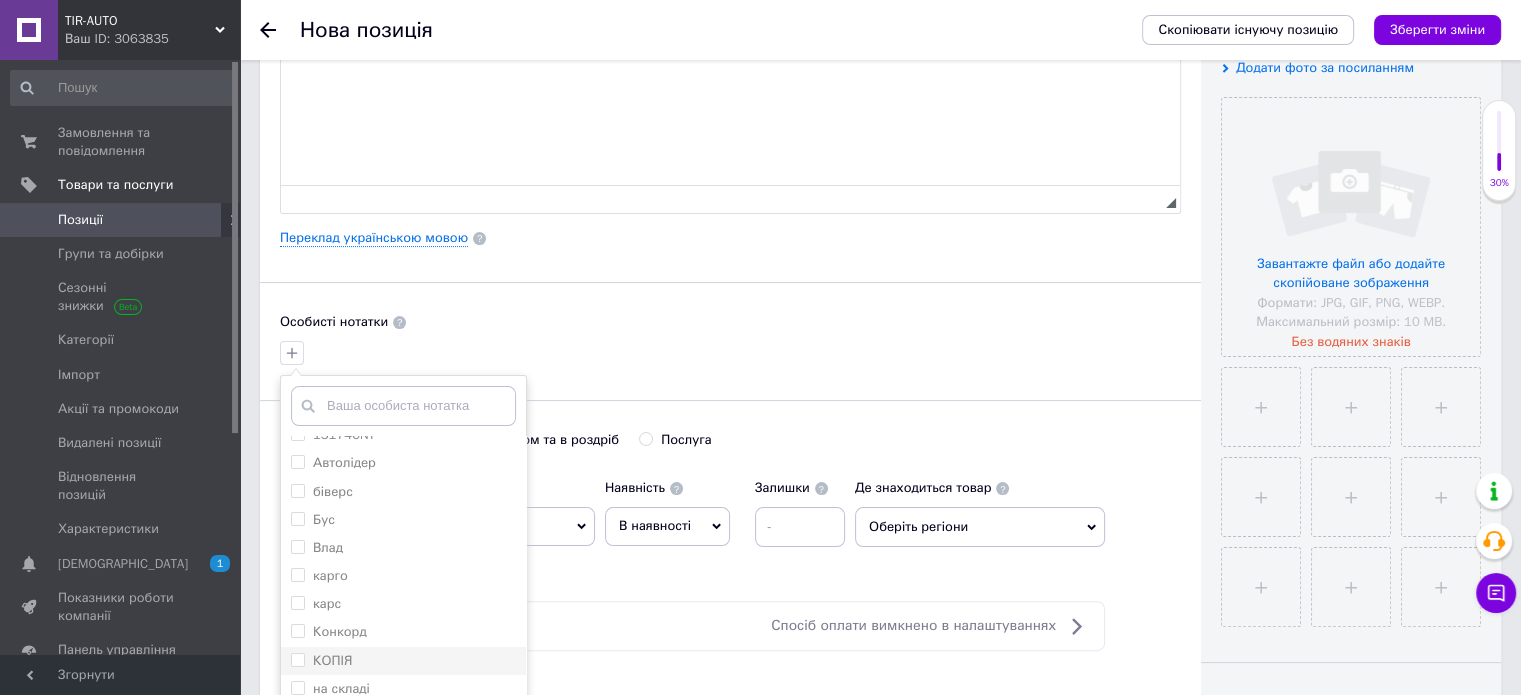 scroll, scrollTop: 66, scrollLeft: 0, axis: vertical 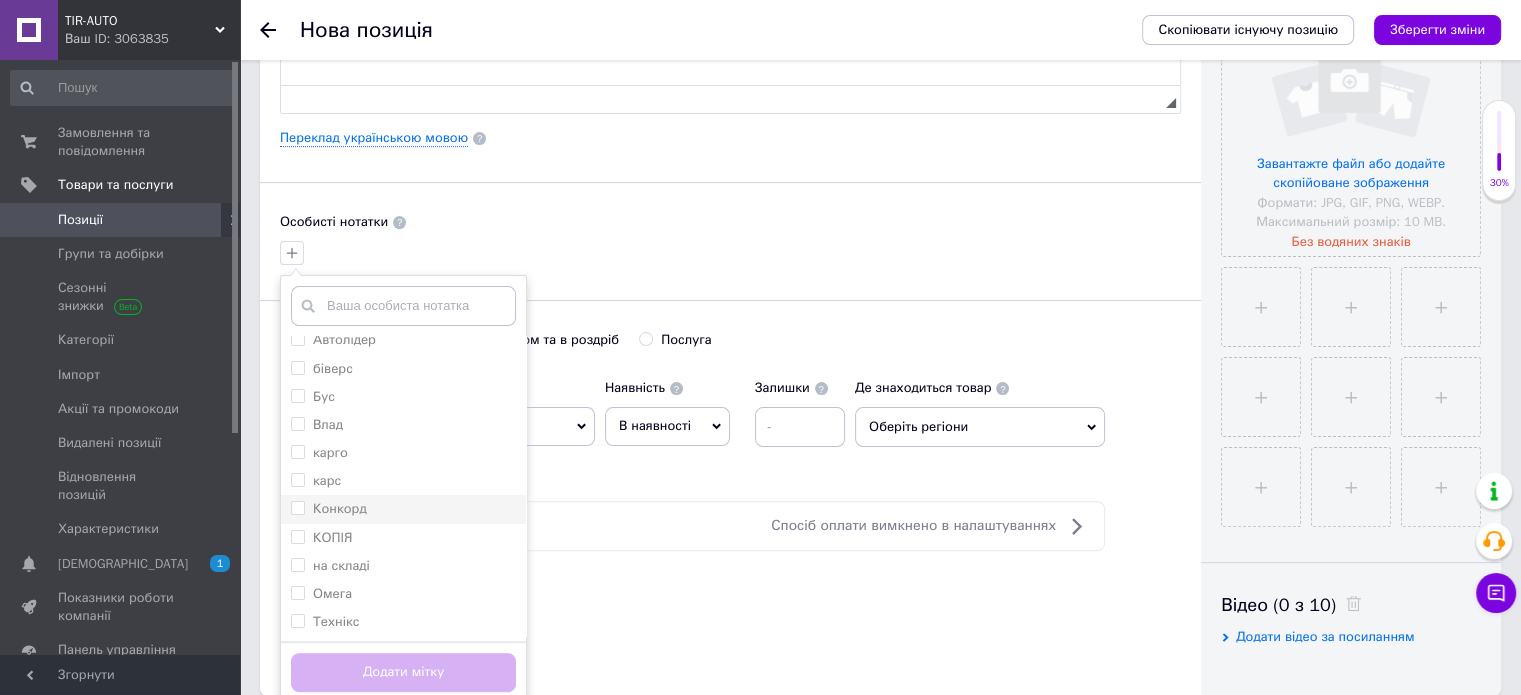 click on "Конкорд" at bounding box center [297, 507] 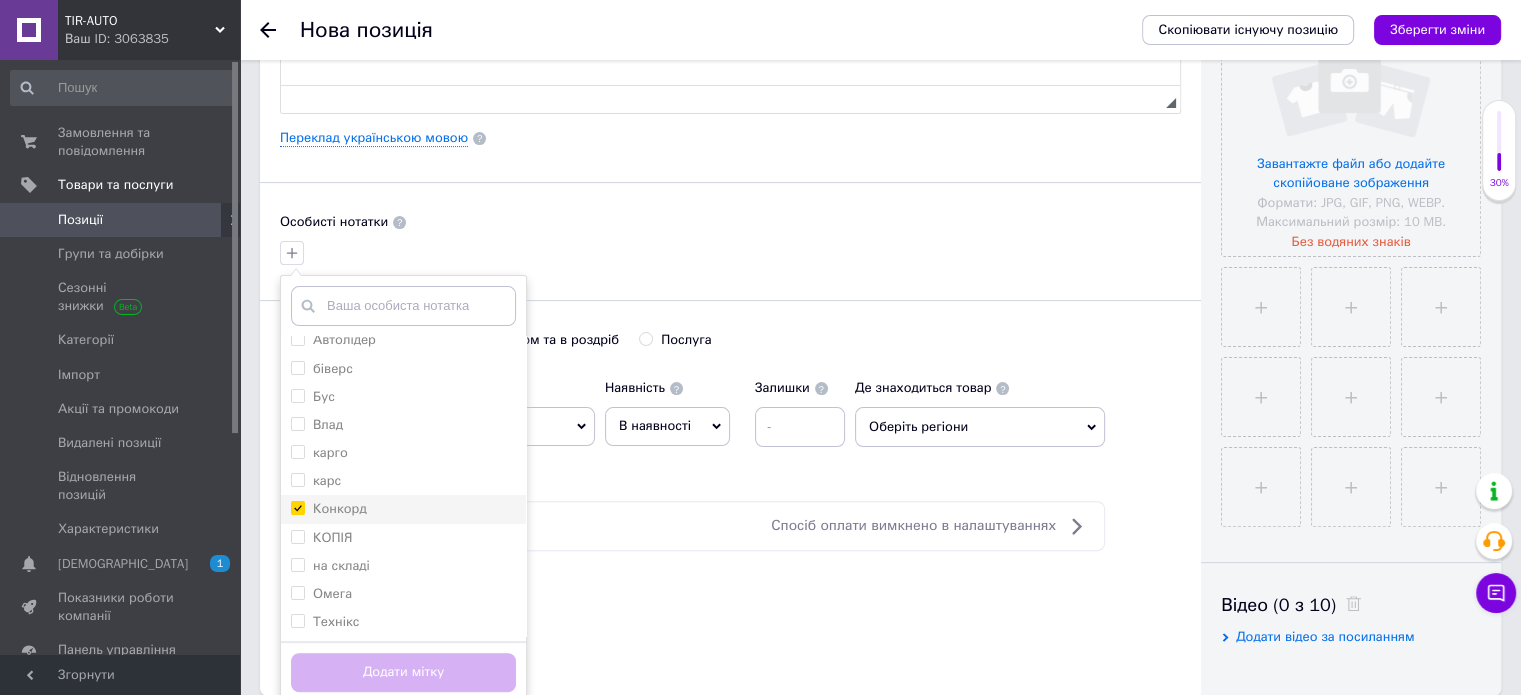 checkbox on "true" 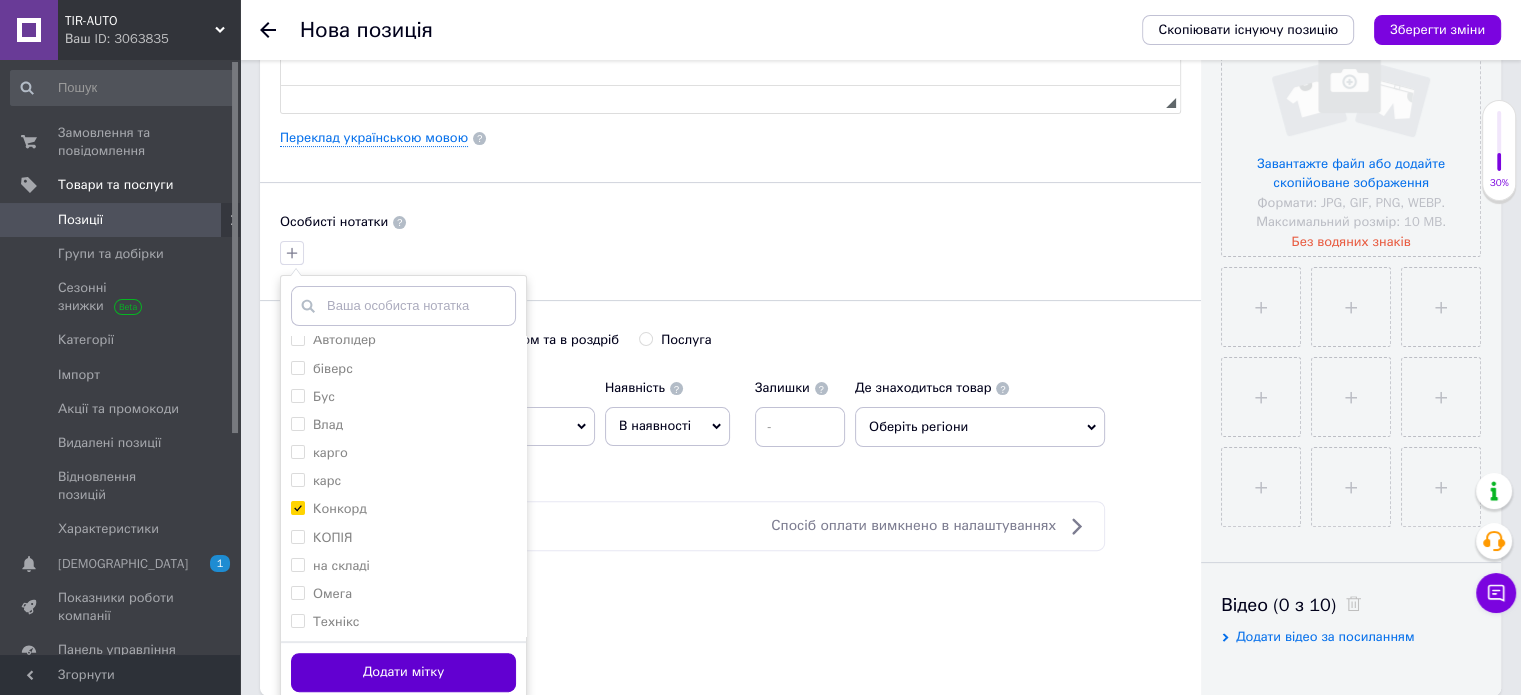 click on "Додати мітку" at bounding box center (403, 672) 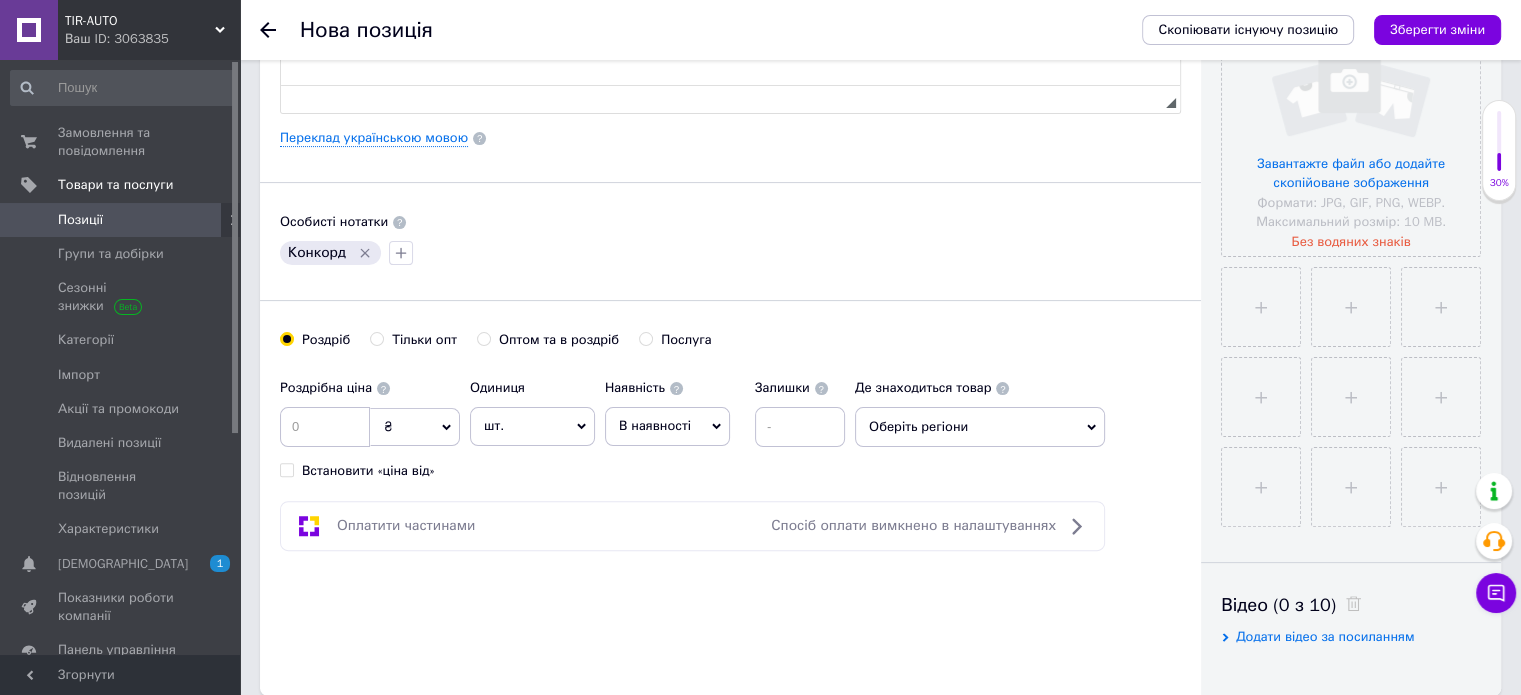 click on "₴" at bounding box center [415, 427] 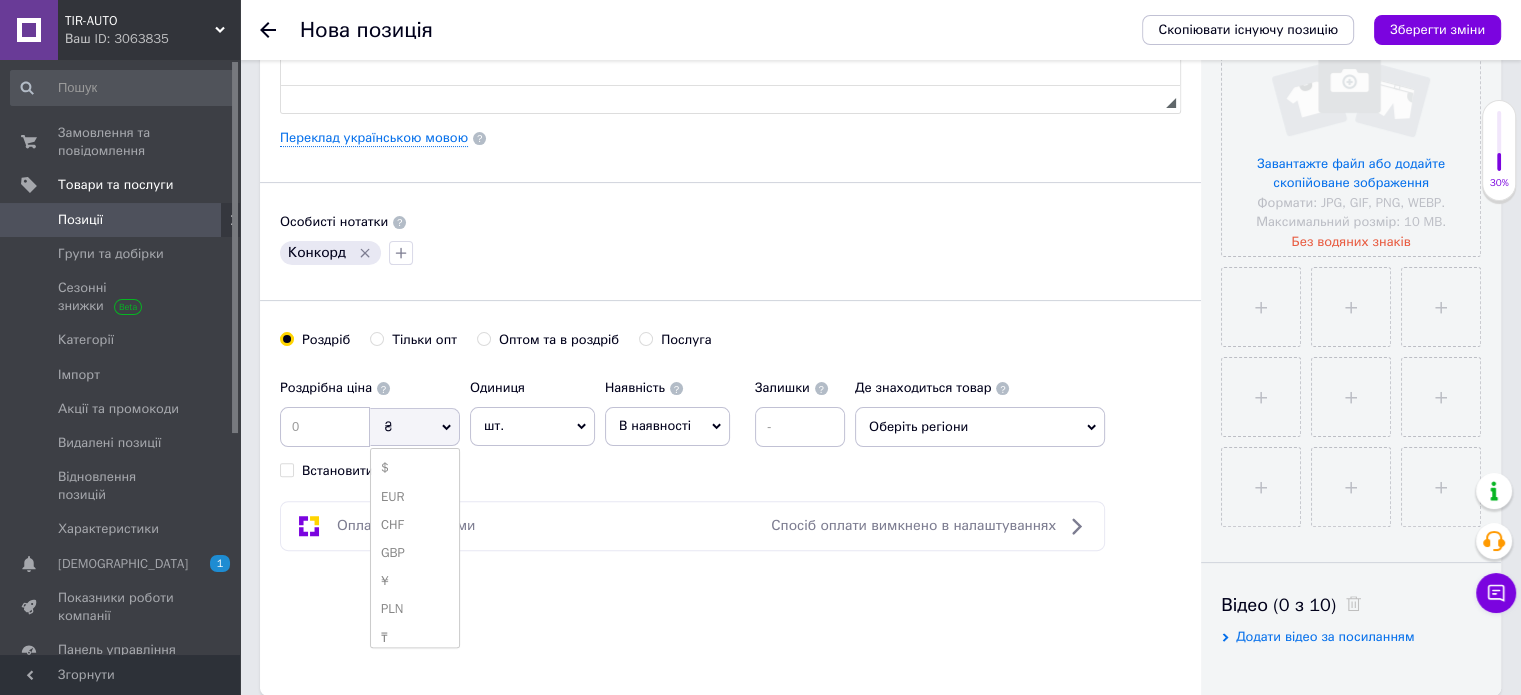 click on "EUR" at bounding box center [415, 497] 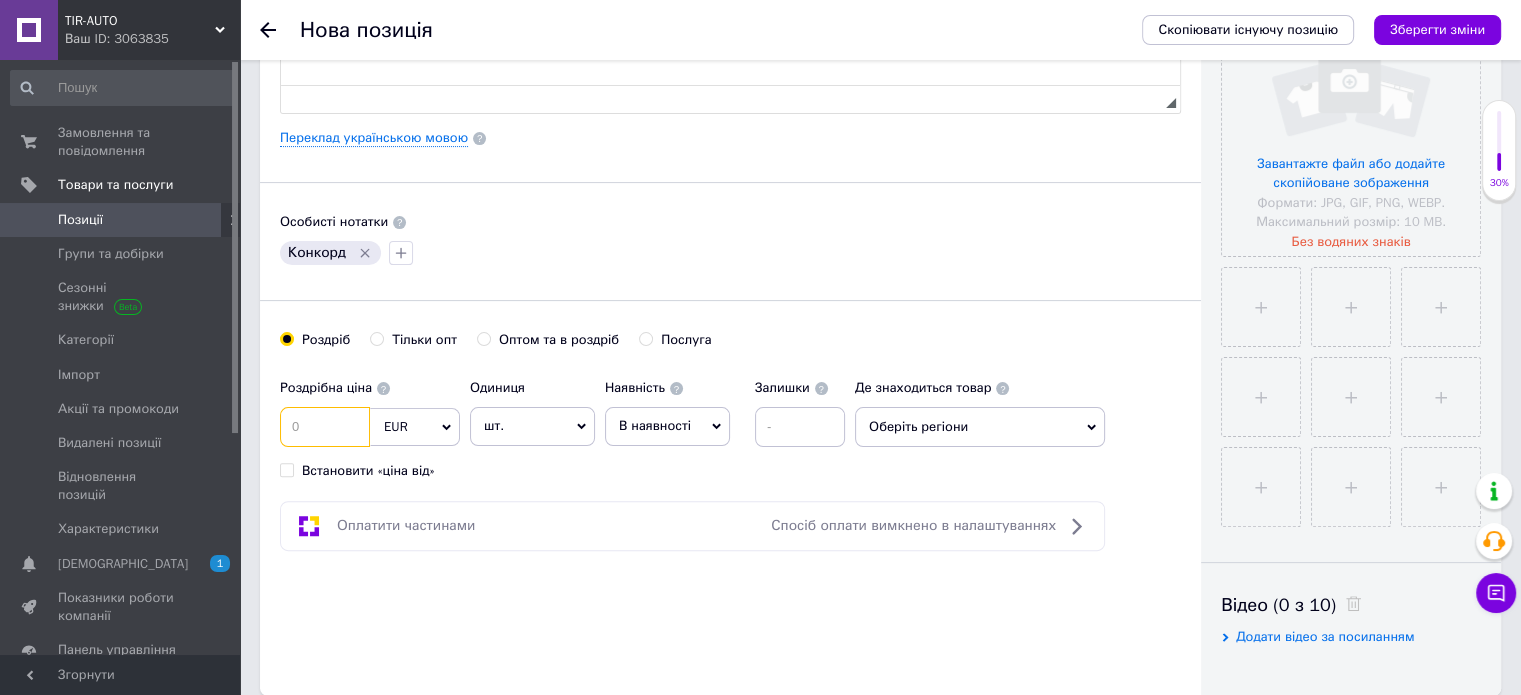 click at bounding box center (325, 427) 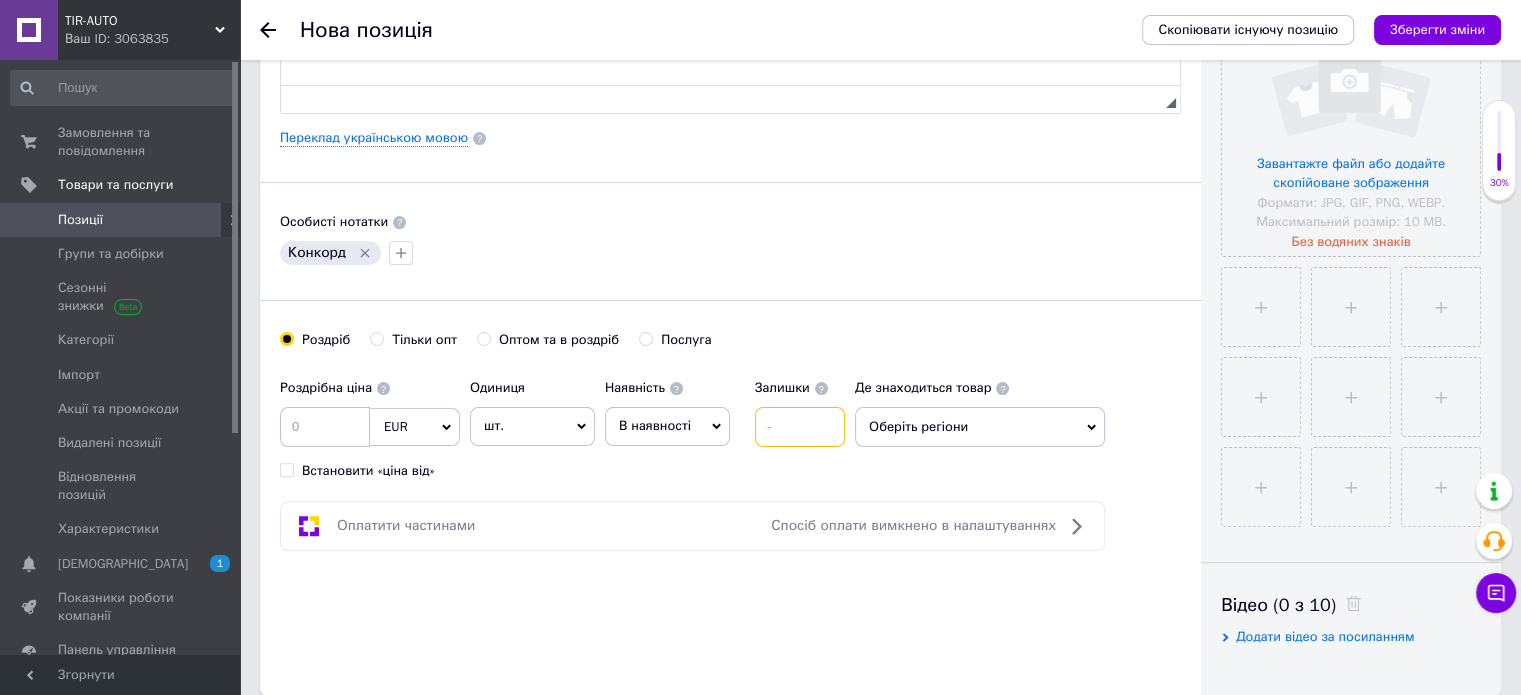 click at bounding box center (800, 427) 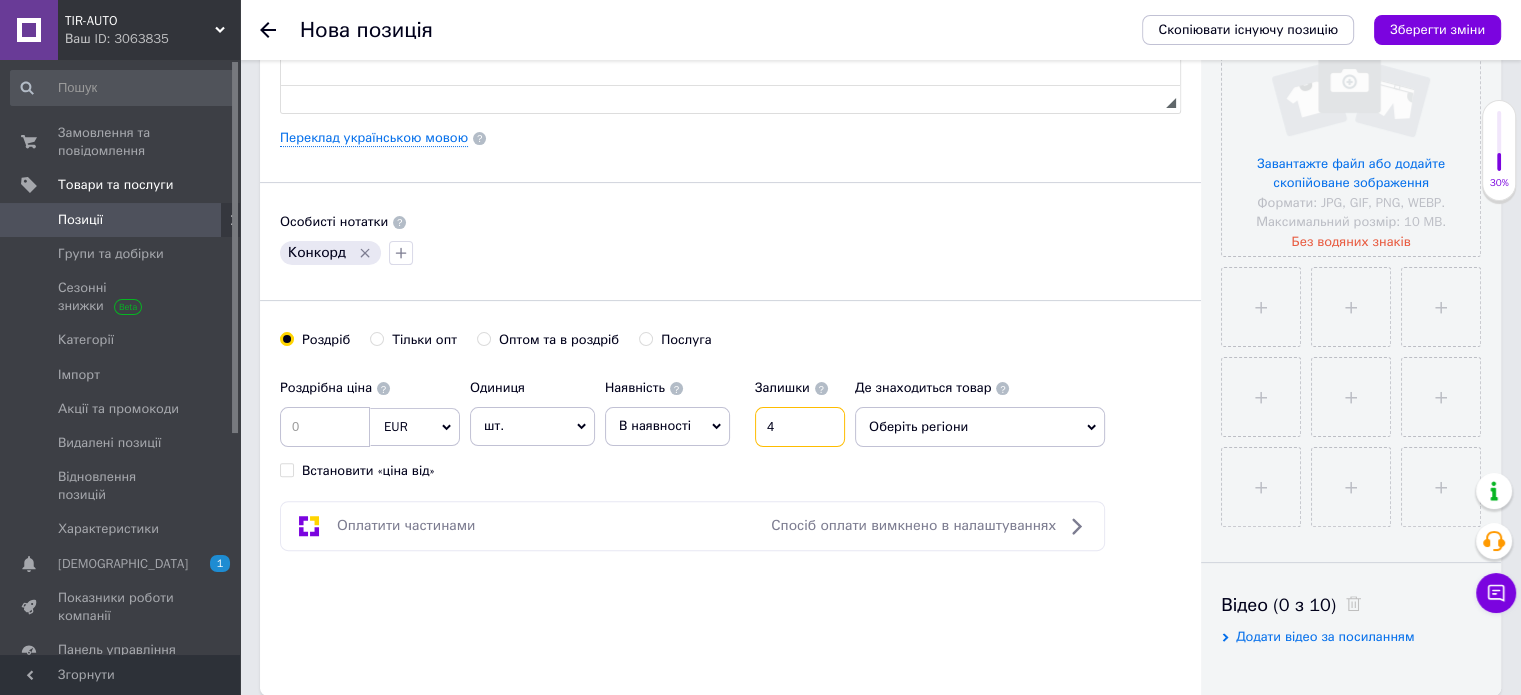 type on "4" 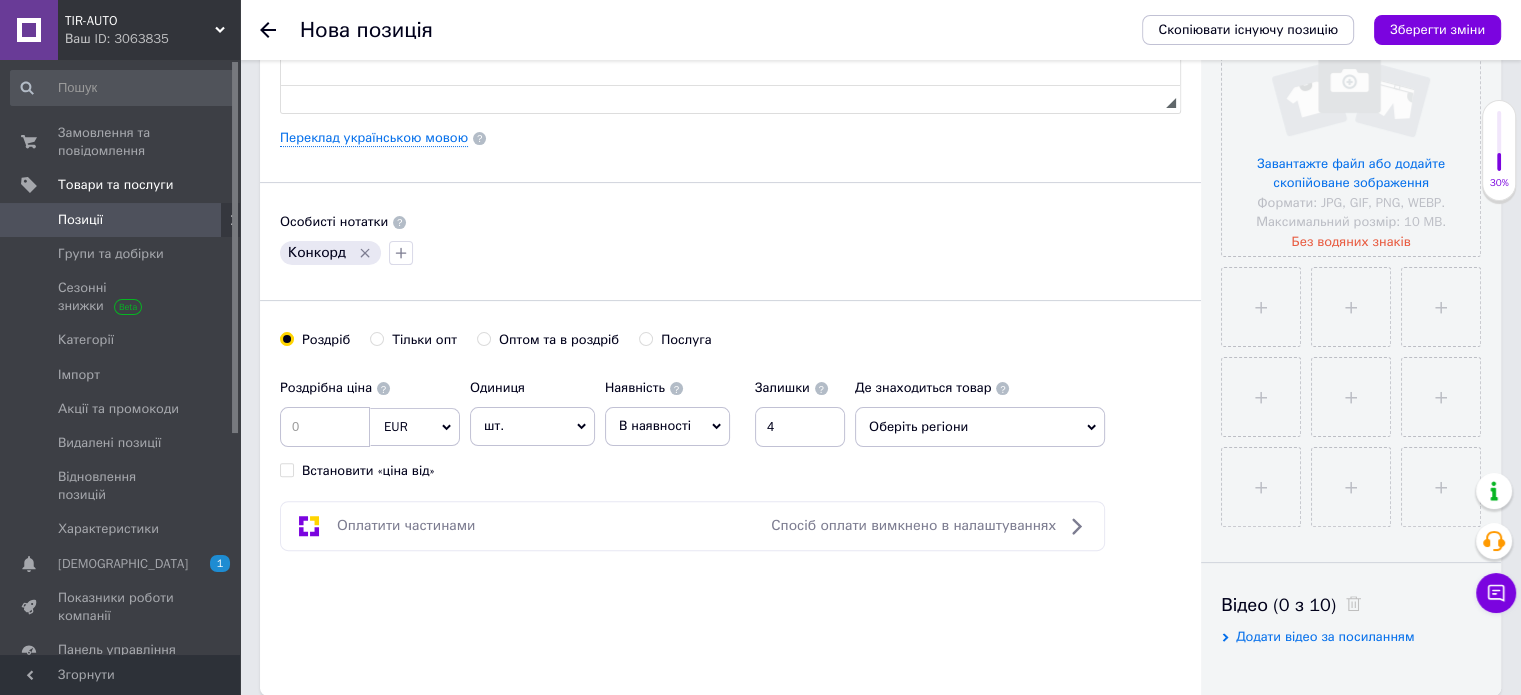 click on "Оберіть регіони" at bounding box center [980, 427] 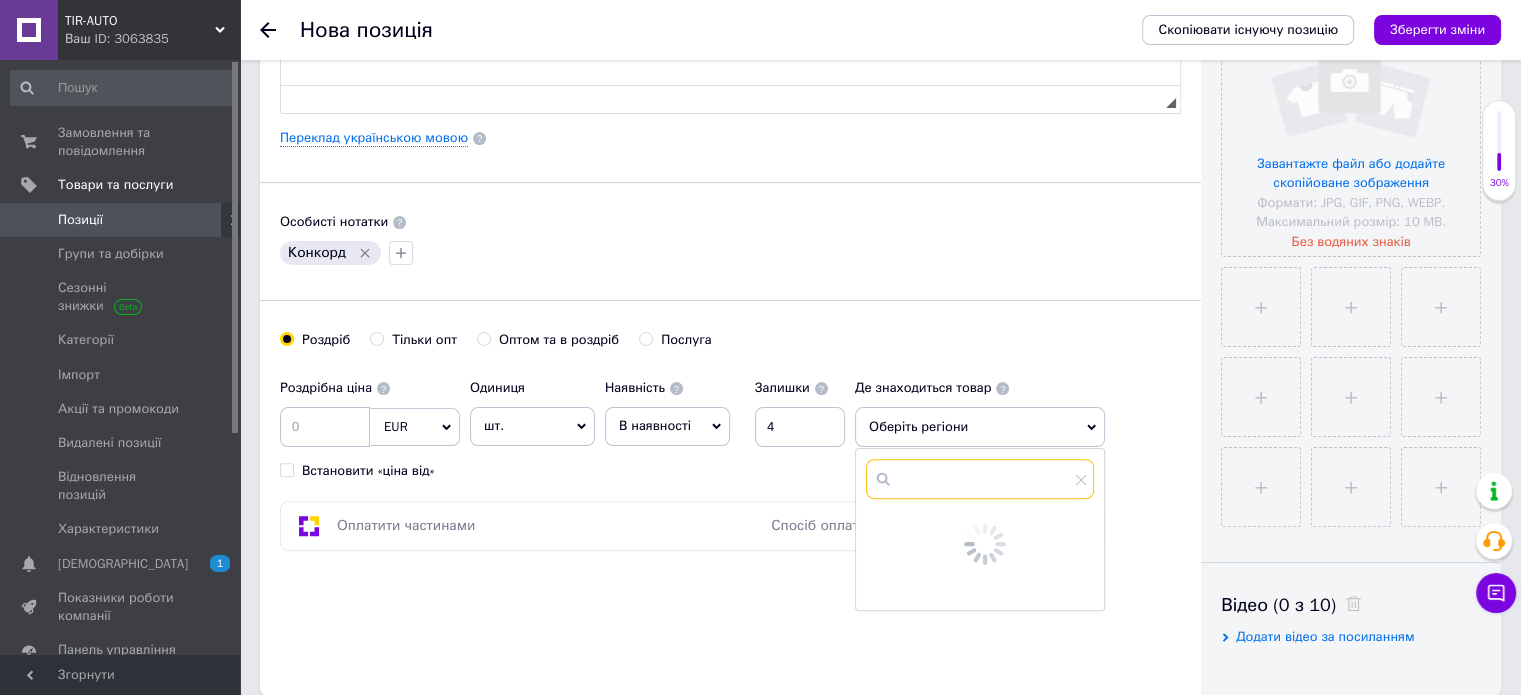click at bounding box center [980, 479] 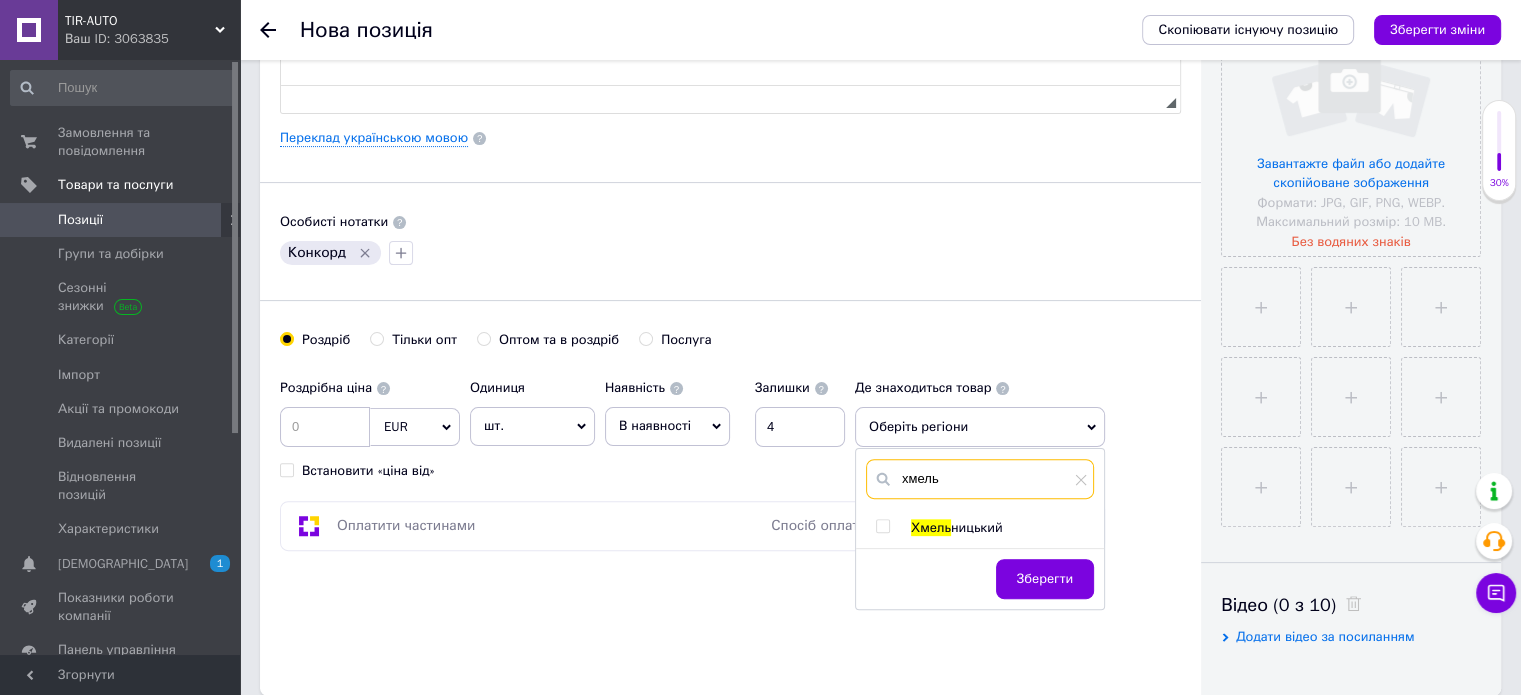 type on "хмель" 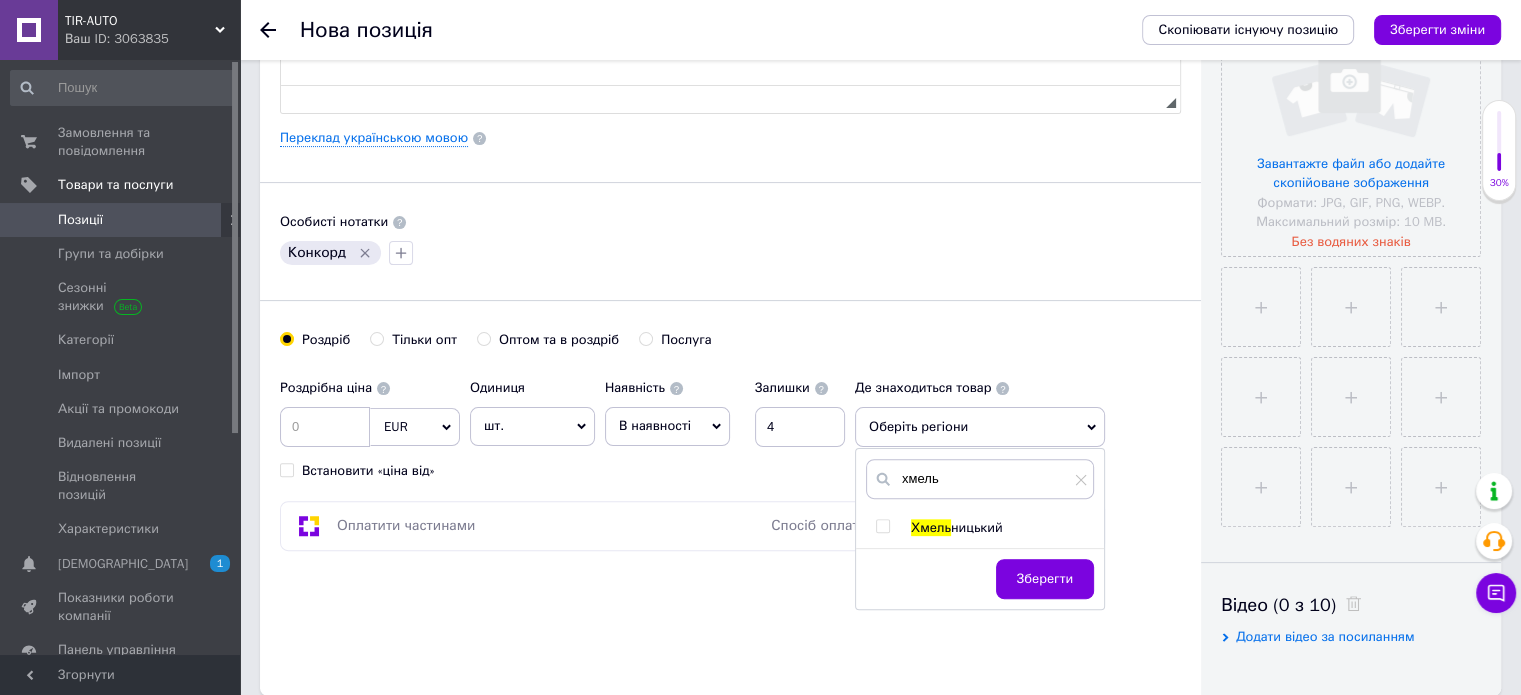 click at bounding box center [882, 526] 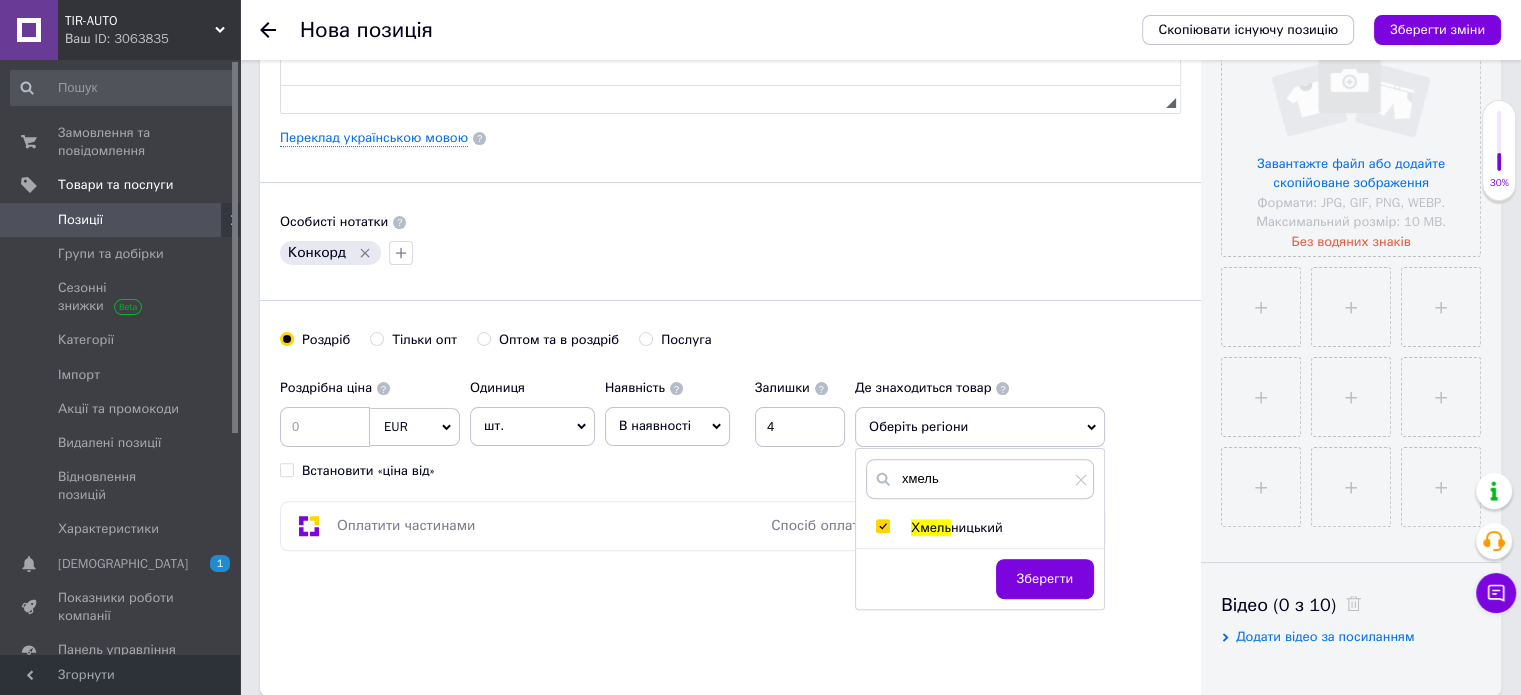 checkbox on "true" 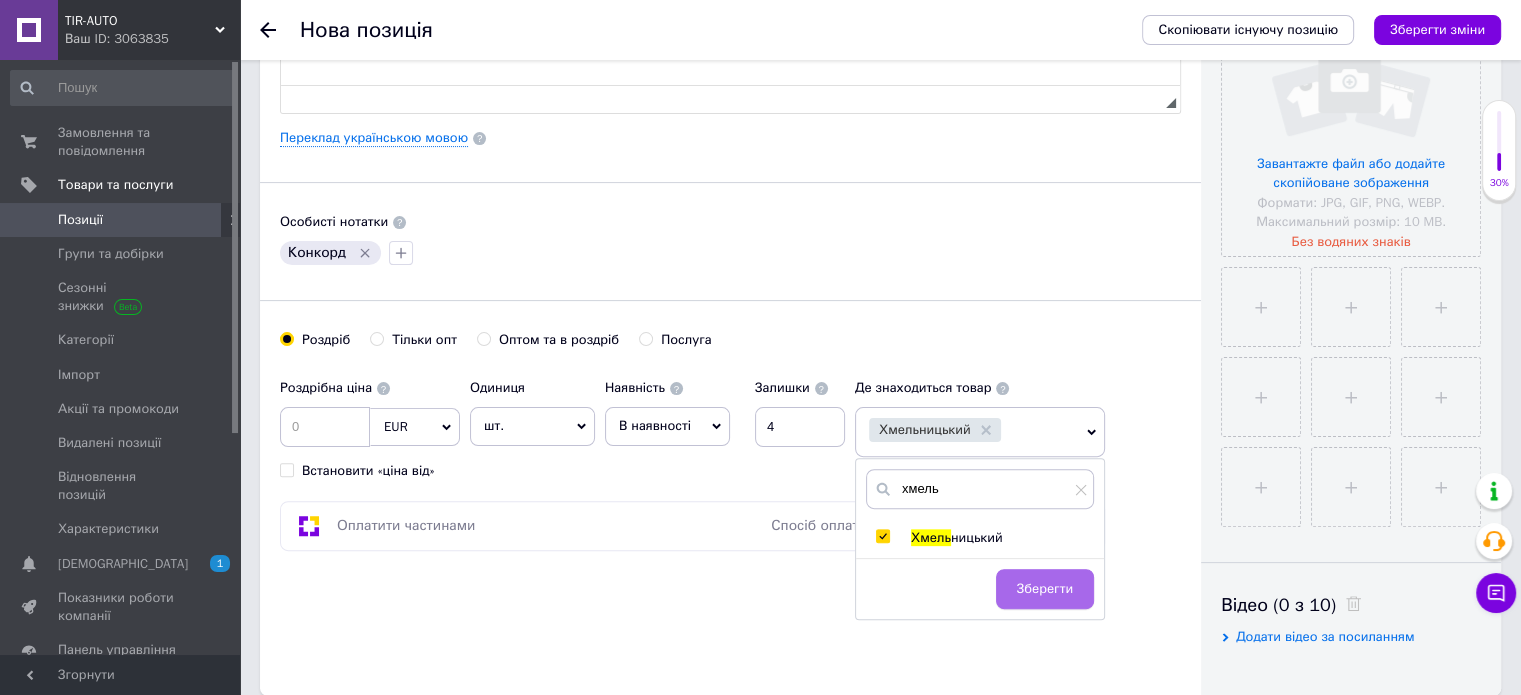 click on "Зберегти" at bounding box center (1045, 589) 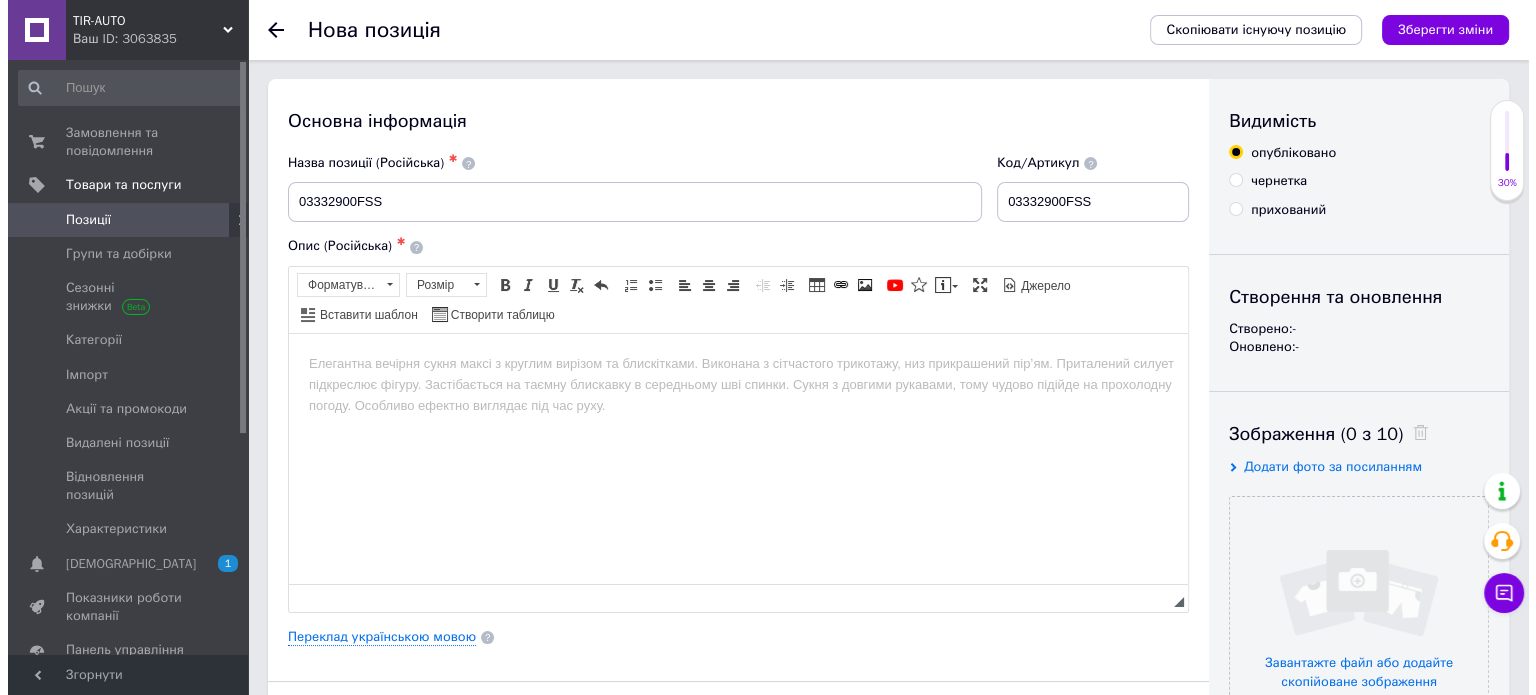 scroll, scrollTop: 0, scrollLeft: 0, axis: both 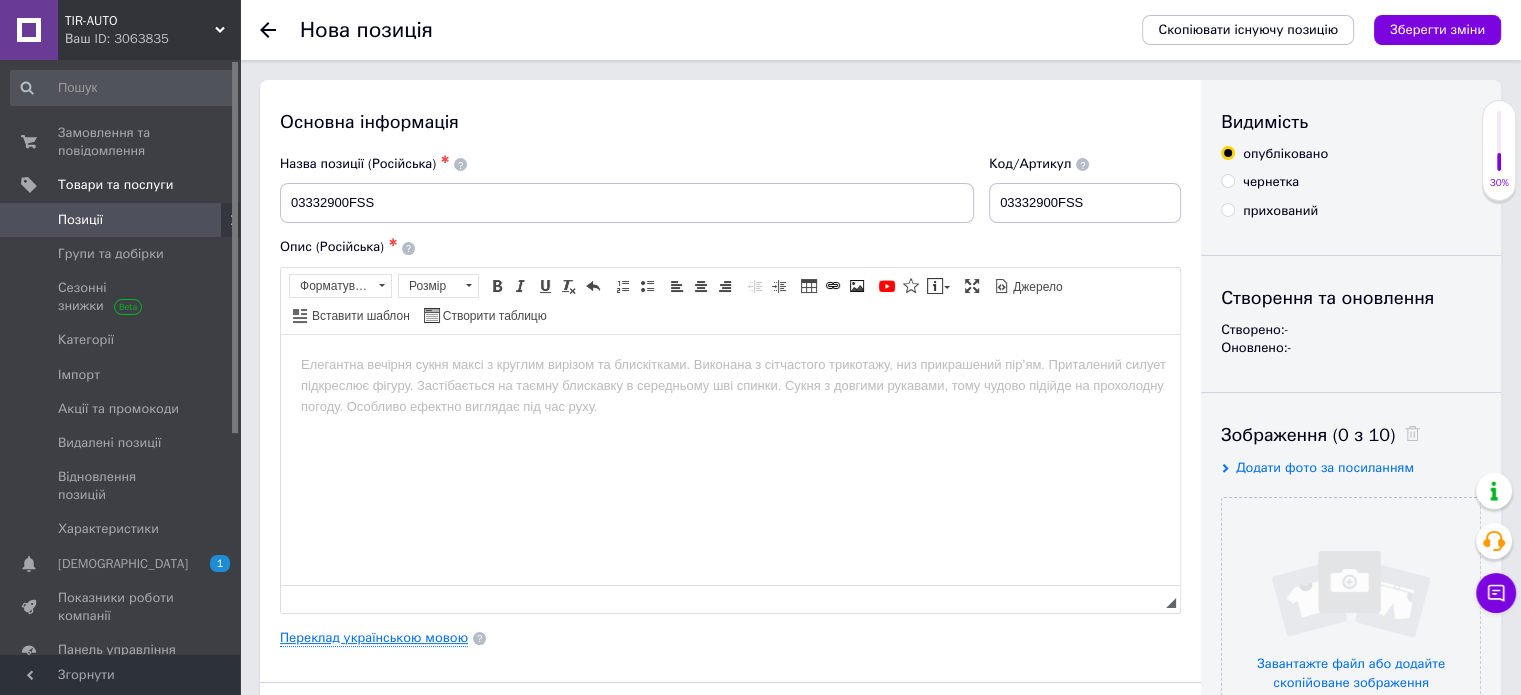click on "Переклад українською мовою" at bounding box center [374, 638] 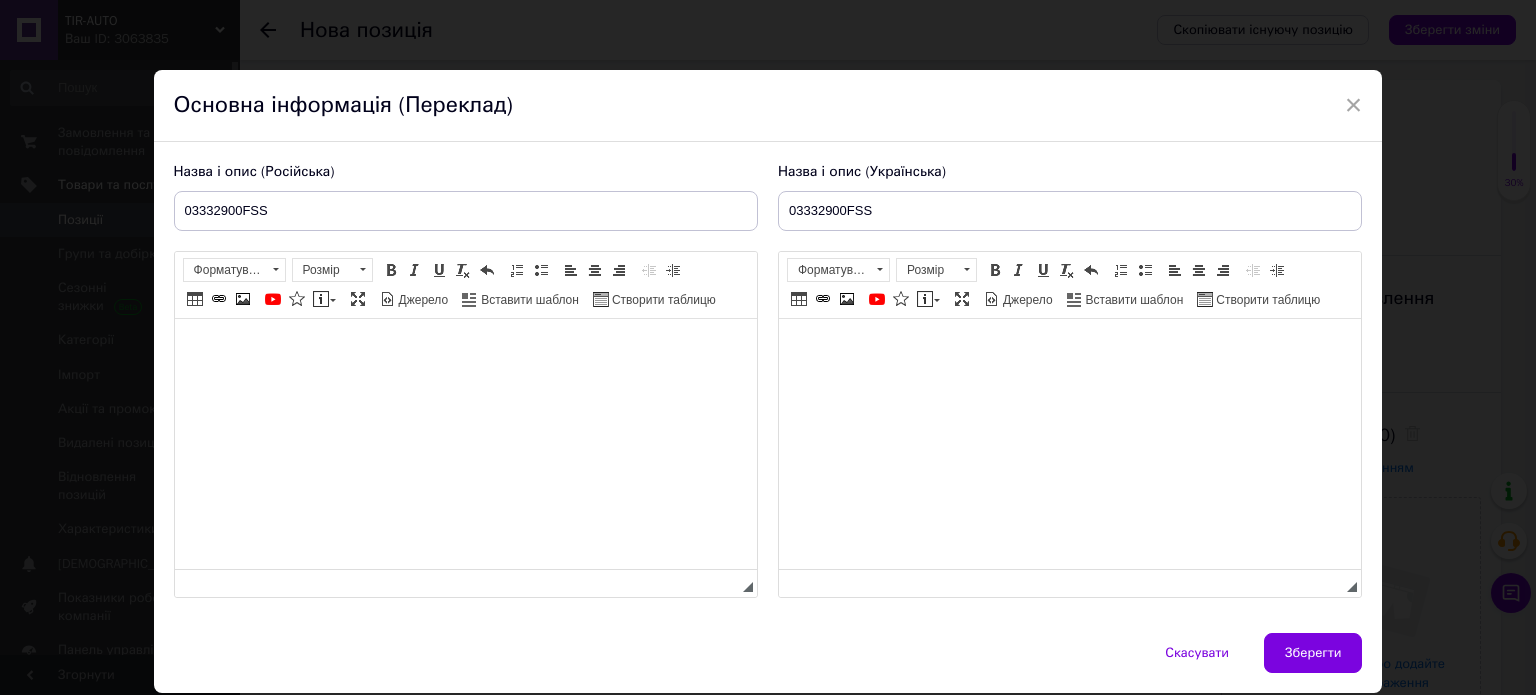scroll, scrollTop: 0, scrollLeft: 0, axis: both 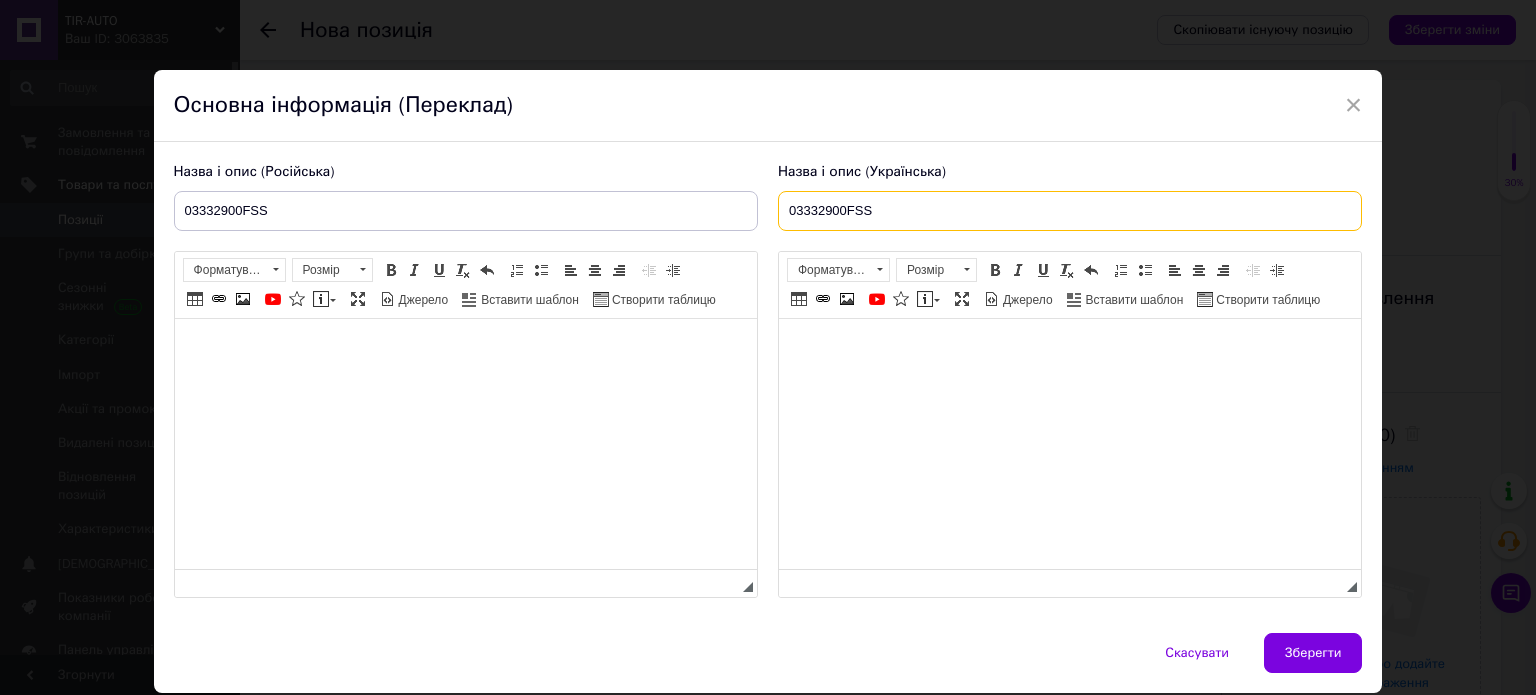 click on "03332900FSS" at bounding box center (1070, 211) 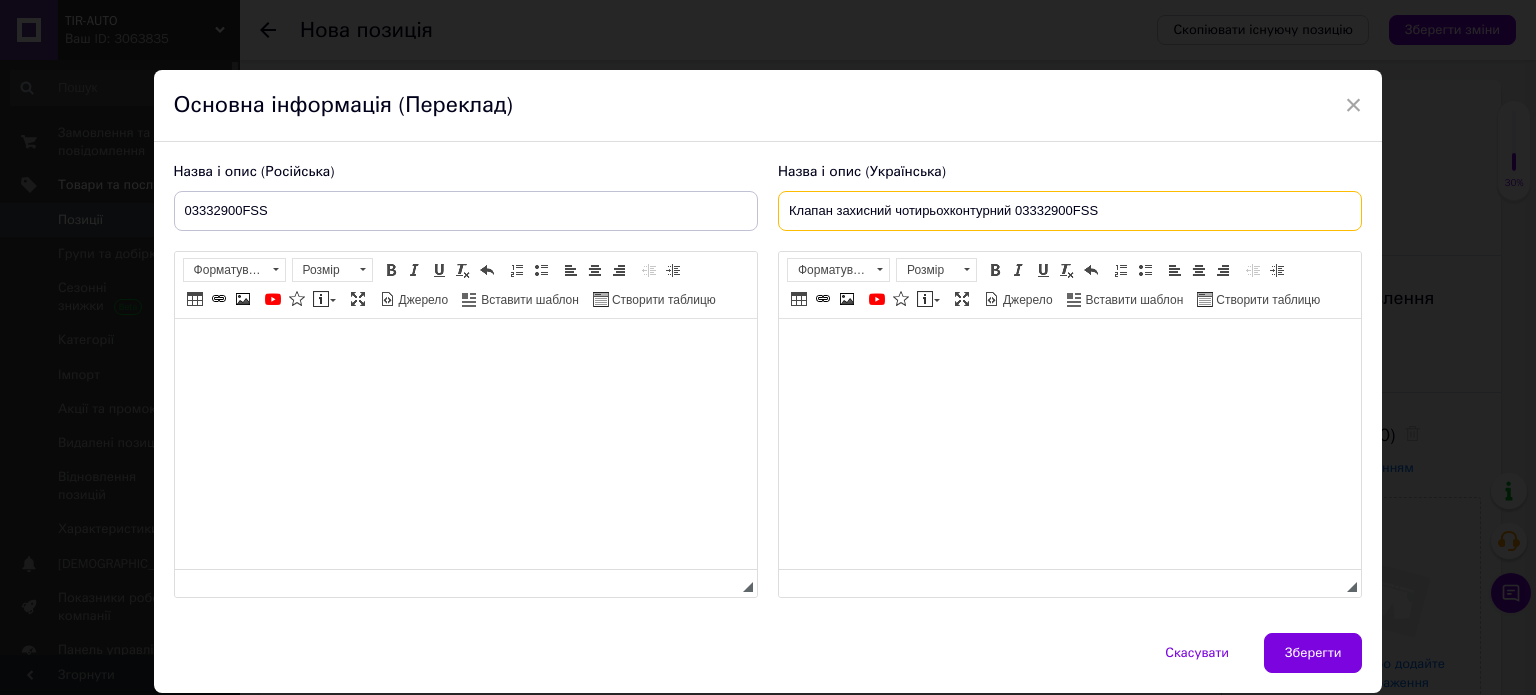 type on "Клапан захисний чотирьохконтурний 03332900FSS" 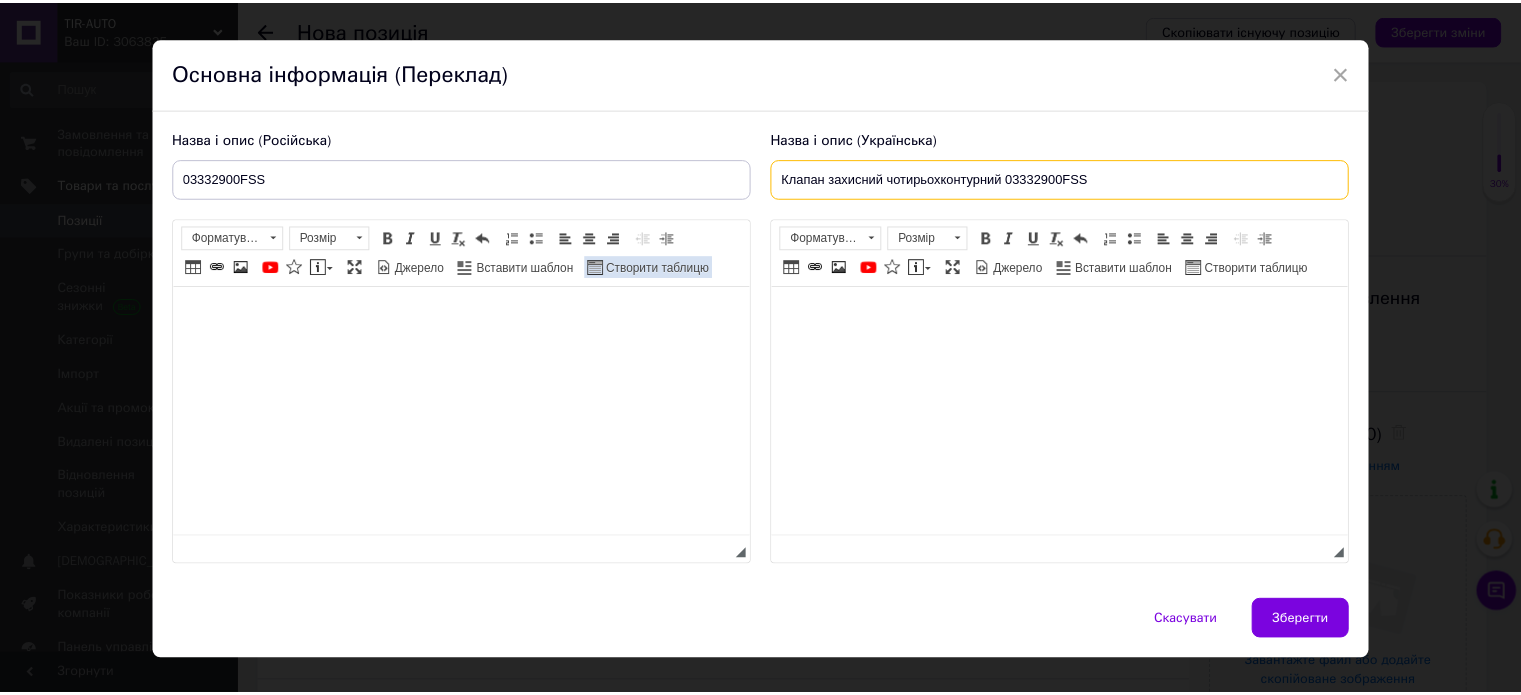 scroll, scrollTop: 65, scrollLeft: 0, axis: vertical 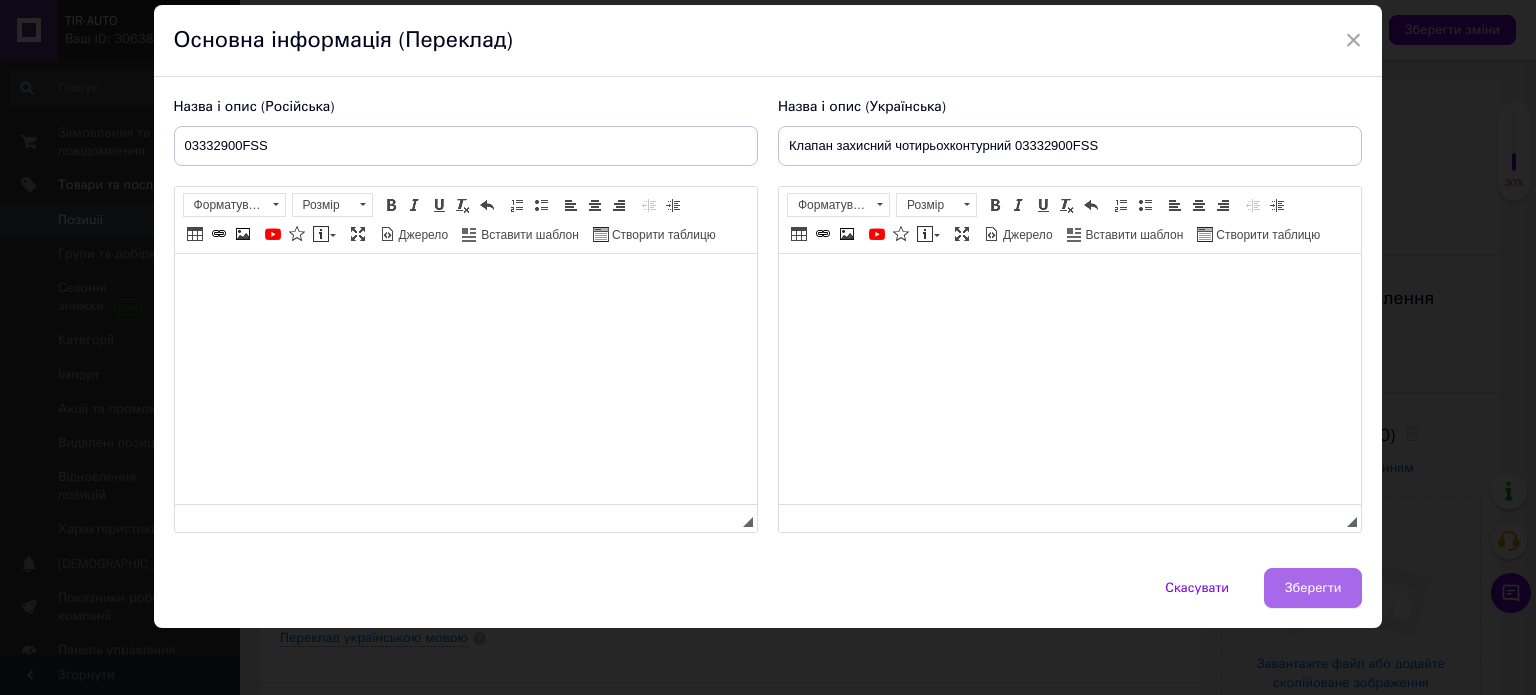 click on "Зберегти" at bounding box center (1313, 588) 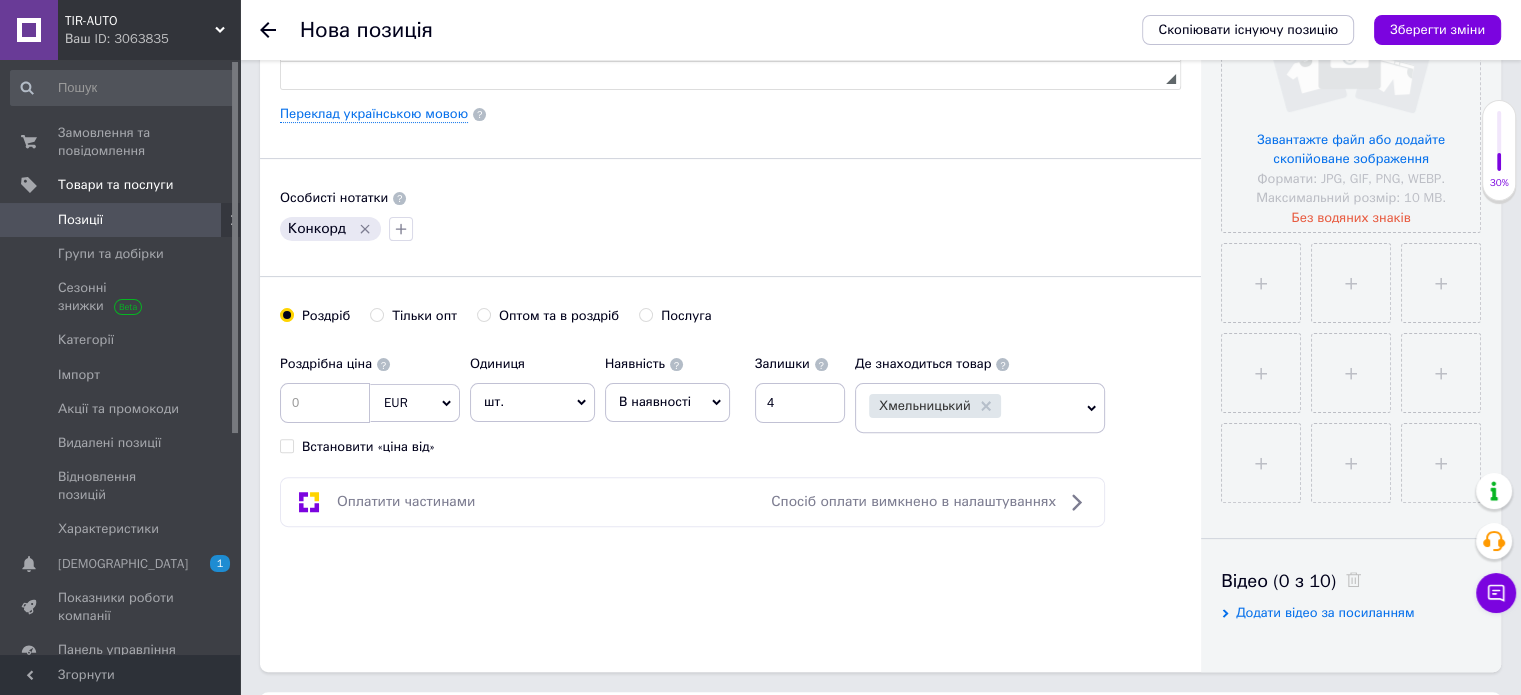 scroll, scrollTop: 700, scrollLeft: 0, axis: vertical 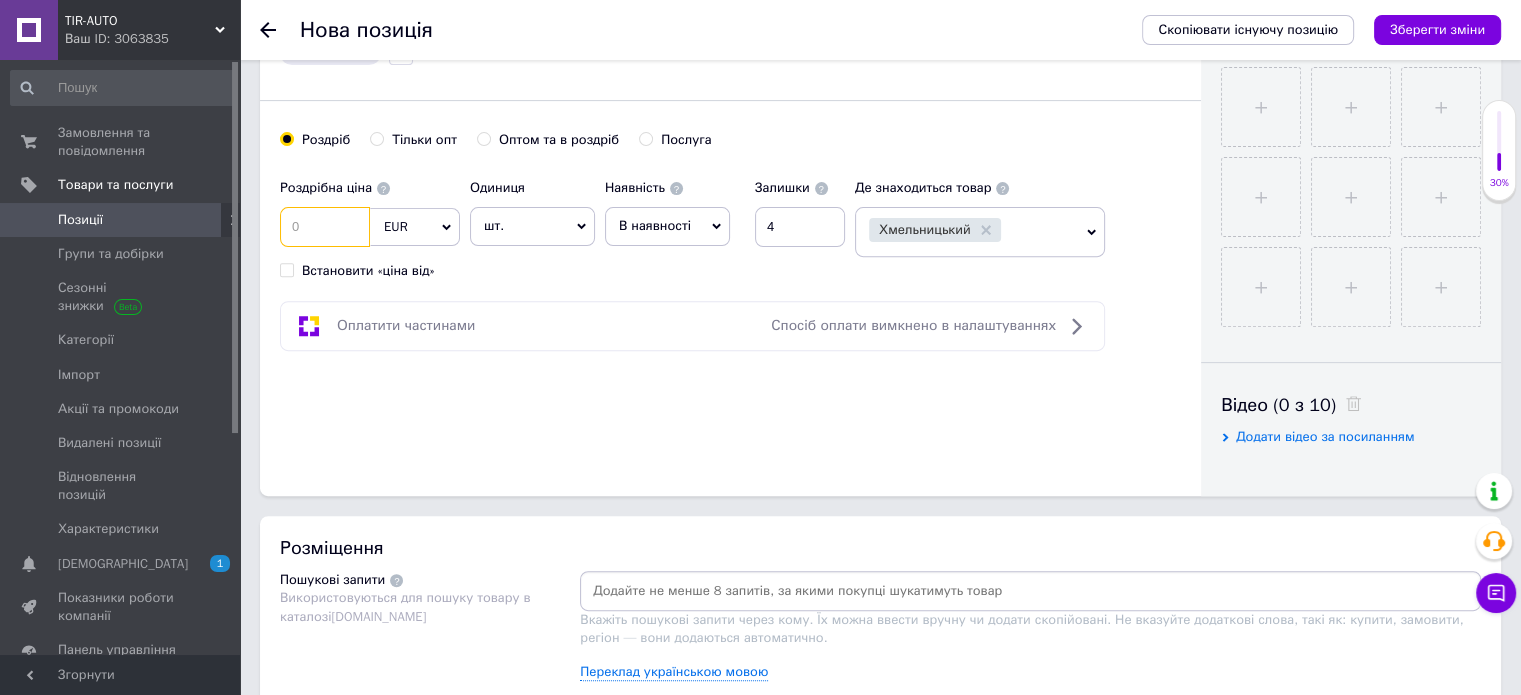 drag, startPoint x: 342, startPoint y: 215, endPoint x: 357, endPoint y: 227, distance: 19.209373 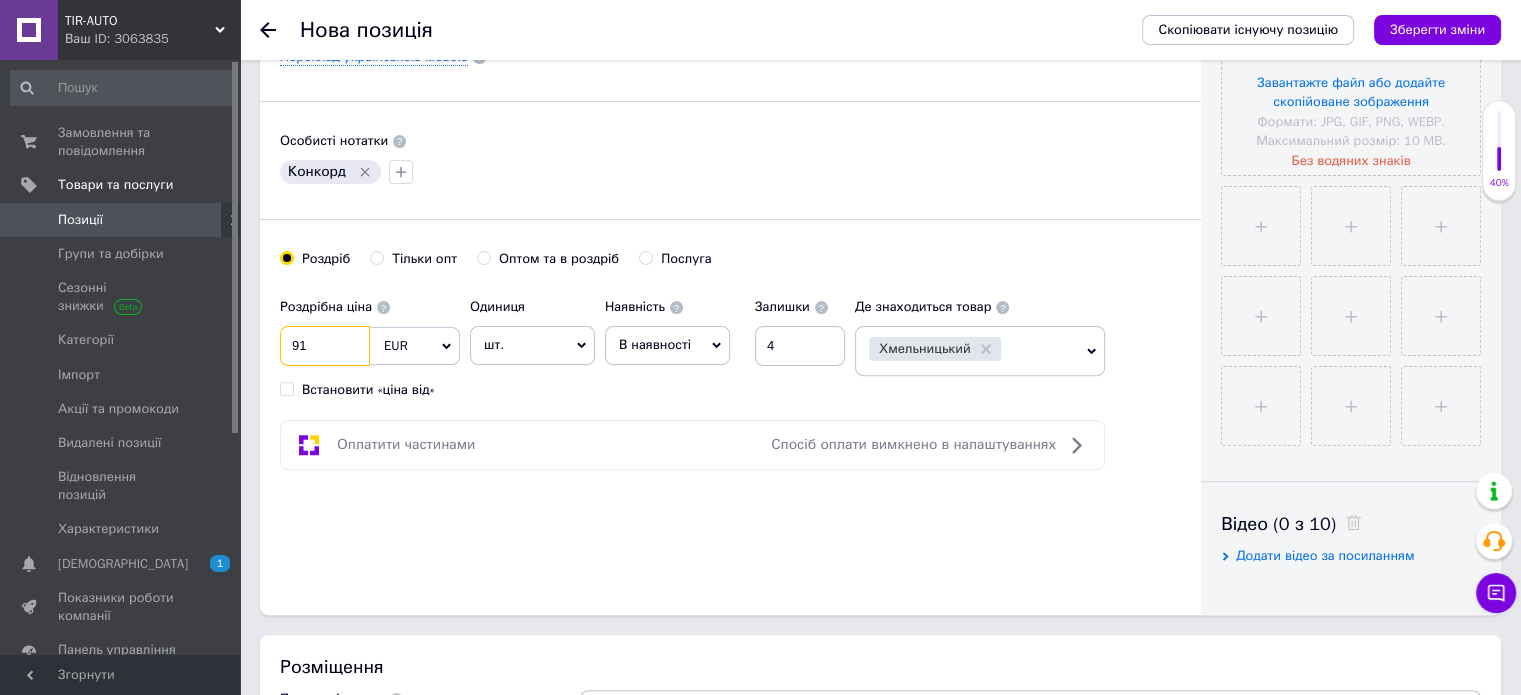 scroll, scrollTop: 300, scrollLeft: 0, axis: vertical 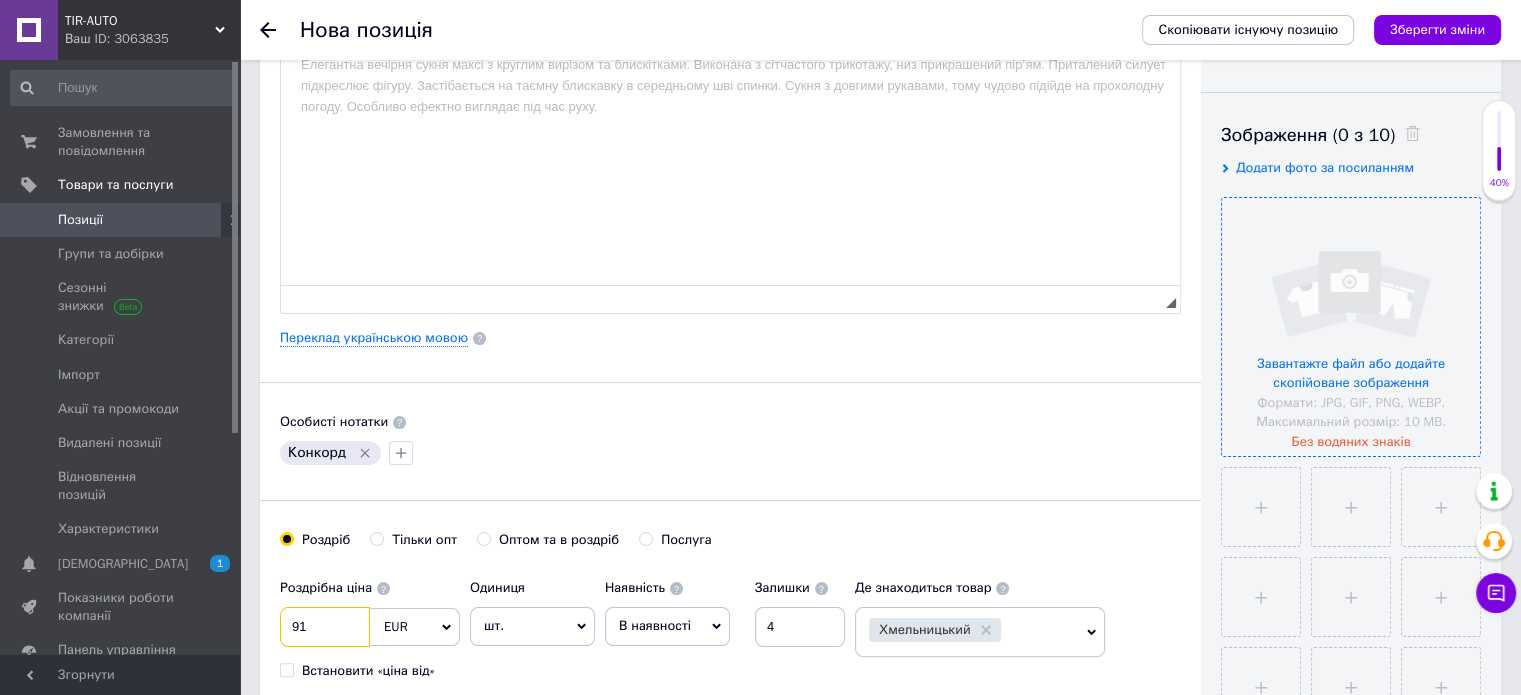 type on "91" 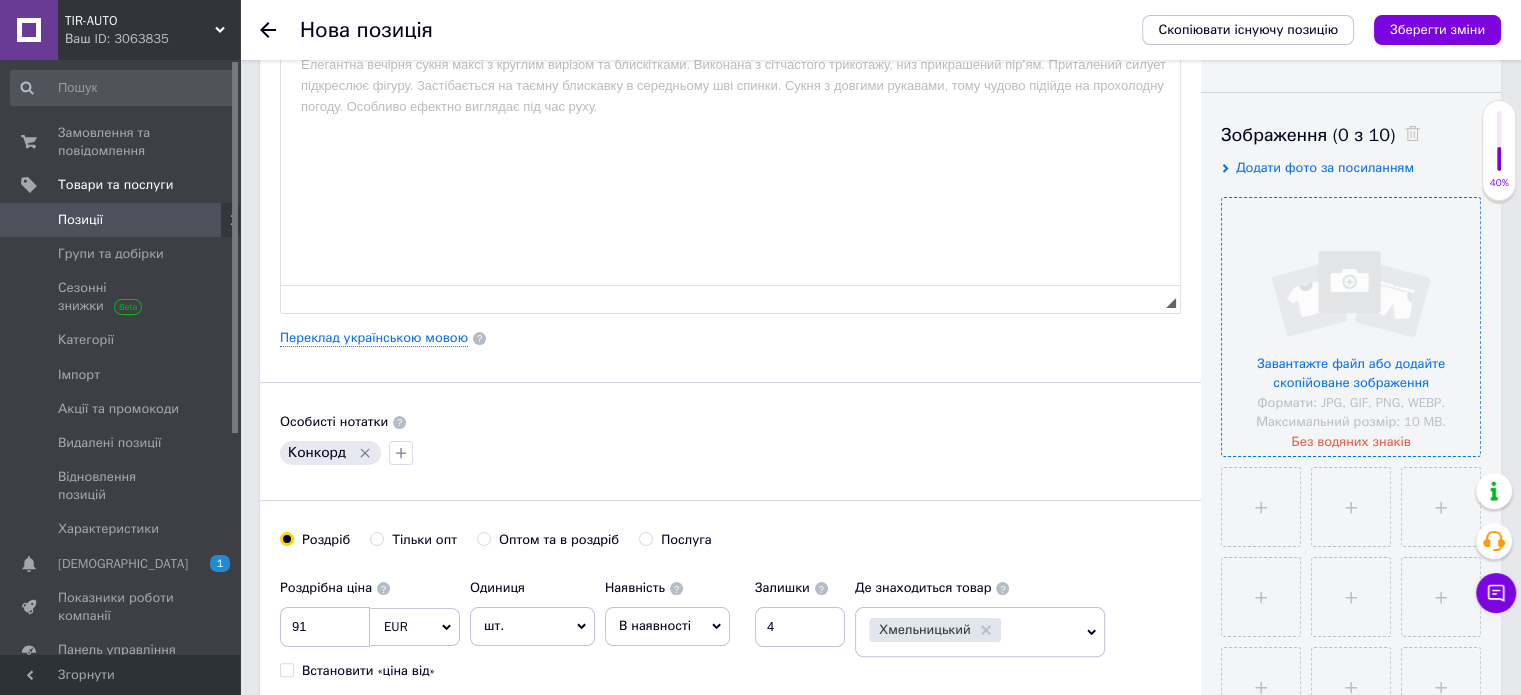 click at bounding box center (1351, 327) 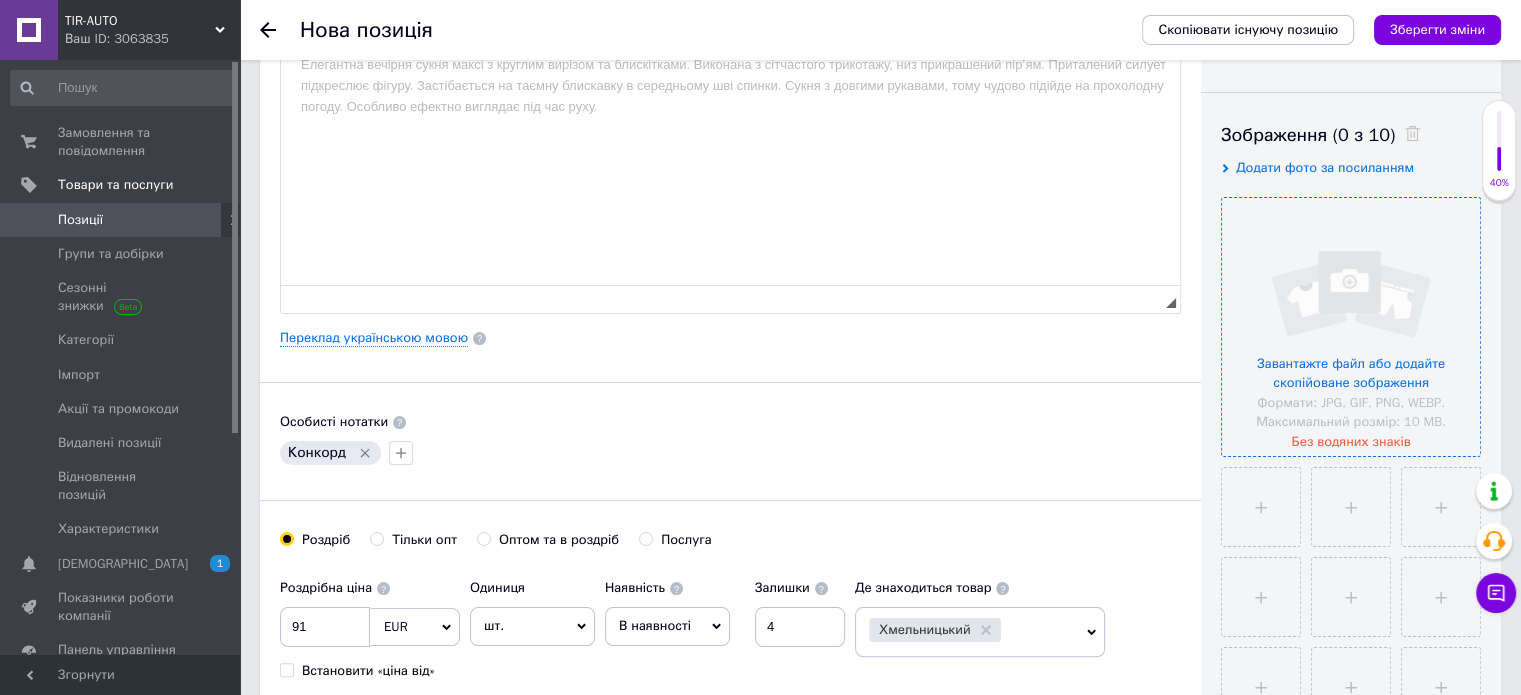 click at bounding box center (1351, 327) 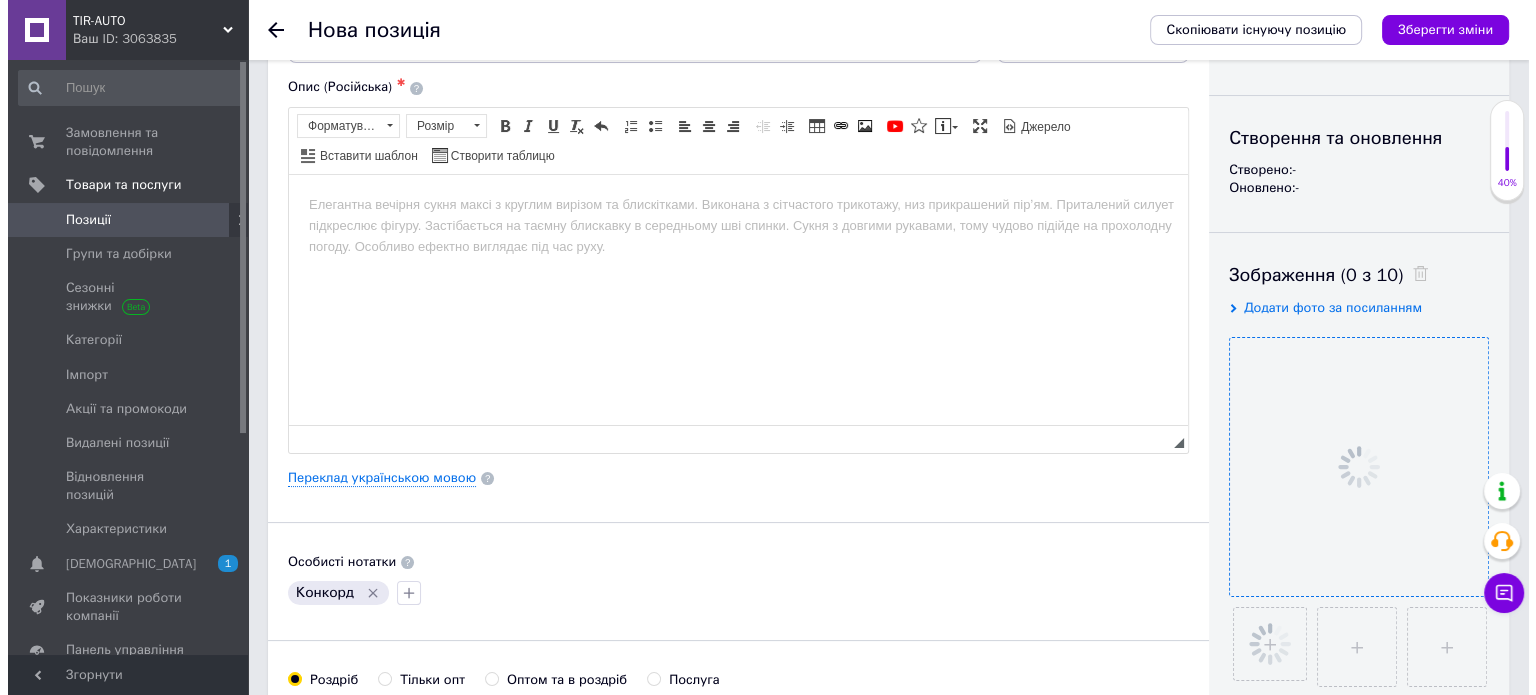scroll, scrollTop: 0, scrollLeft: 0, axis: both 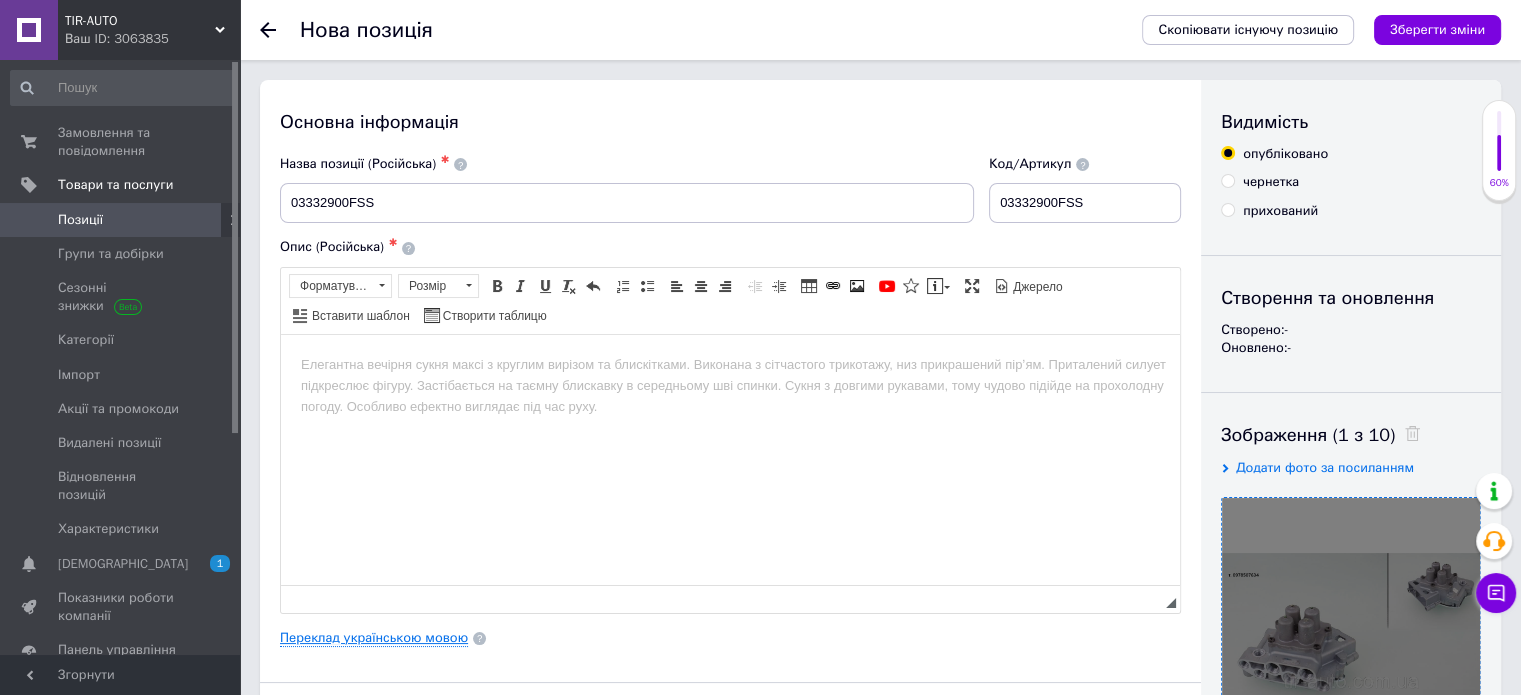 click on "Переклад українською мовою" at bounding box center (374, 638) 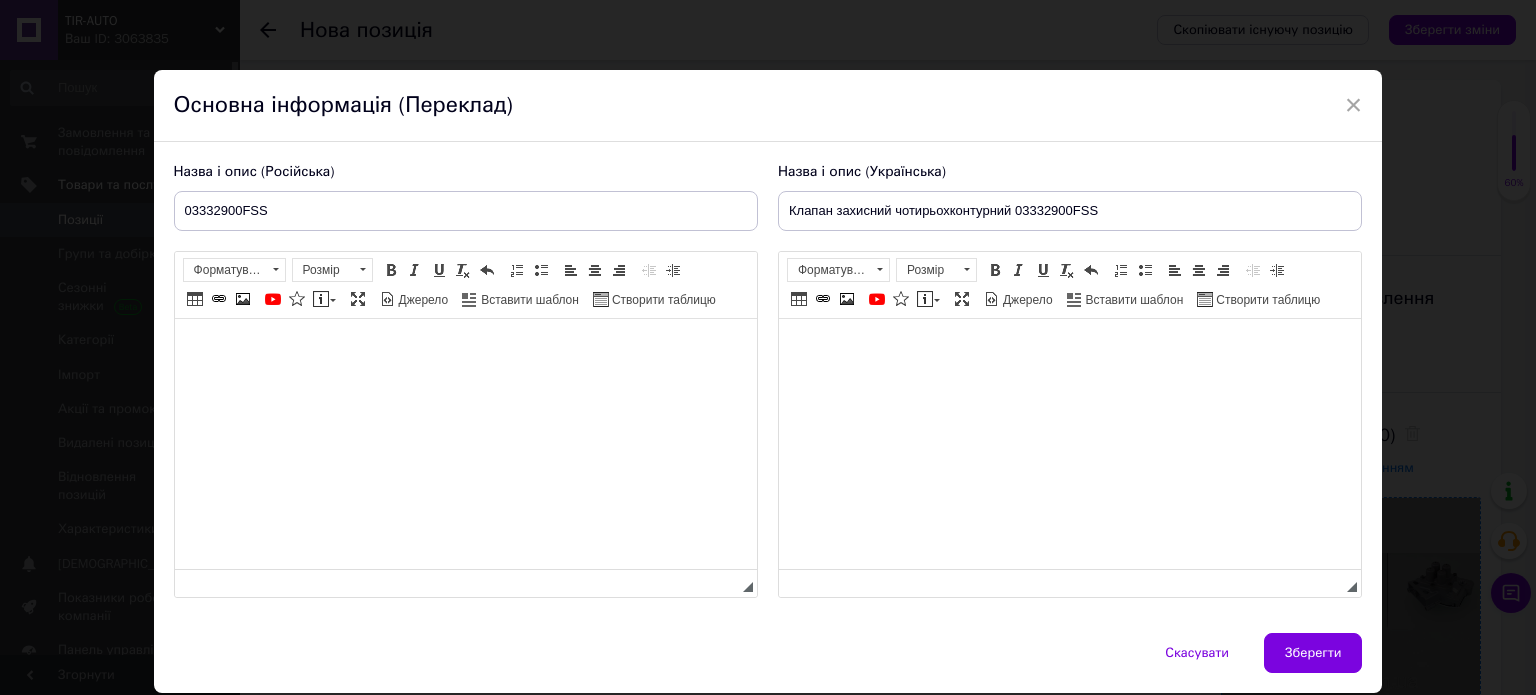 scroll, scrollTop: 0, scrollLeft: 0, axis: both 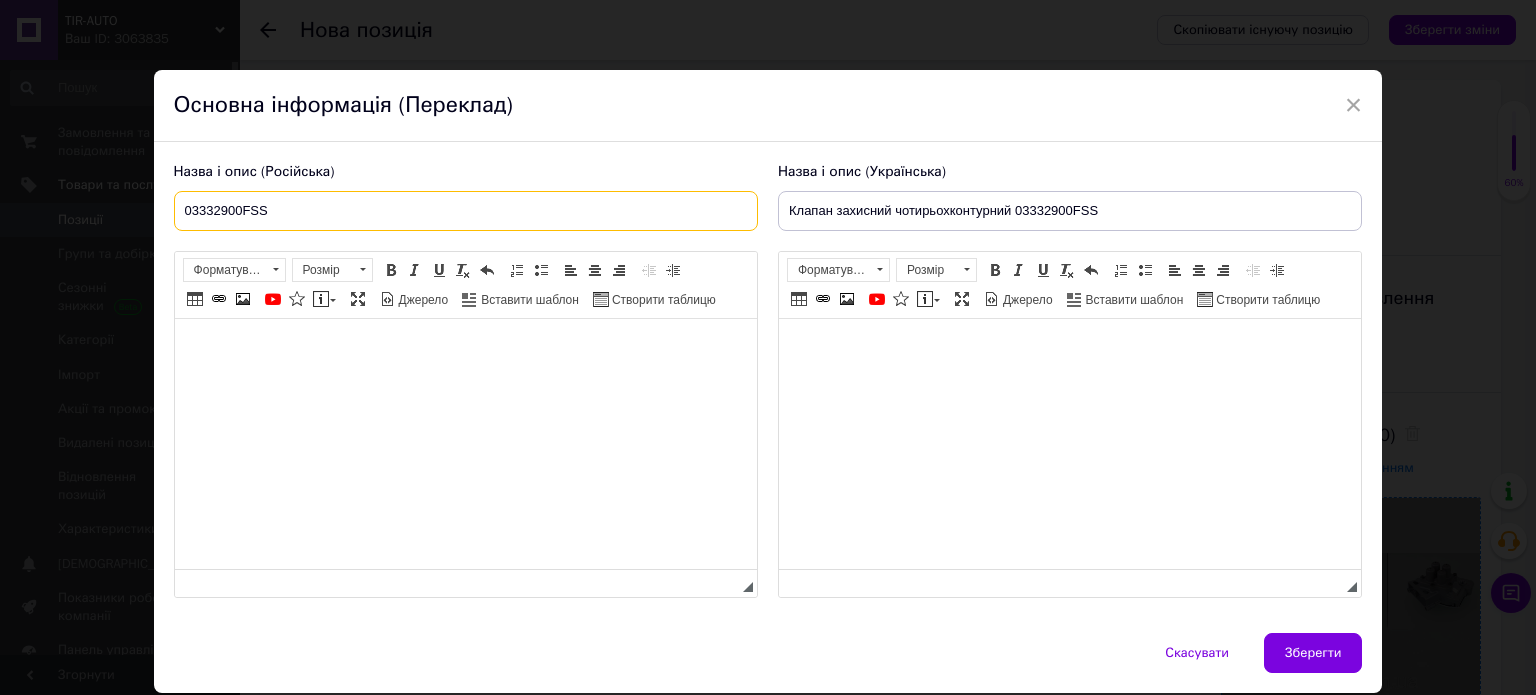 click on "03332900FSS" at bounding box center [466, 211] 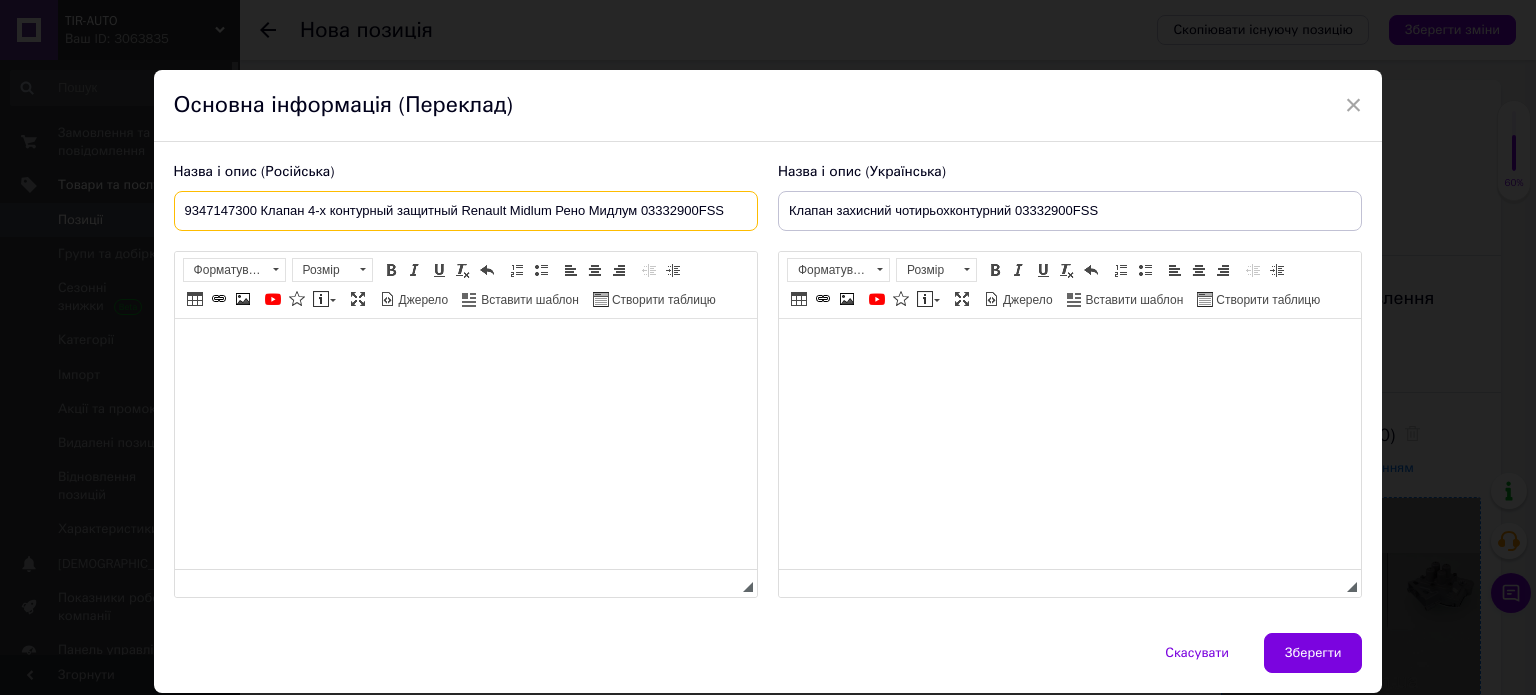 click on "9347147300 Клапан 4-х контурный защитный Renault Midlum Рено Мидлум 03332900FSS" at bounding box center [466, 211] 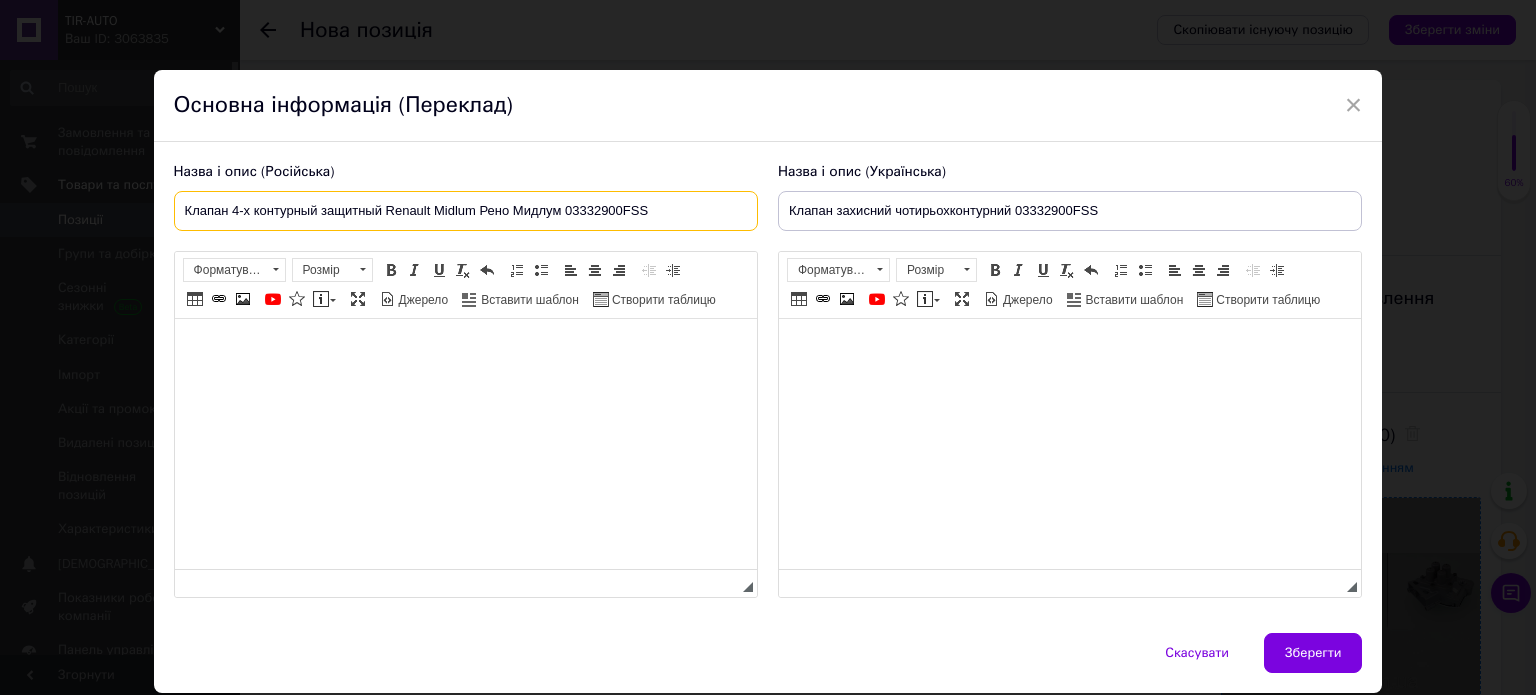 click on "Клапан 4-х контурный защитный Renault Midlum Рено Мидлум 03332900FSS" at bounding box center (466, 211) 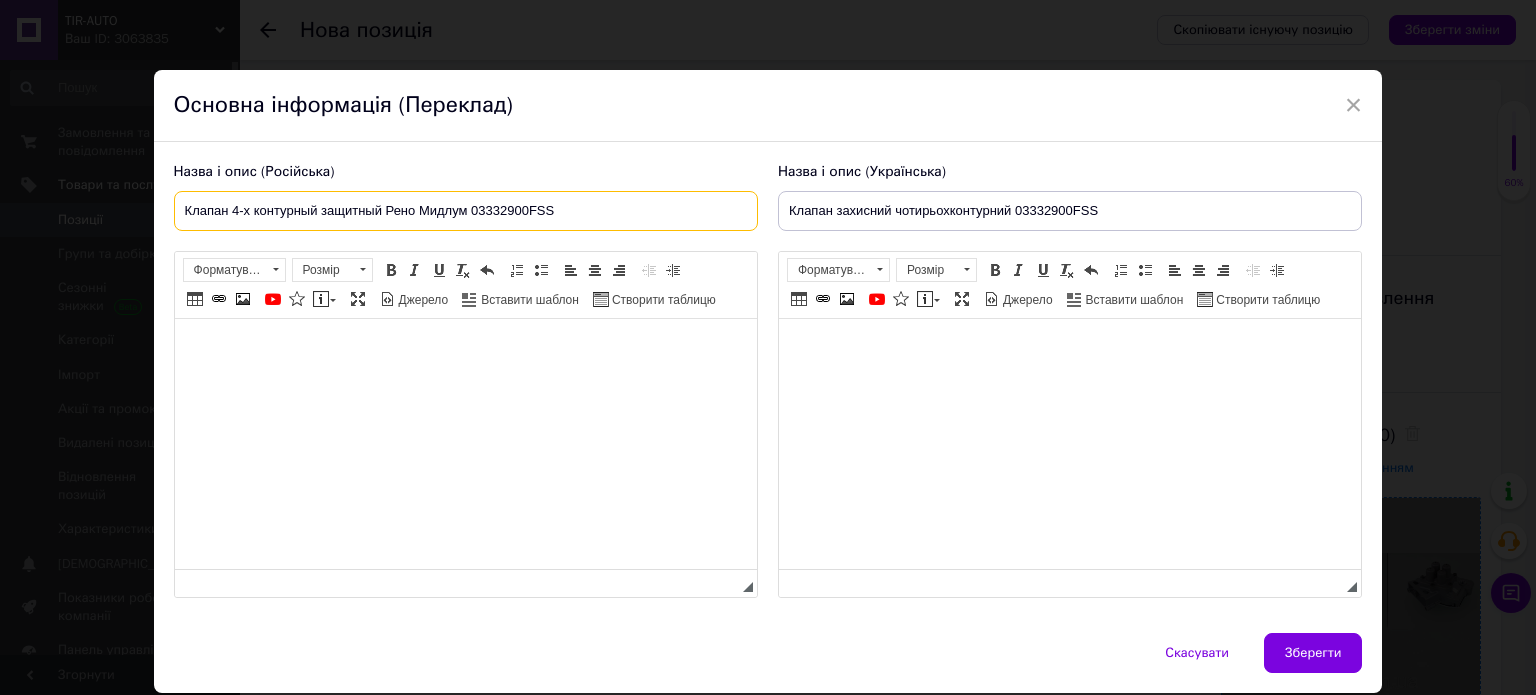 click on "Клапан 4-х контурный защитный Рено Мидлум 03332900FSS" at bounding box center (466, 211) 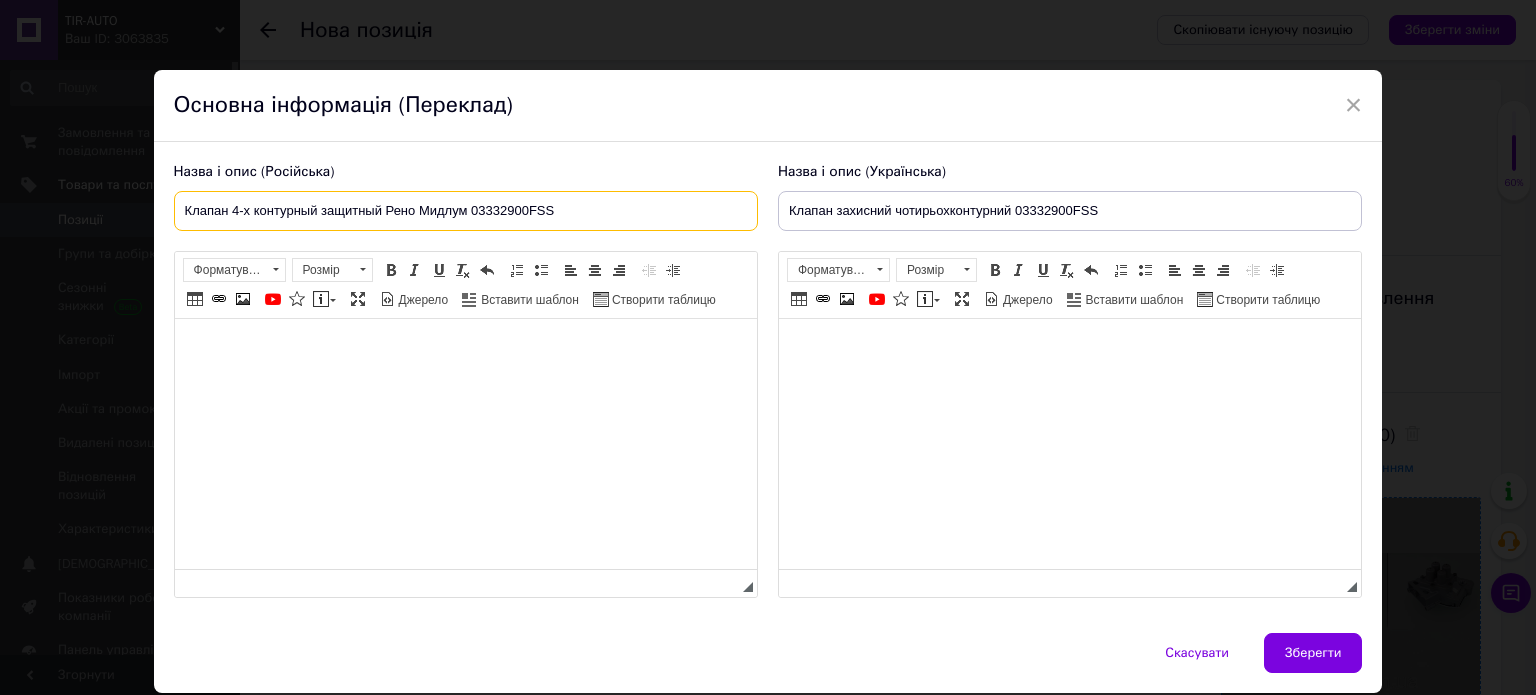 drag, startPoint x: 178, startPoint y: 204, endPoint x: 467, endPoint y: 208, distance: 289.02768 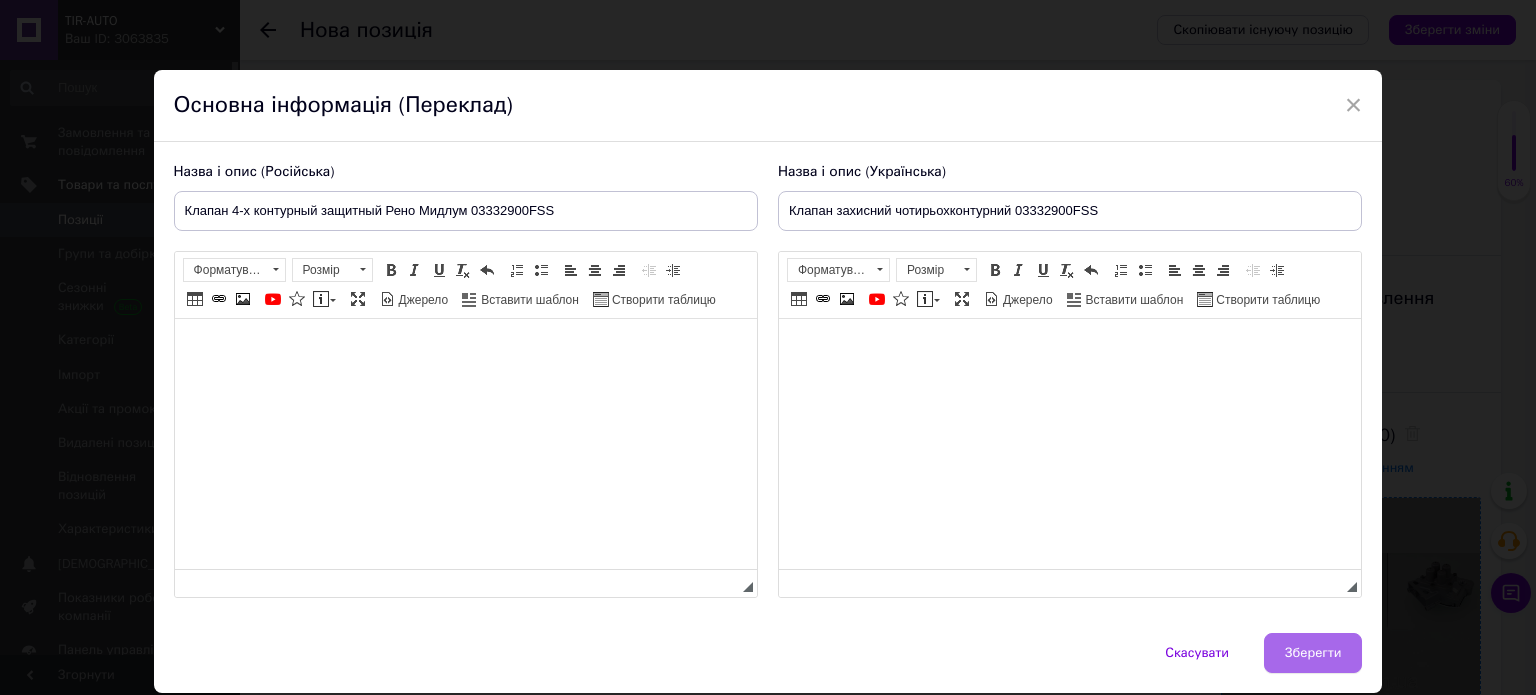 click on "Зберегти" at bounding box center (1313, 653) 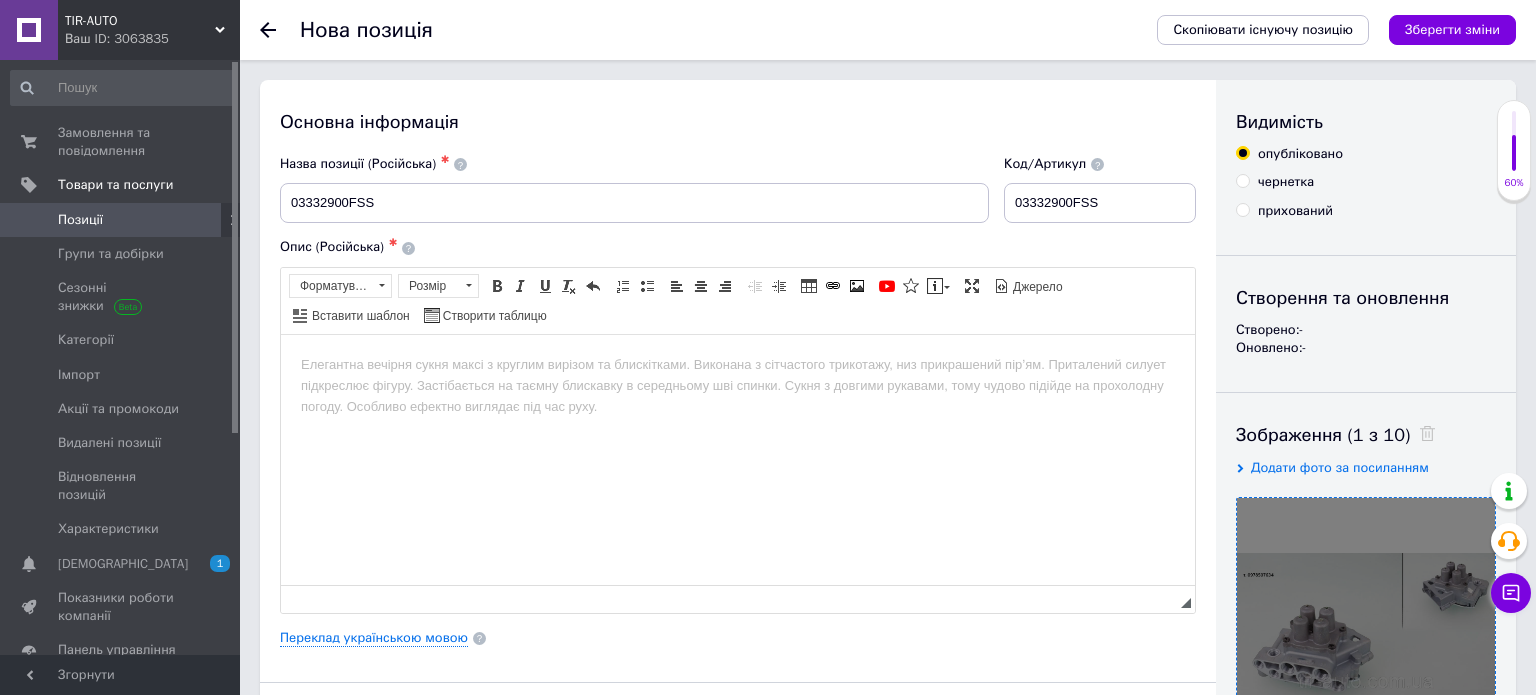 type on "Клапан 4-х контурный защитный Рено Мидлум 03332900FSS" 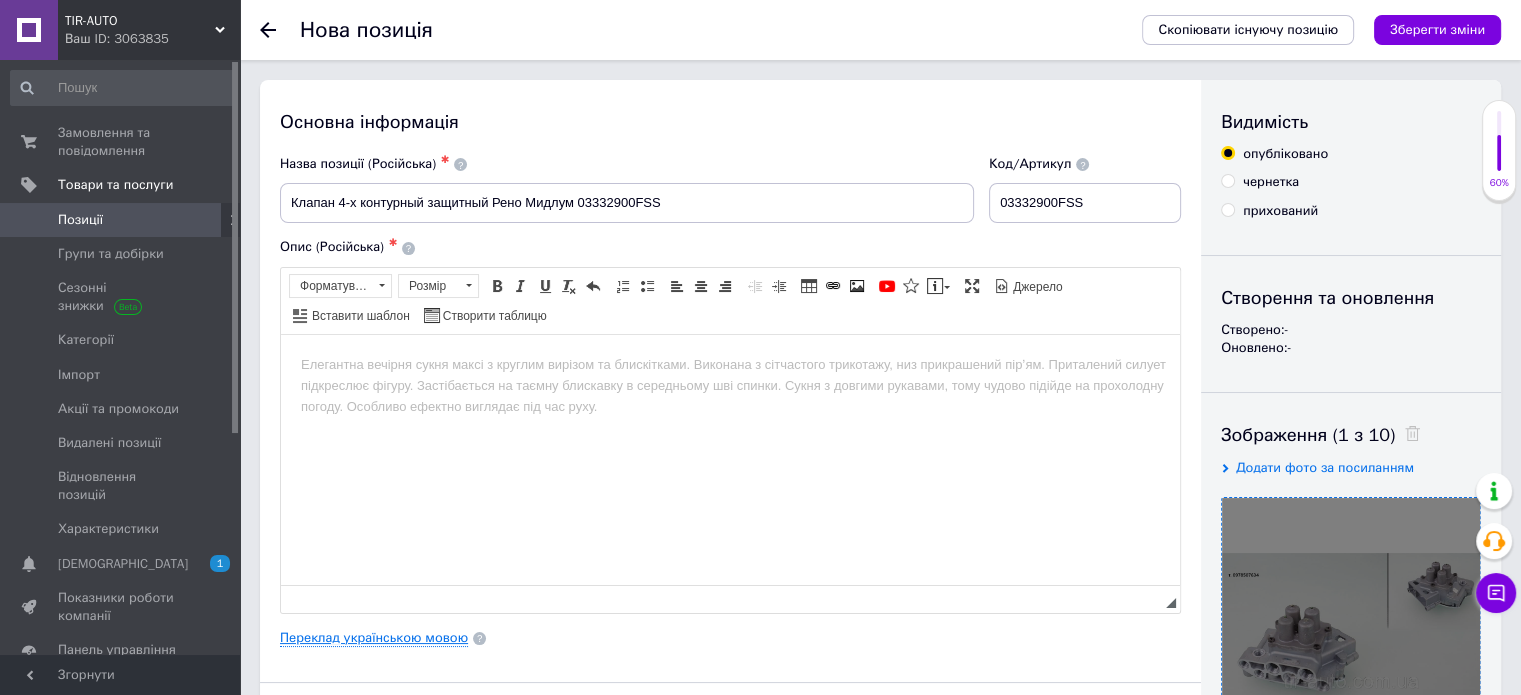 click on "Переклад українською мовою" at bounding box center (374, 638) 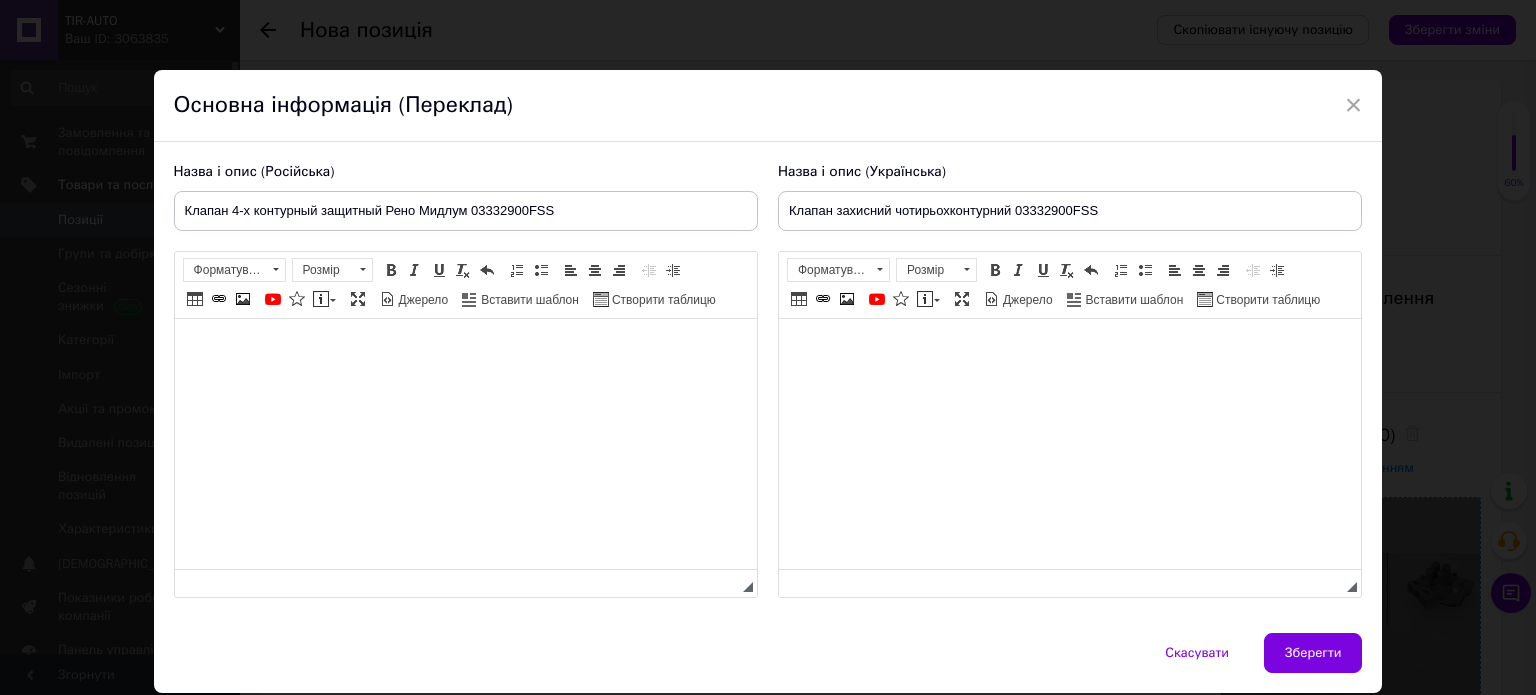 scroll, scrollTop: 0, scrollLeft: 0, axis: both 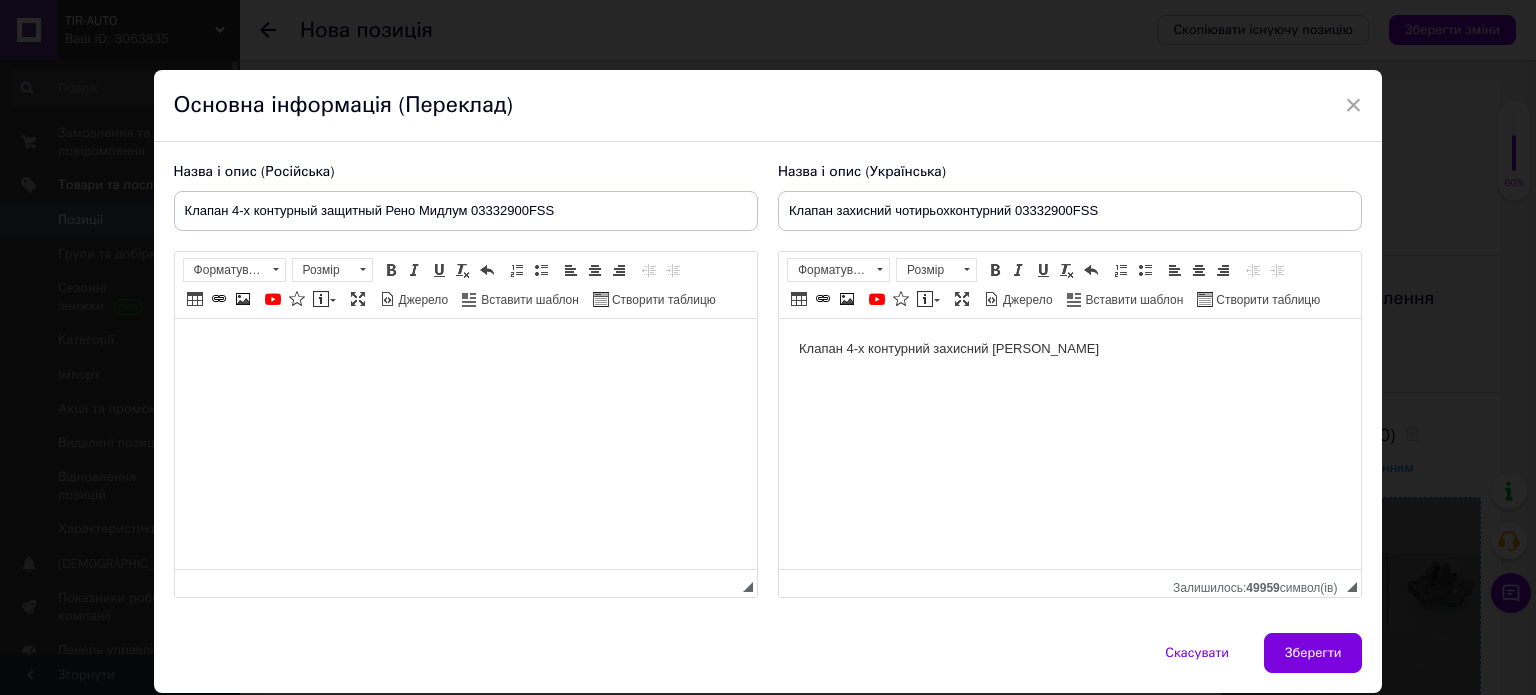 click at bounding box center [465, 349] 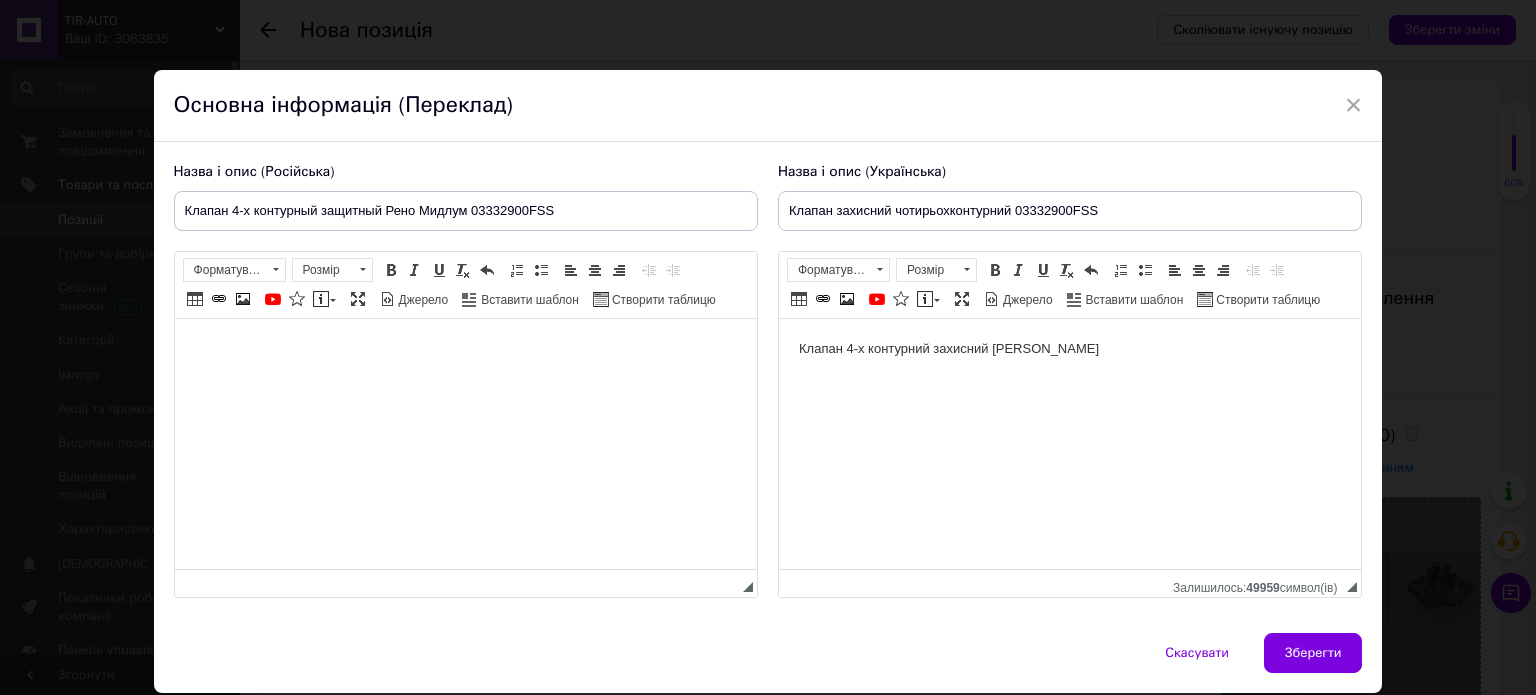click on "Клапан 4-х контурний захисний [PERSON_NAME]" at bounding box center (1069, 349) 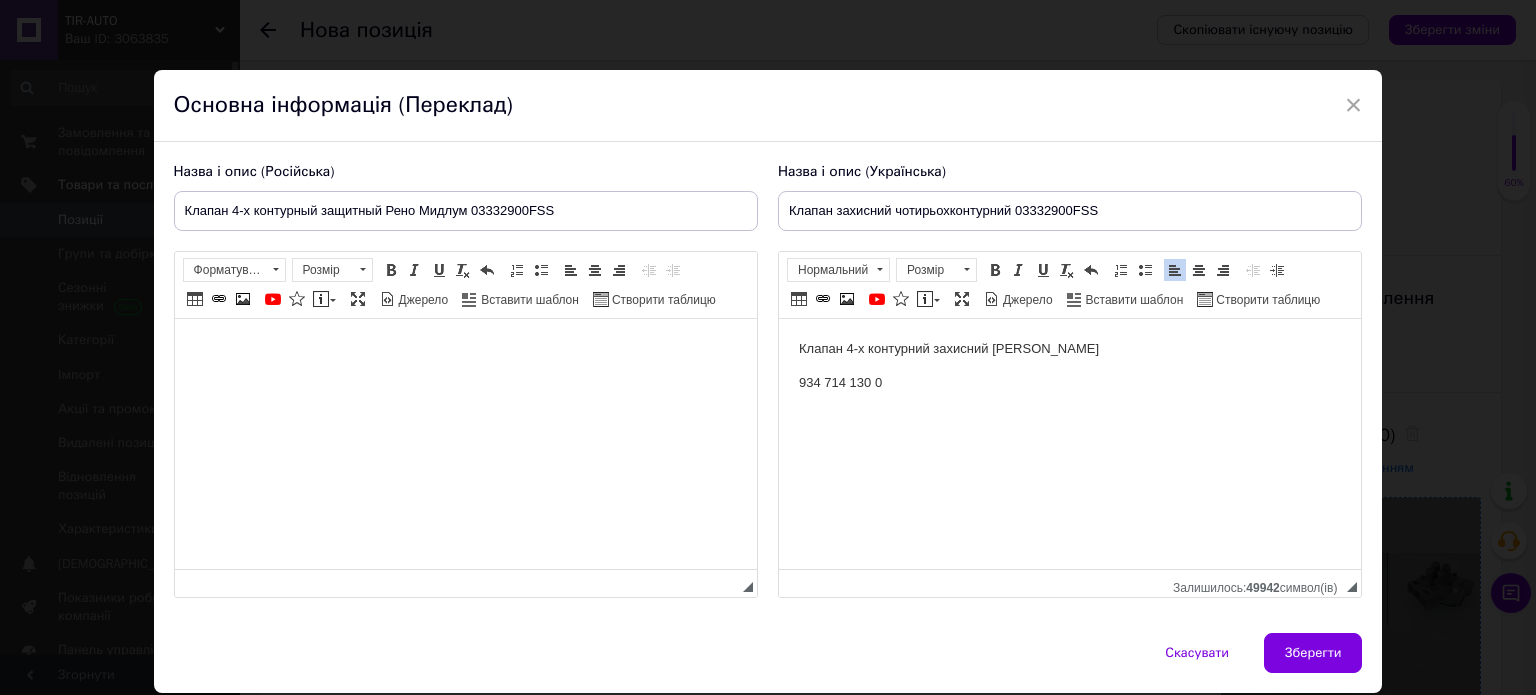 click on "Клапан захисний чотирьохконтурний 03332900FSS" at bounding box center [1070, 211] 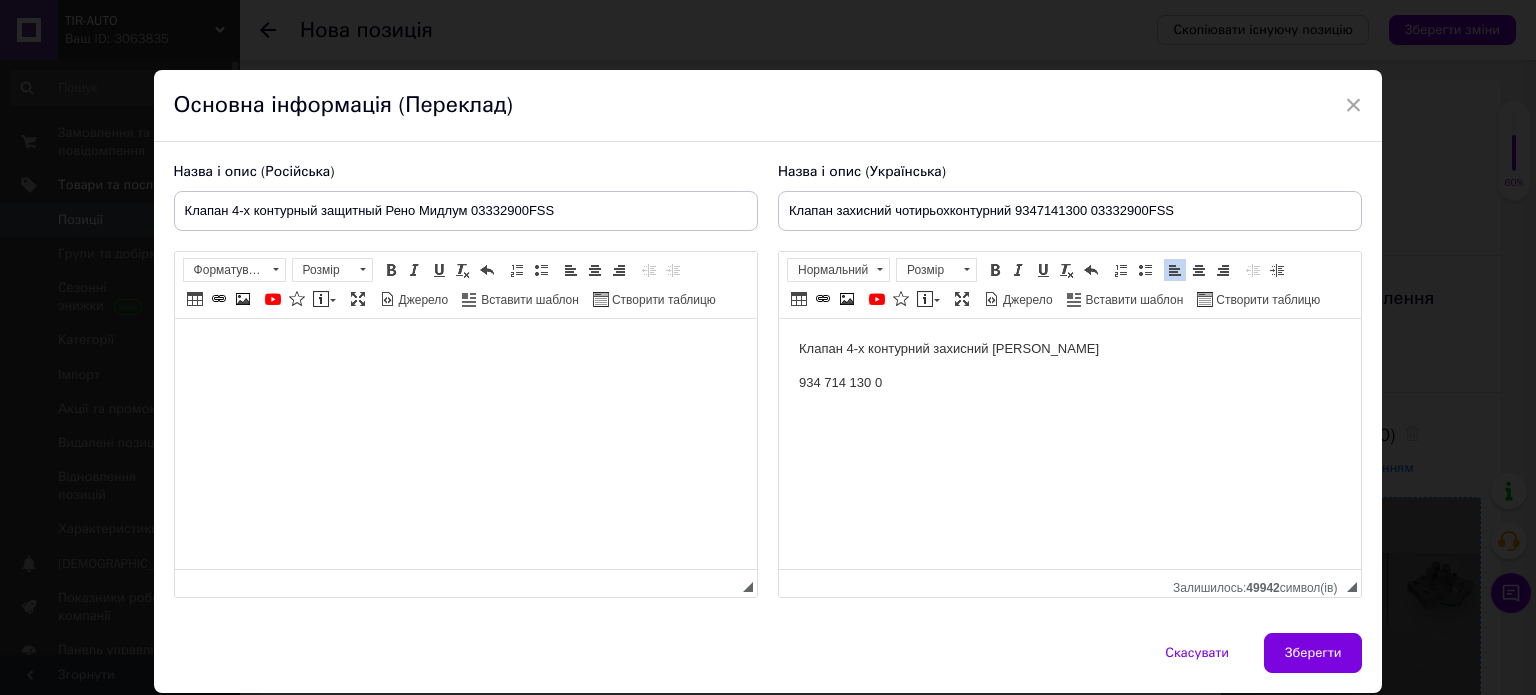 click on "Клапан захисний чотирьохконтурний 9347141300 03332900FSS" at bounding box center (1070, 211) 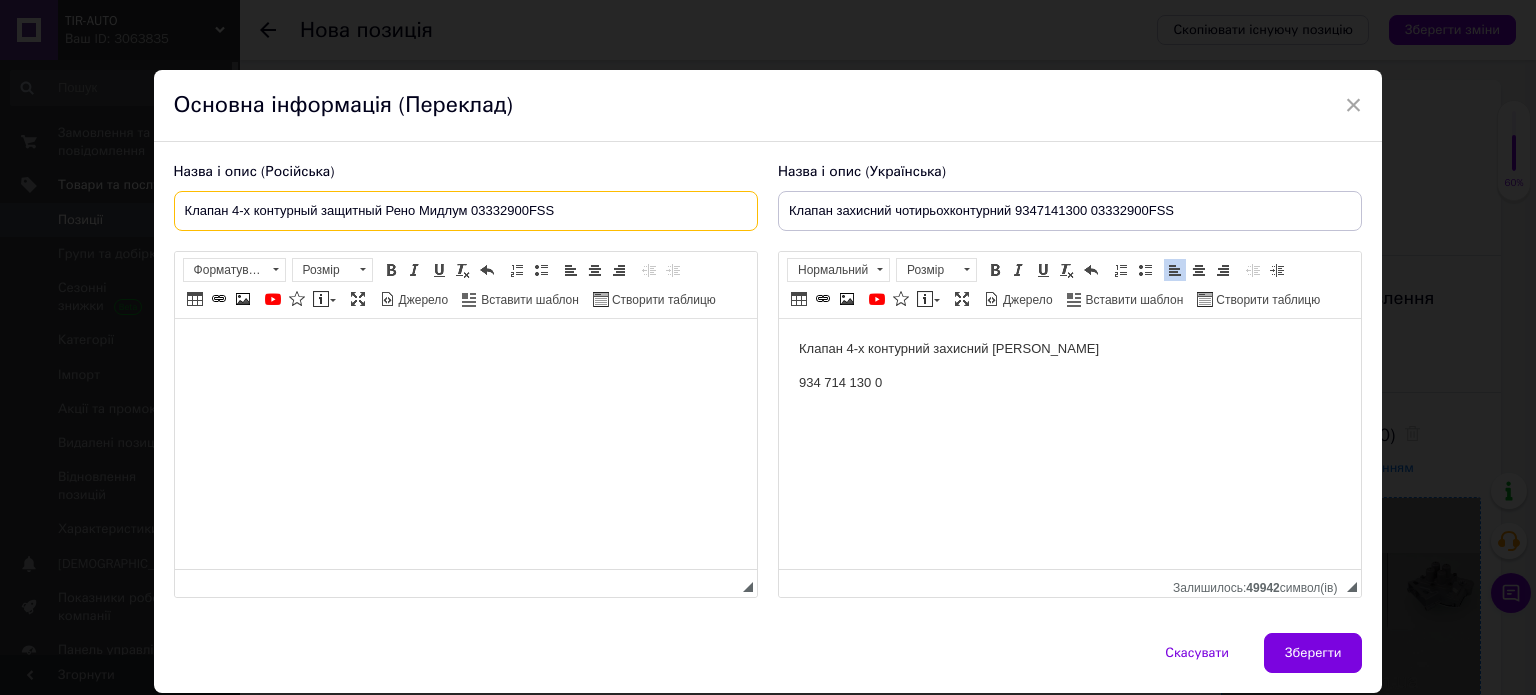 click on "Клапан 4-х контурный защитный Рено Мидлум 03332900FSS" at bounding box center [466, 211] 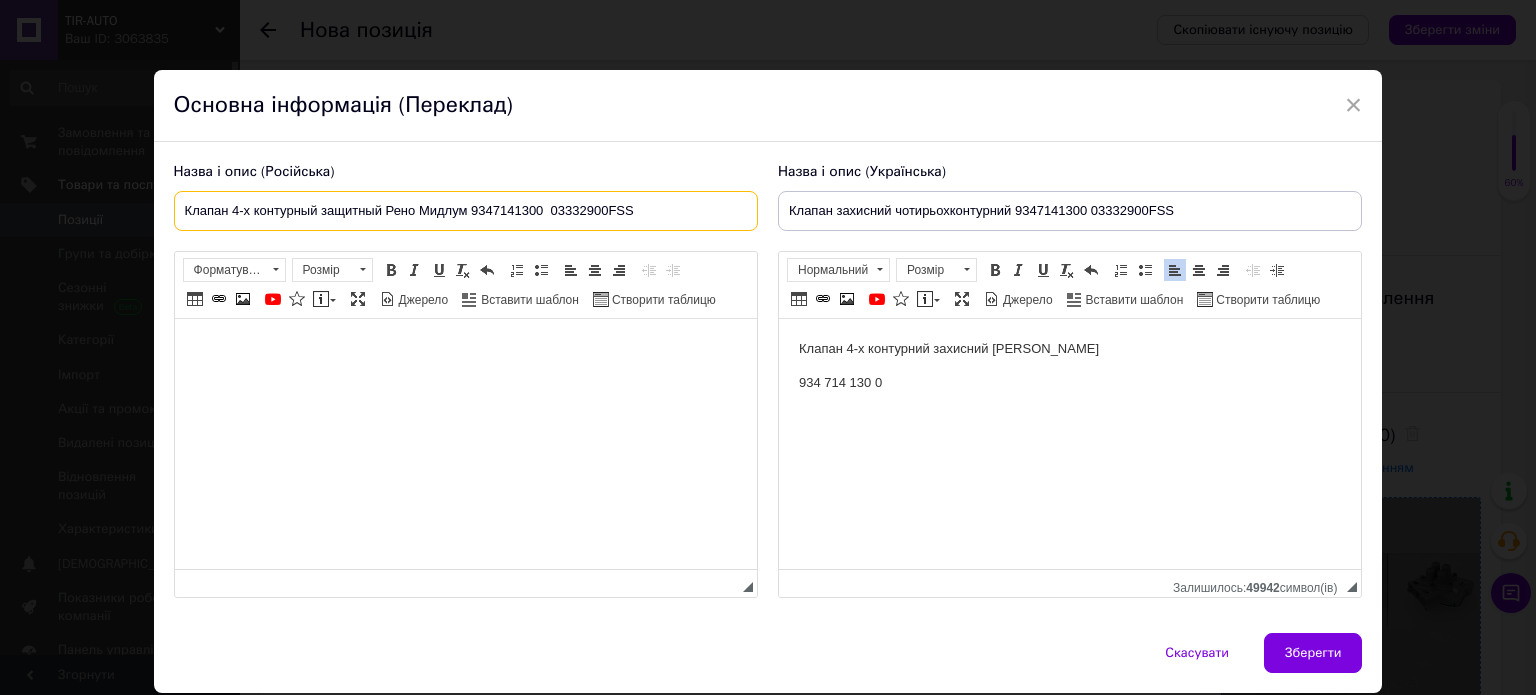 type on "Клапан 4-х контурный защитный Рено Мидлум 9347141300  03332900FSS" 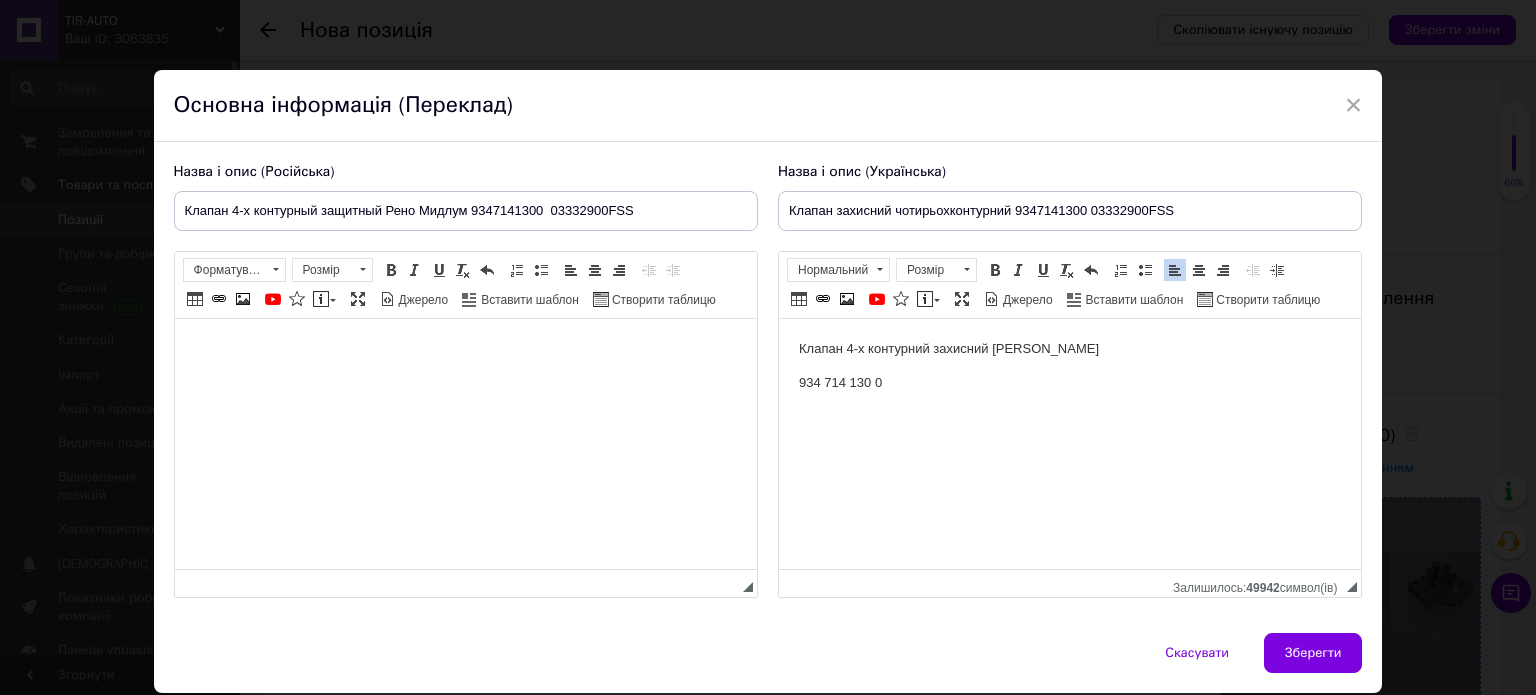 click on "Клапан 4-х контурний захисний [PERSON_NAME] 934 714 130 0" at bounding box center (1069, 366) 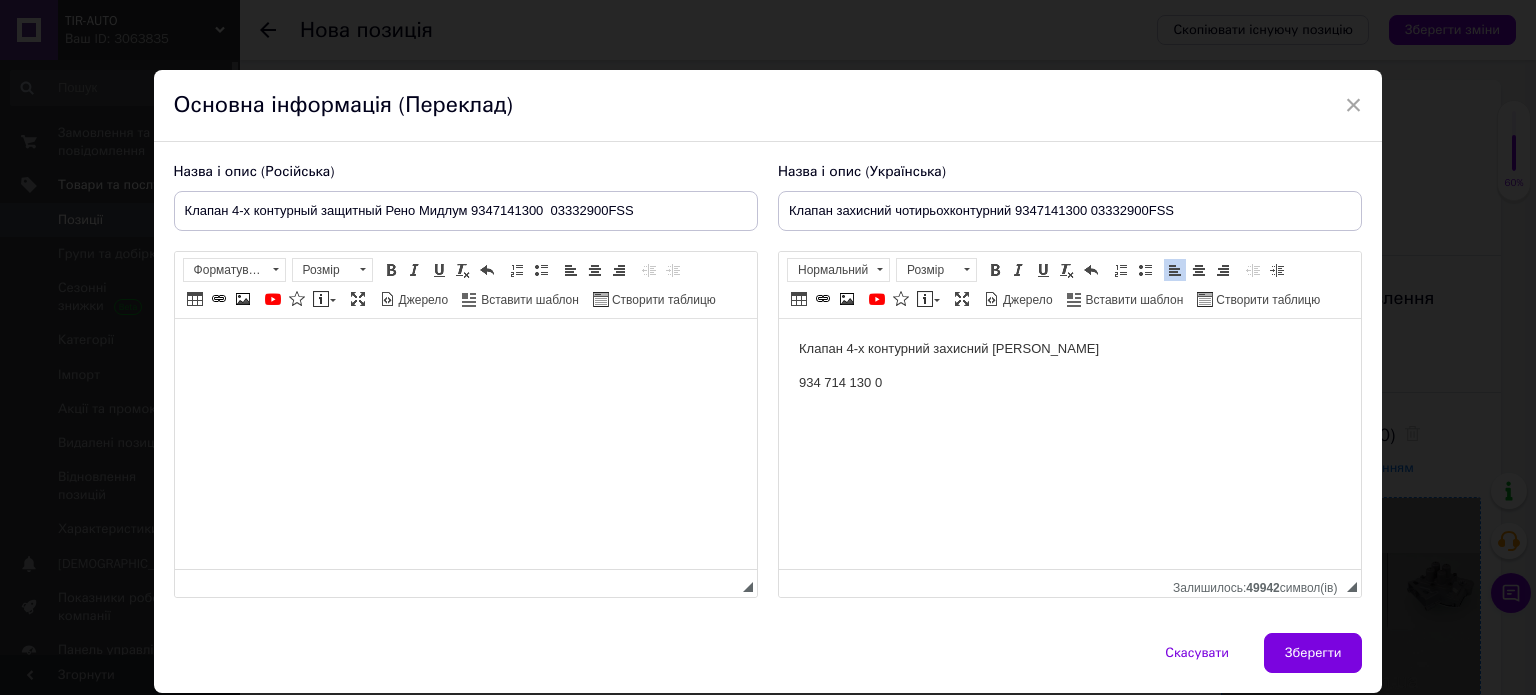 drag, startPoint x: 170, startPoint y: 198, endPoint x: 633, endPoint y: 216, distance: 463.34976 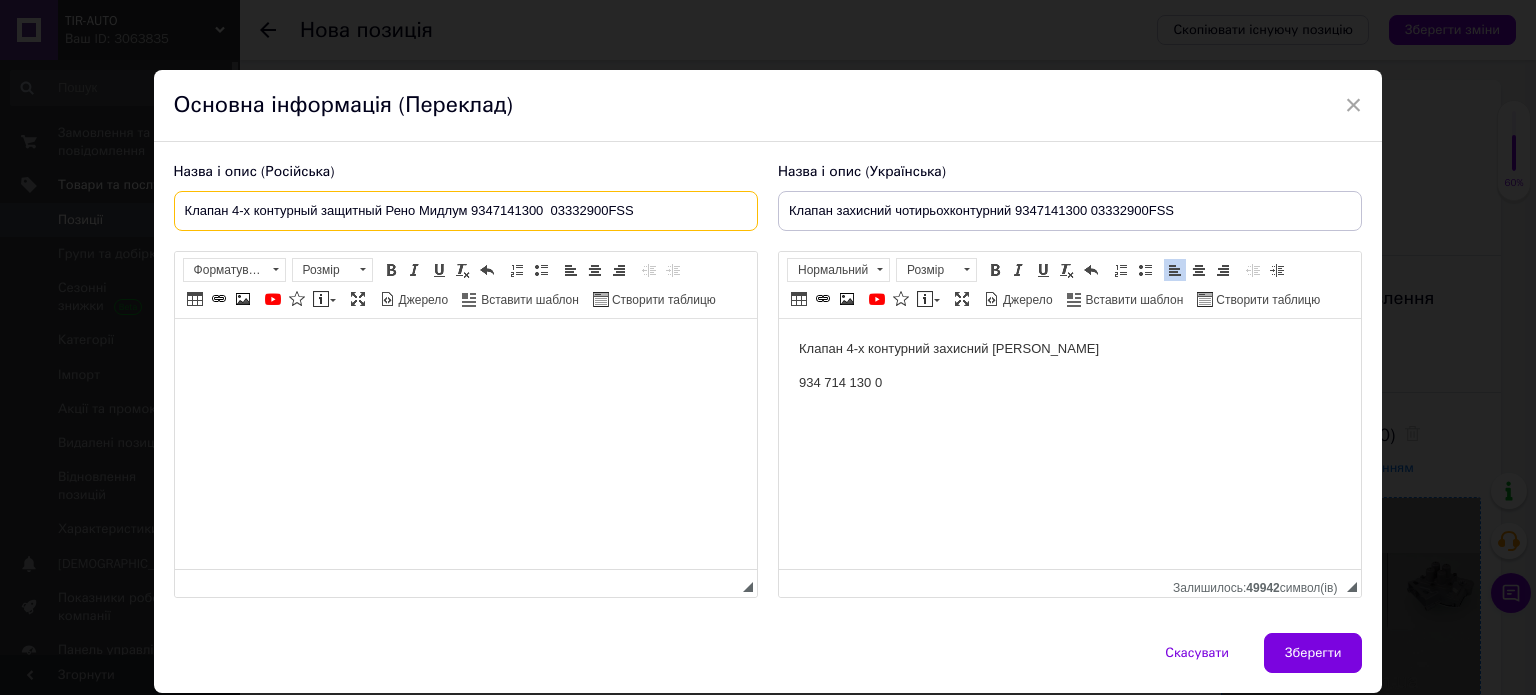 click on "Клапан 4-х контурный защитный Рено Мидлум 9347141300  03332900FSS" at bounding box center [466, 211] 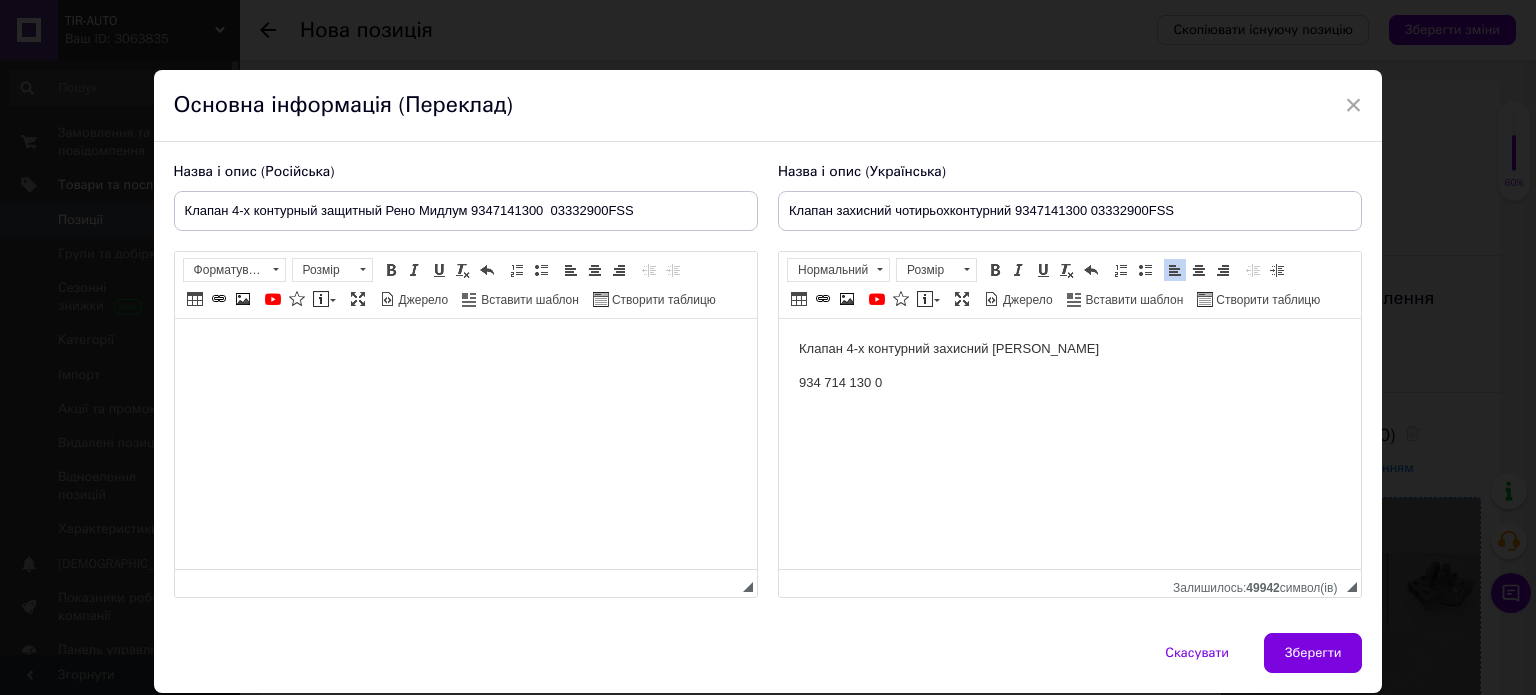 click at bounding box center (465, 349) 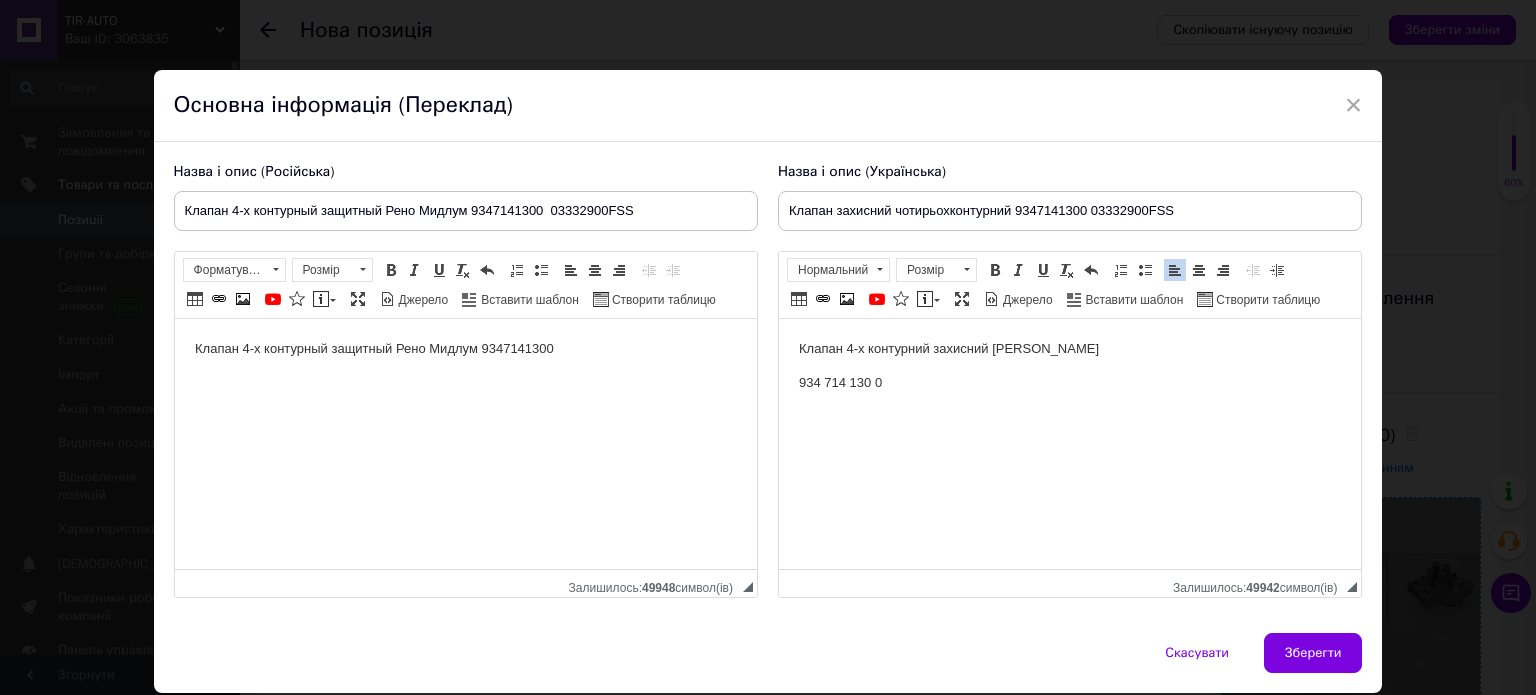 click on "Клапан 4-х контурный защитный Рено Мидлум 9347141300" at bounding box center [465, 349] 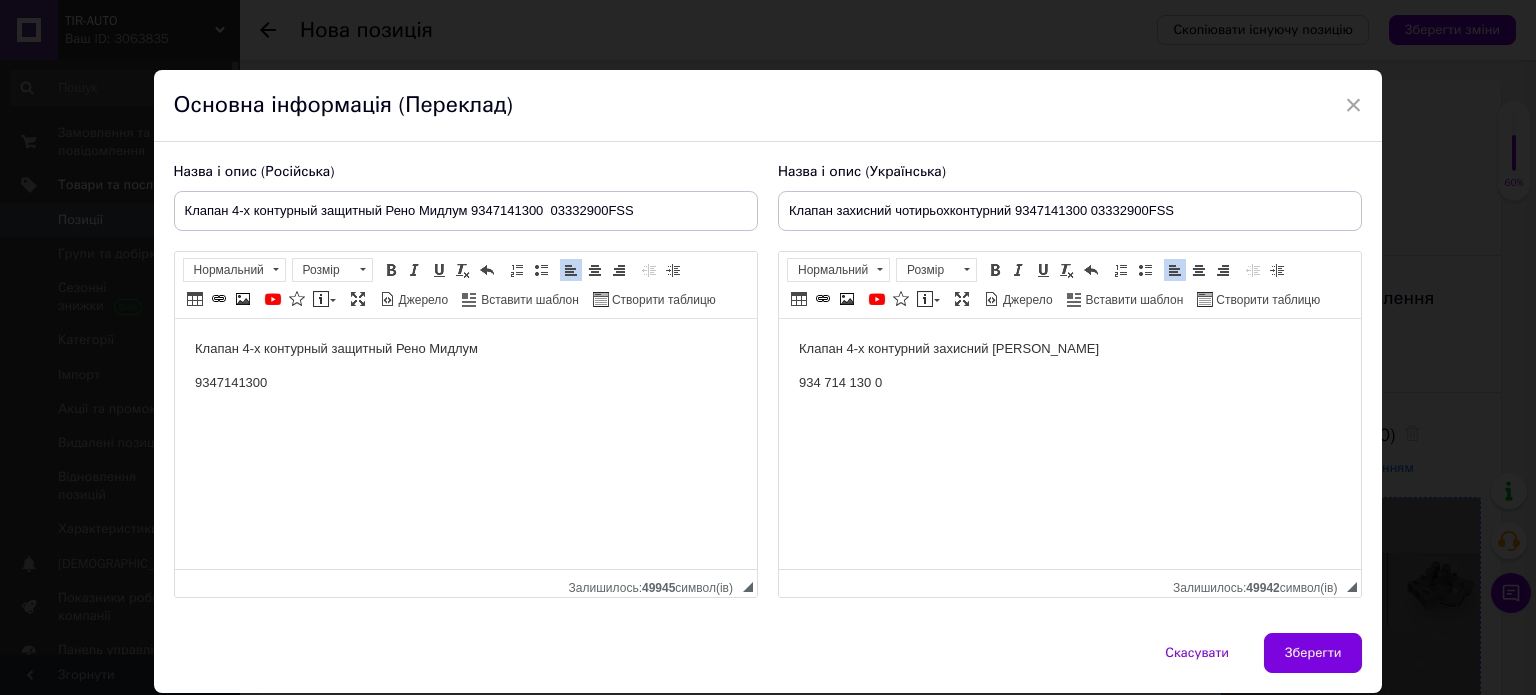 type 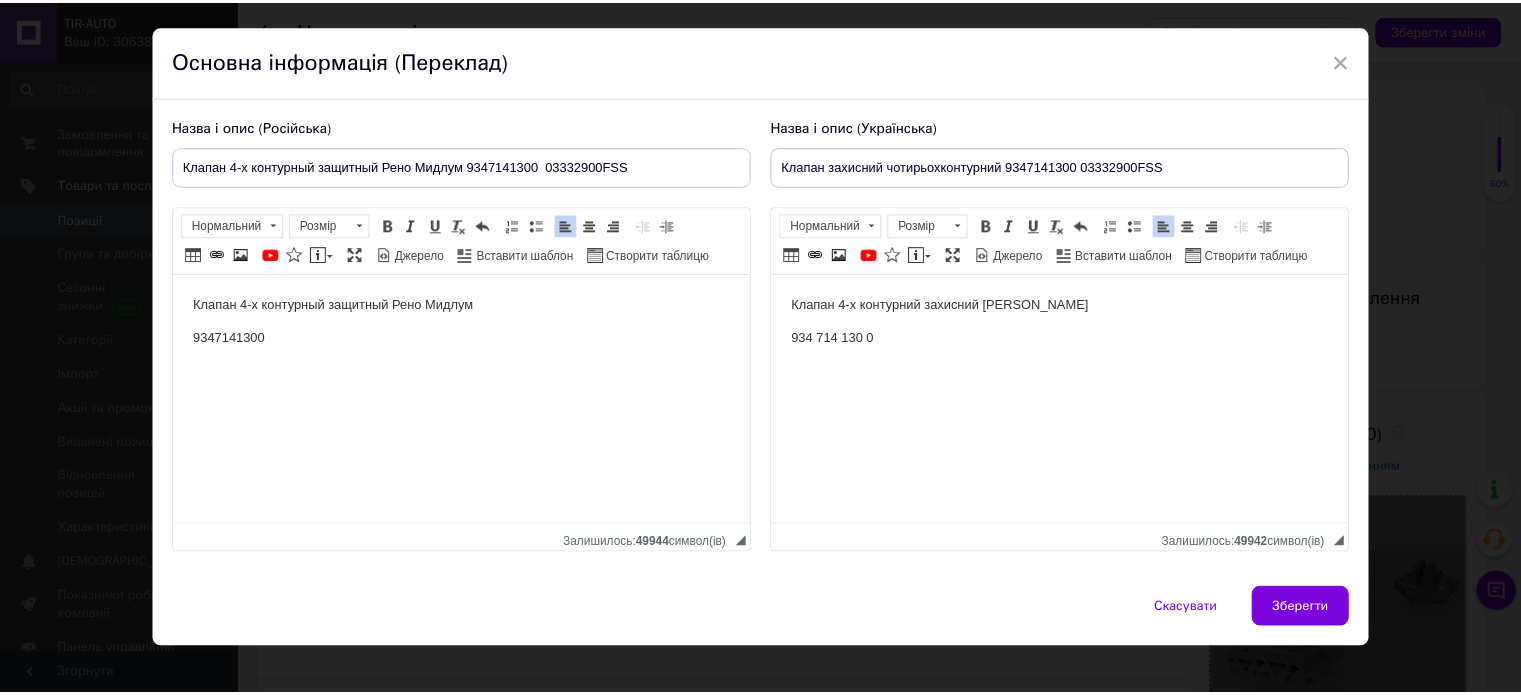 scroll, scrollTop: 65, scrollLeft: 0, axis: vertical 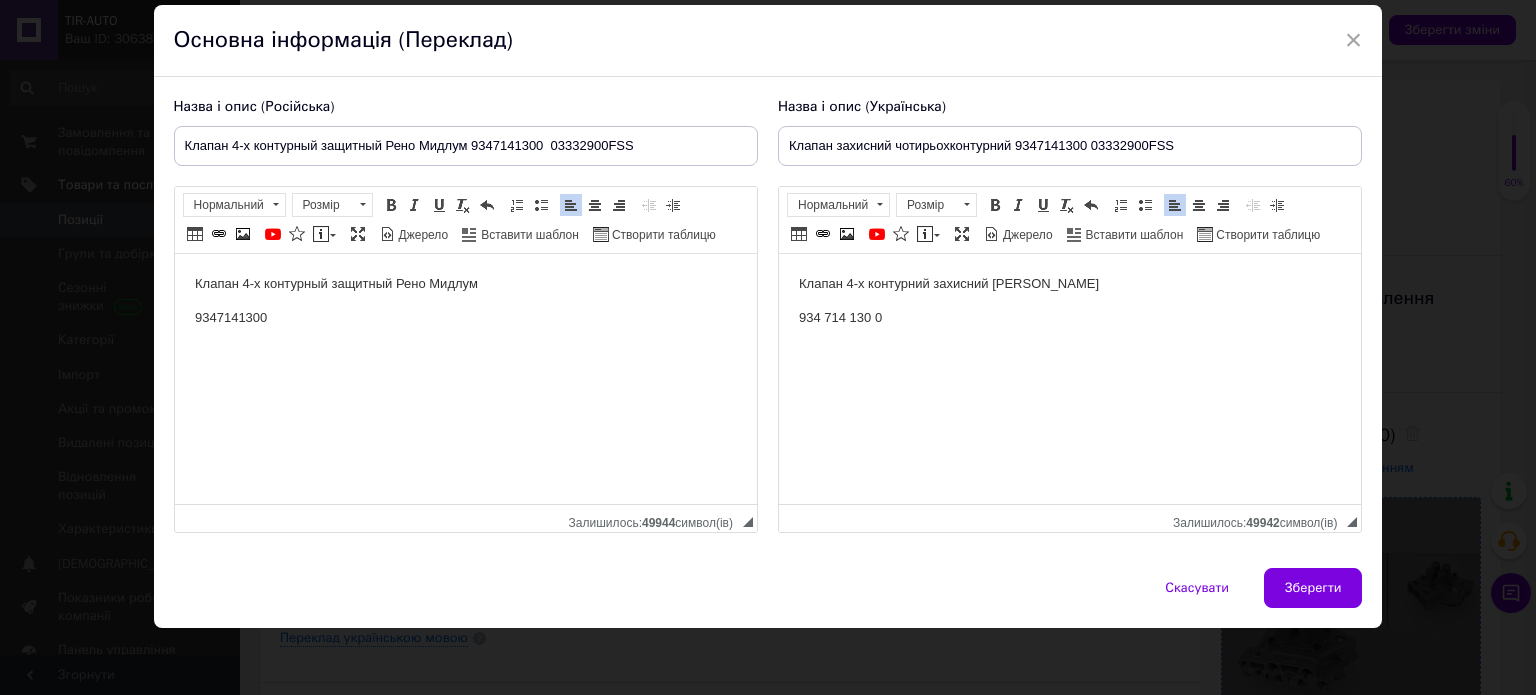 click on "Зберегти" at bounding box center [1313, 588] 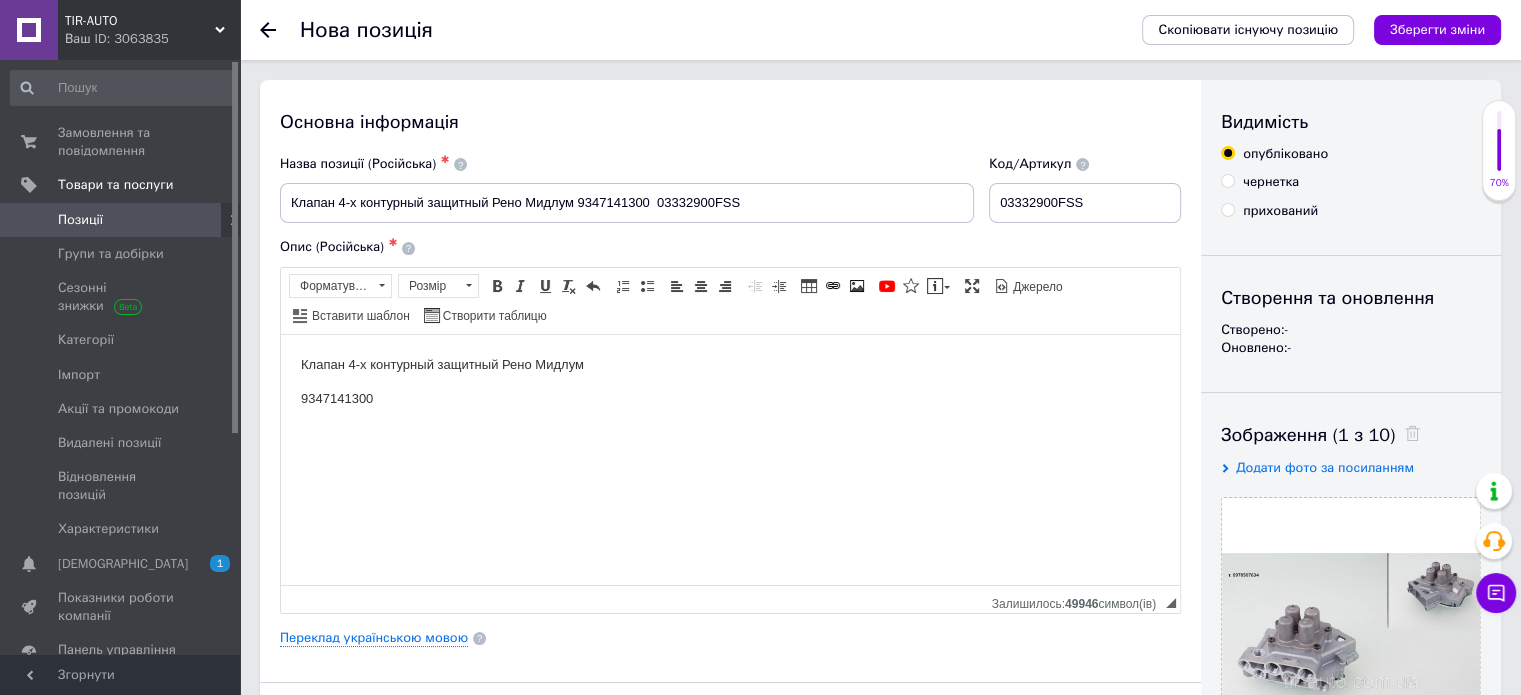 click on "Зберегти зміни" at bounding box center [1437, 29] 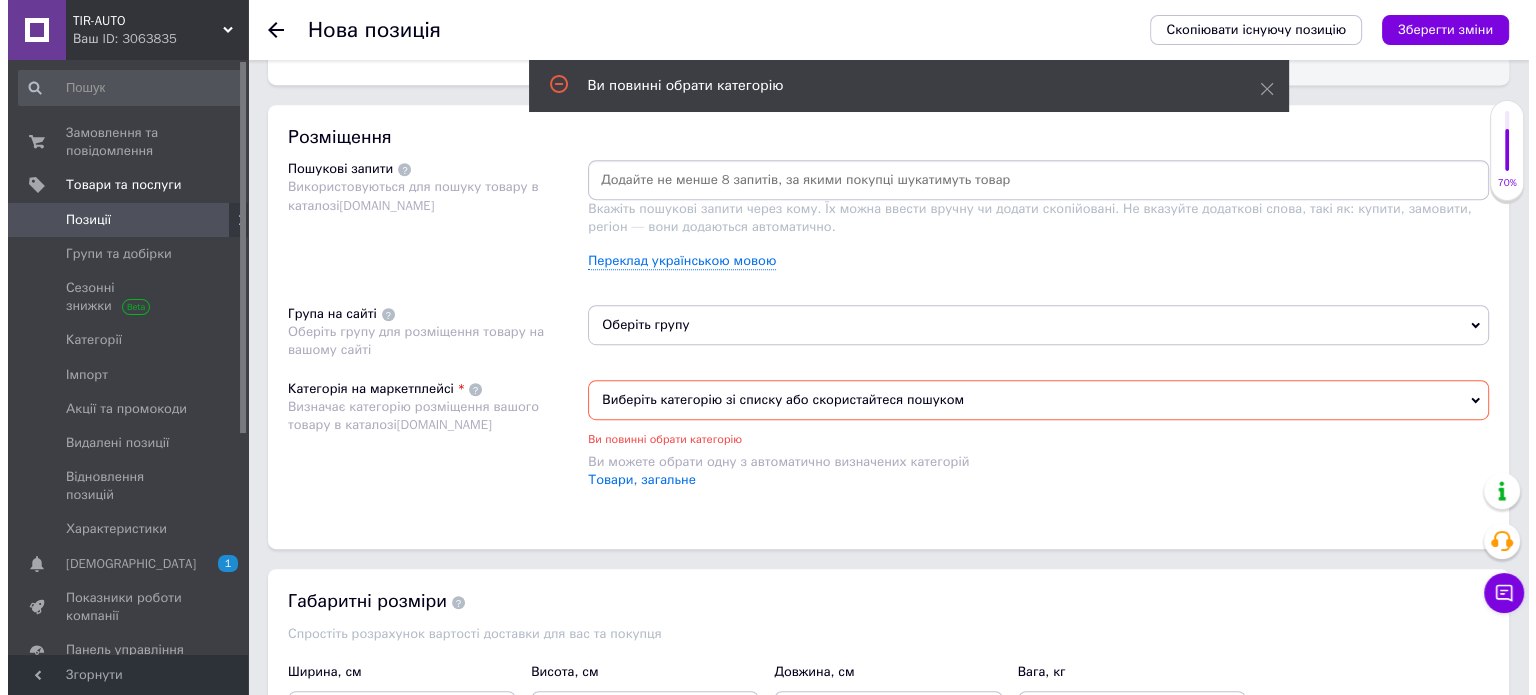 scroll, scrollTop: 1000, scrollLeft: 0, axis: vertical 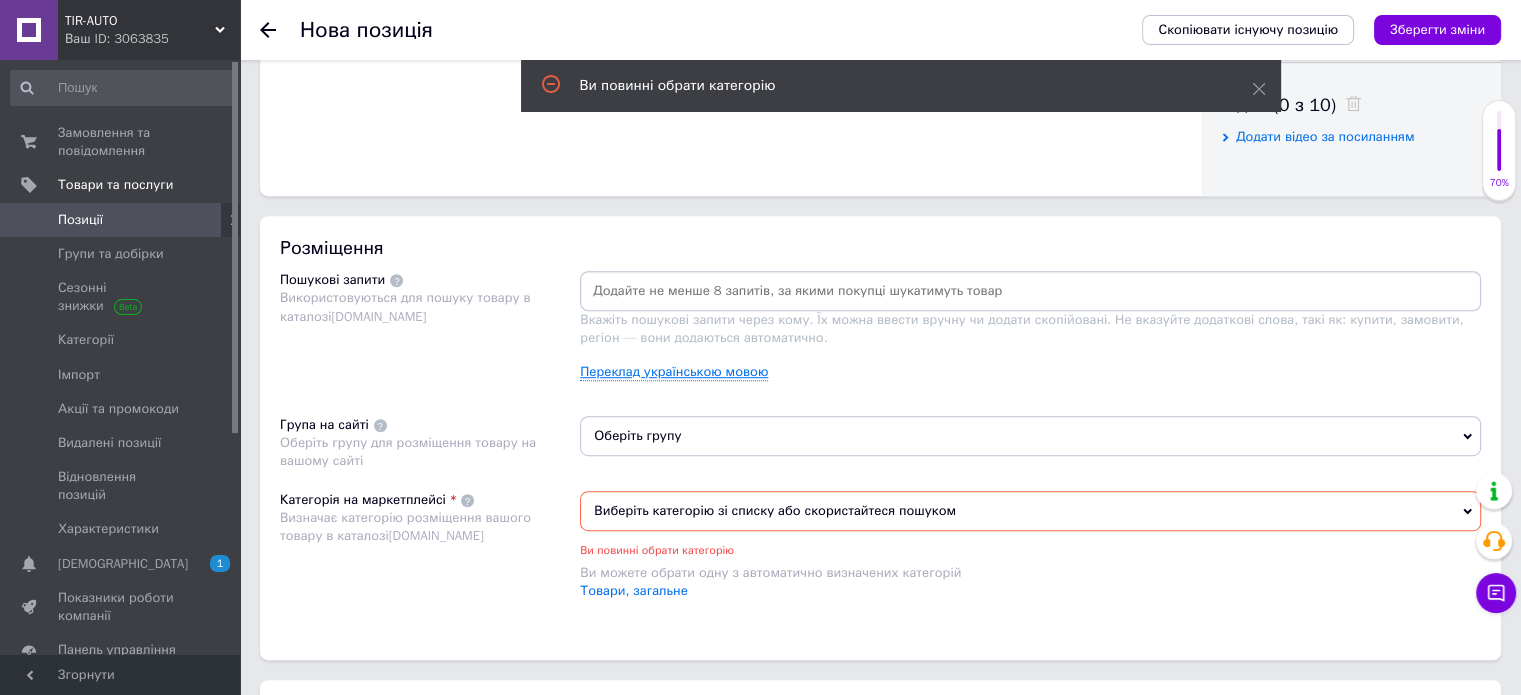 click on "Переклад українською мовою" at bounding box center (674, 372) 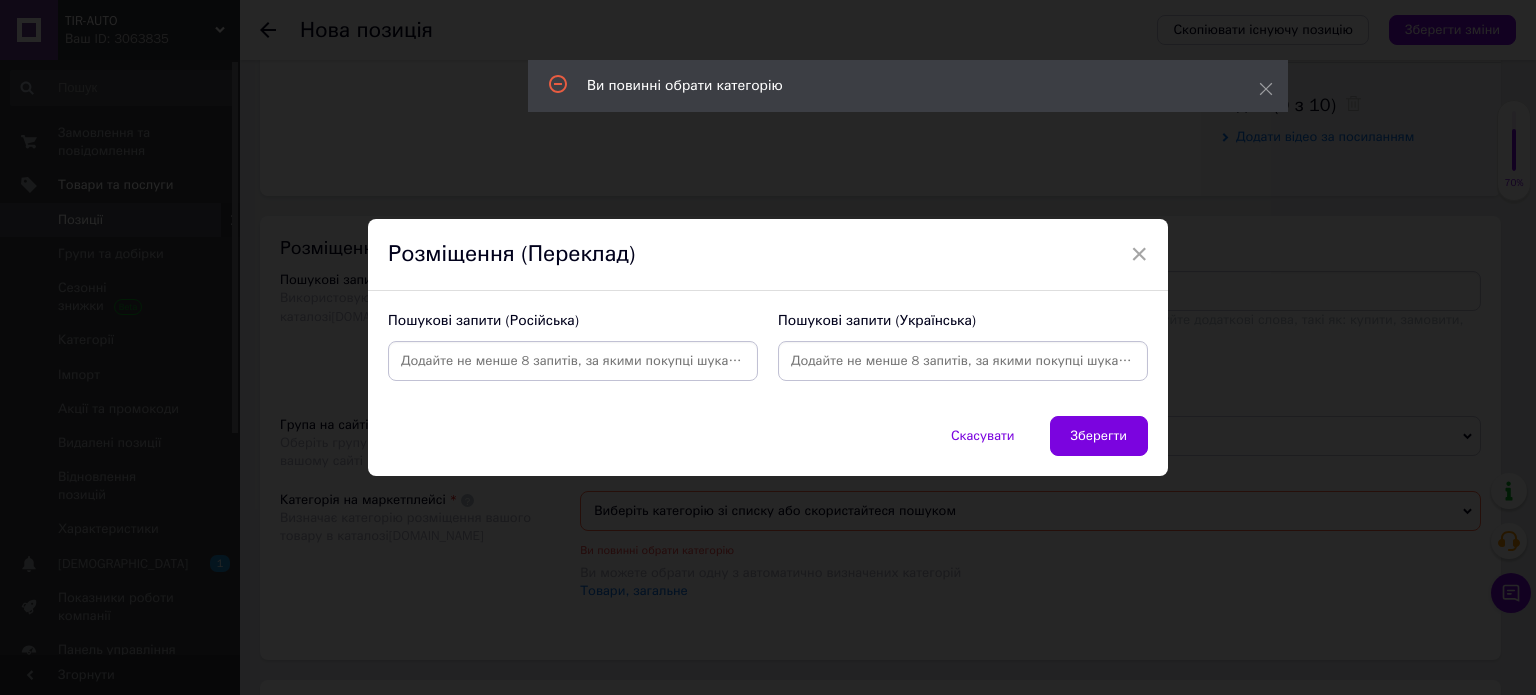 click at bounding box center [573, 361] 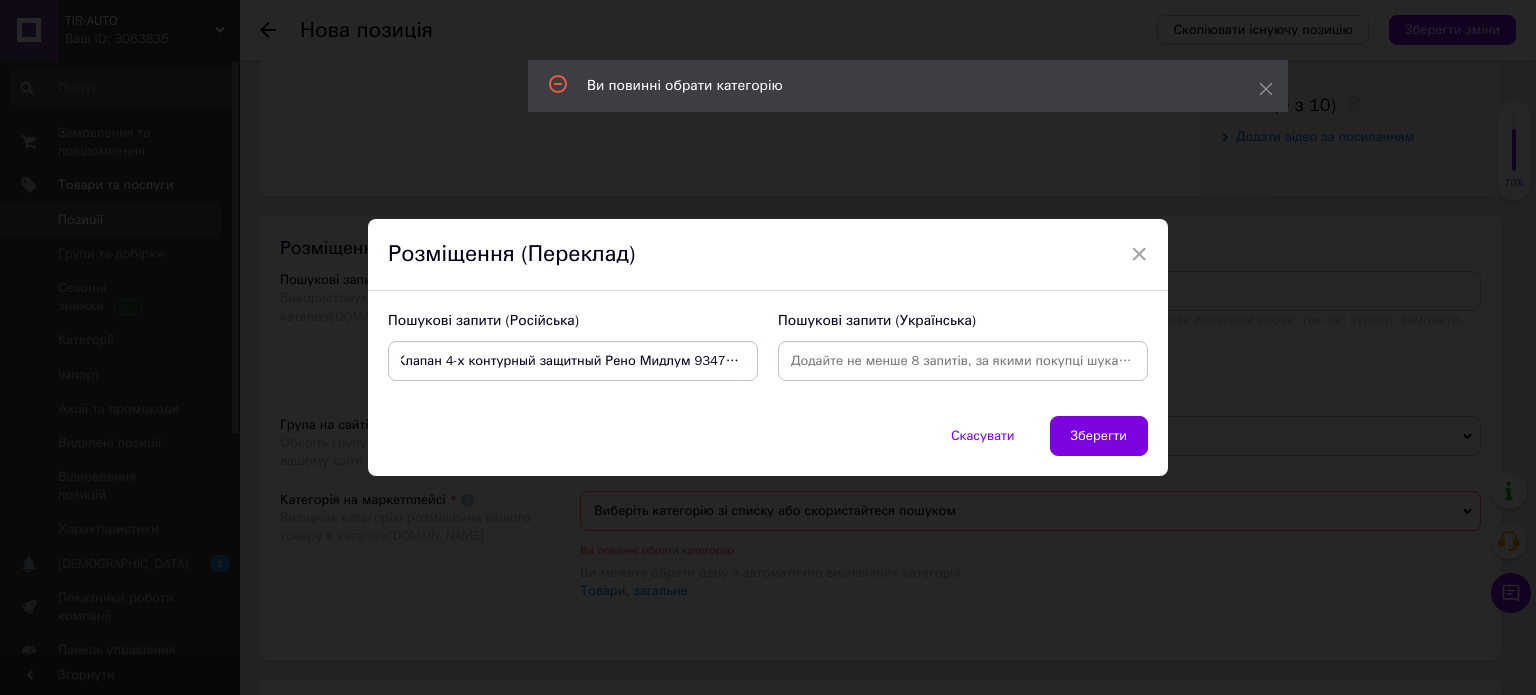 scroll, scrollTop: 0, scrollLeft: 0, axis: both 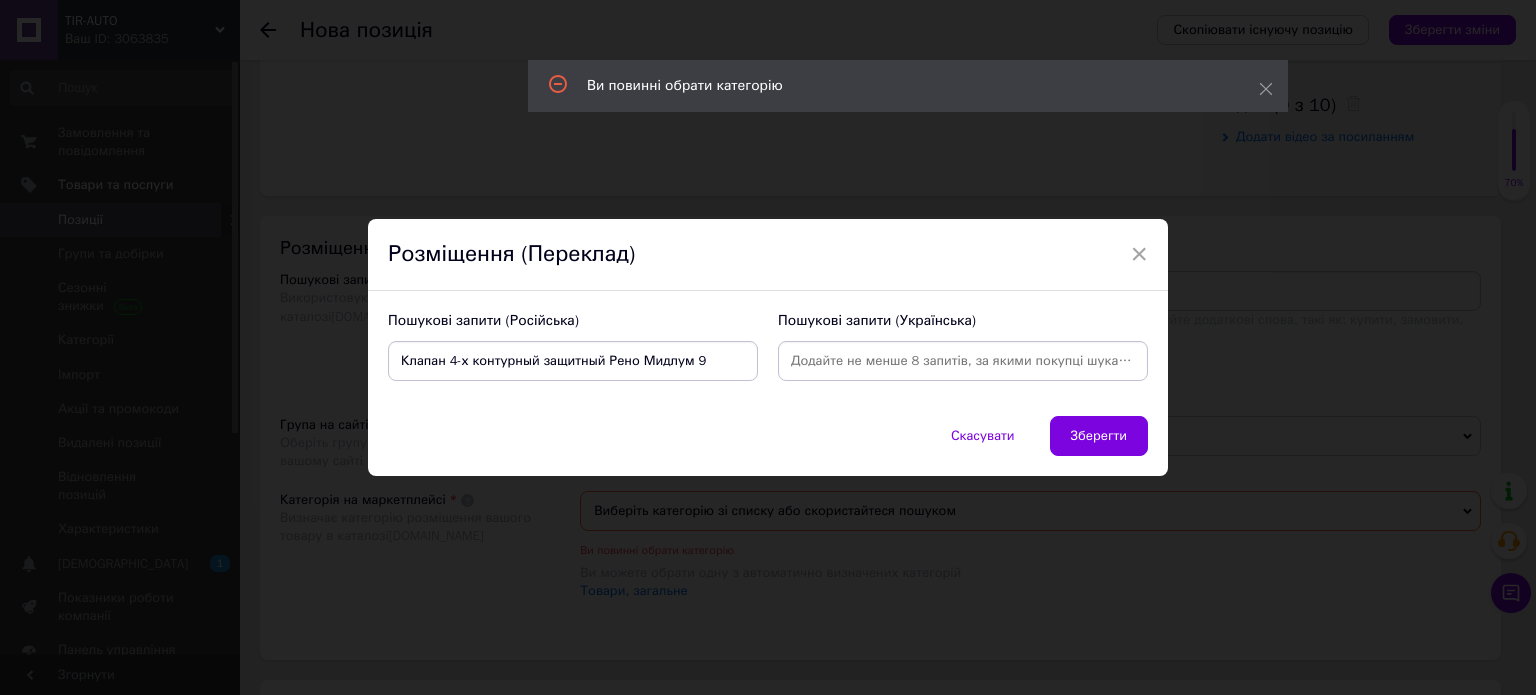 type on "Клапан 4-х контурный защитный Рено Мидлум" 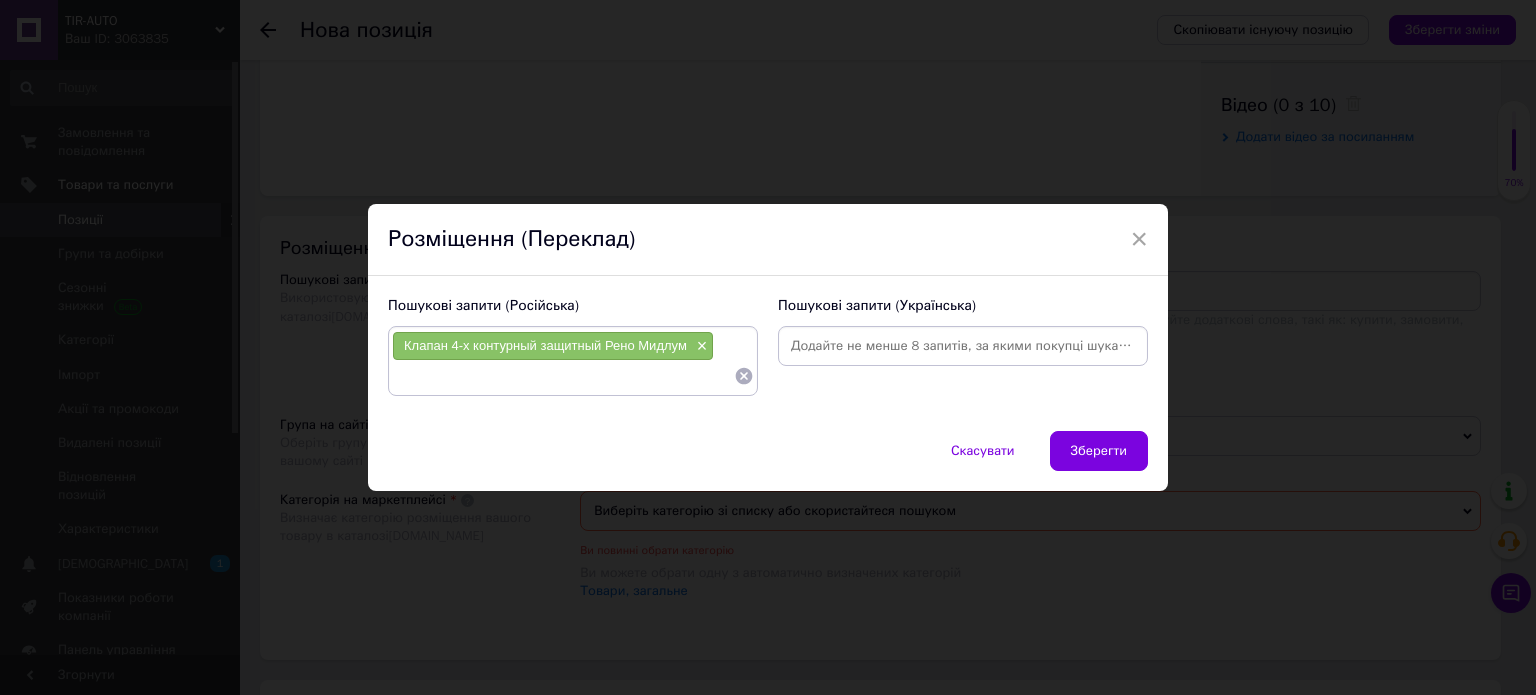 paste on "Клапан 4-х контурный защитный Рено Мидлум 9347141300" 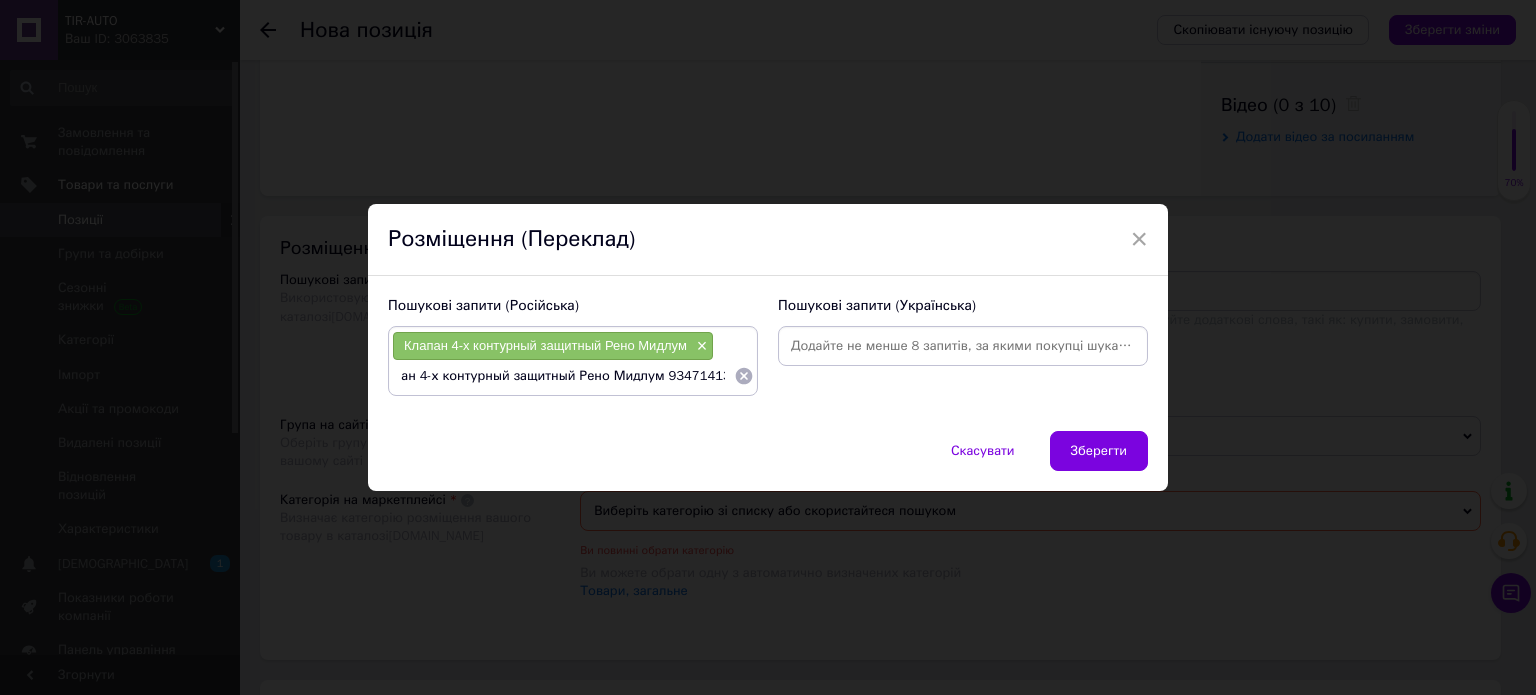 scroll, scrollTop: 0, scrollLeft: 30, axis: horizontal 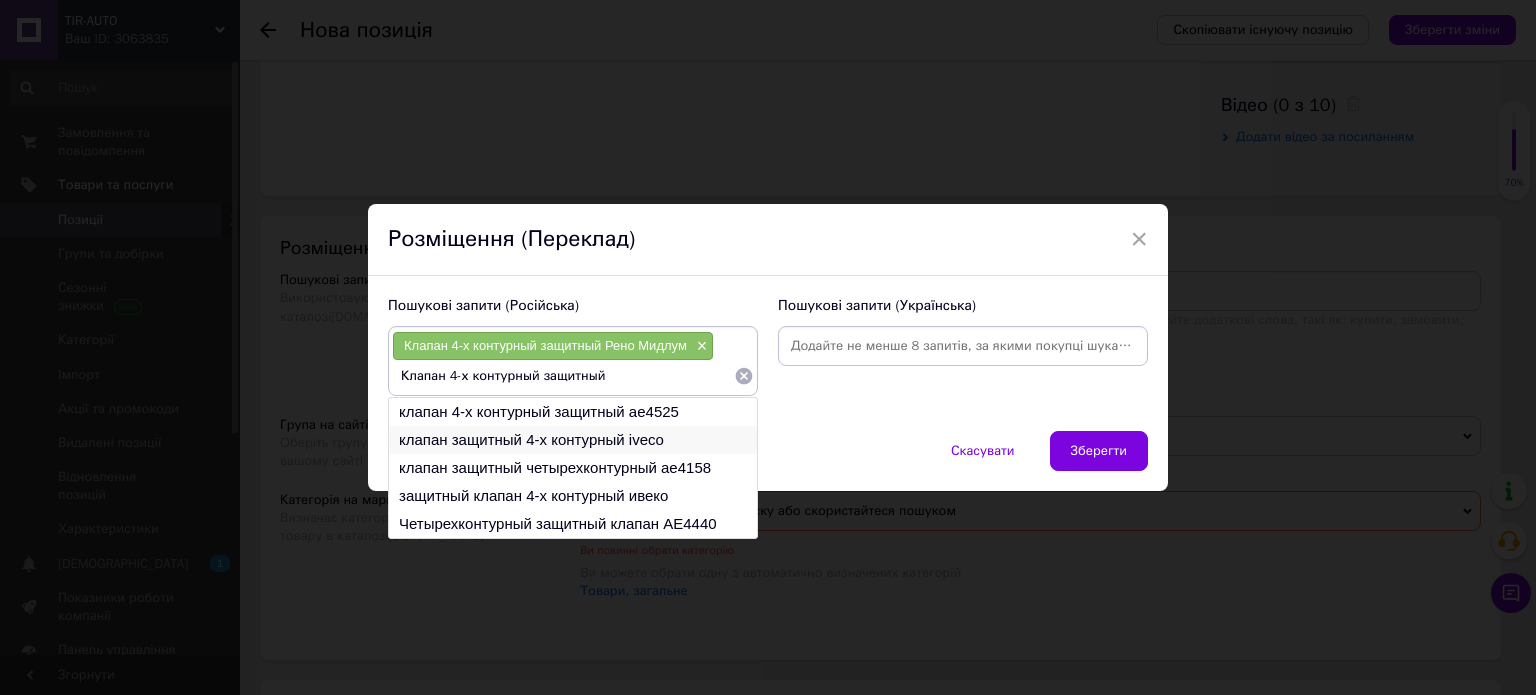 paste on "934 714 130 0" 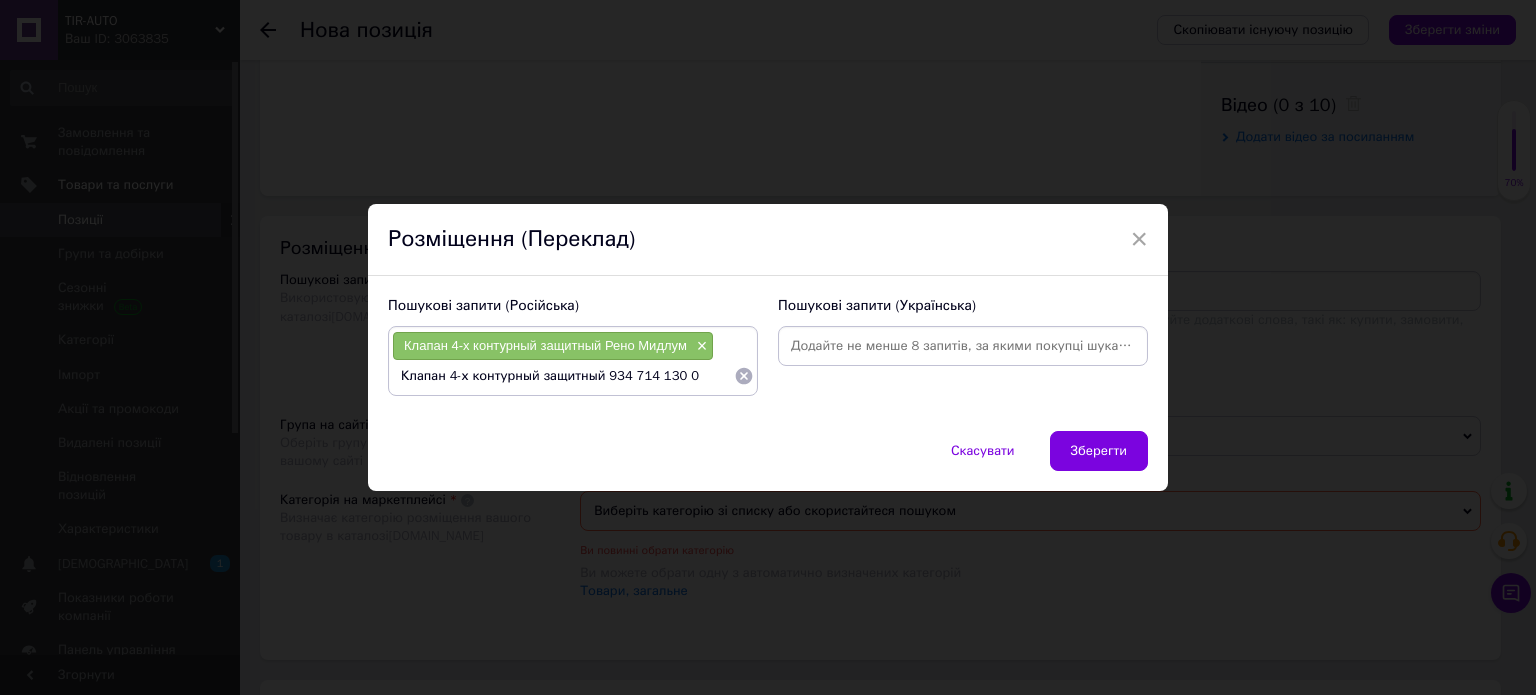 click on "Клапан 4-х контурный защитный 934 714 130 0" at bounding box center (563, 376) 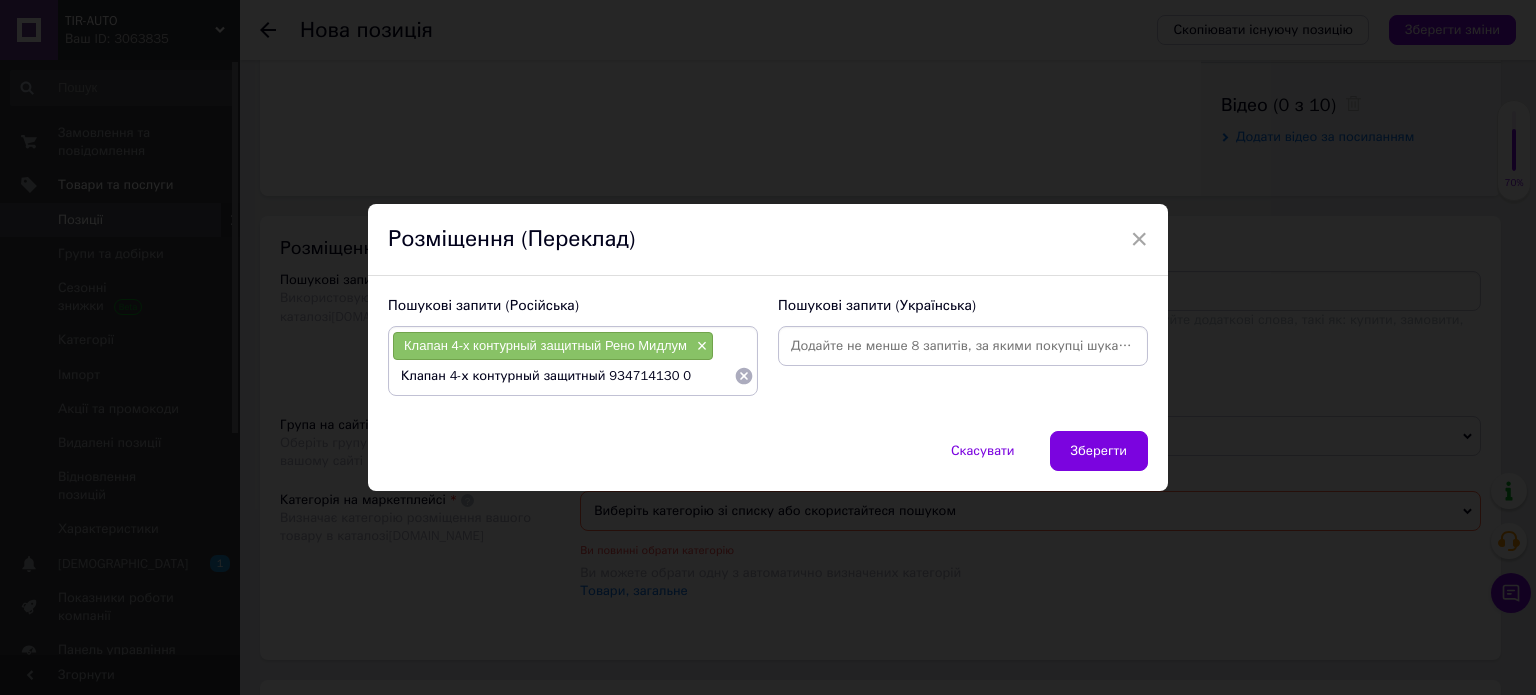 type on "Клапан 4-х контурный защитный 9347141300" 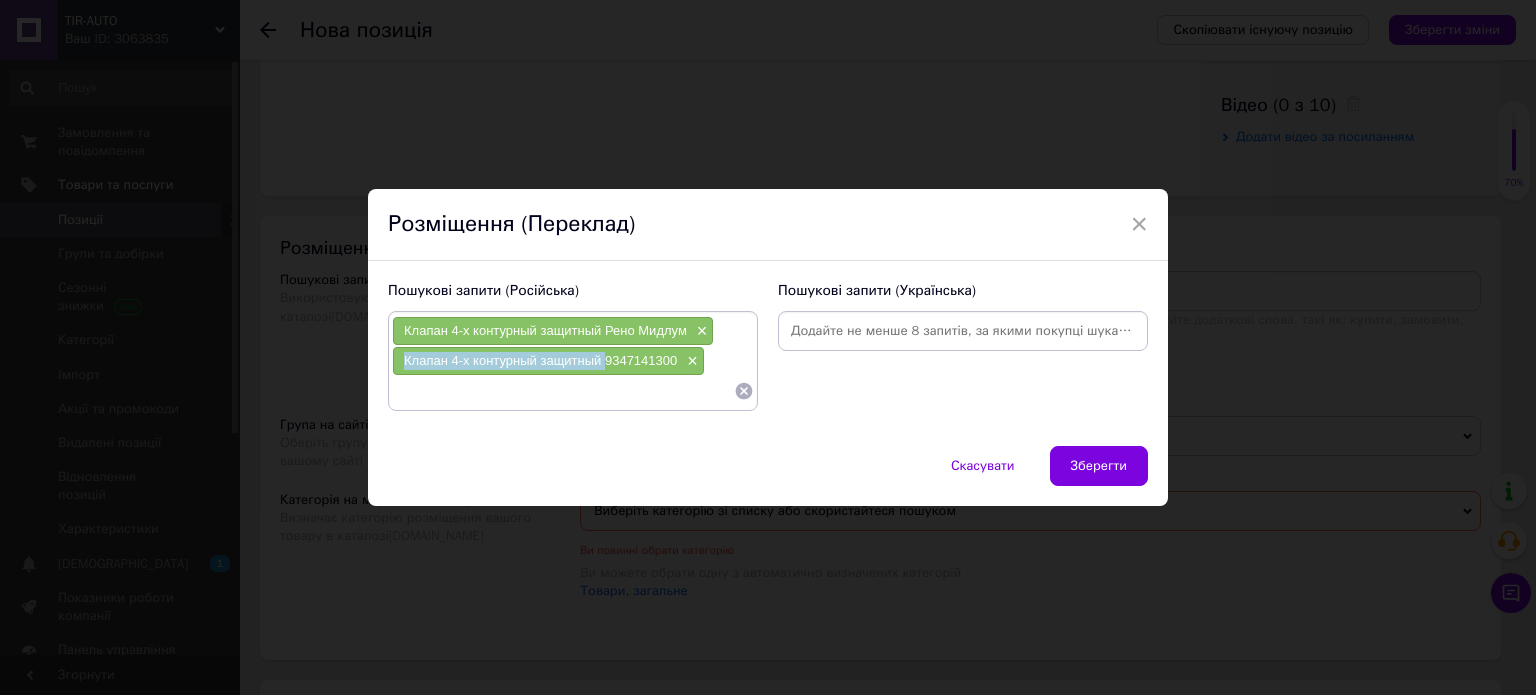 copy on "Клапан 4-х контурный защитный" 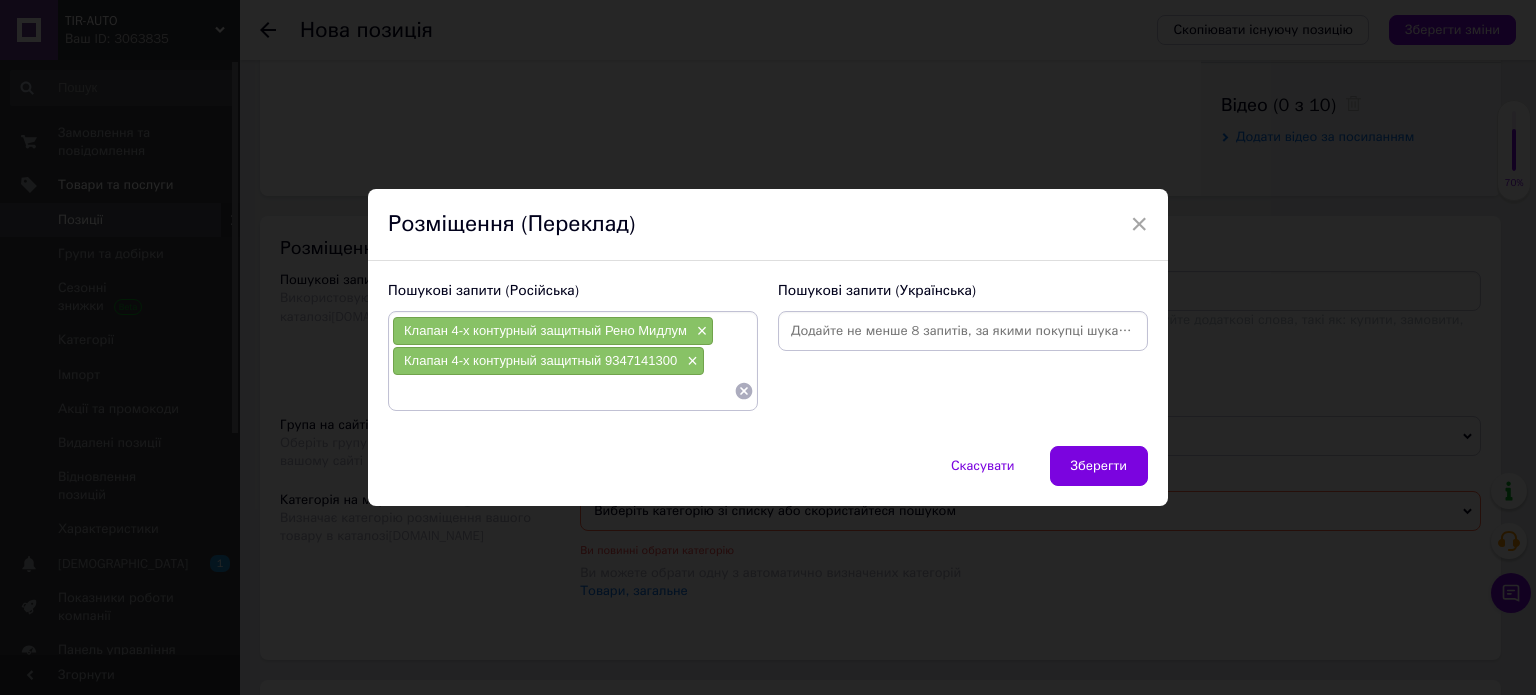 paste on "Клапан 4-х контурный защитный" 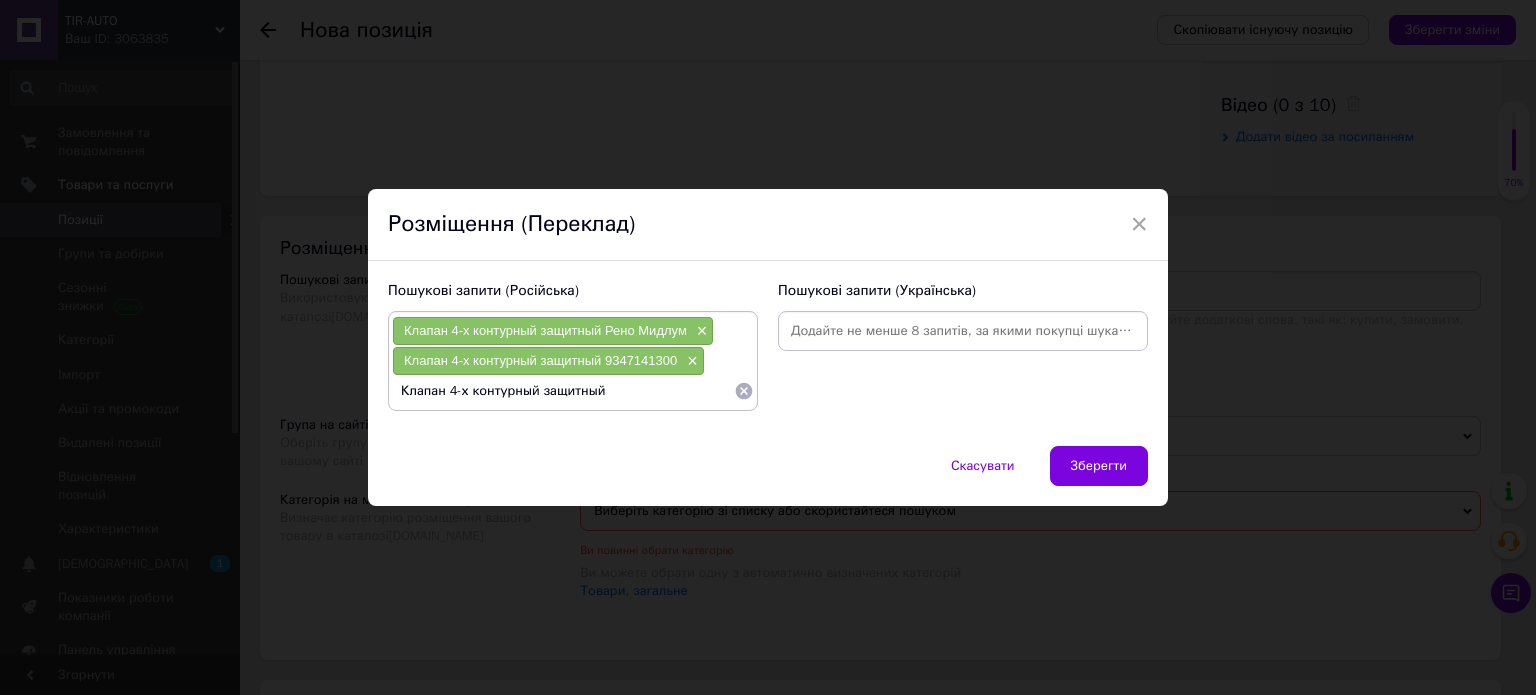 click on "Клапан 4-х контурный защитный" at bounding box center [563, 391] 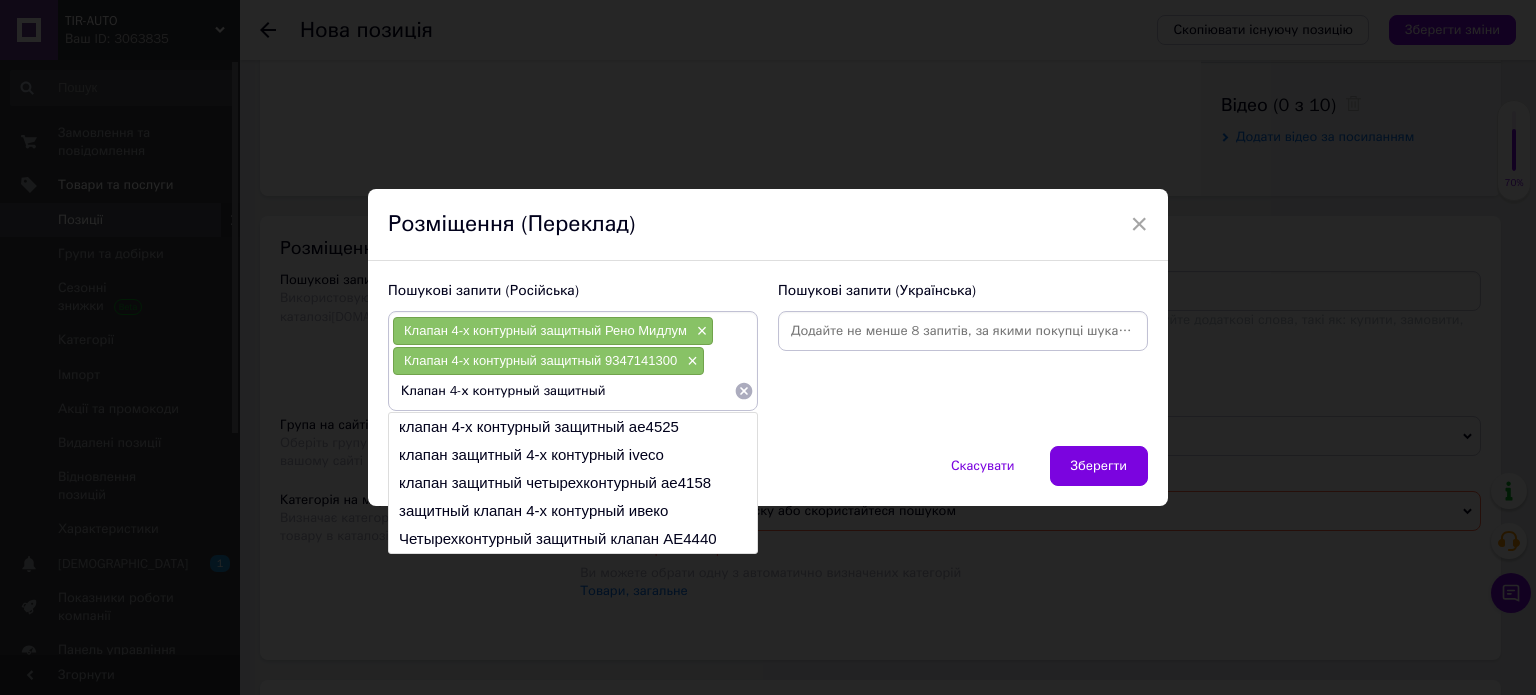 click on "Клапан 4-х контурный защитный" at bounding box center [563, 391] 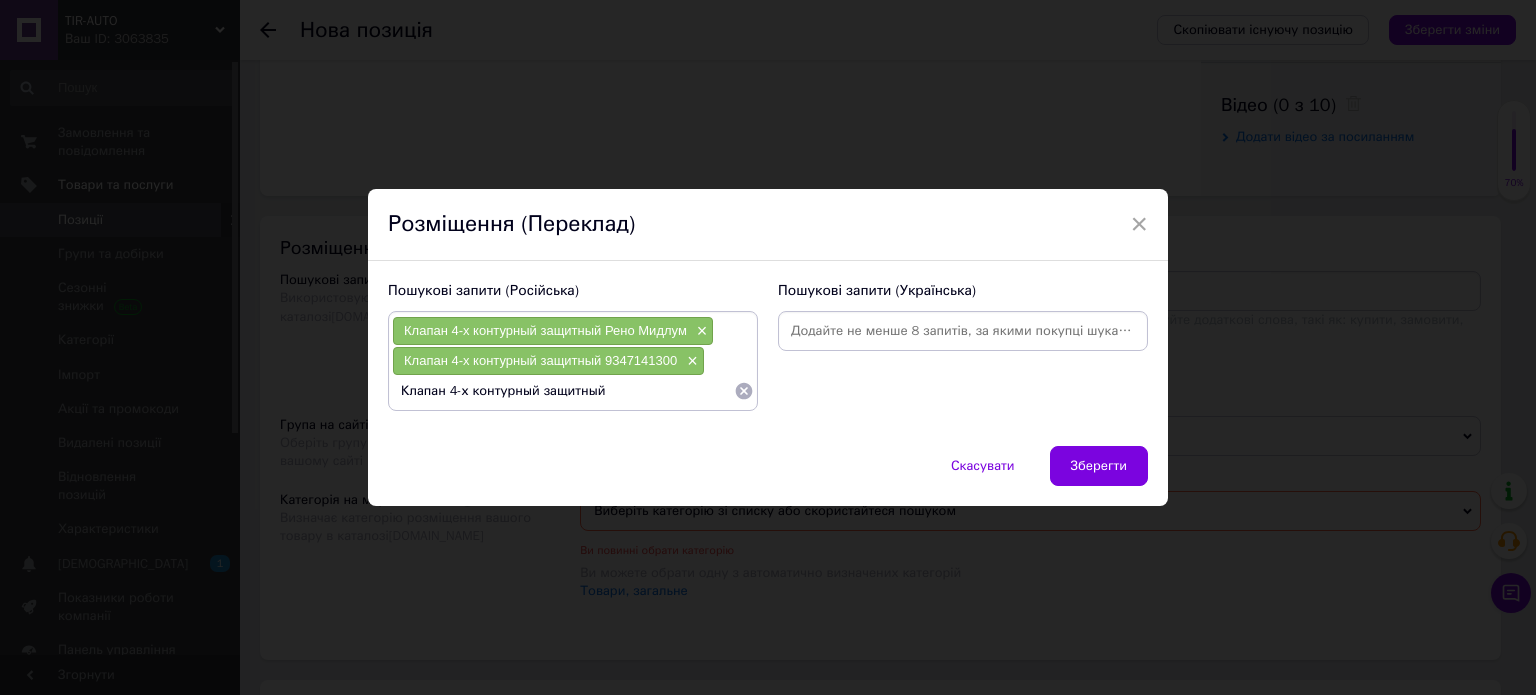 click on "Клапан 4-х контурный защитный" at bounding box center (563, 391) 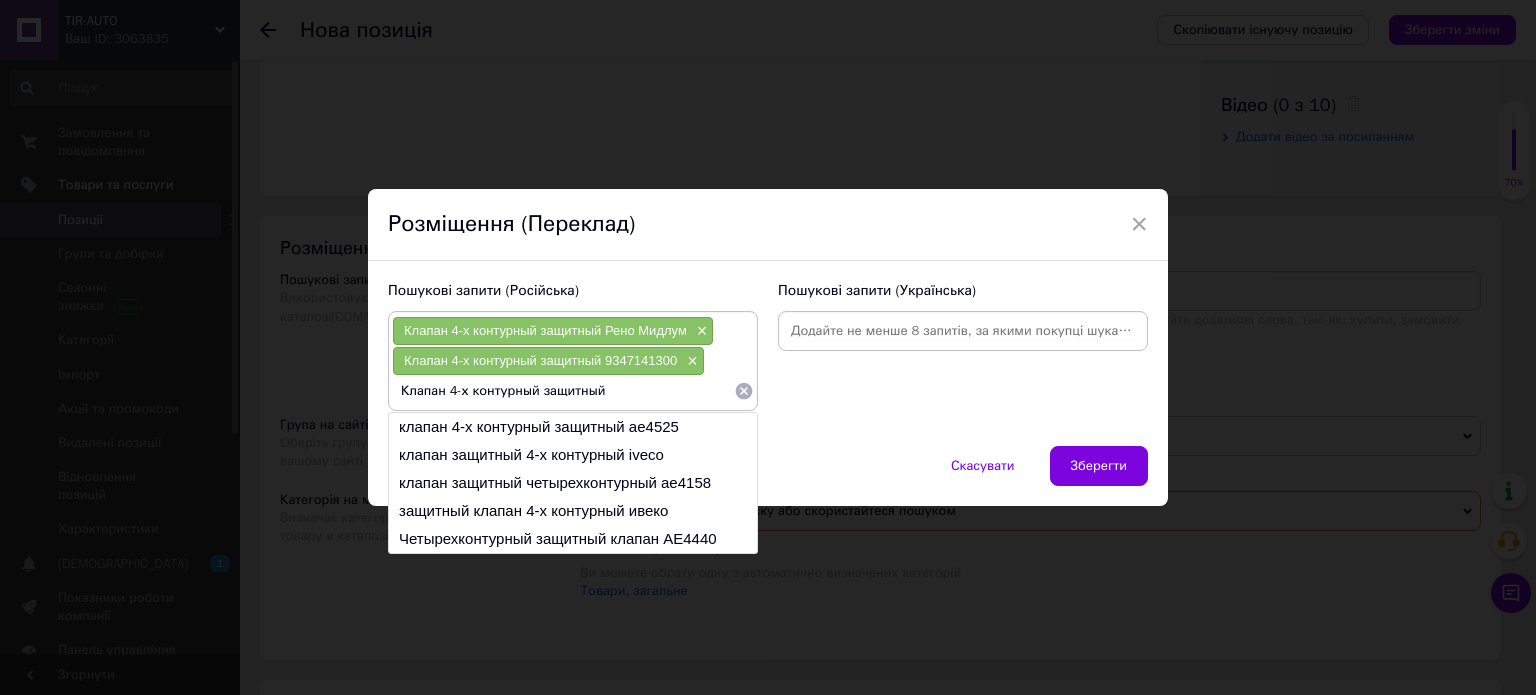 paste on "защитный" 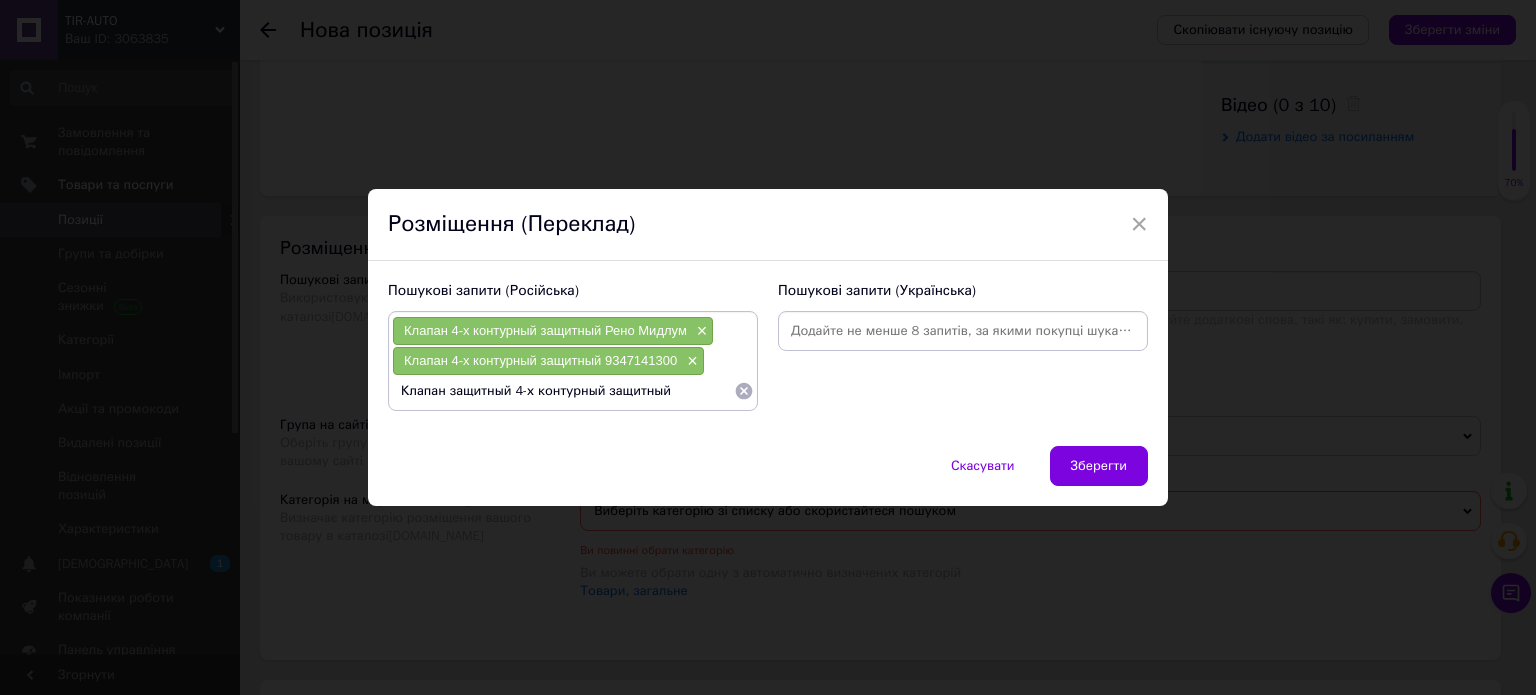 click on "Клапан защитный 4-х контурный защитный" at bounding box center (563, 391) 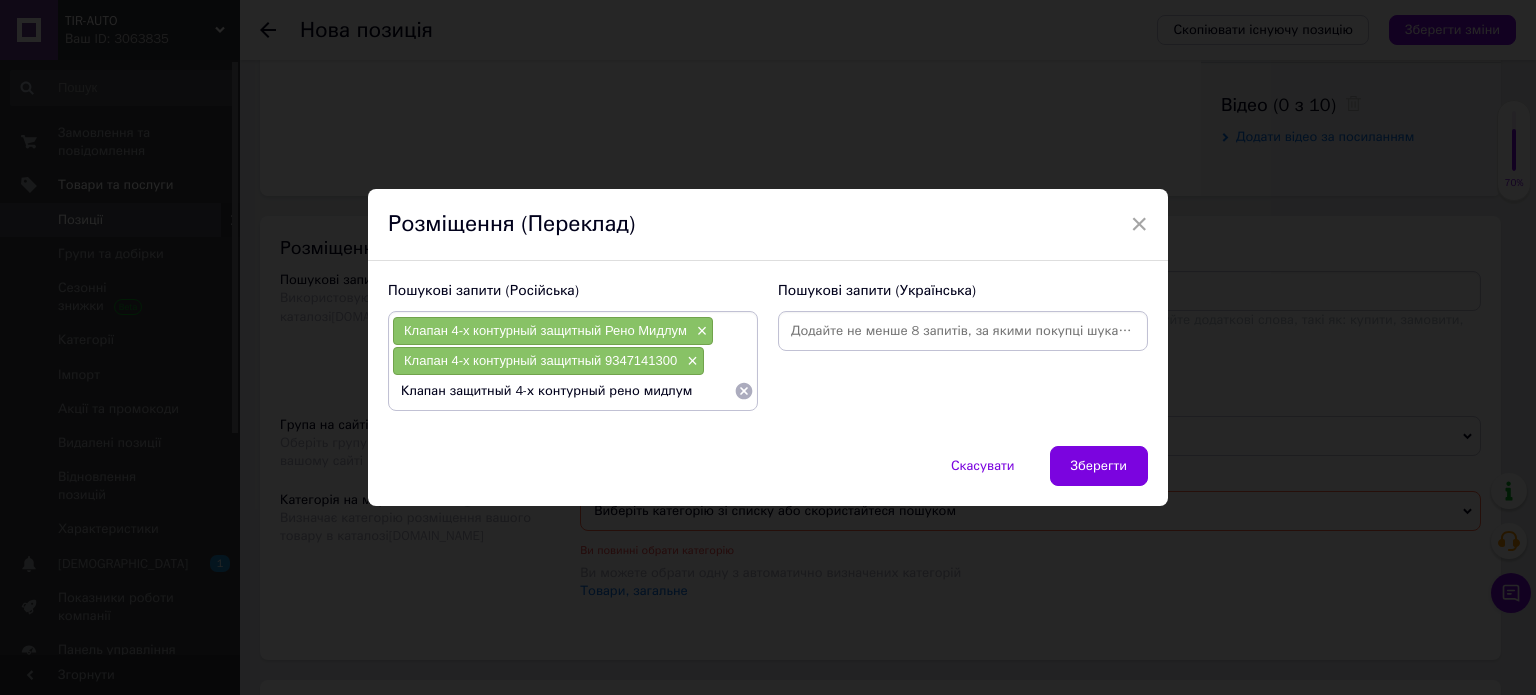 click on "Клапан защитный 4-х контурный рено мидлум" at bounding box center [563, 391] 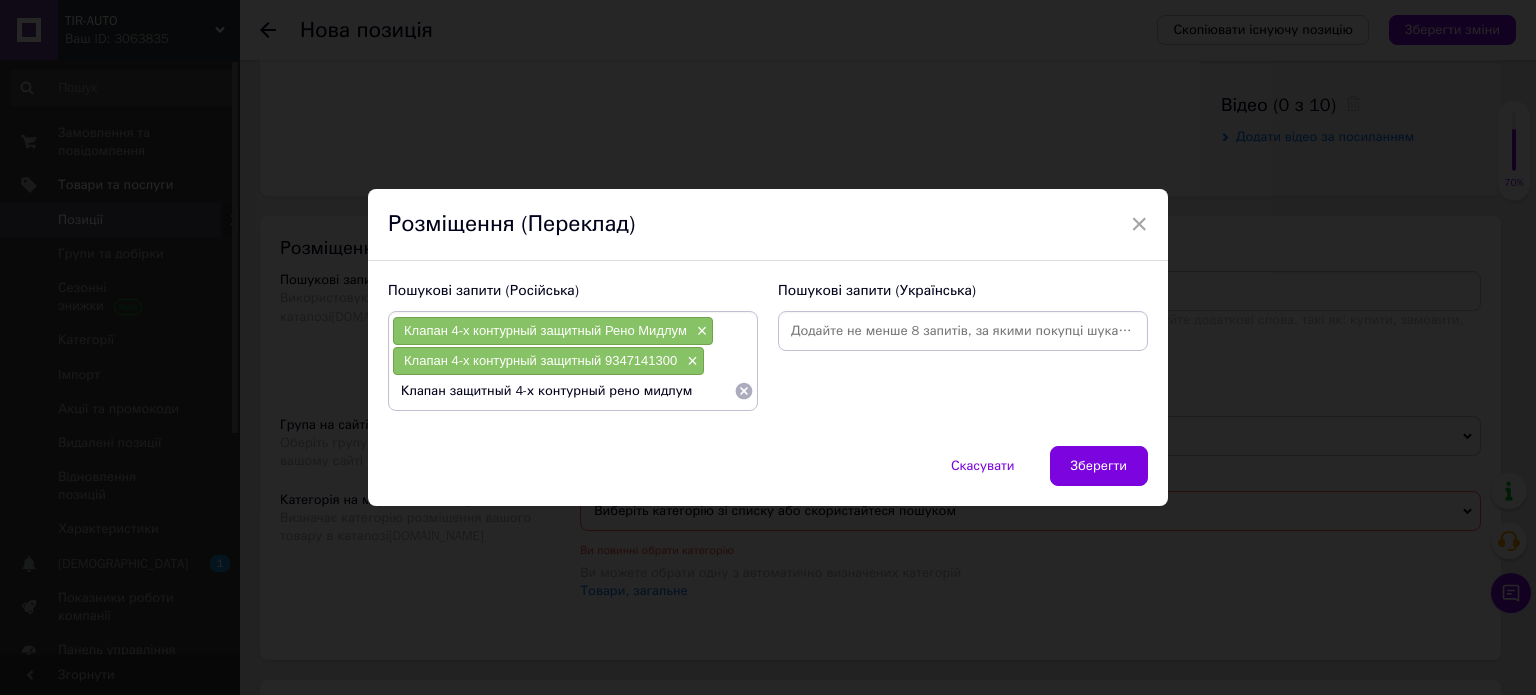 type on "Клапан защитный 4-х контурный рено мидлум" 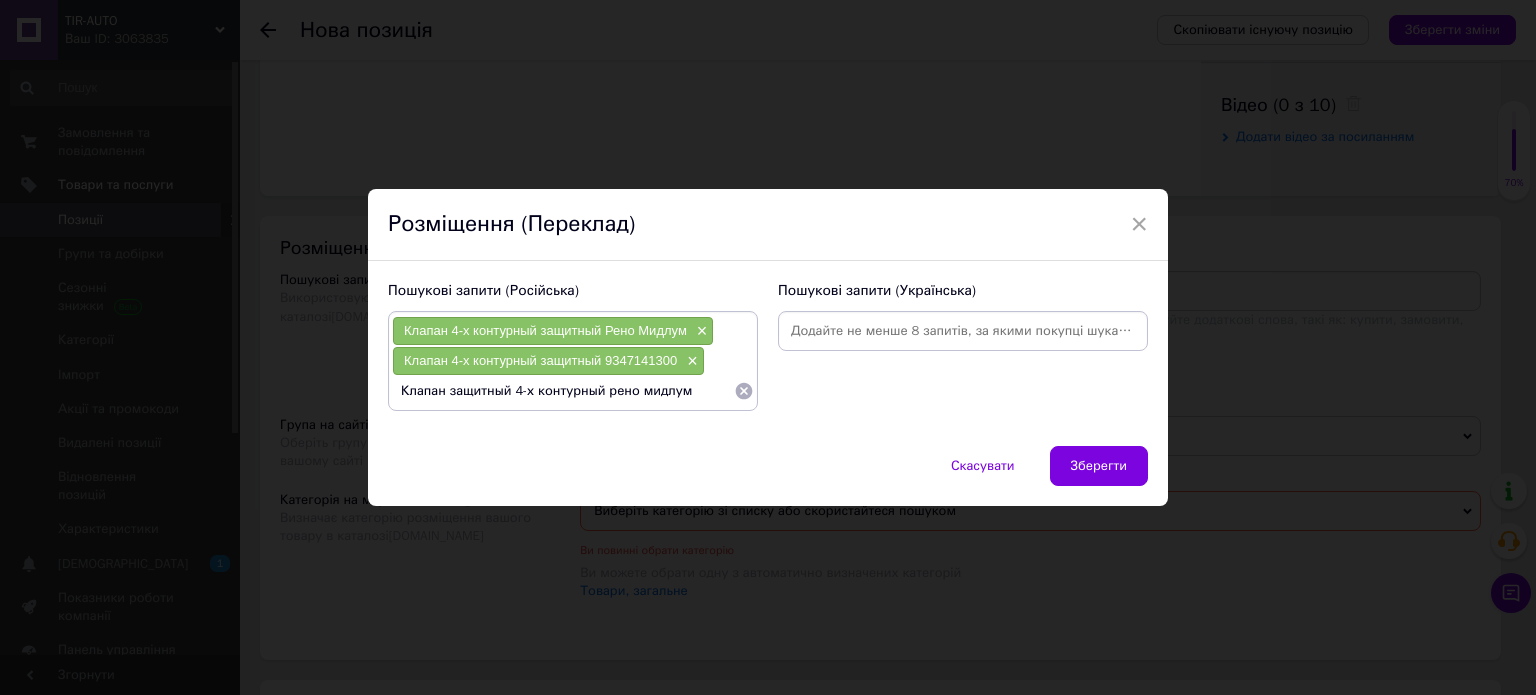 click on "× Розміщення (Переклад) Пошукові запити (Російська) Клапан 4-х контурный защитный Рено Мидлум × Клапан 4-х контурный защитный 9347141300 × Клапан защитный 4-х контурный рено мидлум Пошукові запити (Українська) Скасувати   Зберегти" at bounding box center (768, 347) 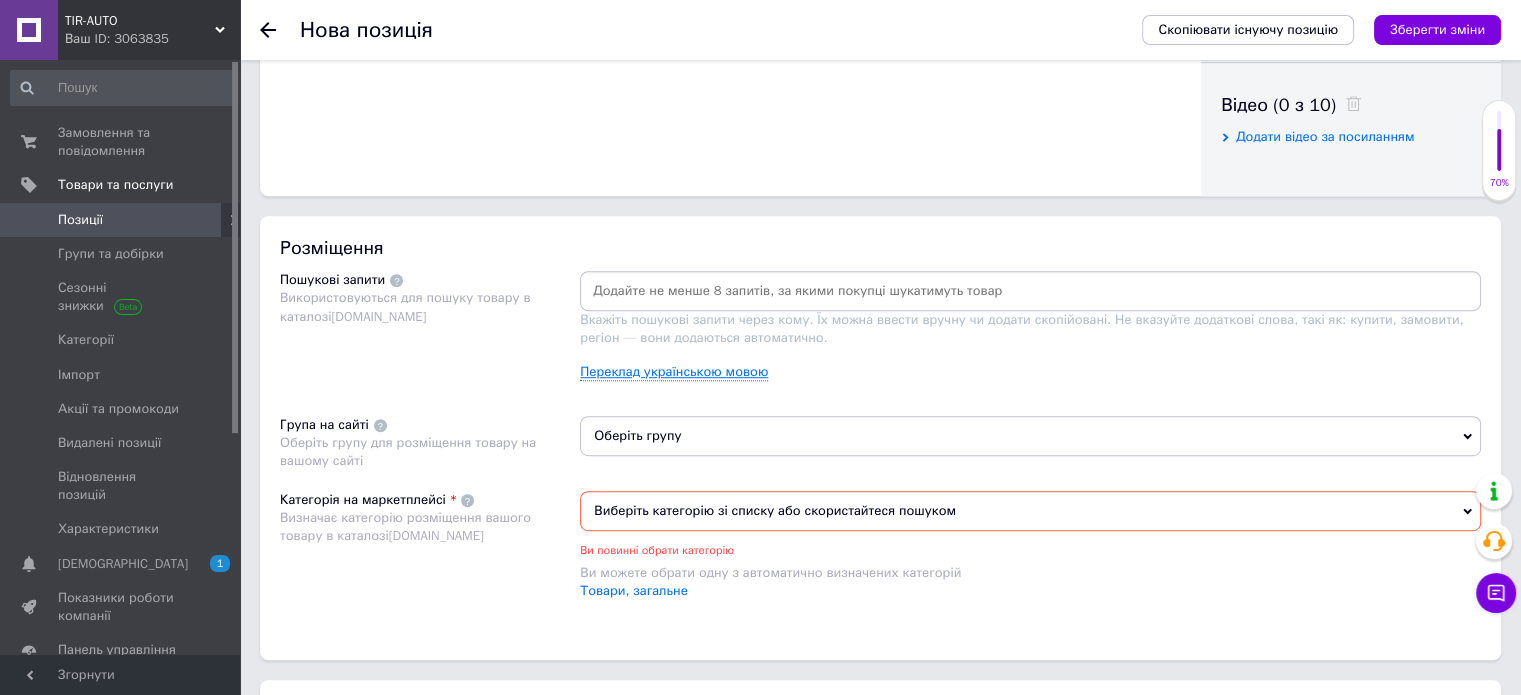 click on "Переклад українською мовою" at bounding box center (674, 372) 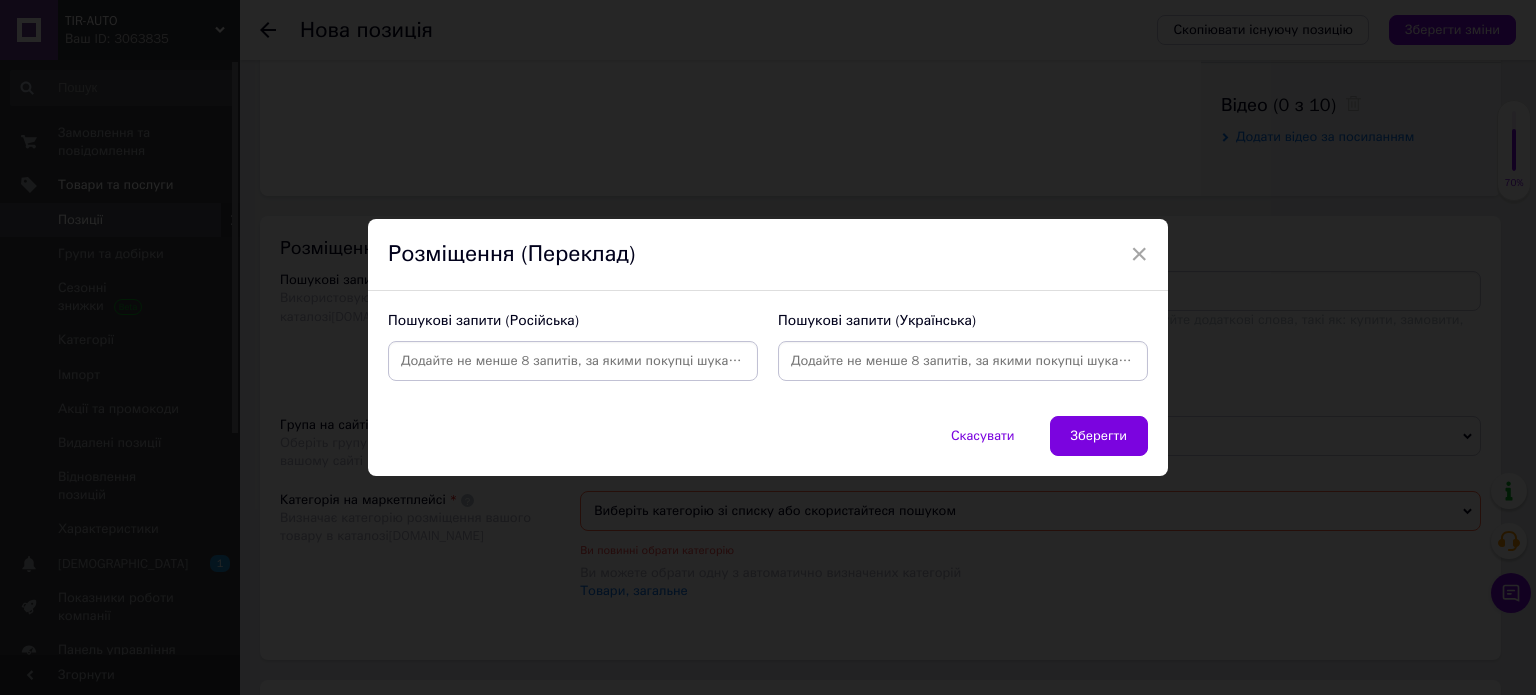 click at bounding box center [573, 361] 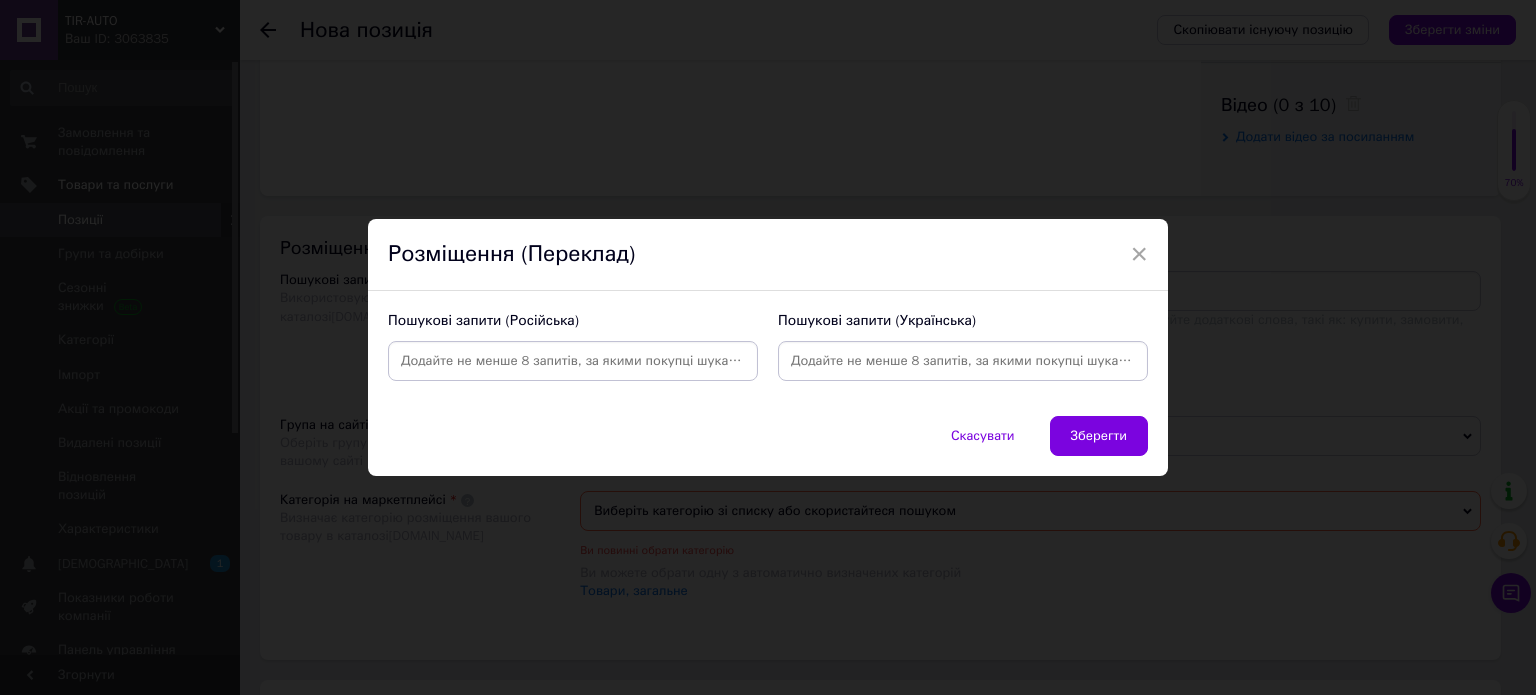 click at bounding box center [573, 361] 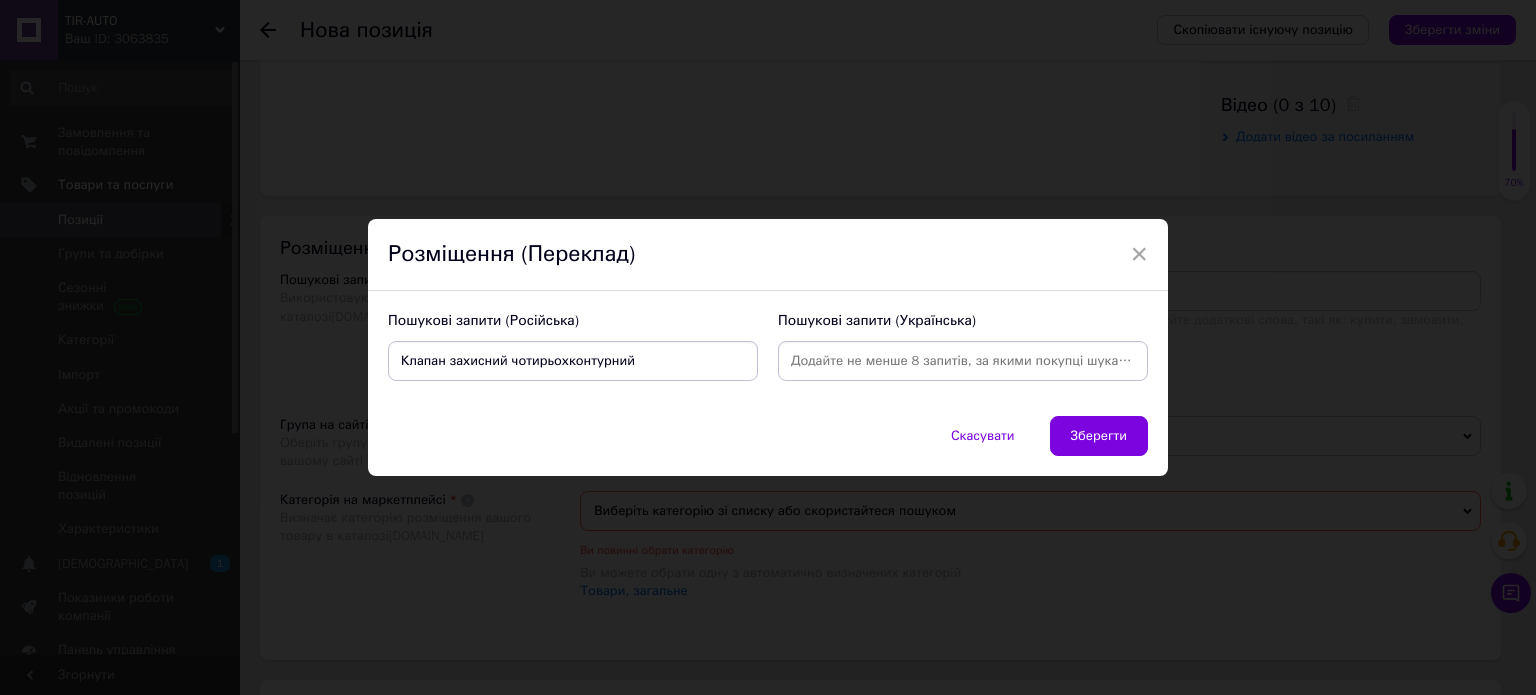 type on "Клапан захисний чотирьохконтурний" 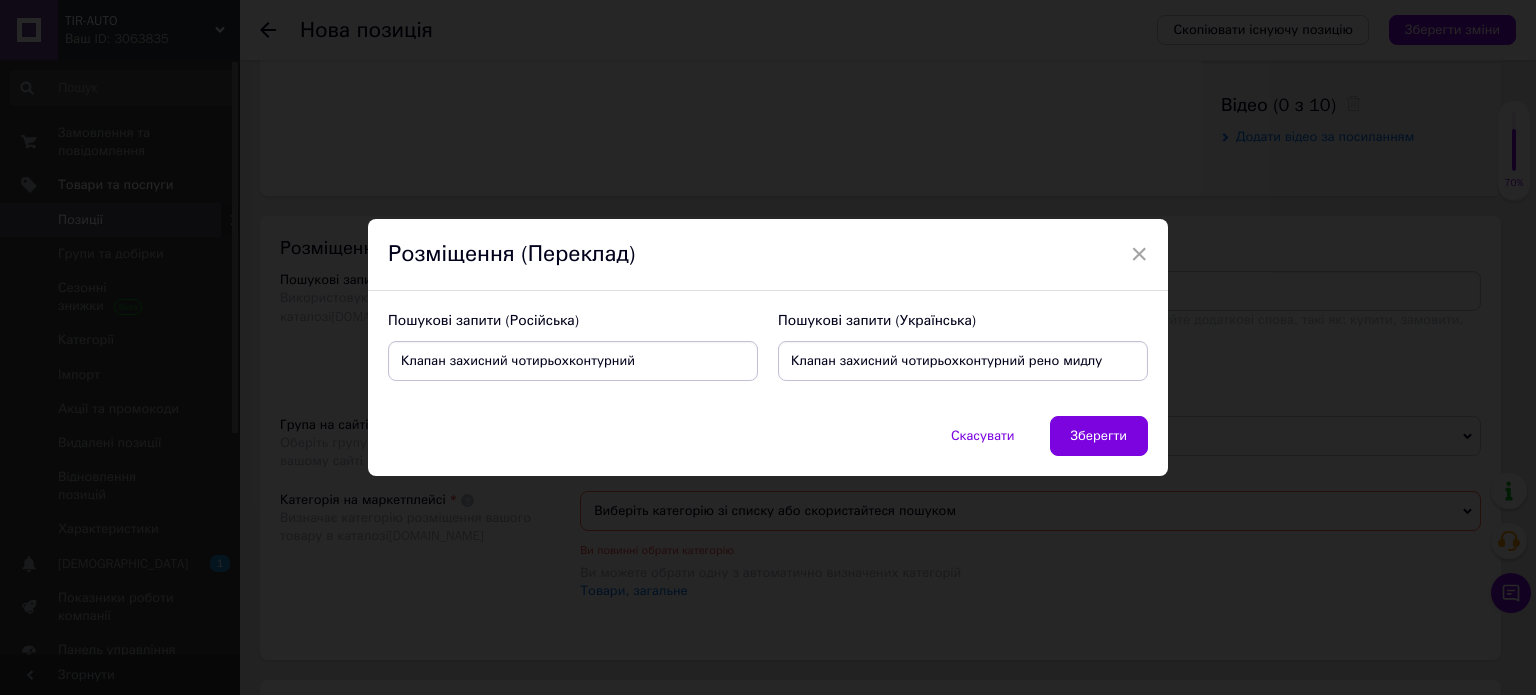 type on "Клапан захисний чотирьохконтурний рено мидлум" 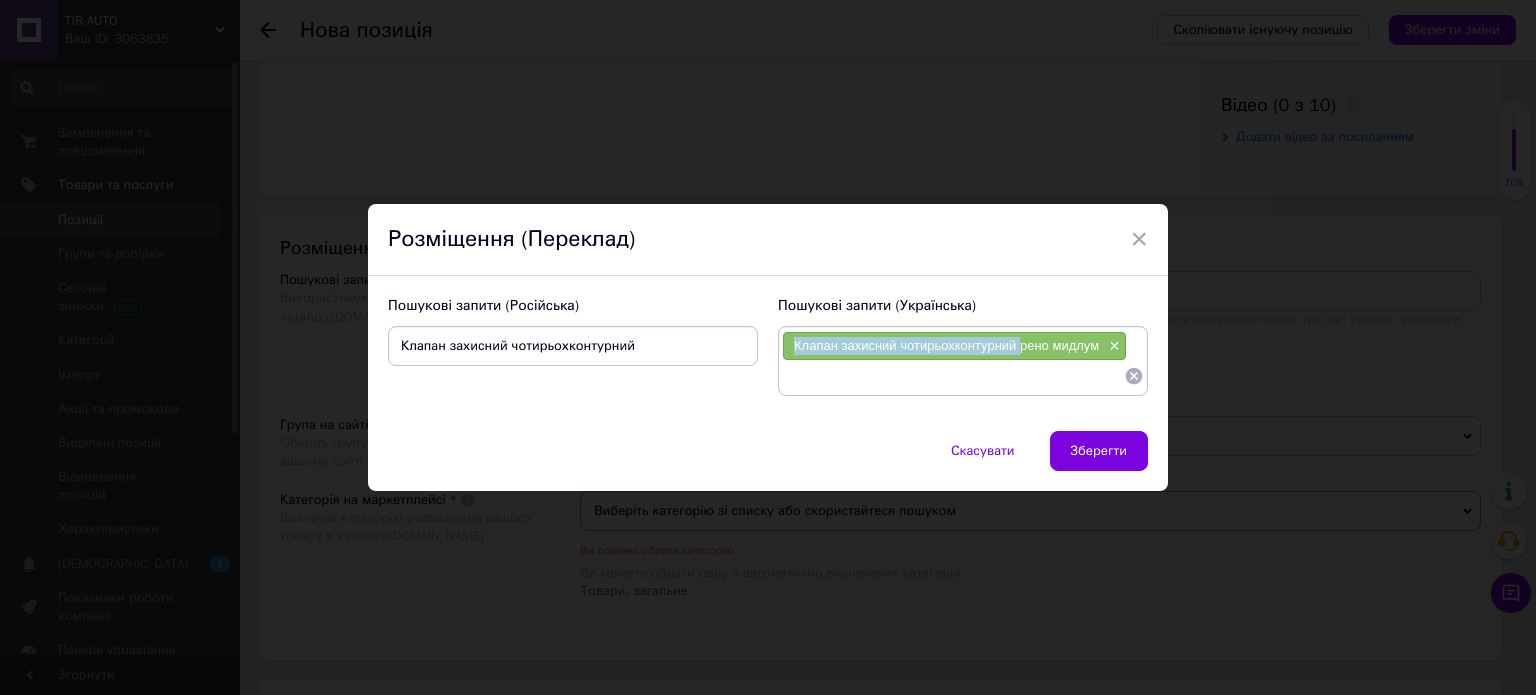 drag, startPoint x: 789, startPoint y: 340, endPoint x: 1017, endPoint y: 348, distance: 228.1403 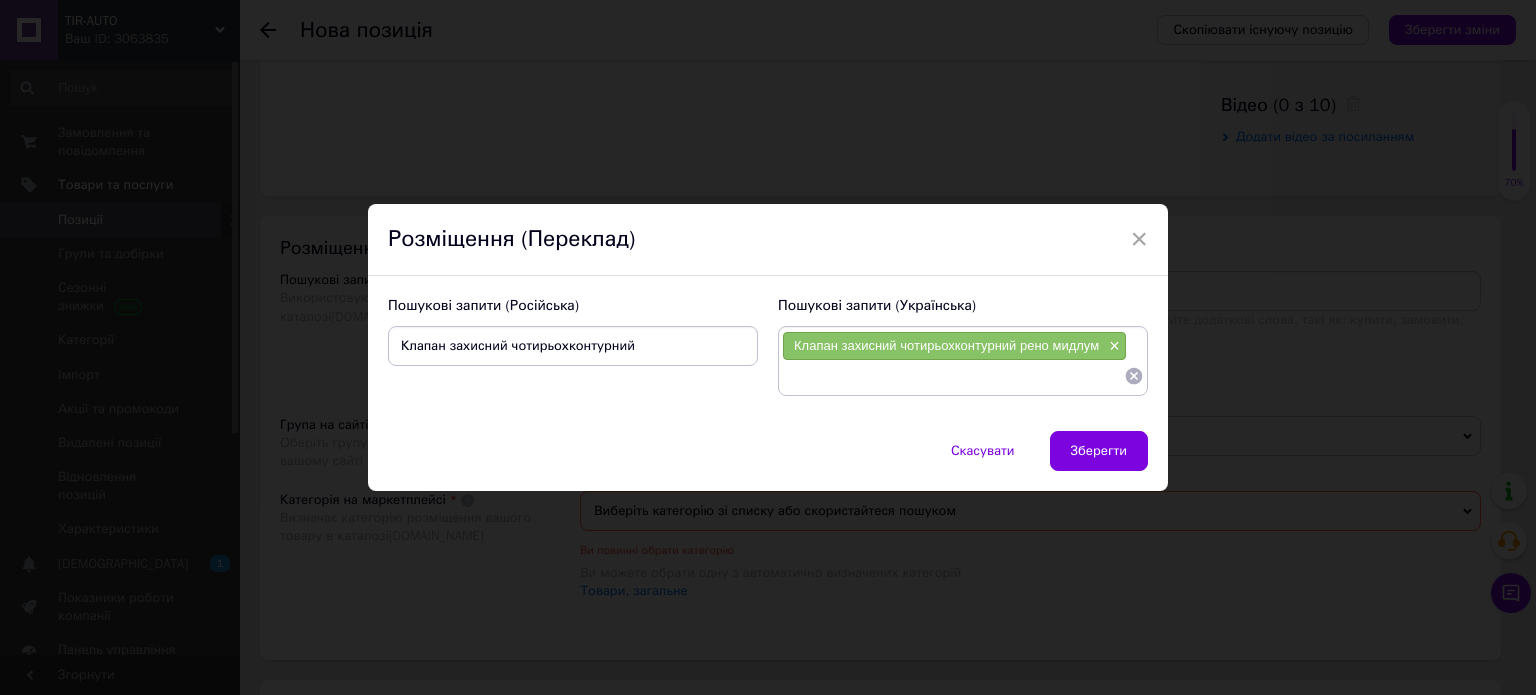click at bounding box center [953, 376] 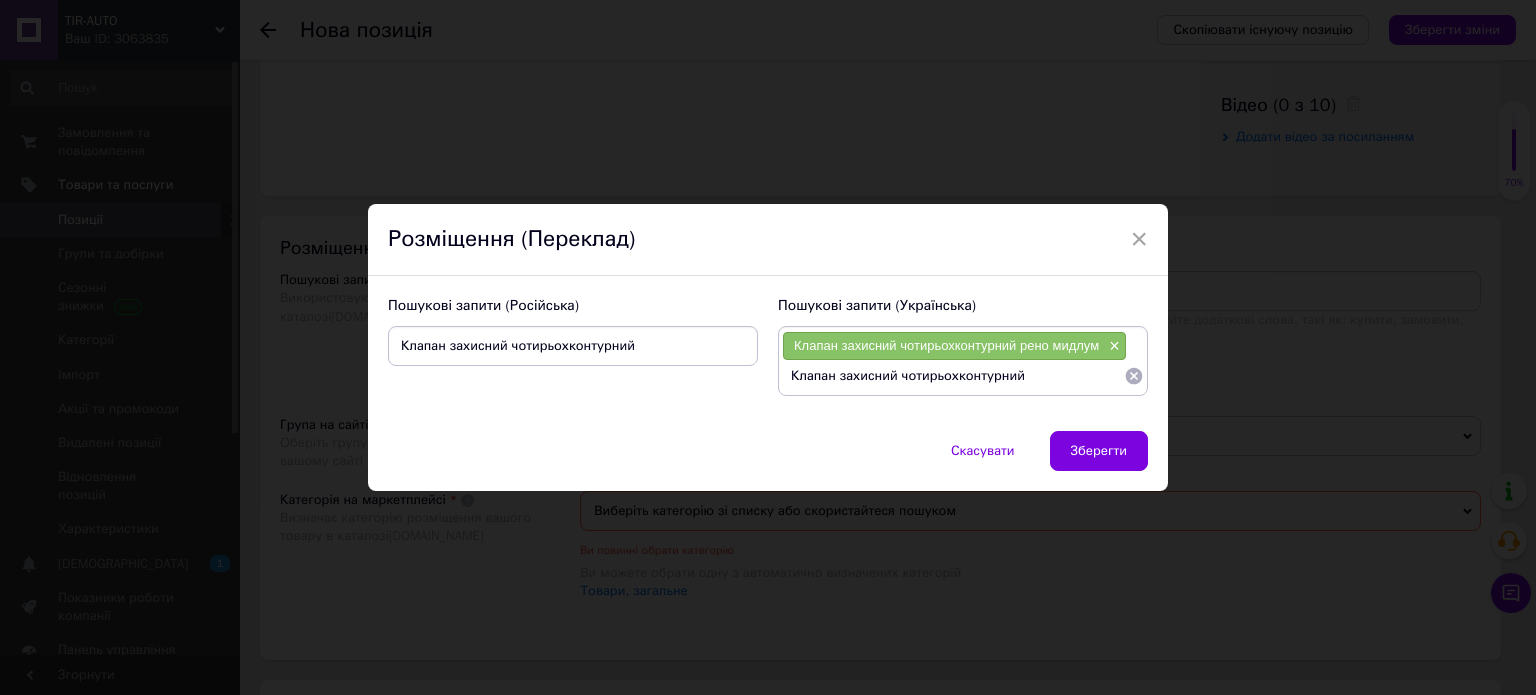 paste on "Renault Midlum" 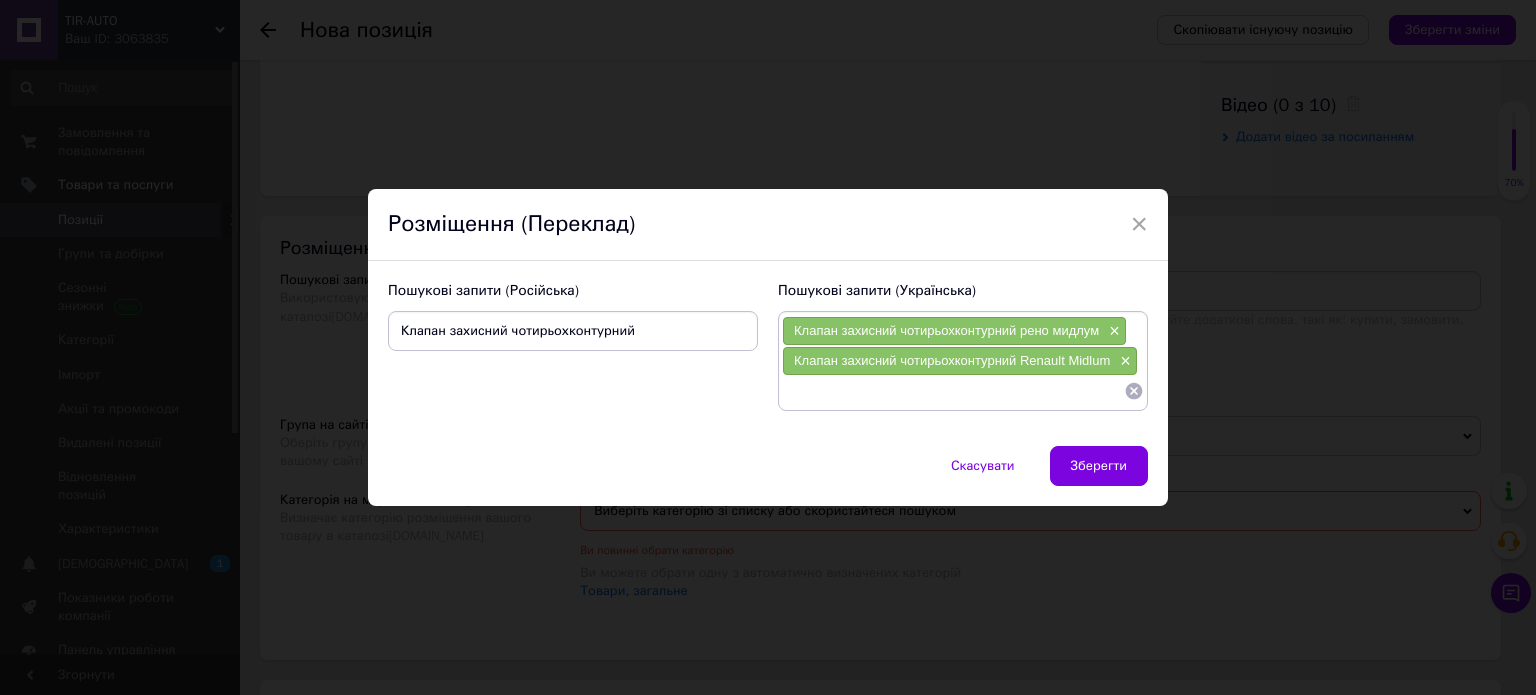 type 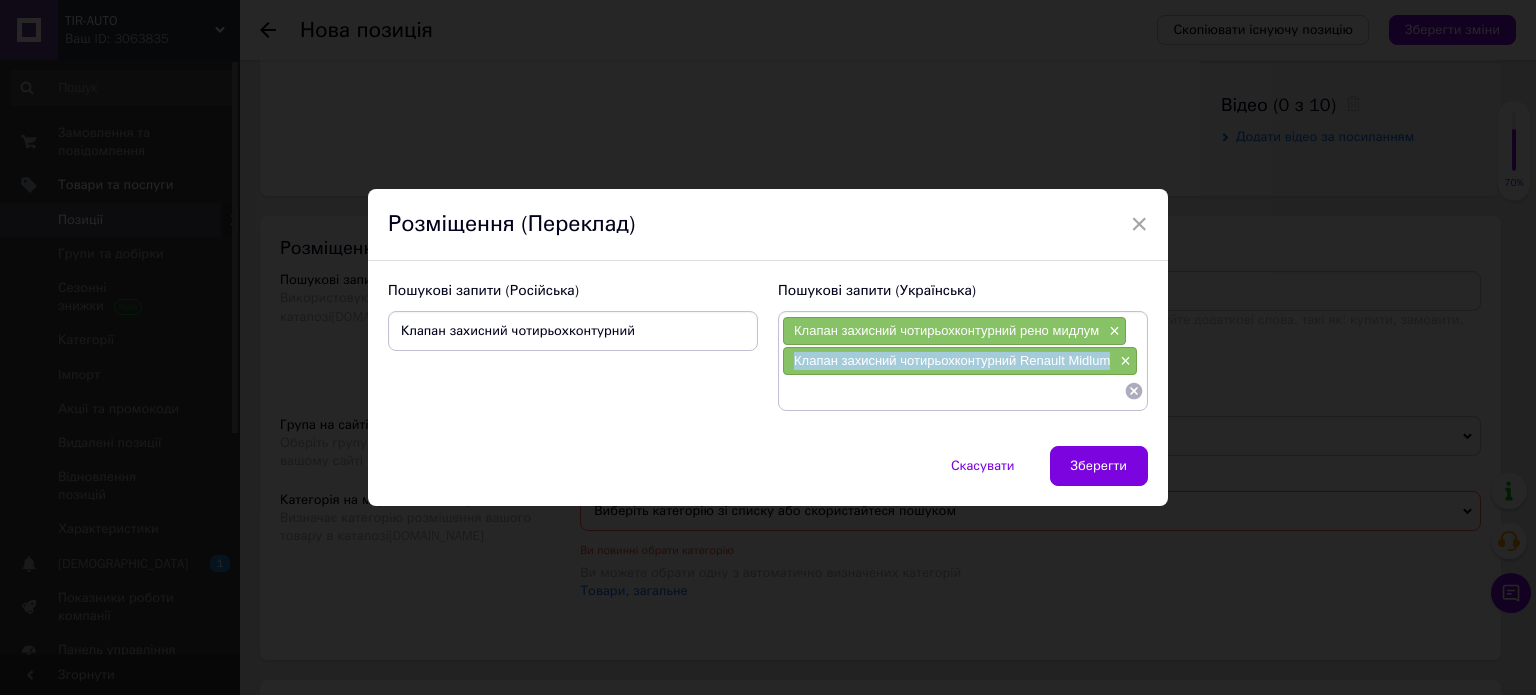 copy on "Клапан захисний чотирьохконтурний Renault Midlum" 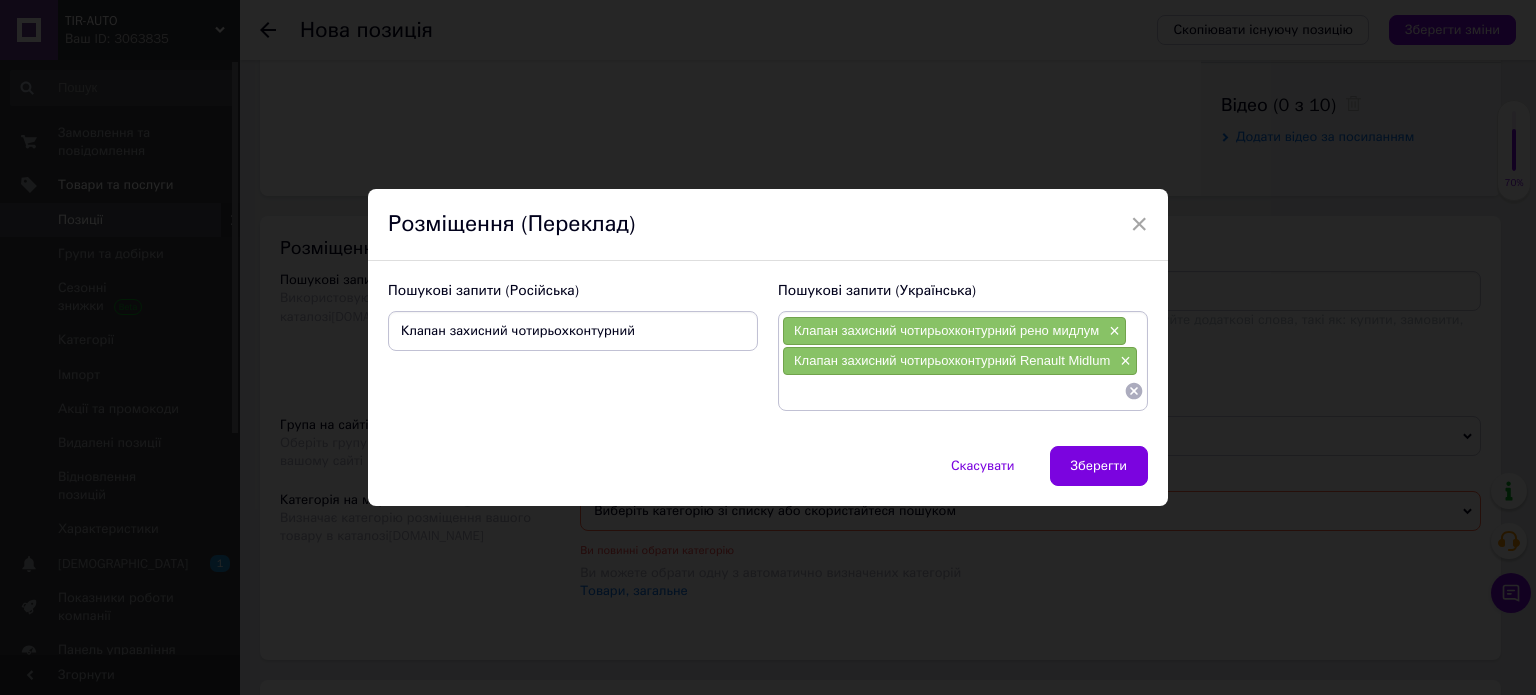 click on "Клапан захисний чотирьохконтурний" at bounding box center [573, 331] 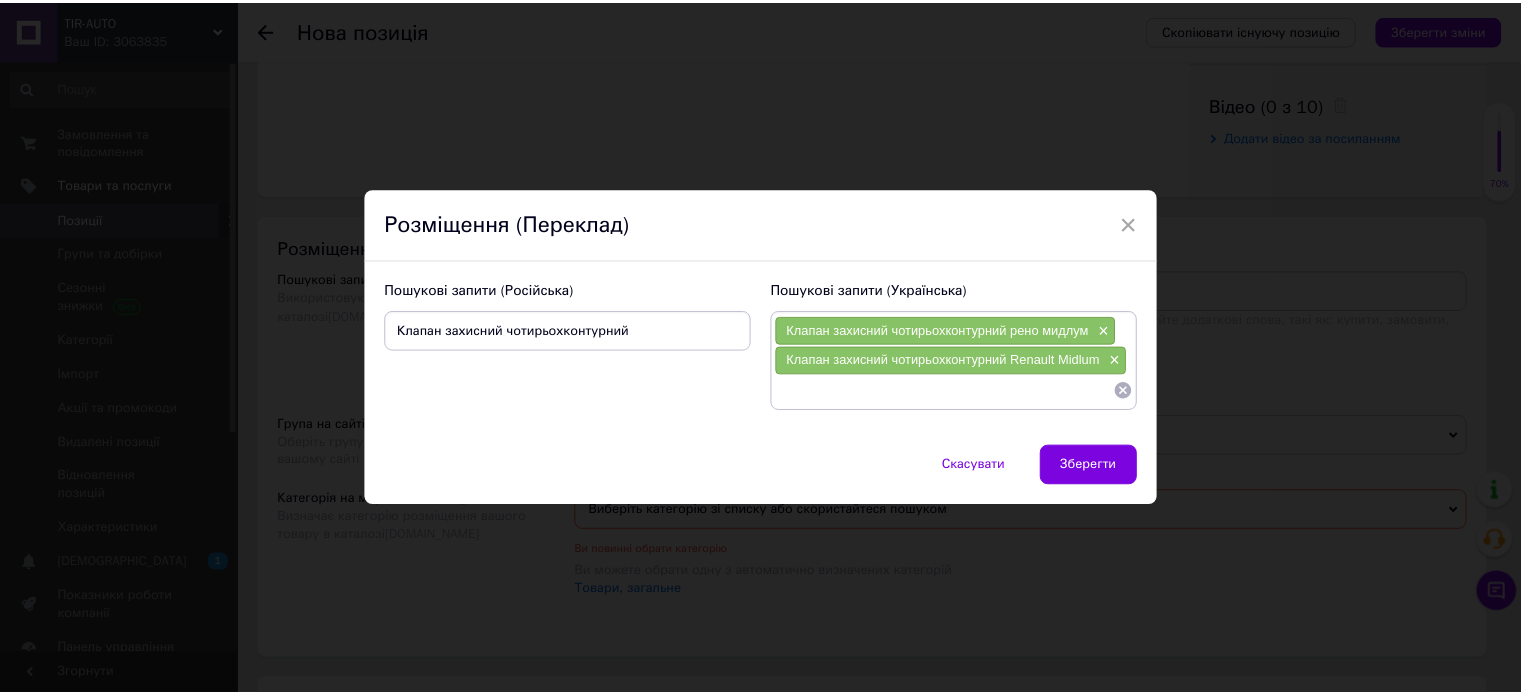scroll, scrollTop: 0, scrollLeft: 0, axis: both 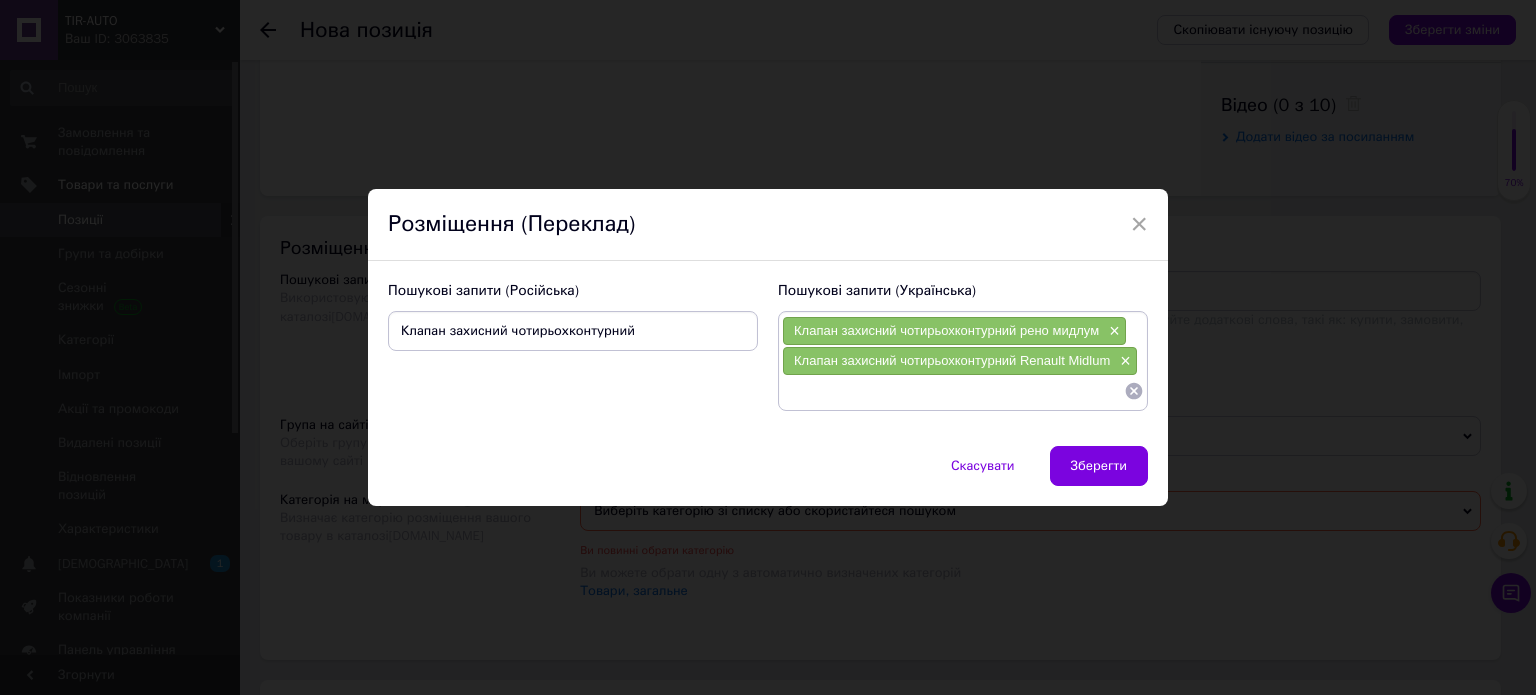 click on "Клапан захисний чотирьохконтурний" at bounding box center [573, 331] 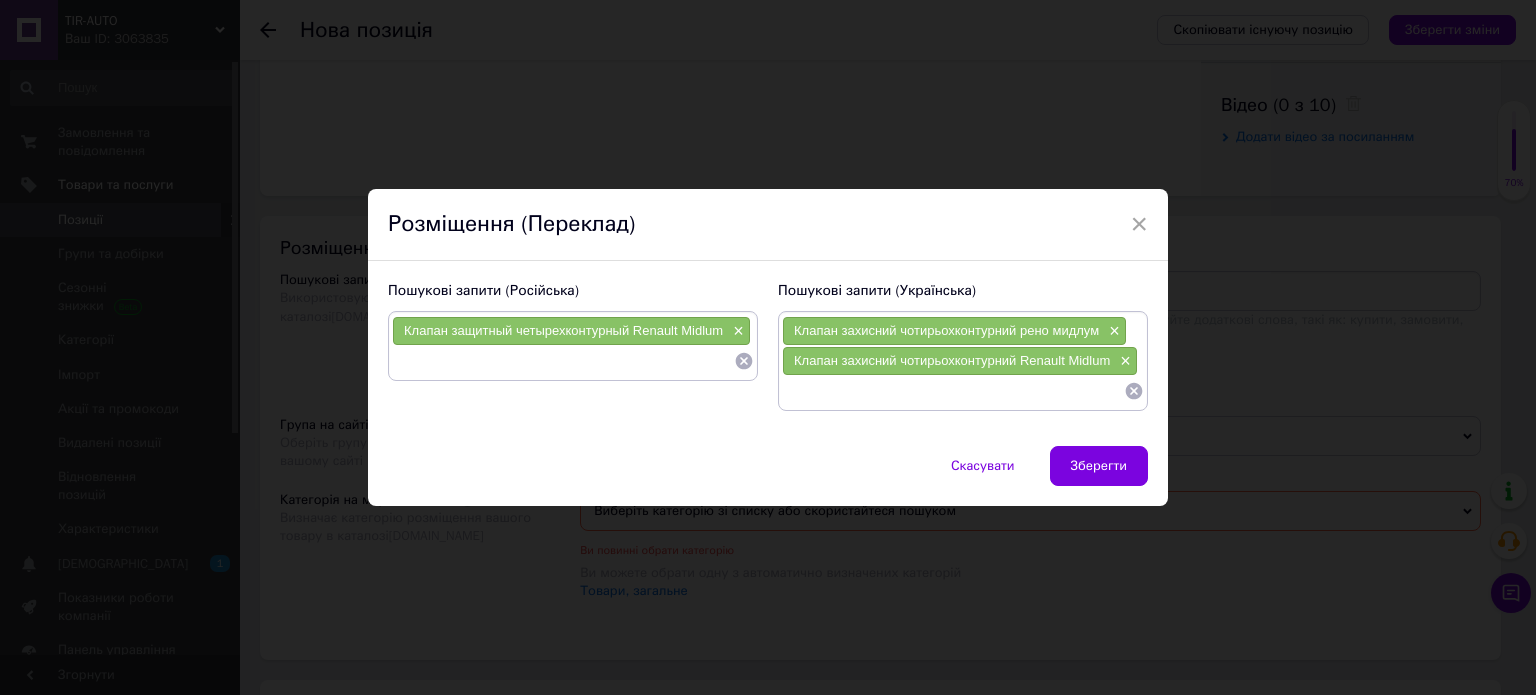 paste on "Клапан защитный четырехконтурный Renault Midlum" 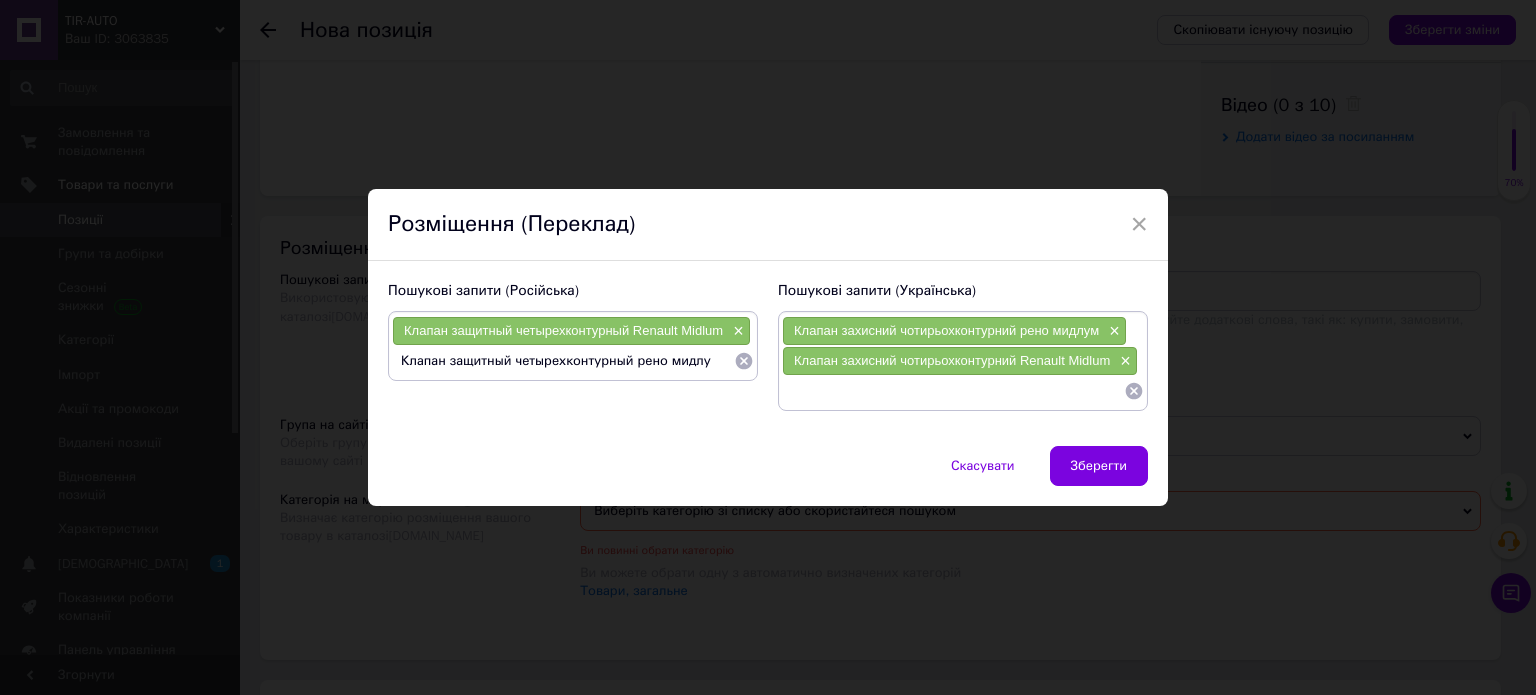 type on "Клапан защитный четырехконтурный рено мидлум" 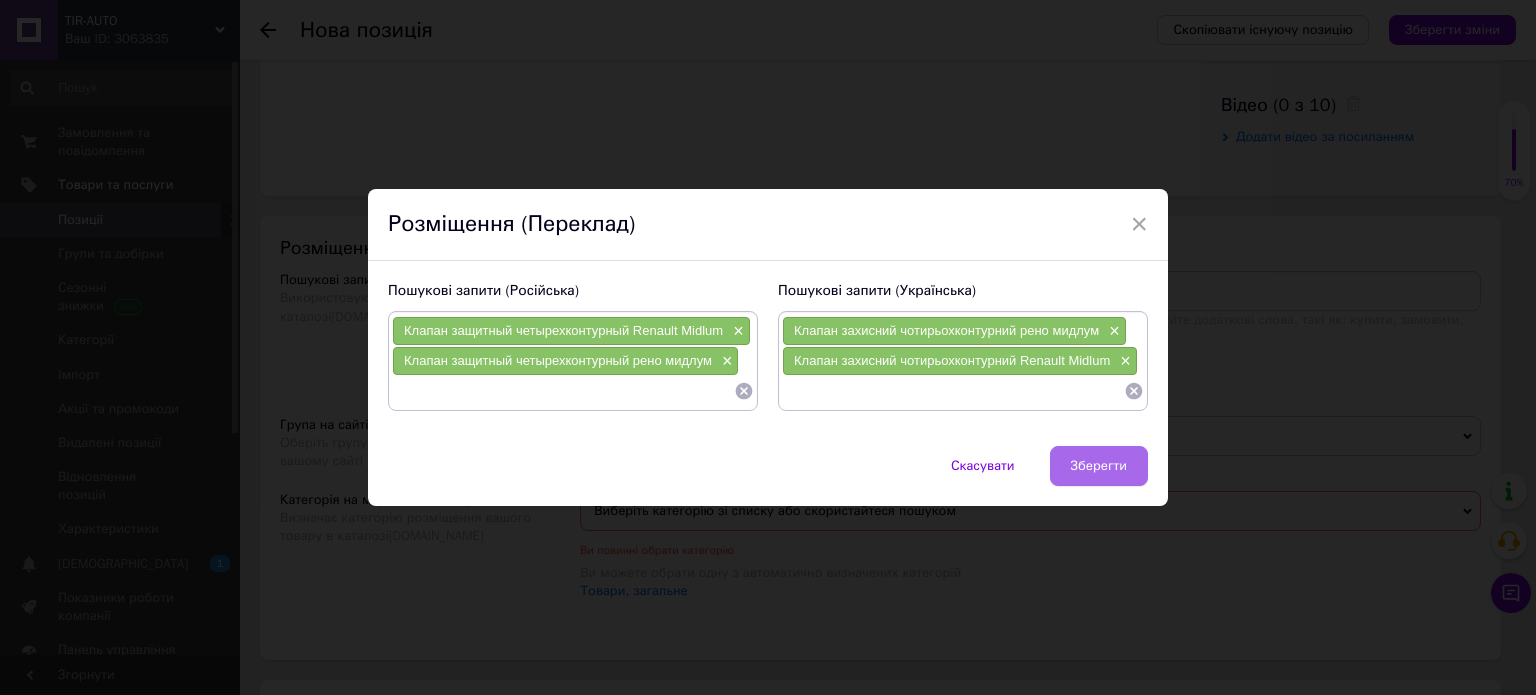type 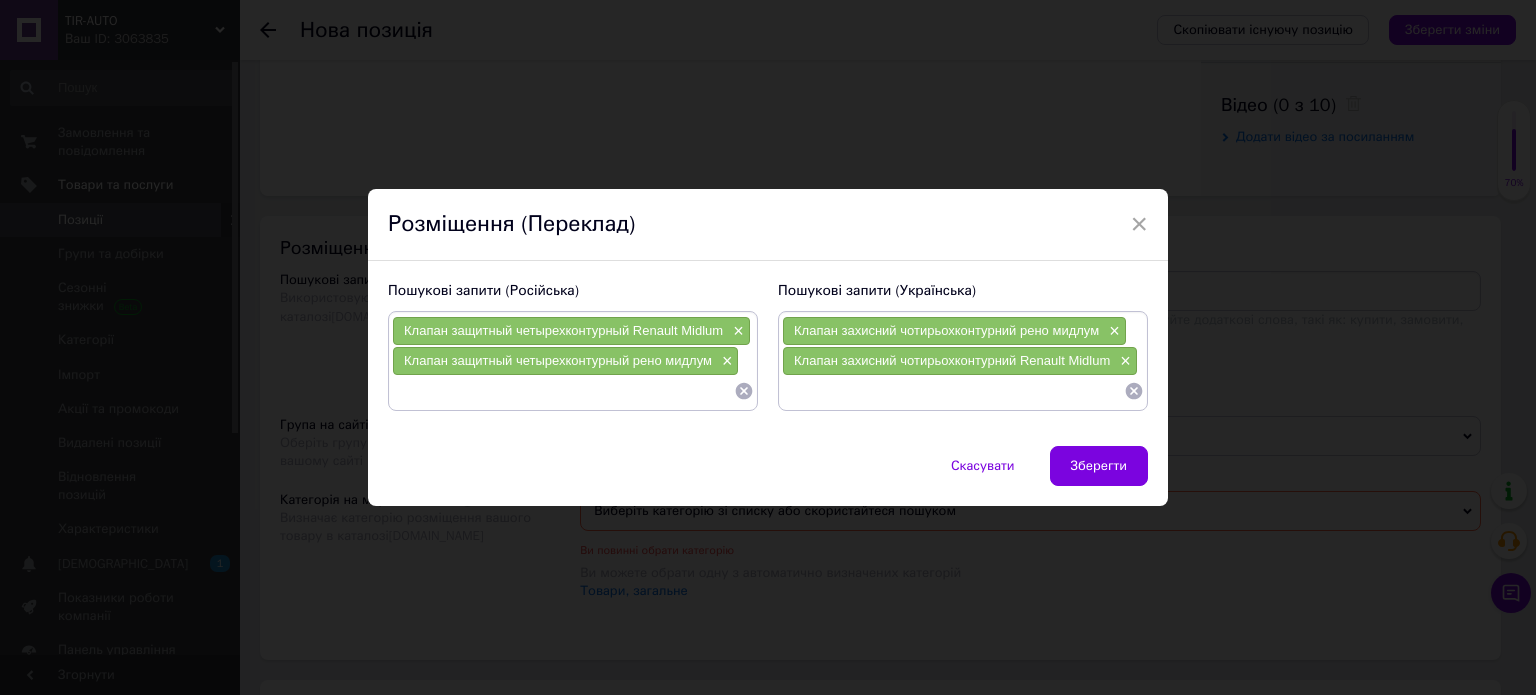 click on "Зберегти" at bounding box center [1099, 466] 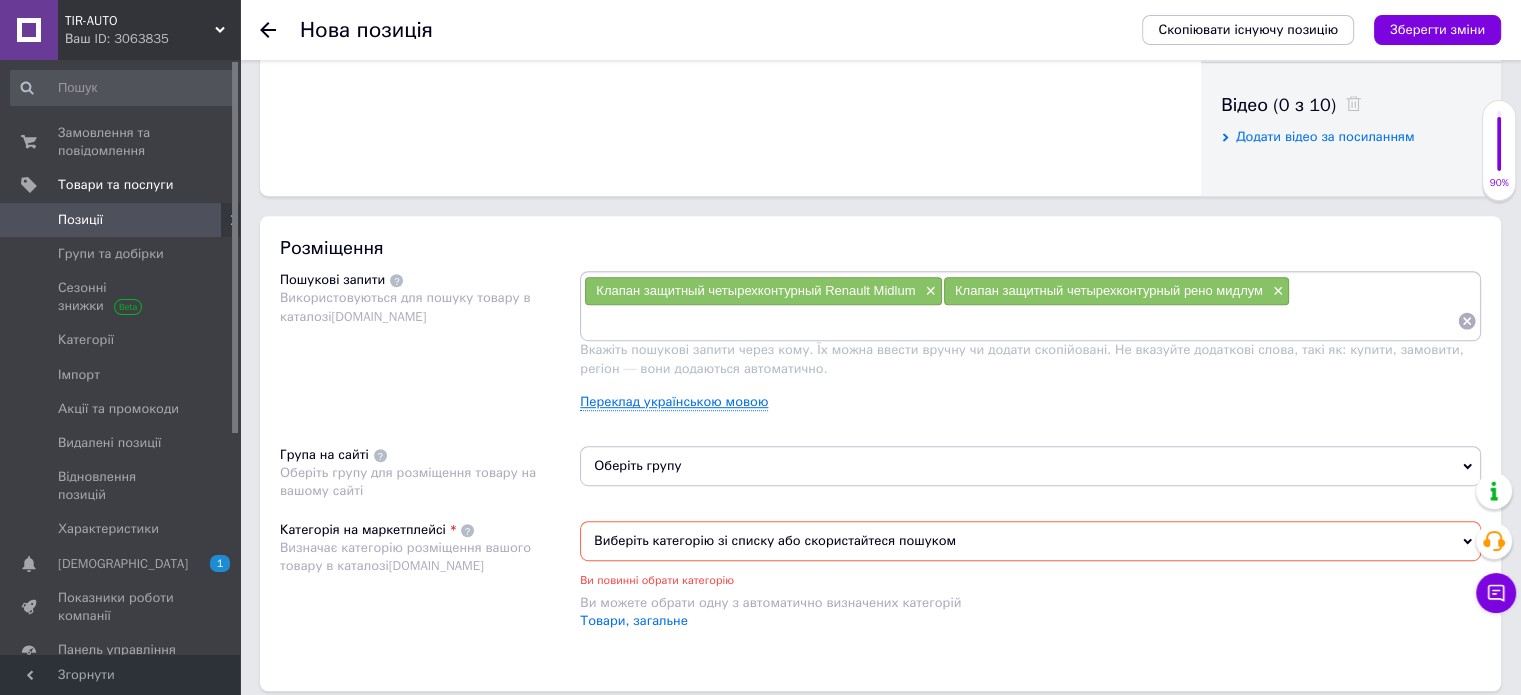 click on "Переклад українською мовою" at bounding box center [674, 402] 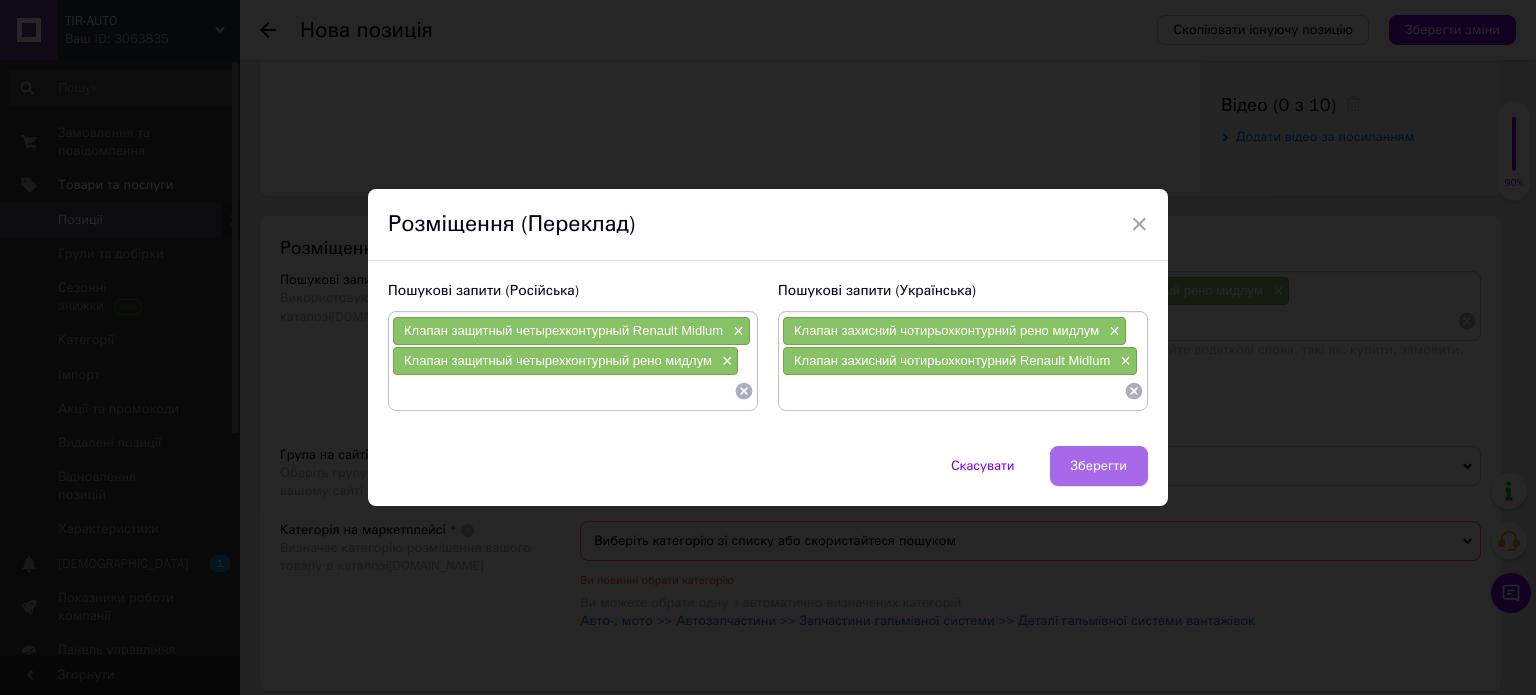click on "Зберегти" at bounding box center (1099, 466) 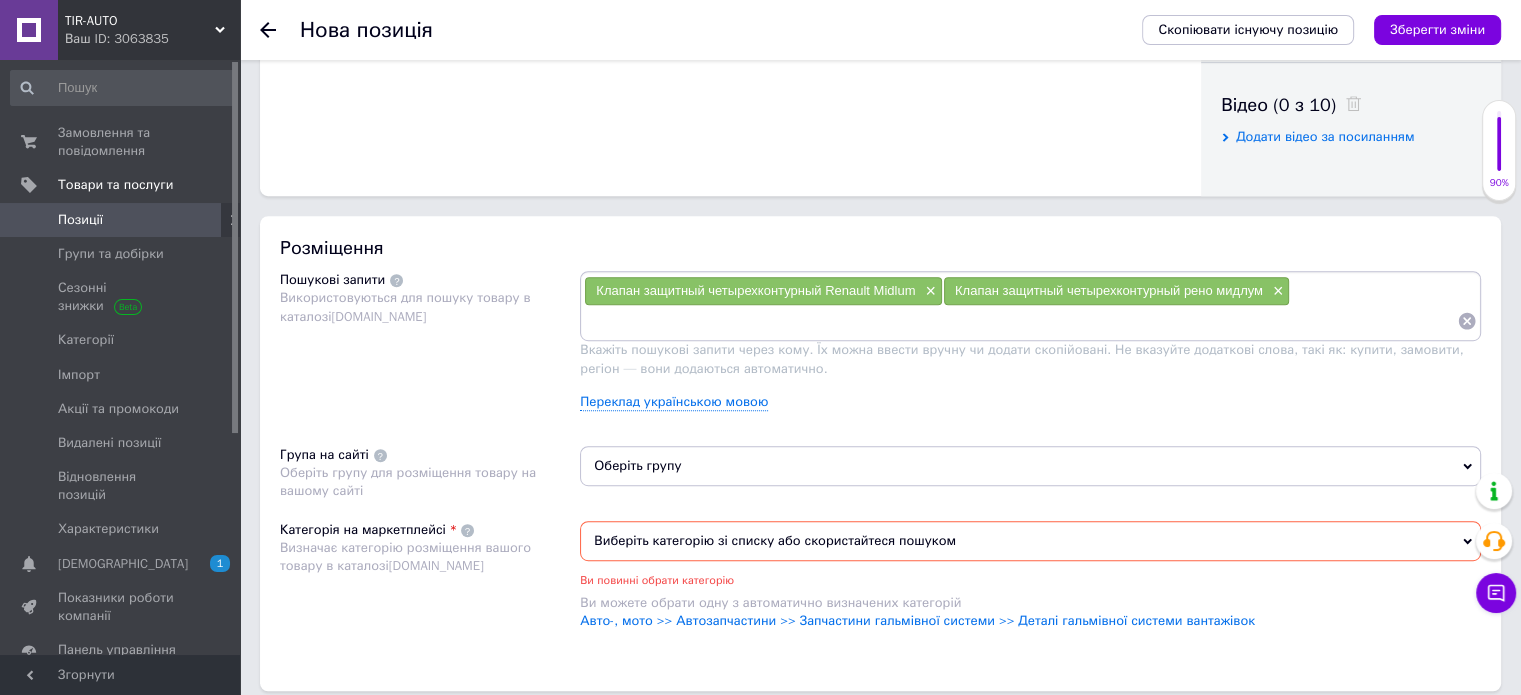 click on "Оберіть групу" at bounding box center (1030, 466) 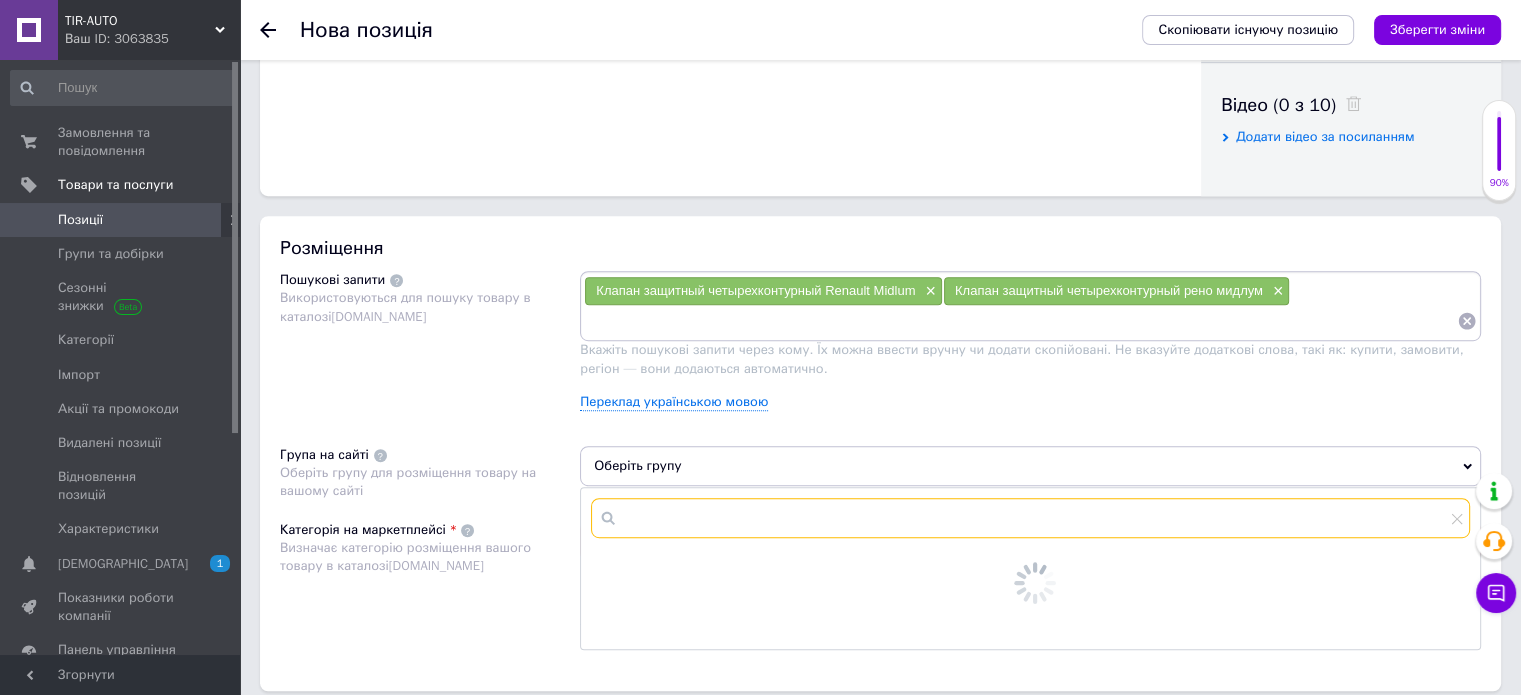click at bounding box center (1030, 518) 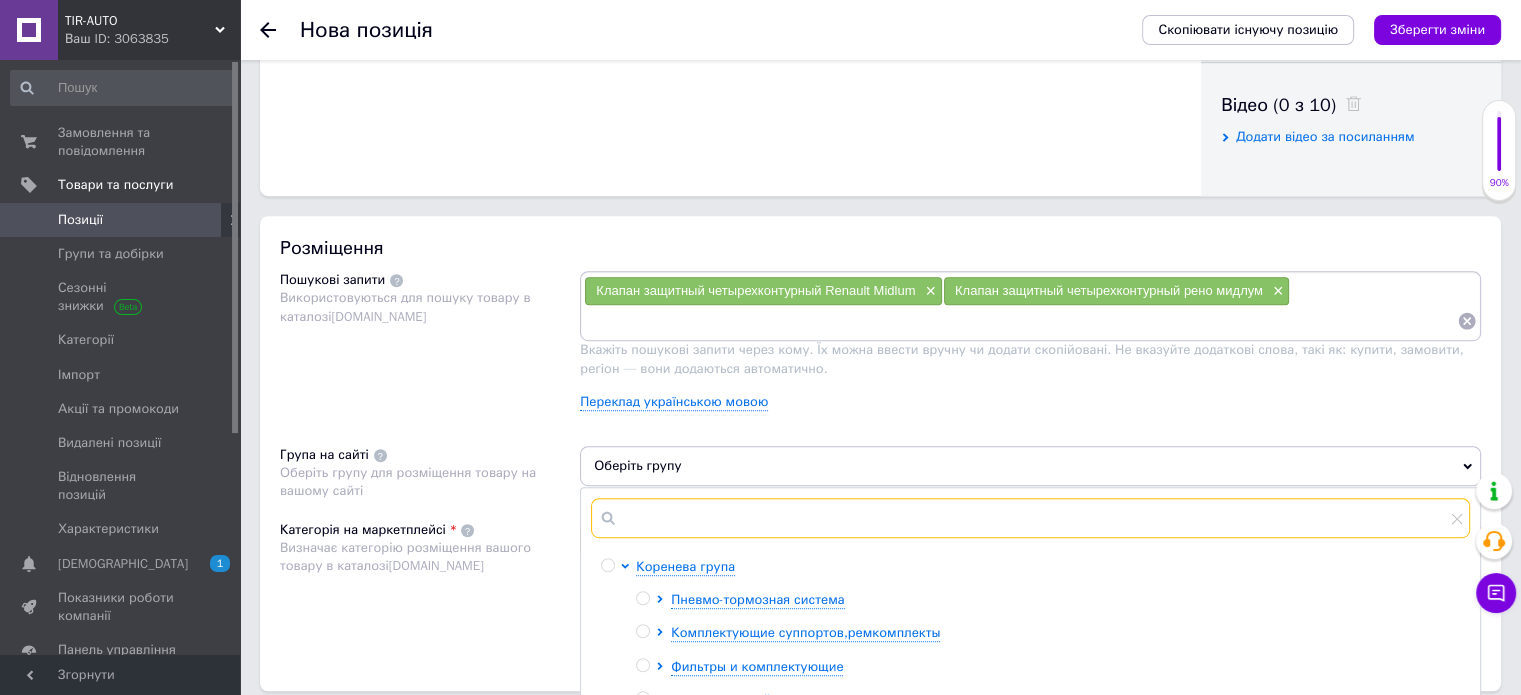 click at bounding box center (1030, 518) 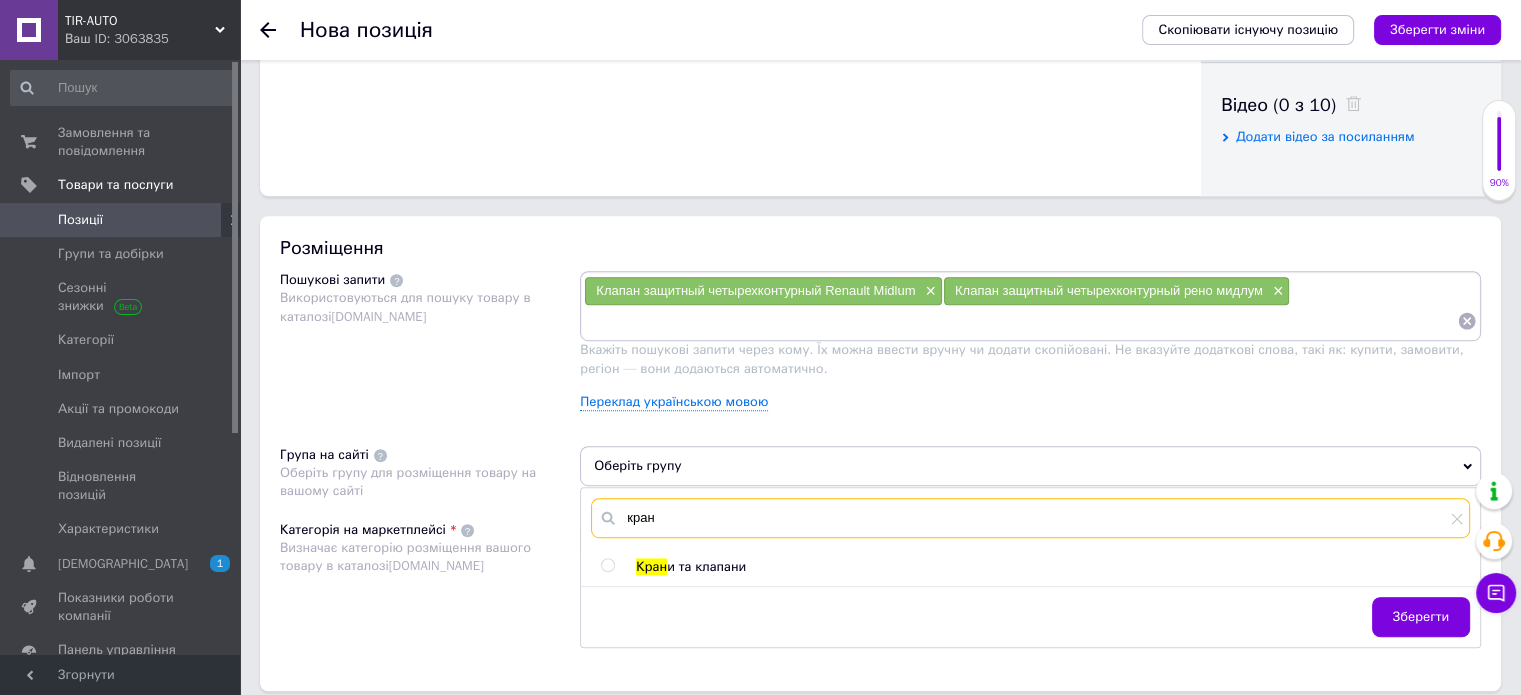 type on "кран" 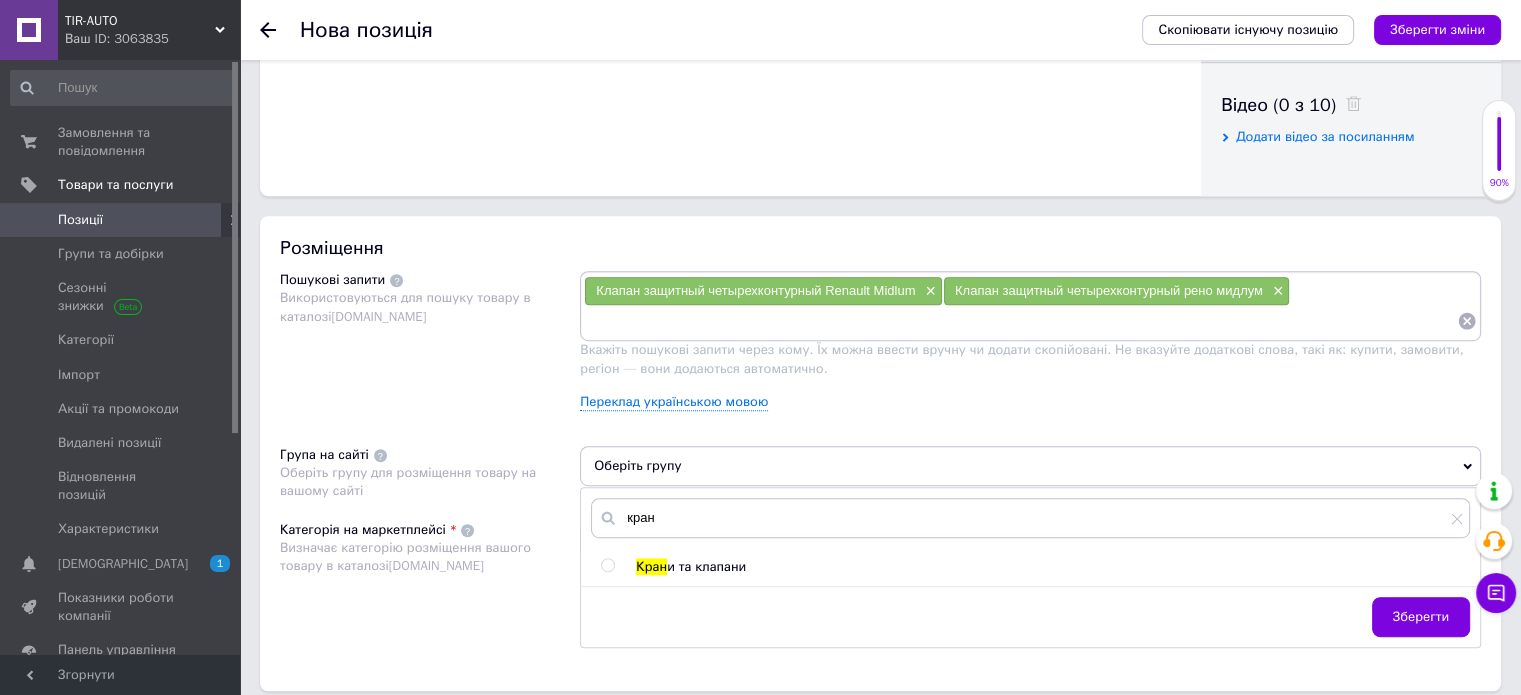 click at bounding box center [607, 565] 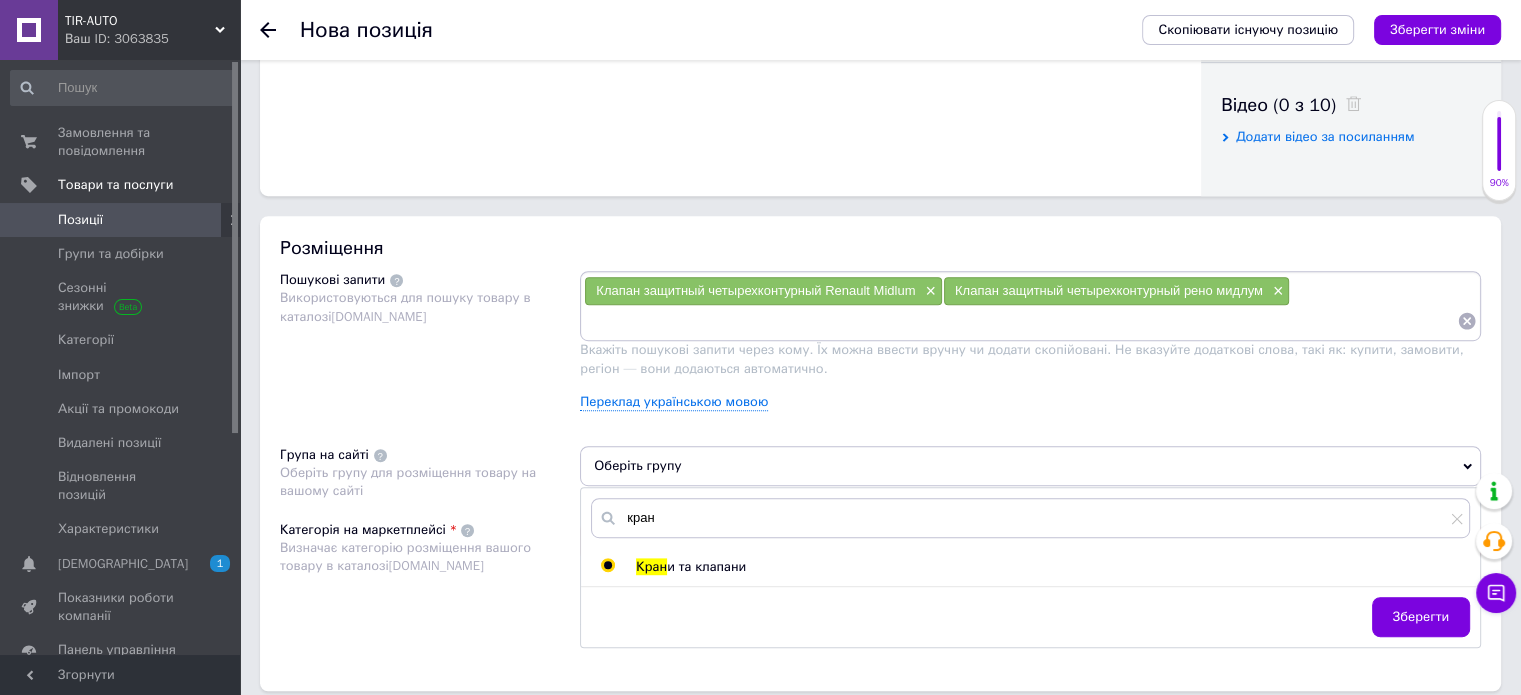 radio on "true" 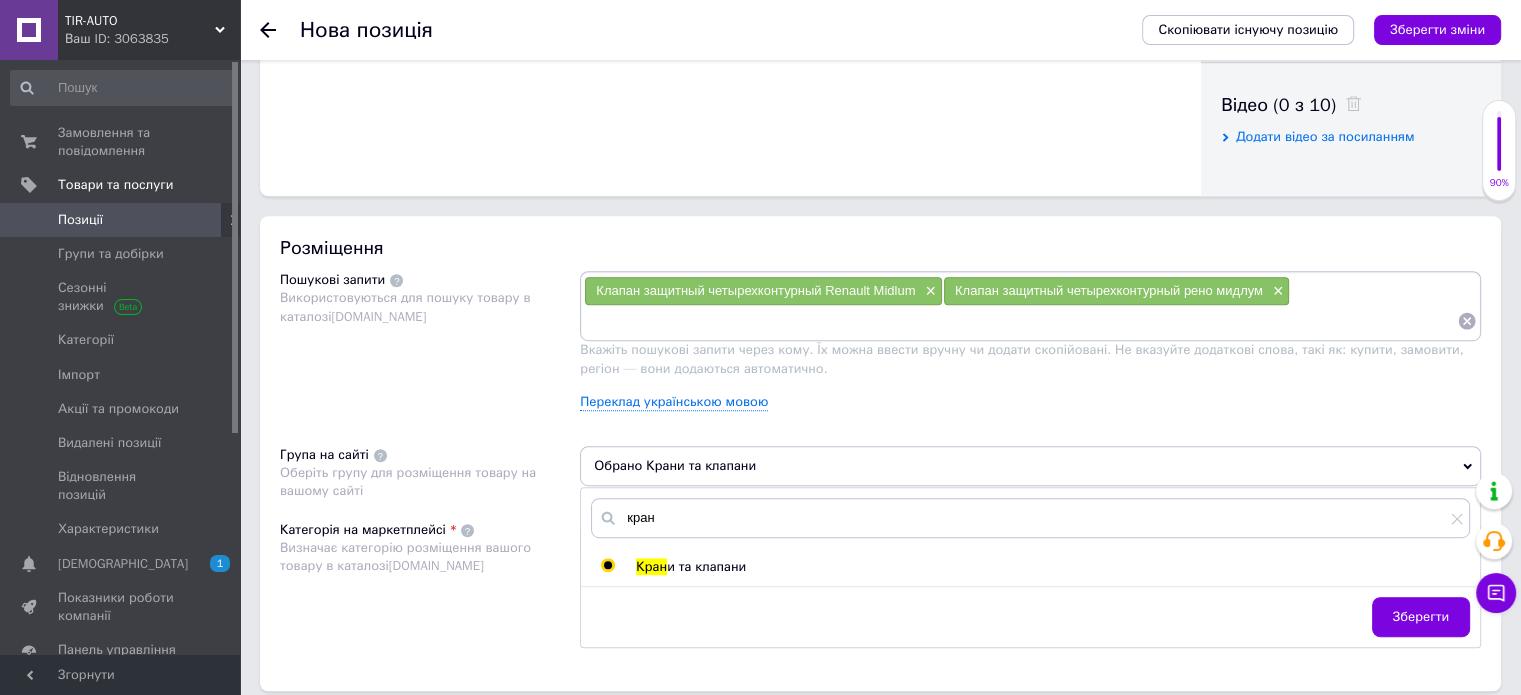 click on "Зберегти" at bounding box center [1421, 617] 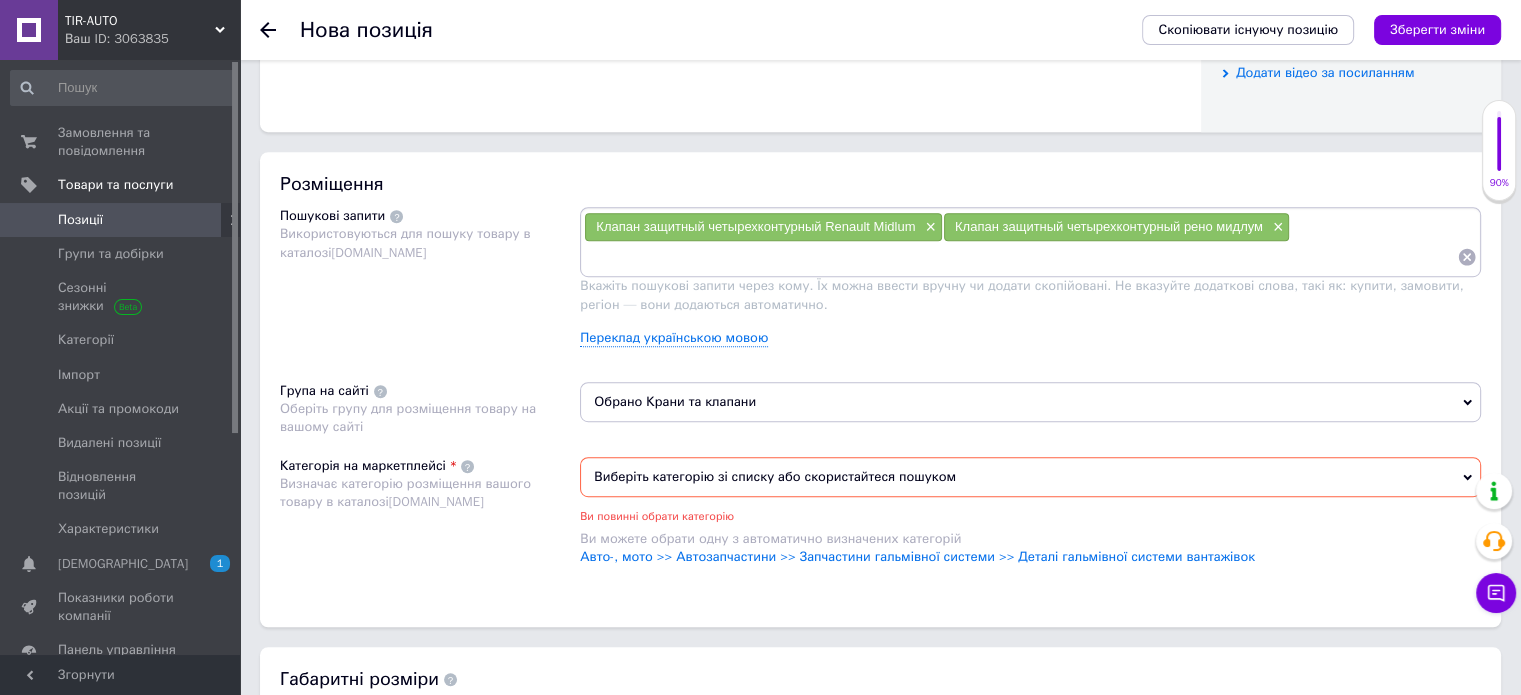 scroll, scrollTop: 1100, scrollLeft: 0, axis: vertical 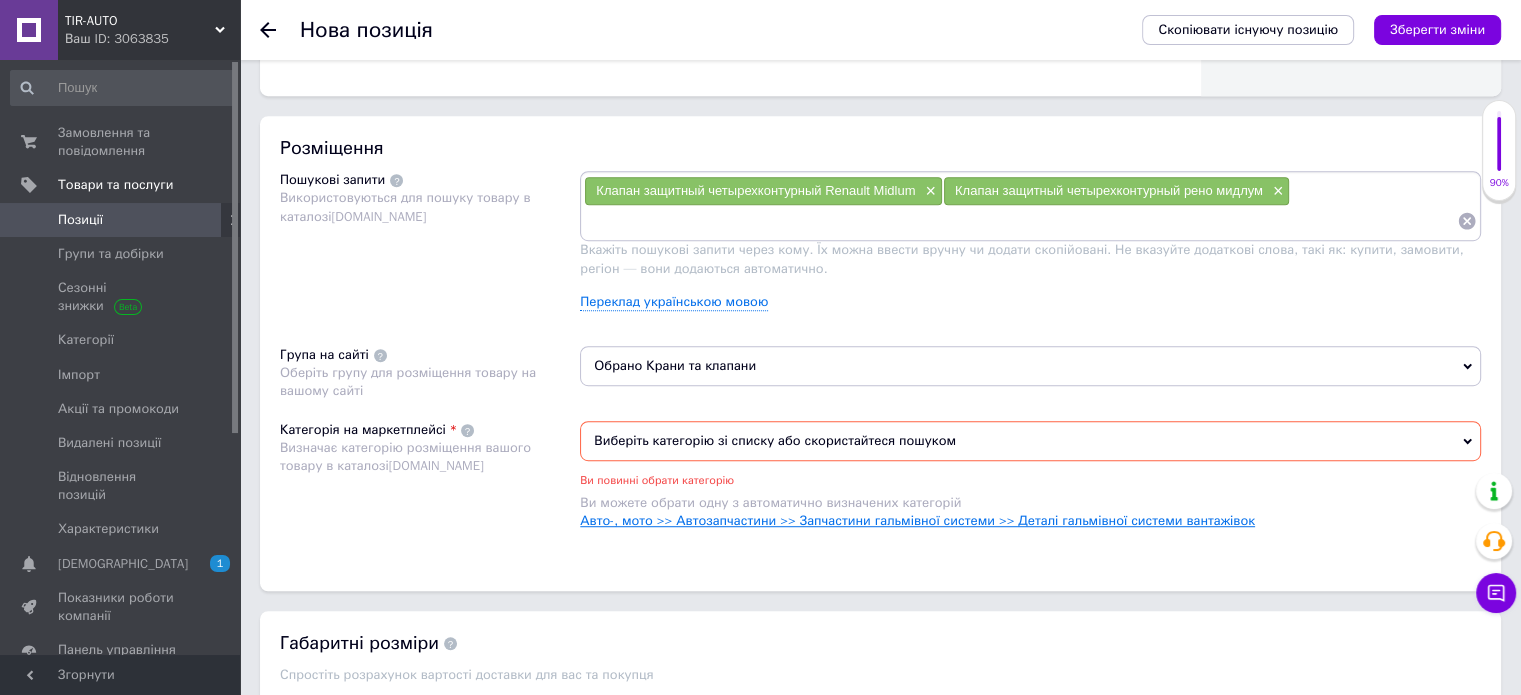 click on "Авто-, мото >> Автозапчастини >> Запчастини гальмівної системи >> Деталі гальмівної системи вантажівок" at bounding box center (917, 520) 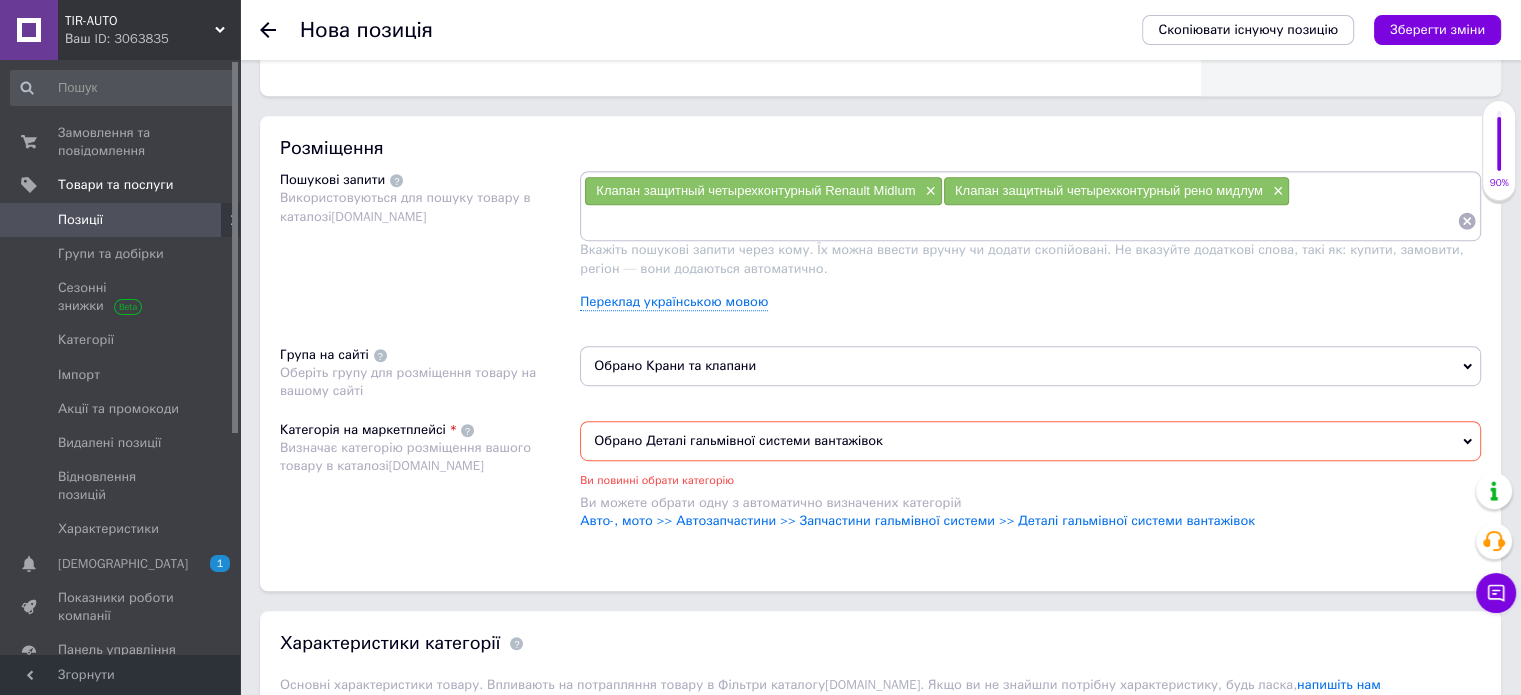 click on "Зберегти зміни" at bounding box center (1437, 29) 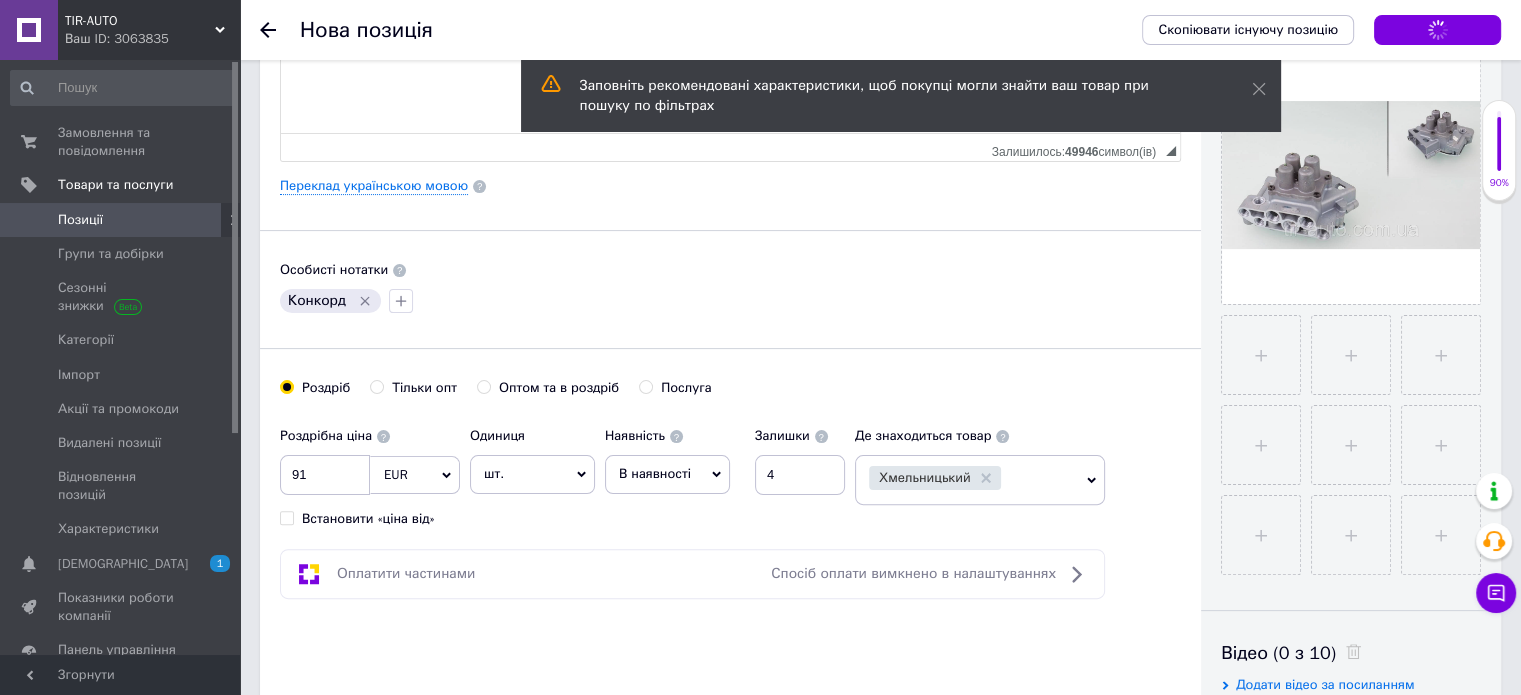scroll, scrollTop: 300, scrollLeft: 0, axis: vertical 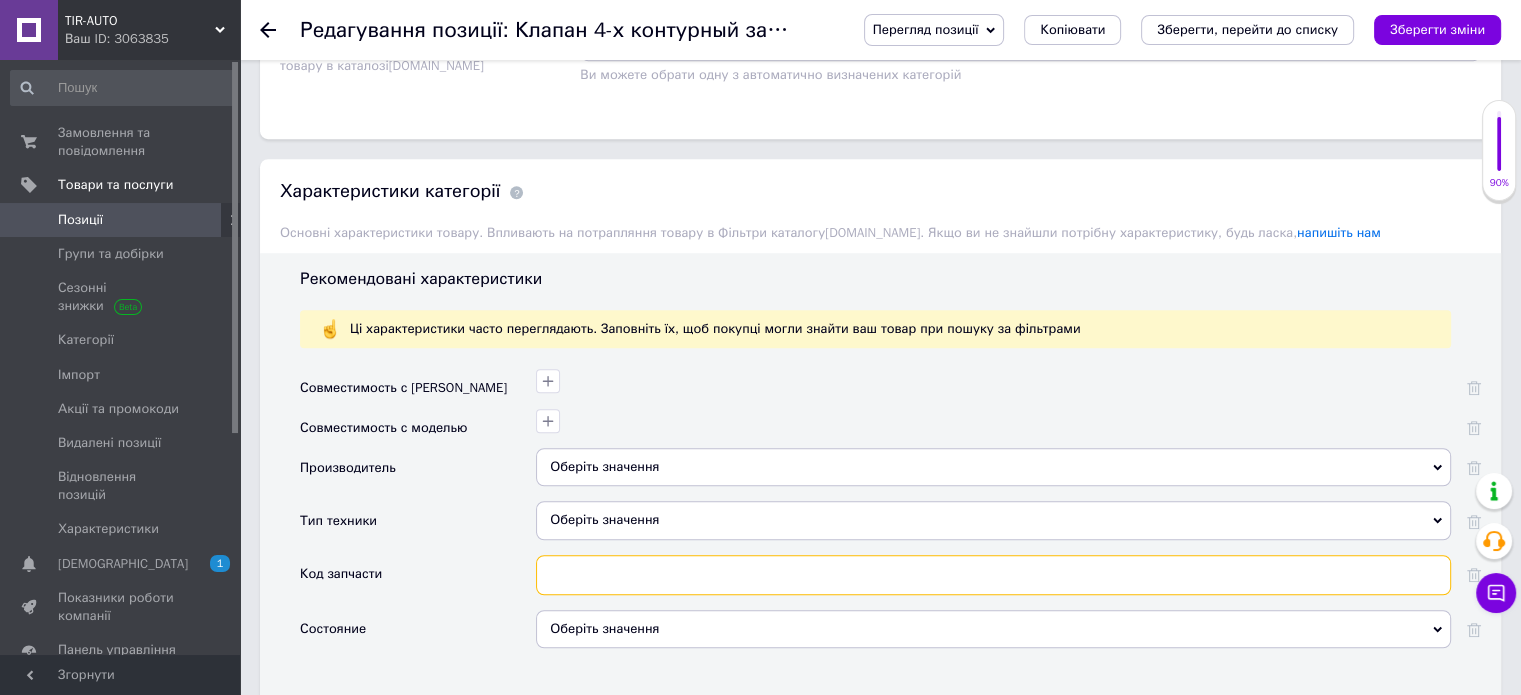 click at bounding box center (993, 575) 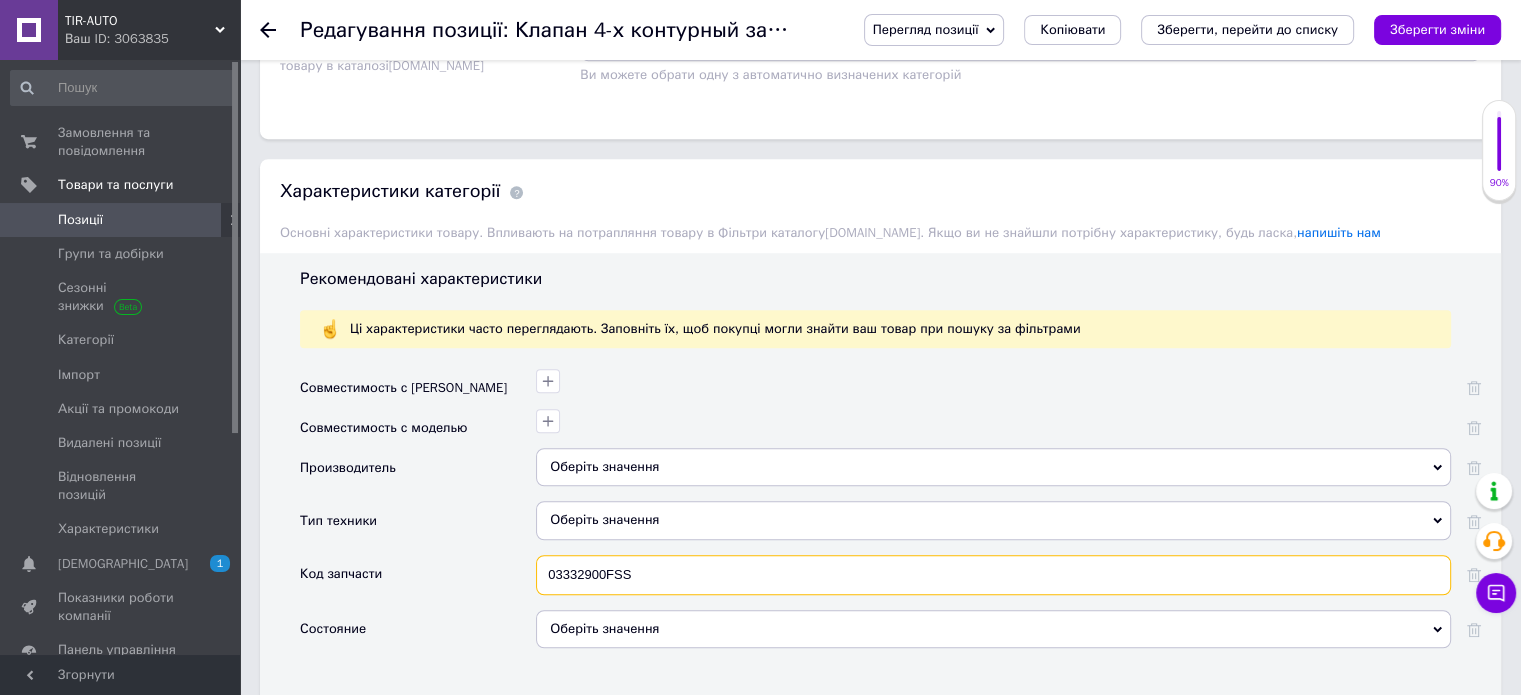 type on "03332900FSS" 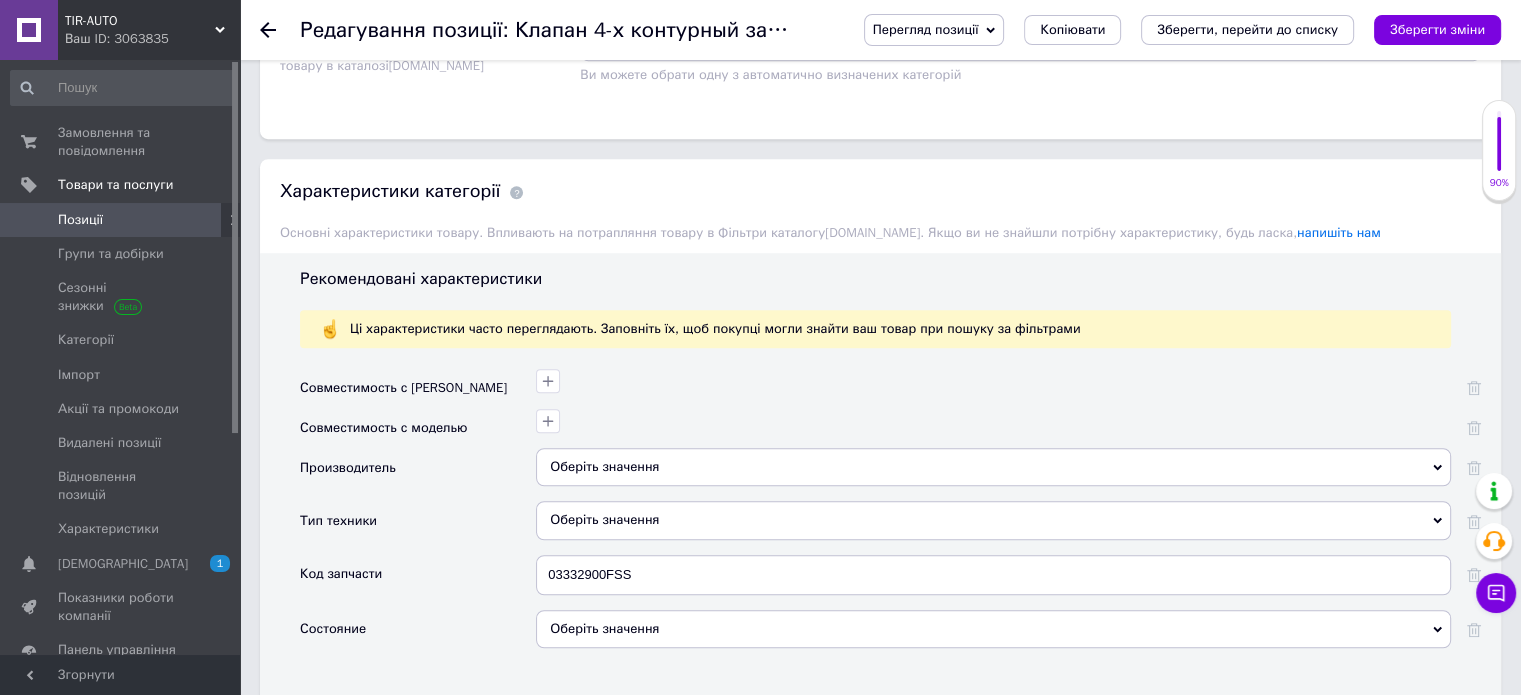 click on "Оберіть значення" at bounding box center [993, 474] 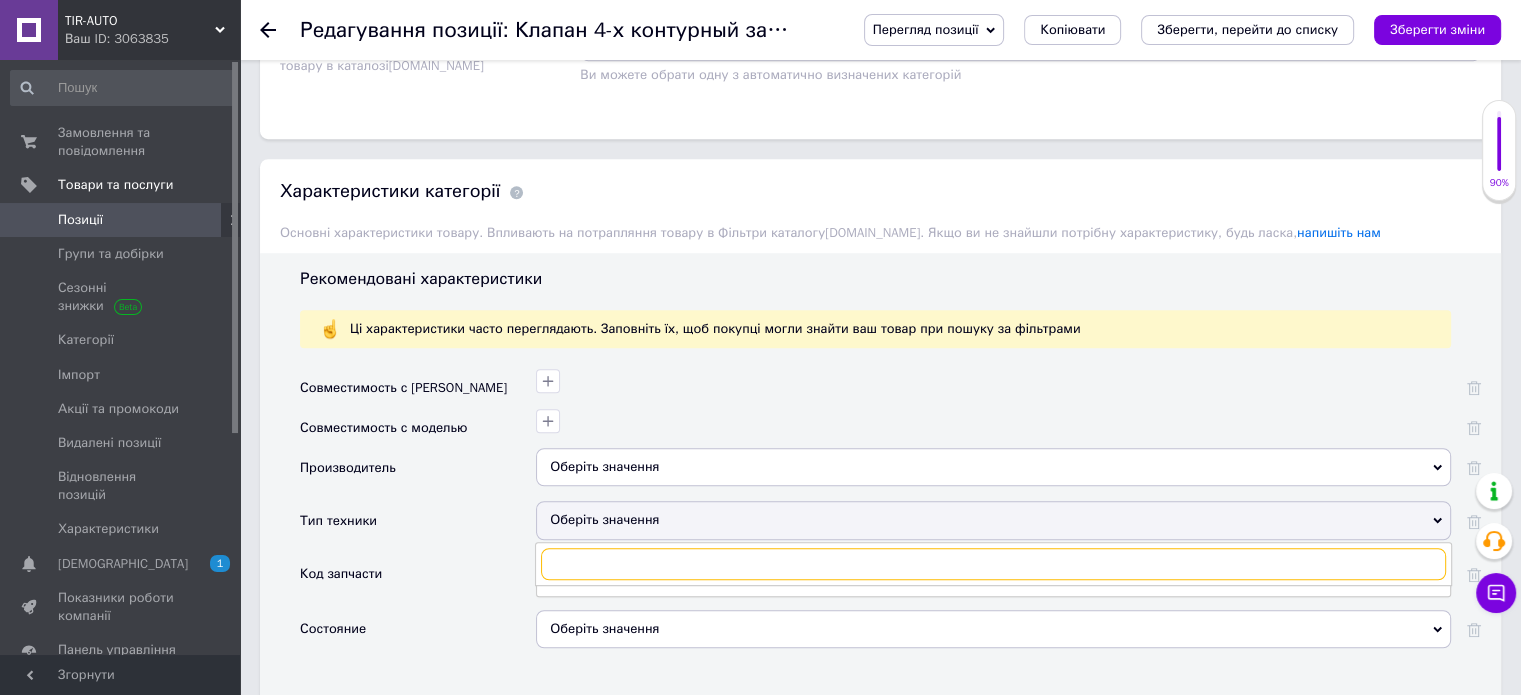 scroll, scrollTop: 1700, scrollLeft: 0, axis: vertical 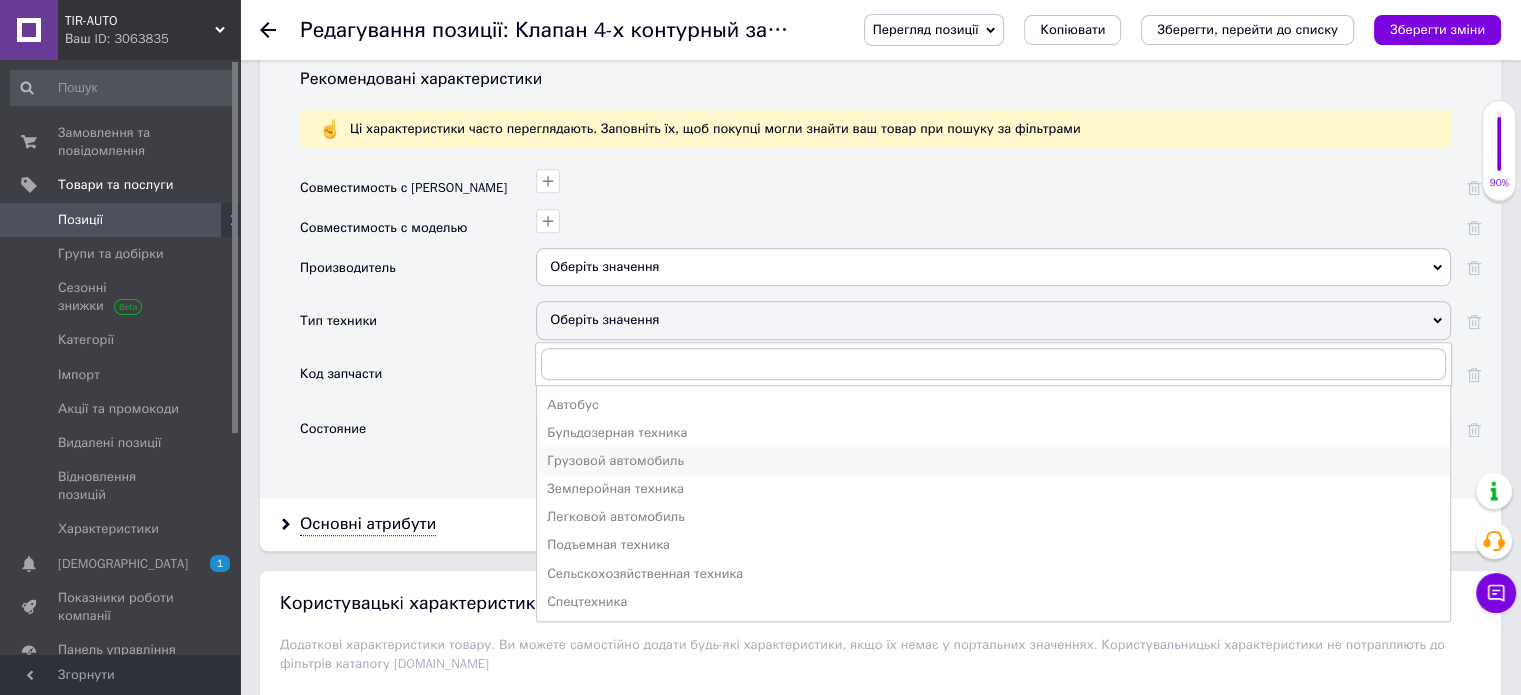 click on "Грузовой автомобиль" at bounding box center (993, 461) 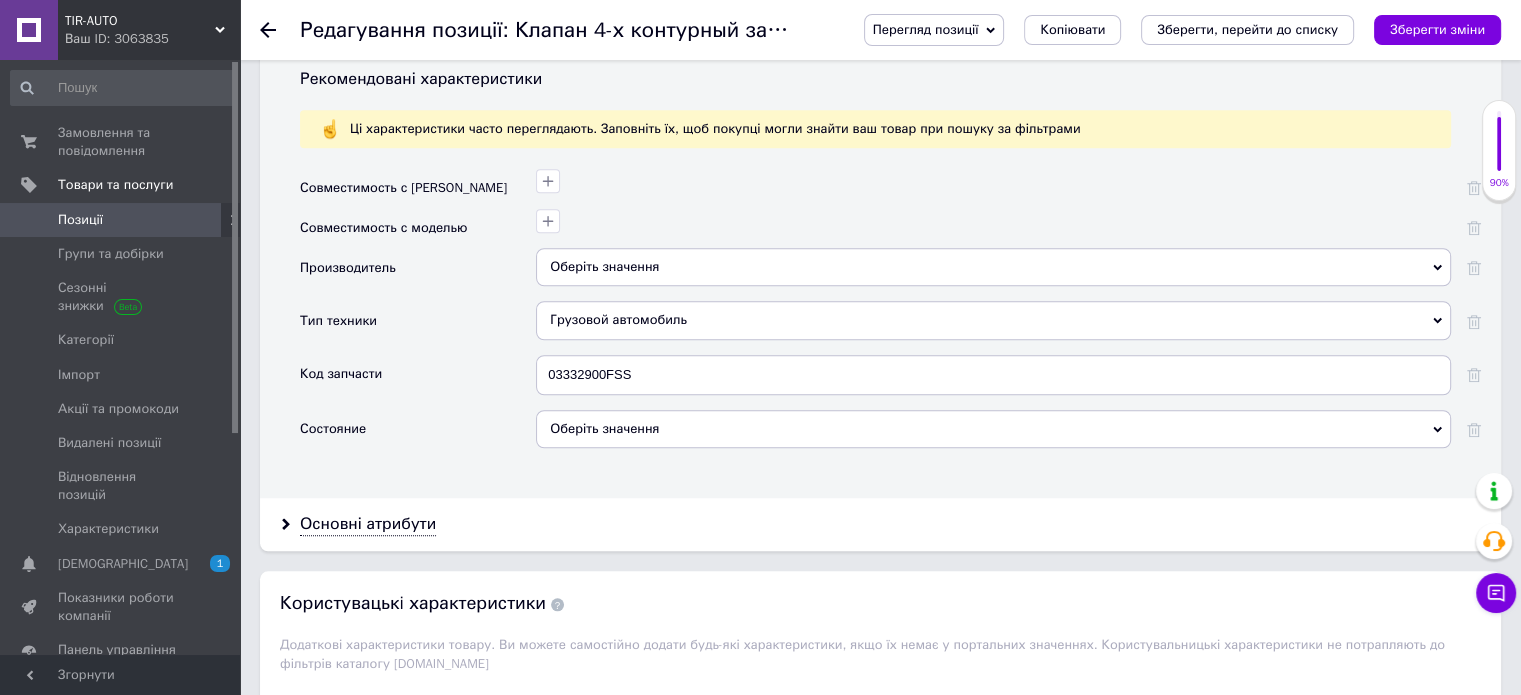 click on "Оберіть значення" at bounding box center [993, 429] 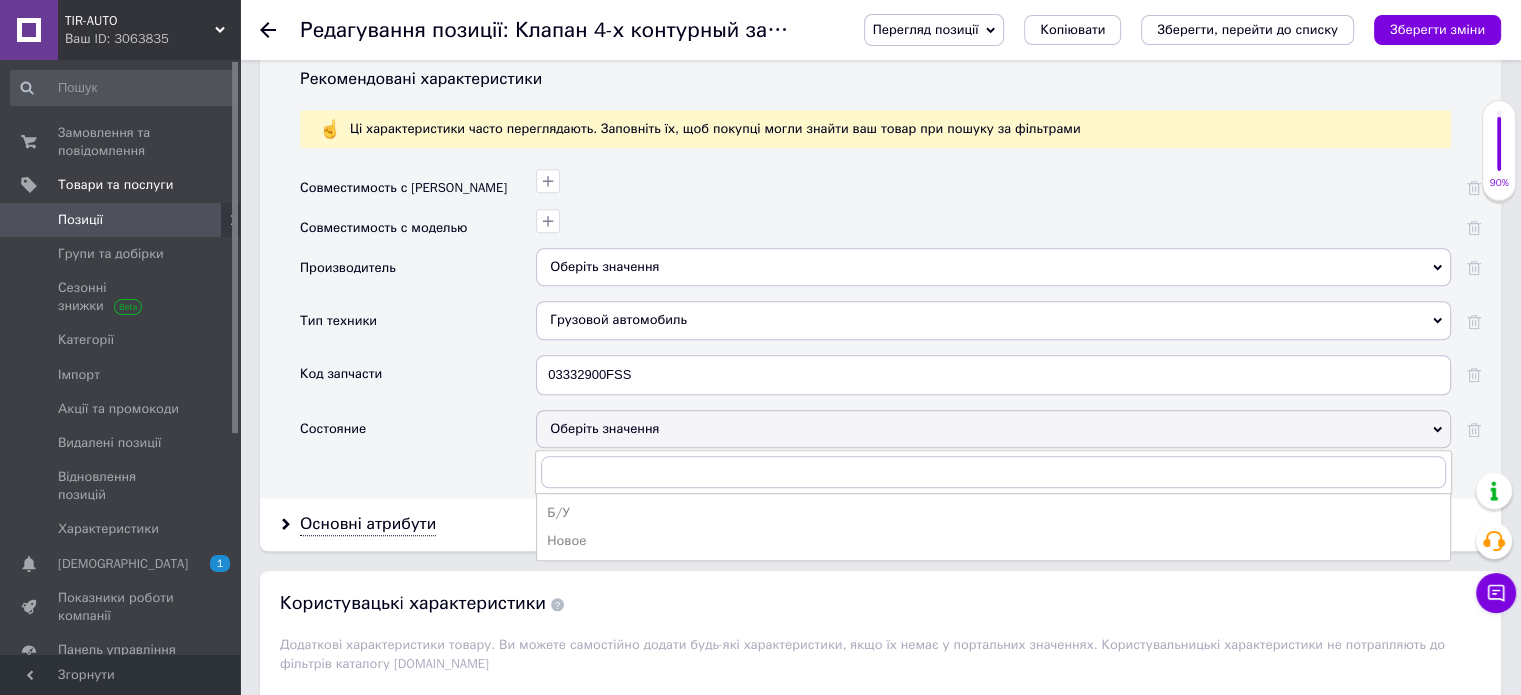 click on "Новое" at bounding box center (993, 541) 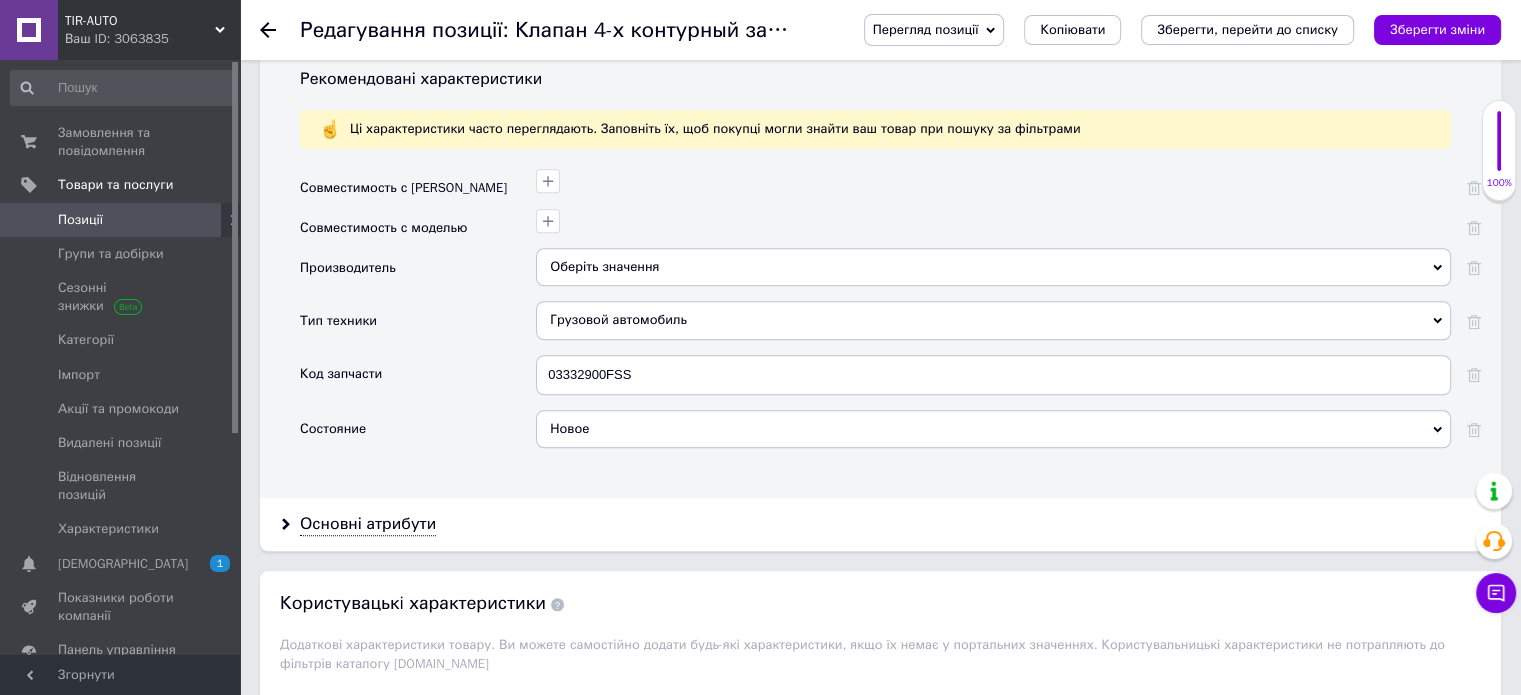 click on "Оберіть значення" at bounding box center (993, 267) 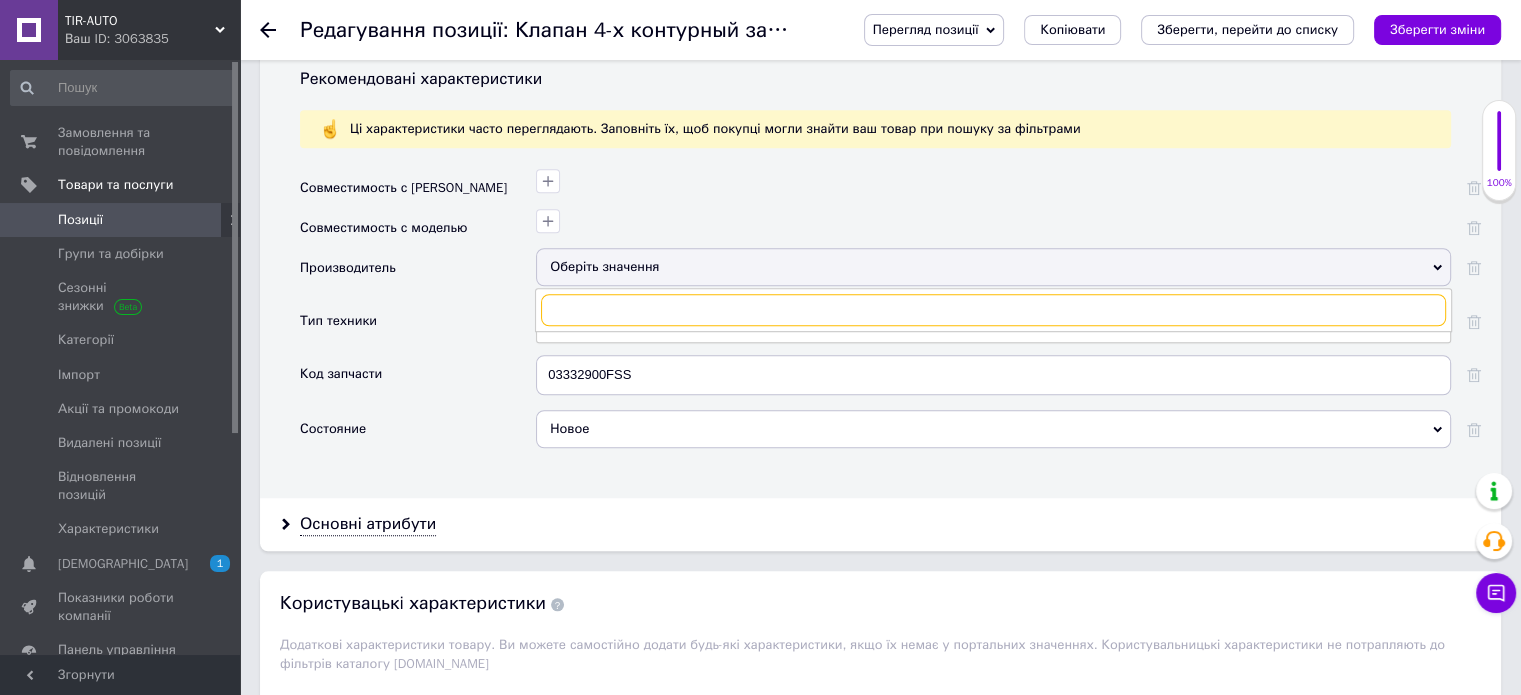 paste on "03332900FSS" 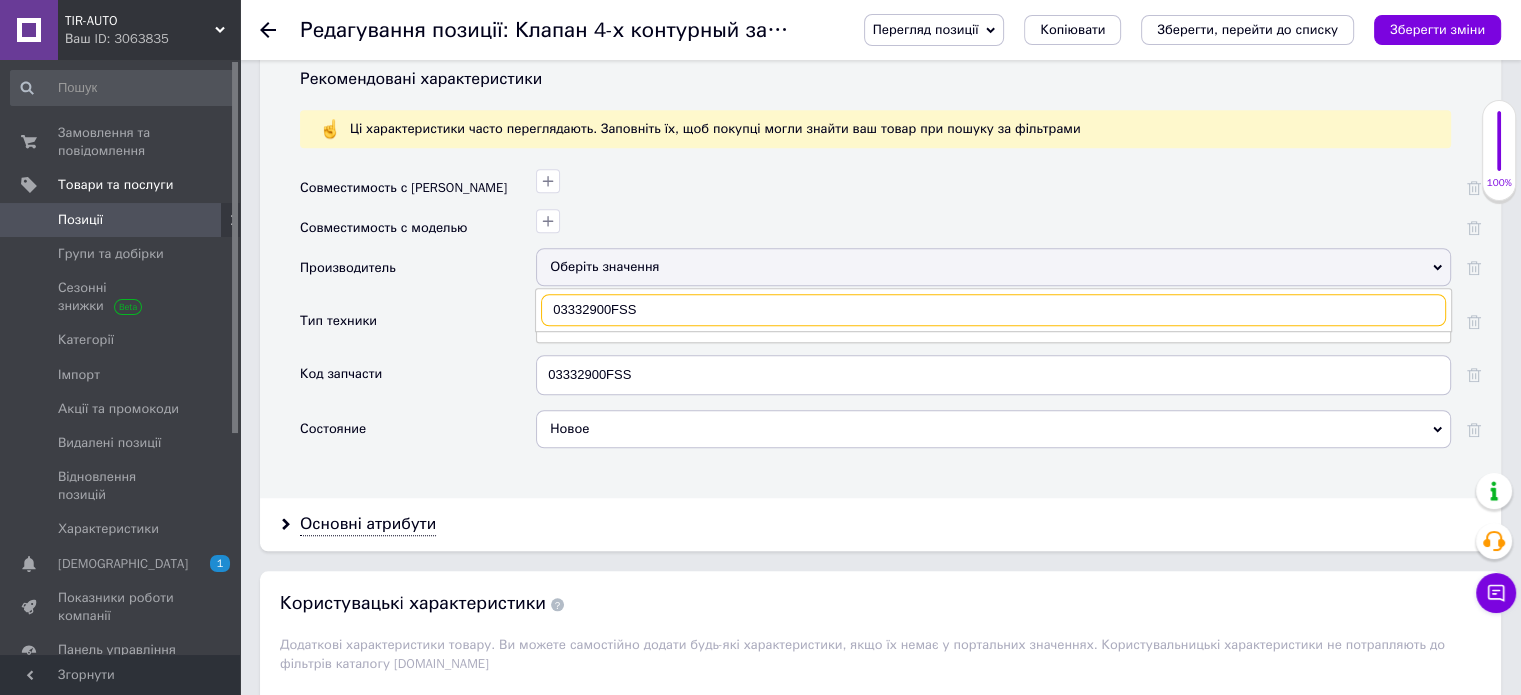 click on "03332900FSS" at bounding box center [993, 310] 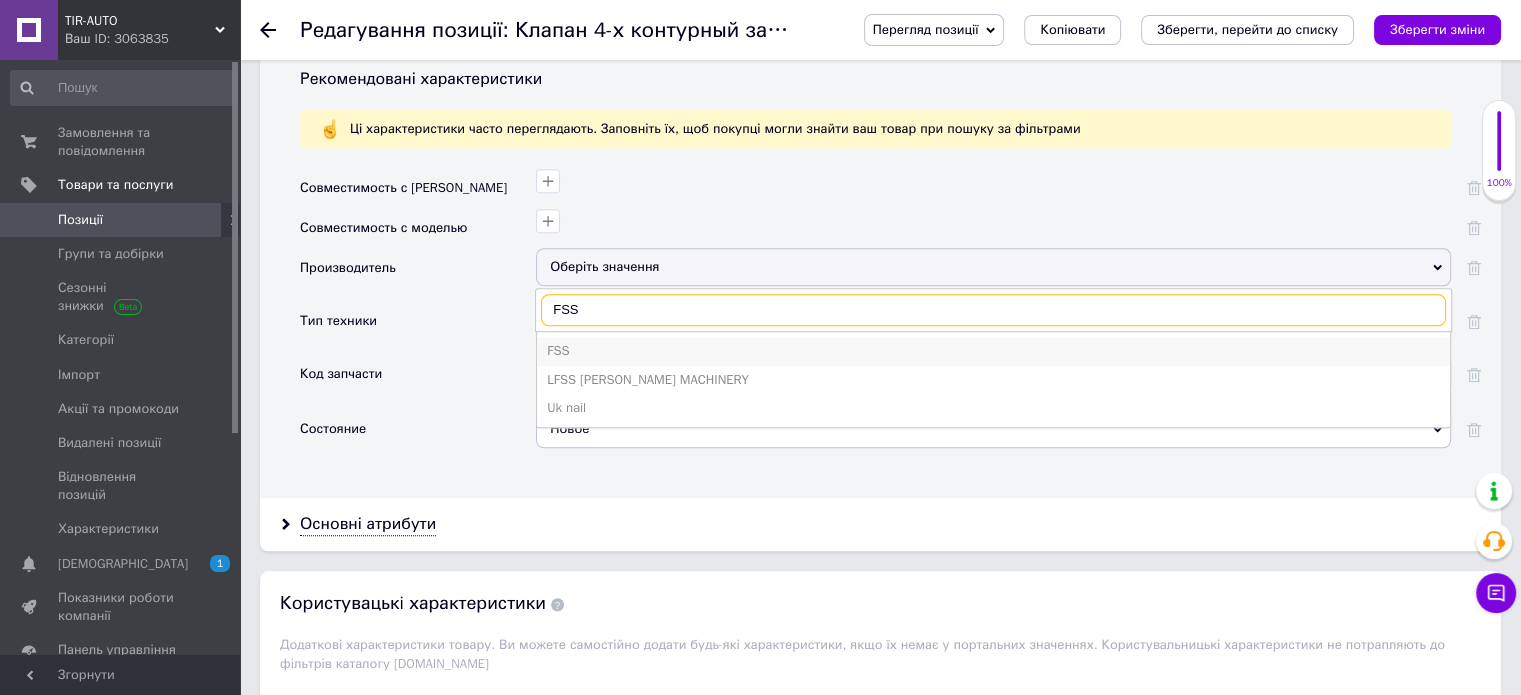type on "FSS" 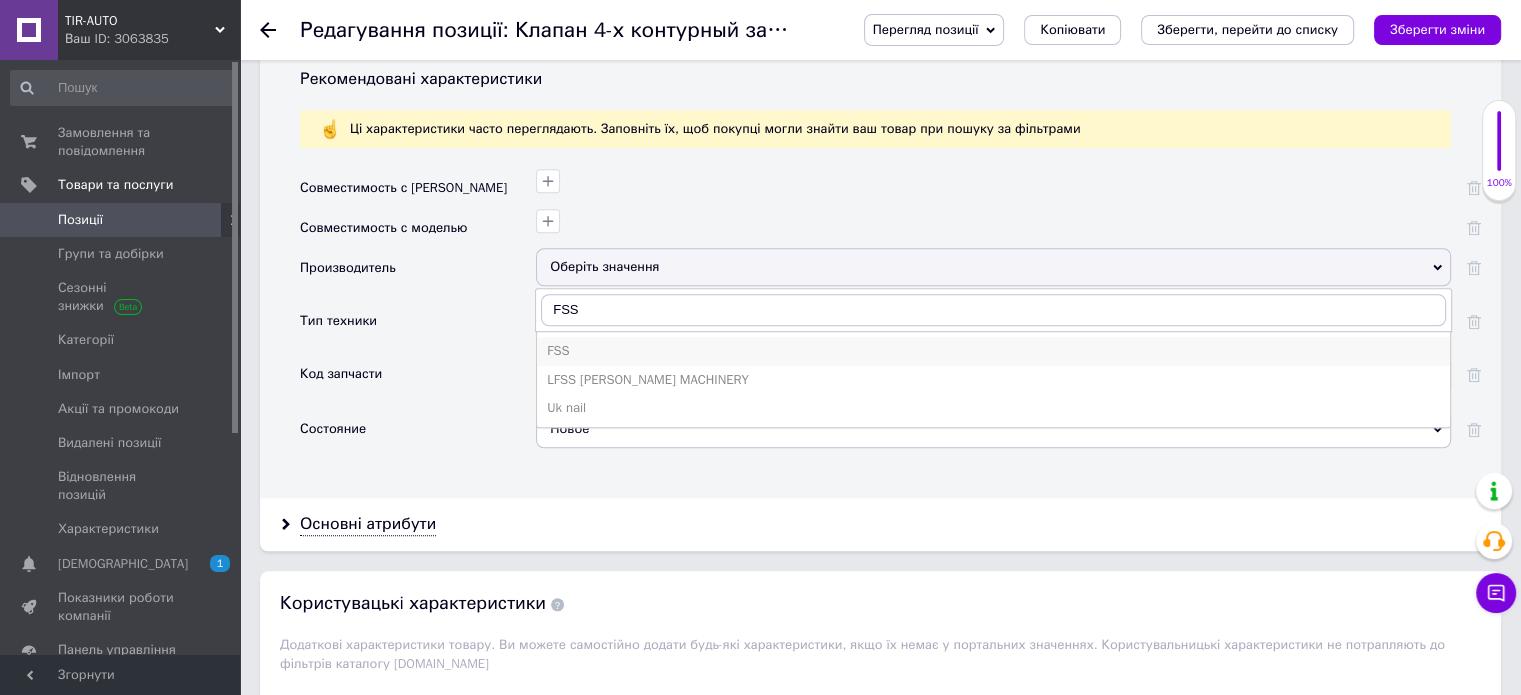 click on "FSS" at bounding box center [993, 351] 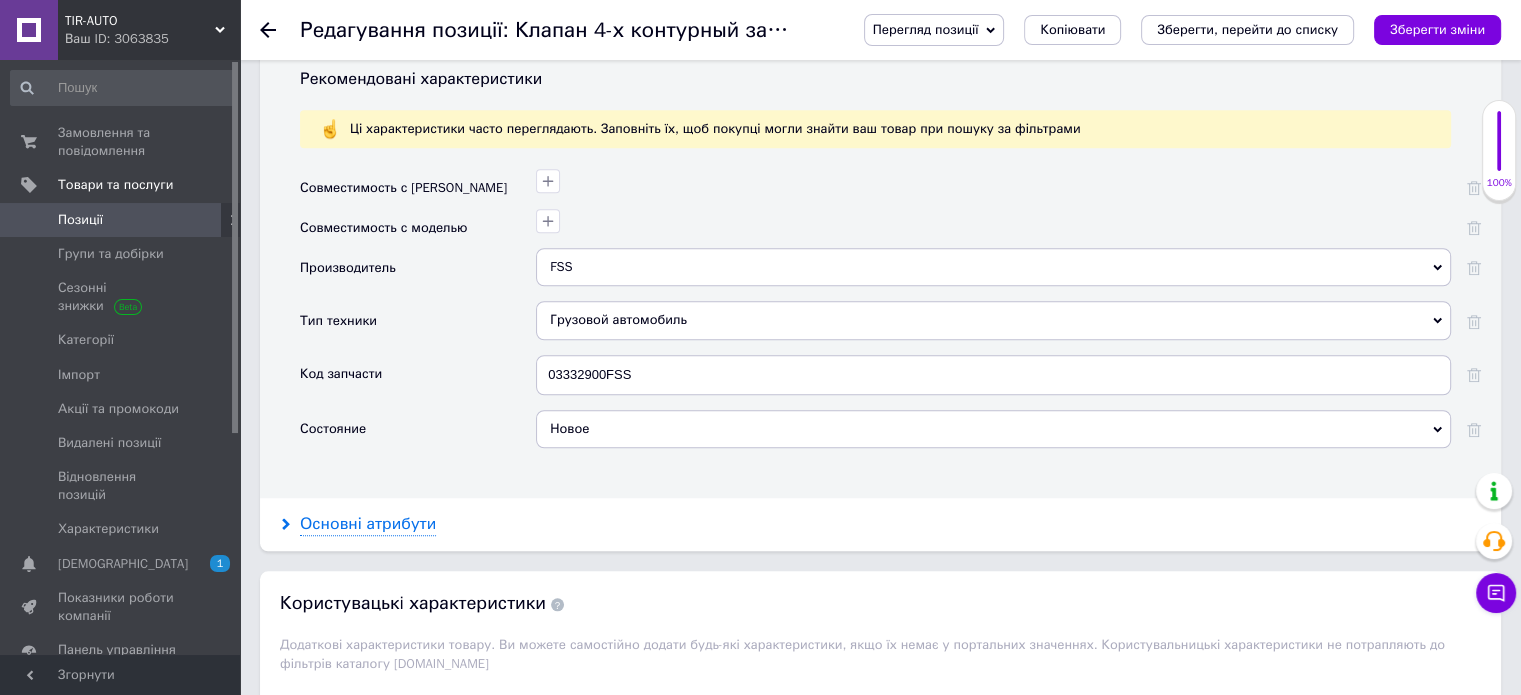 click on "Основні атрибути" at bounding box center [368, 524] 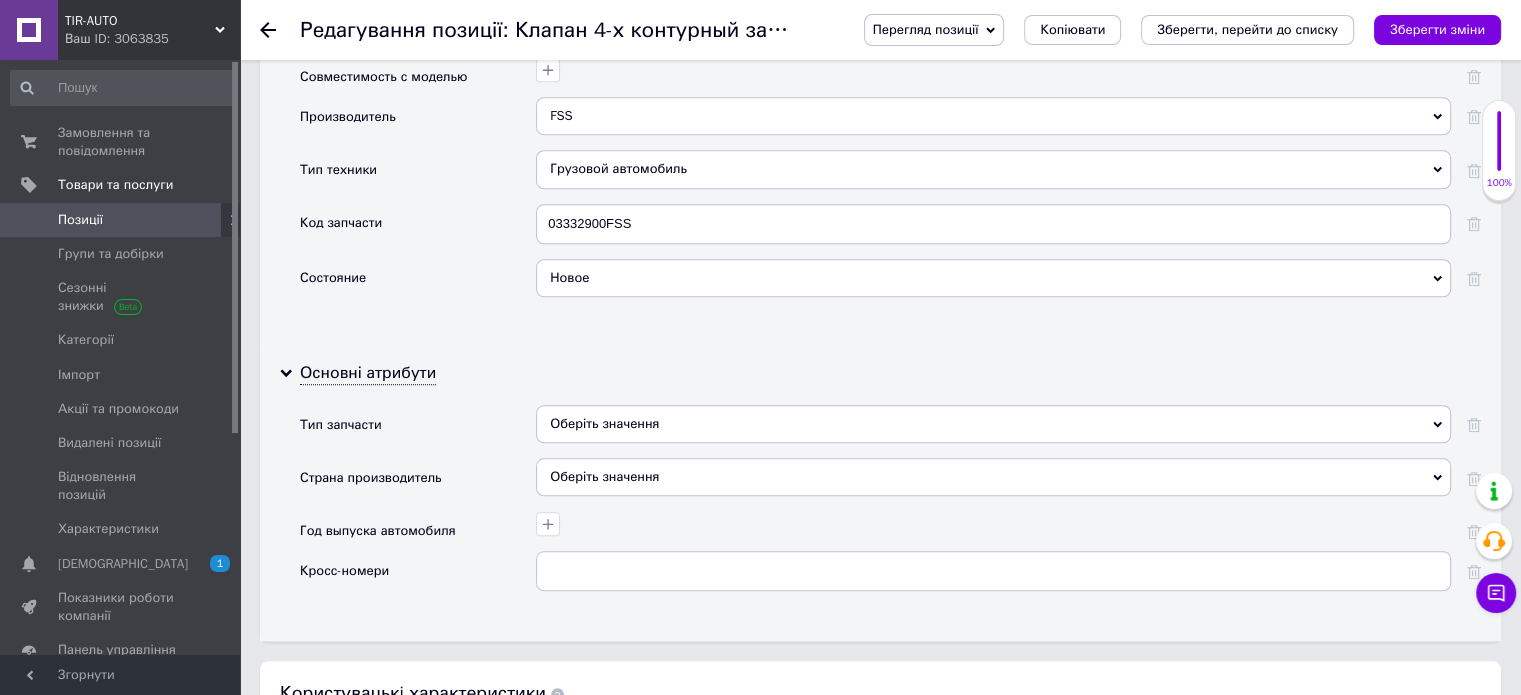 scroll, scrollTop: 1900, scrollLeft: 0, axis: vertical 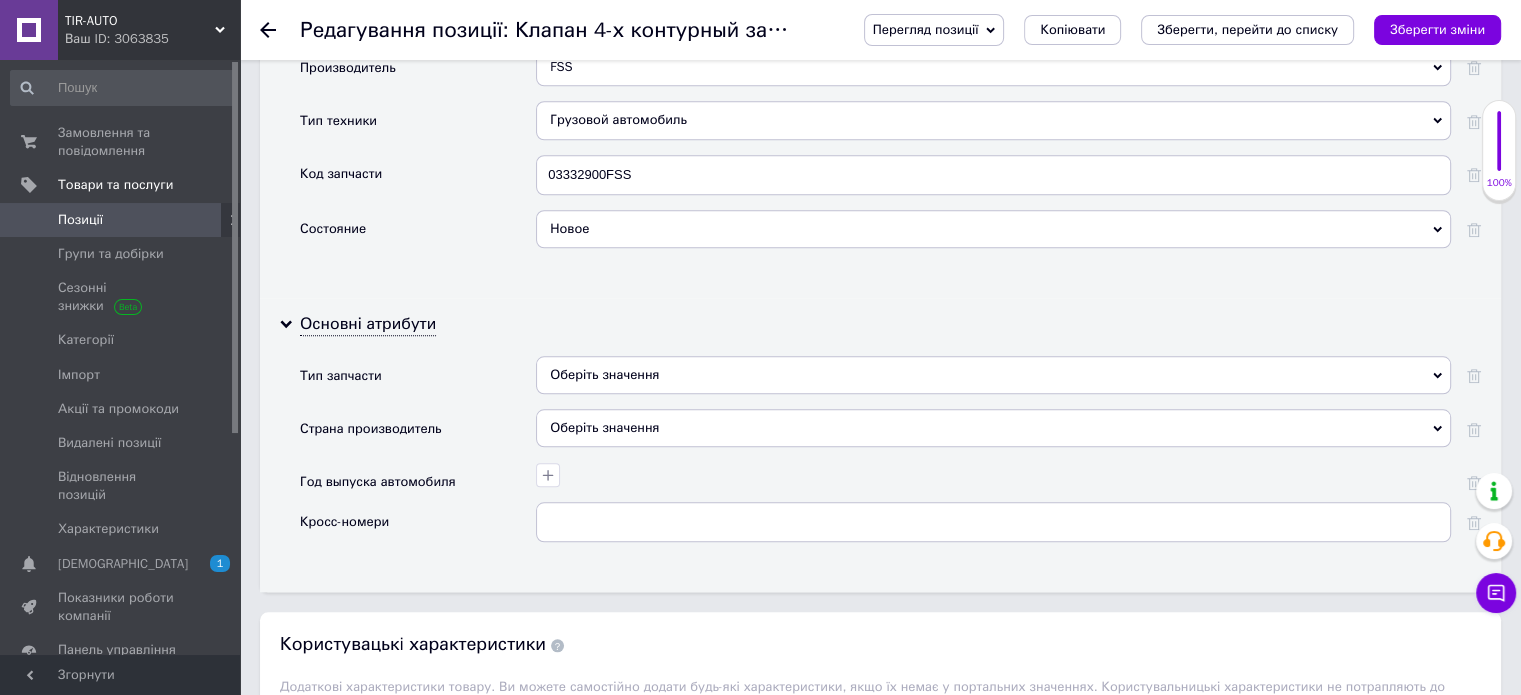 click on "Оберіть значення" at bounding box center (993, 375) 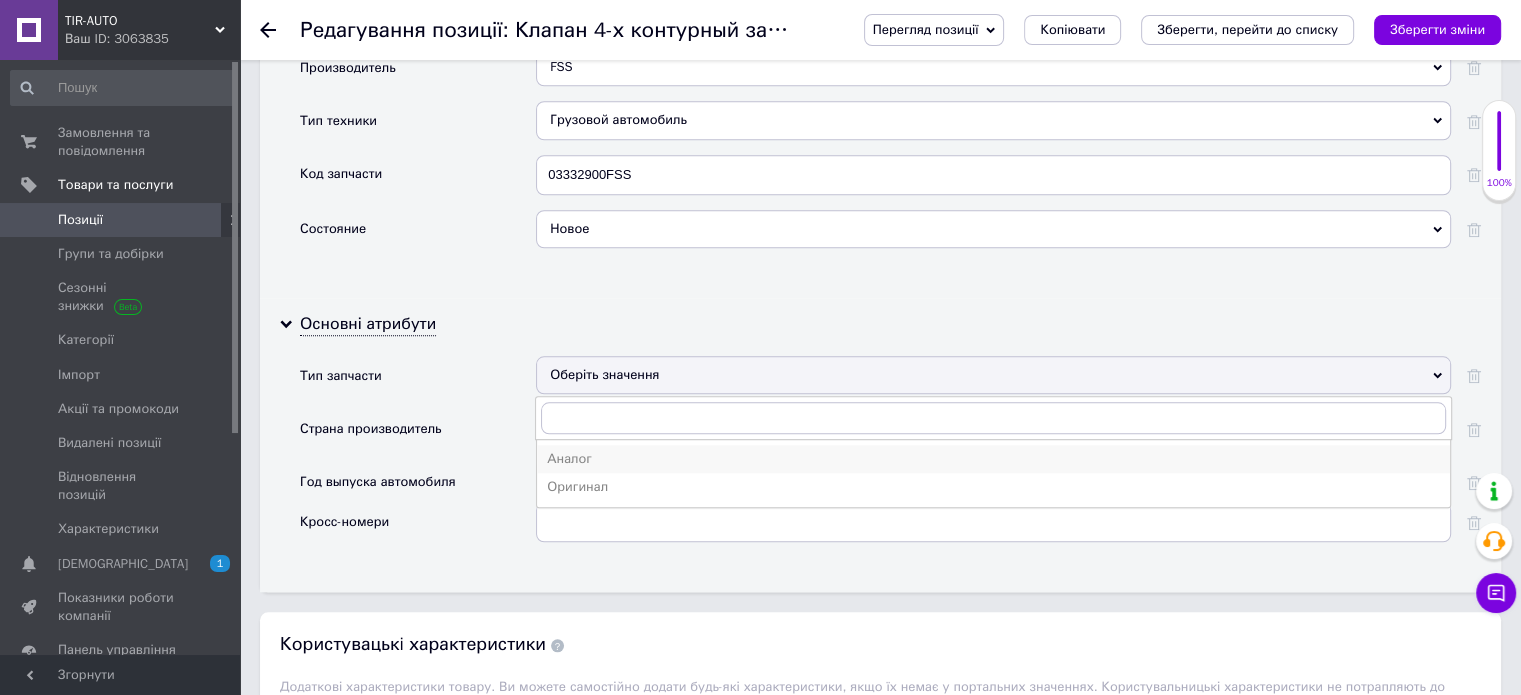 click on "Аналог" at bounding box center (993, 459) 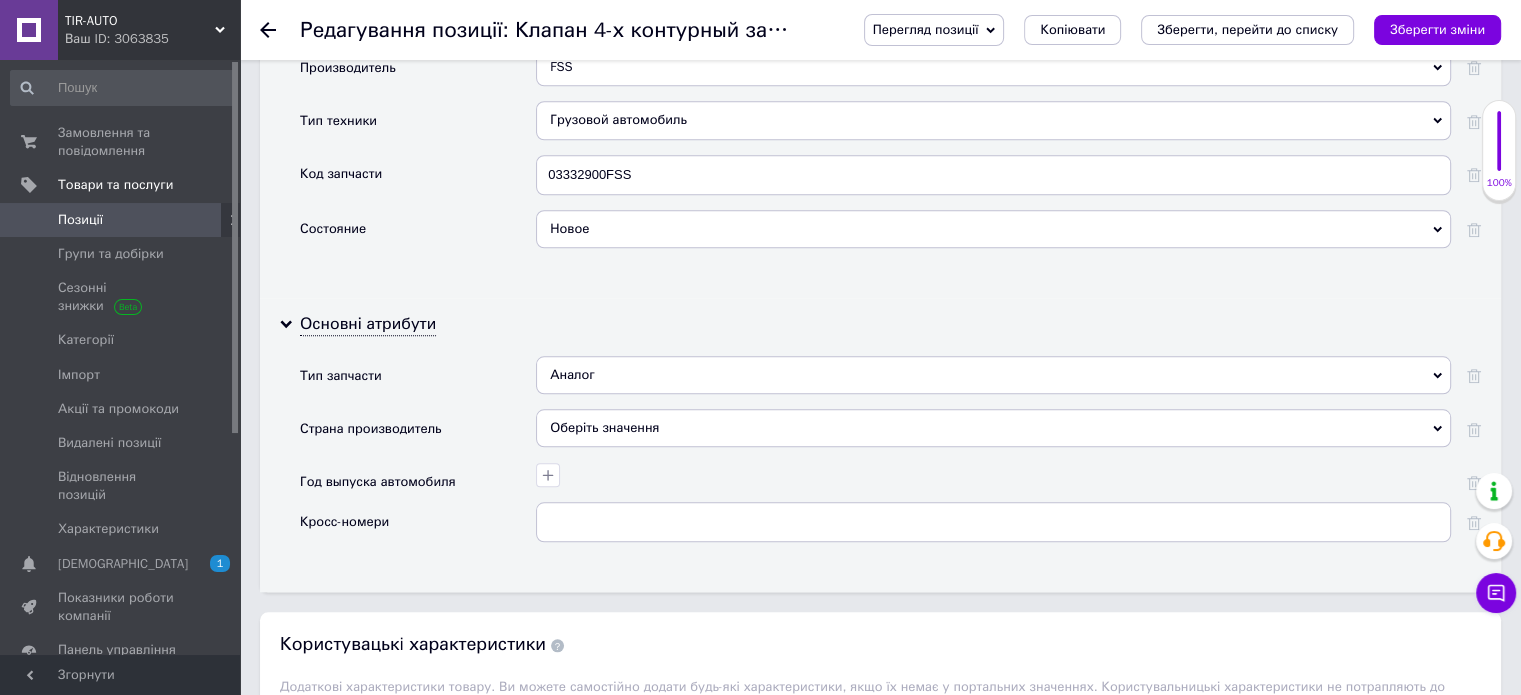 click on "Оберіть значення" at bounding box center [993, 428] 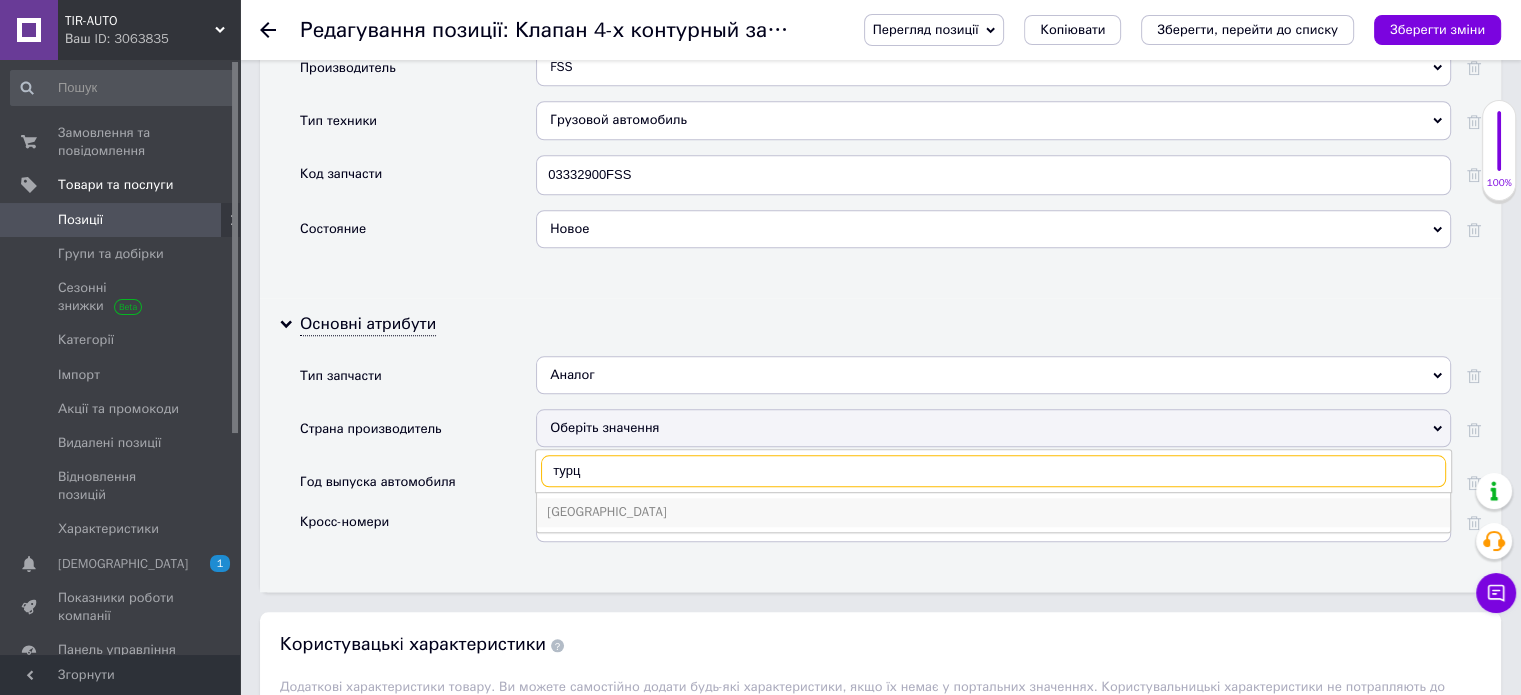 type on "турц" 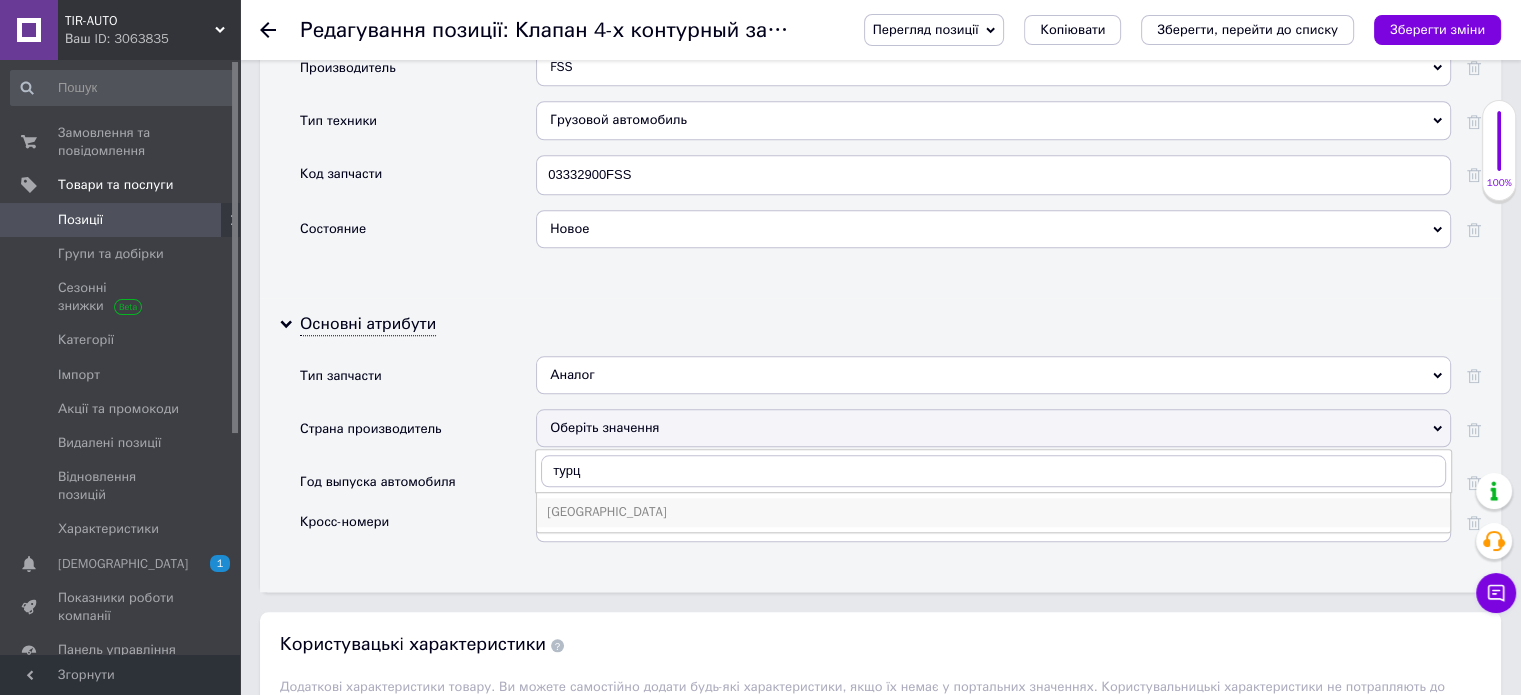 click on "[GEOGRAPHIC_DATA]" at bounding box center [993, 512] 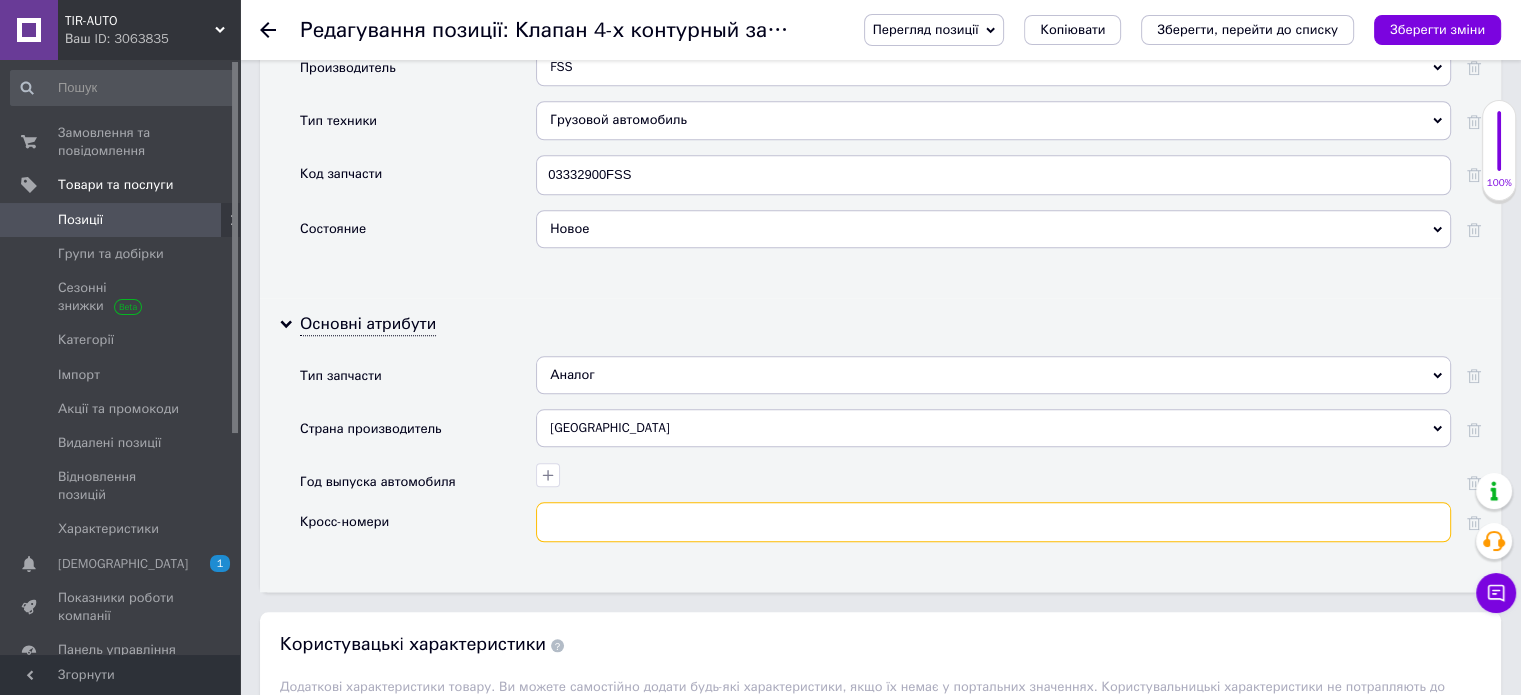click at bounding box center (993, 522) 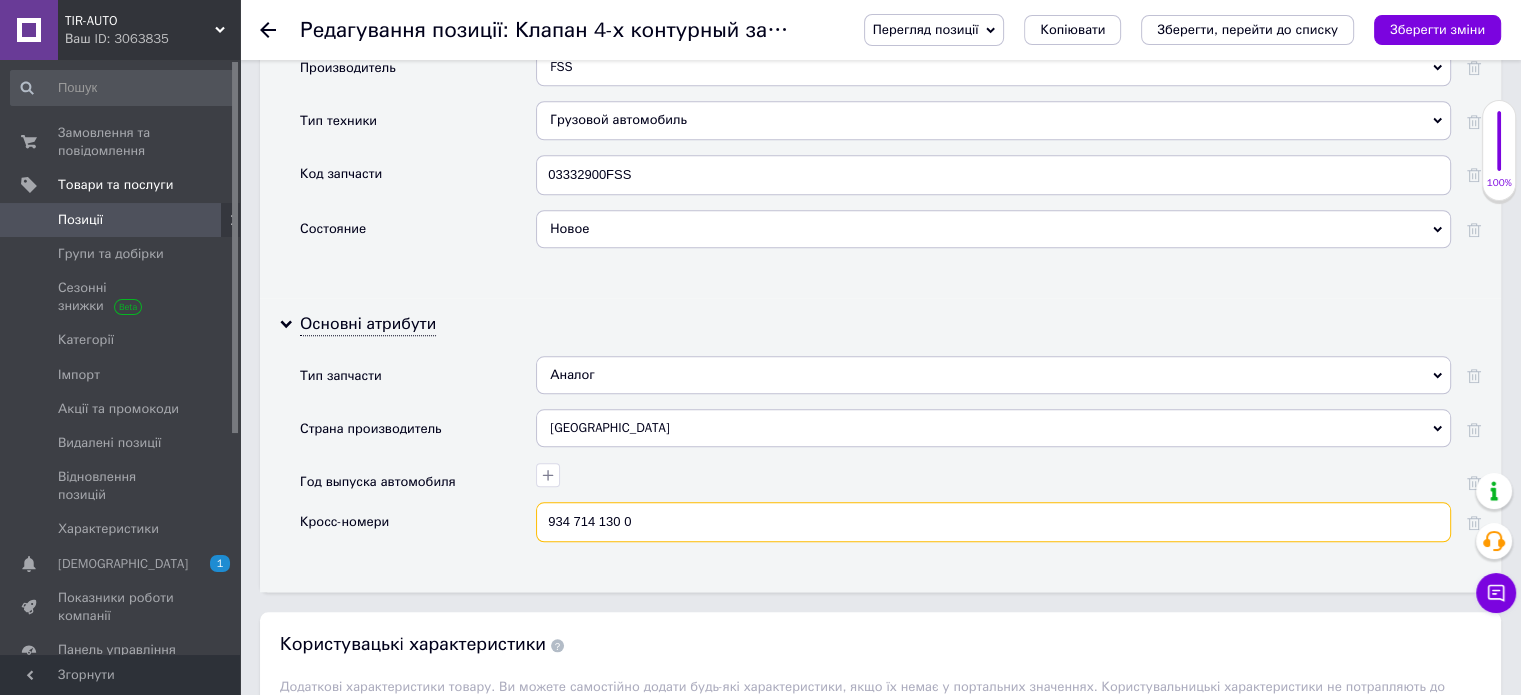 drag, startPoint x: 624, startPoint y: 519, endPoint x: 635, endPoint y: 522, distance: 11.401754 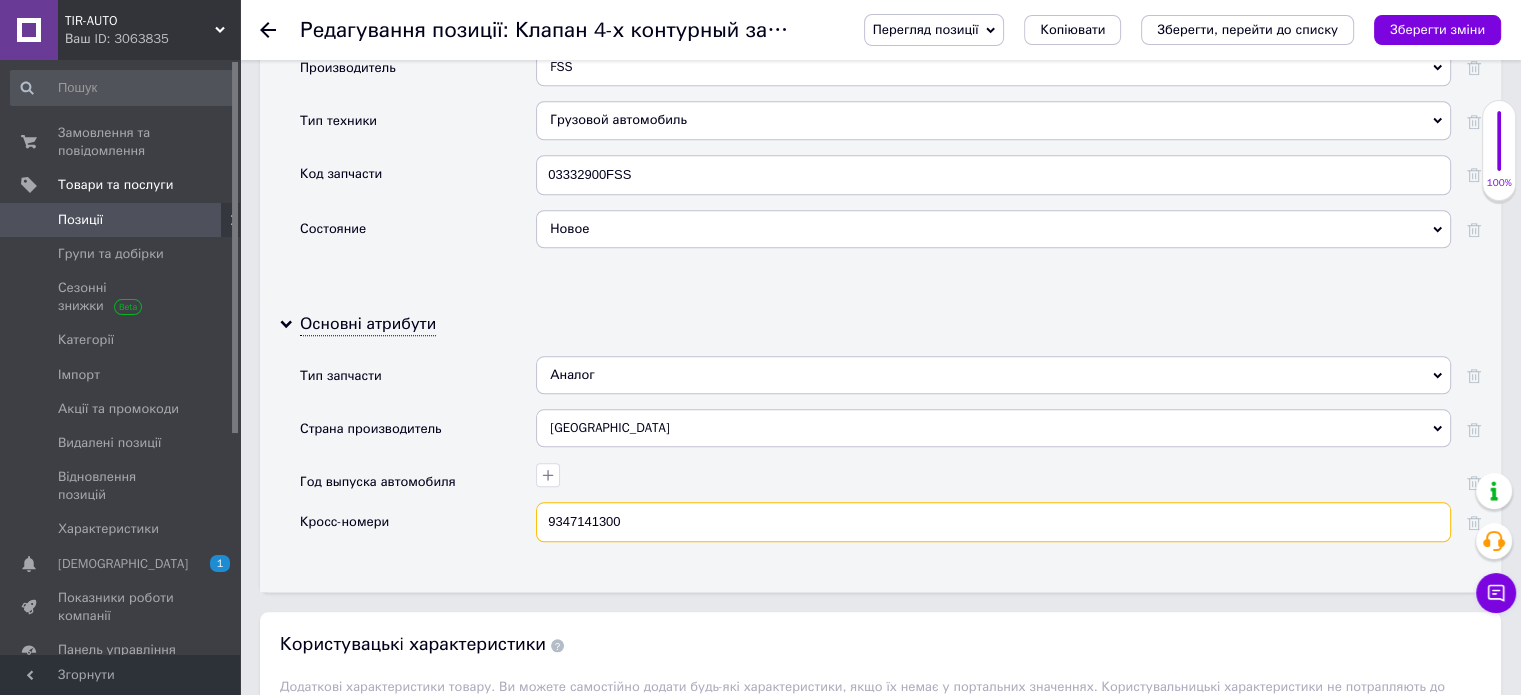 type on "9347141300" 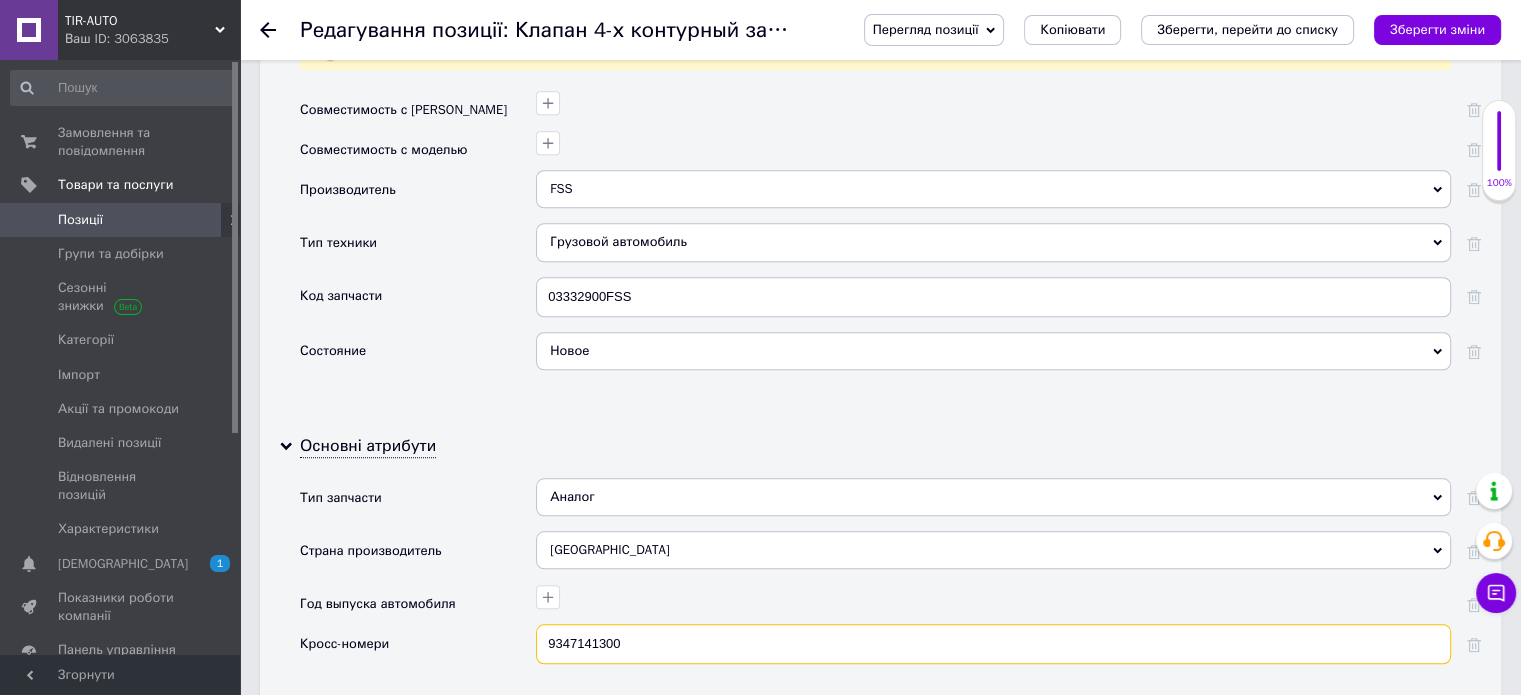 scroll, scrollTop: 1500, scrollLeft: 0, axis: vertical 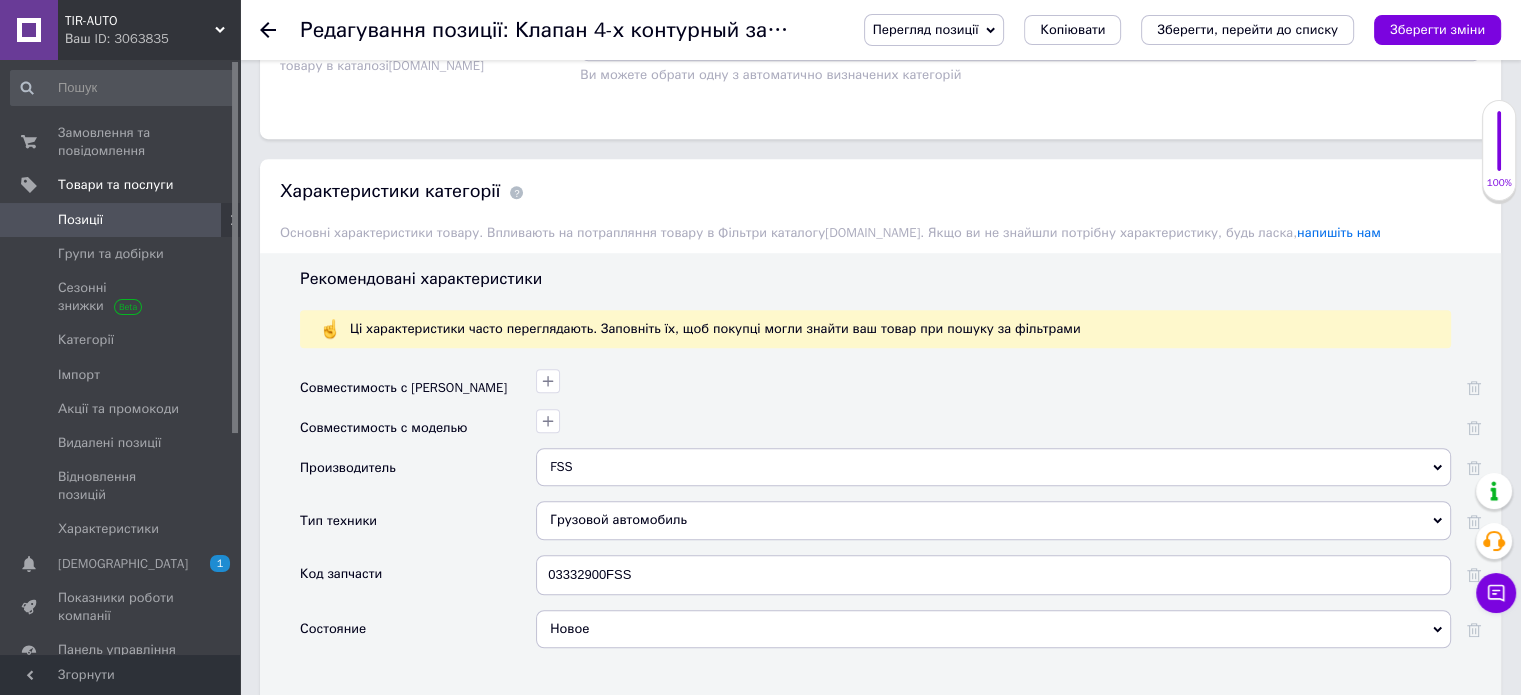 drag, startPoint x: 1425, startPoint y: 32, endPoint x: 1392, endPoint y: 58, distance: 42.0119 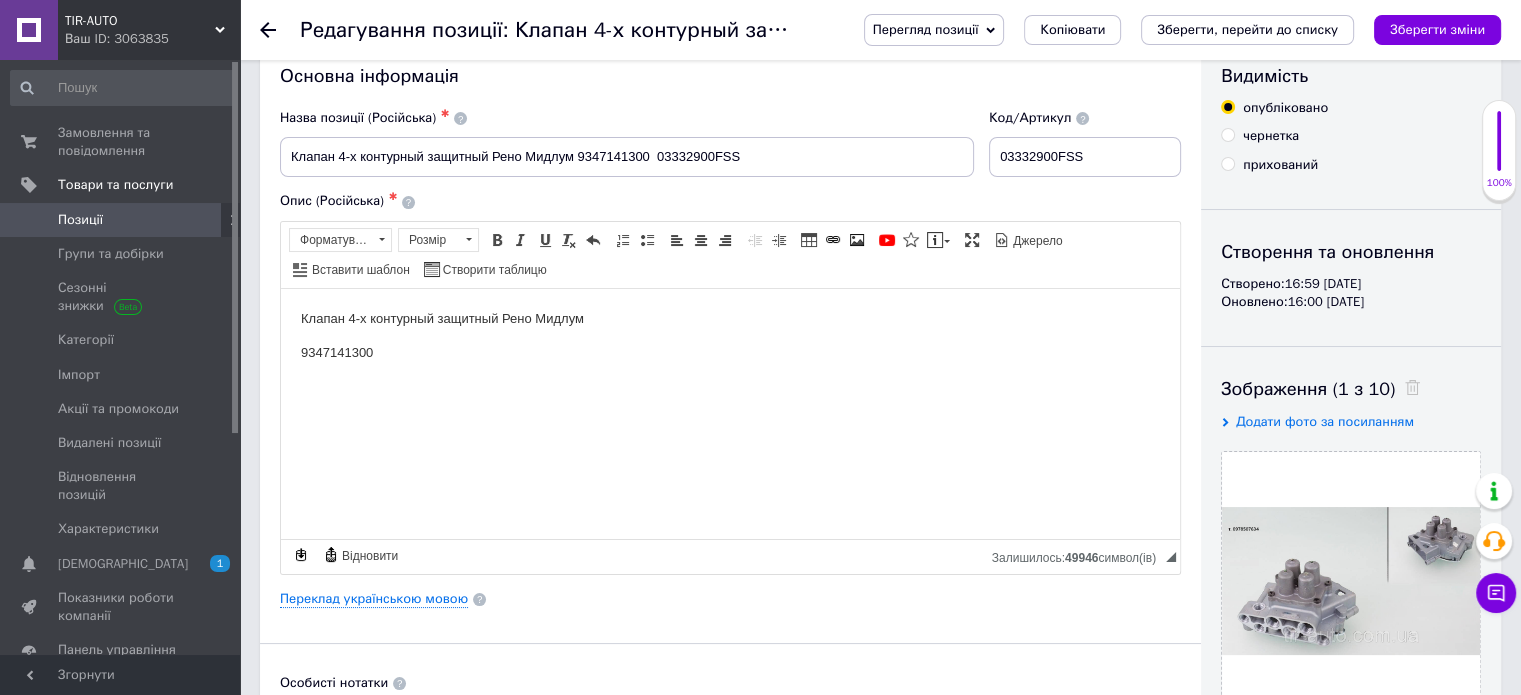 scroll, scrollTop: 0, scrollLeft: 0, axis: both 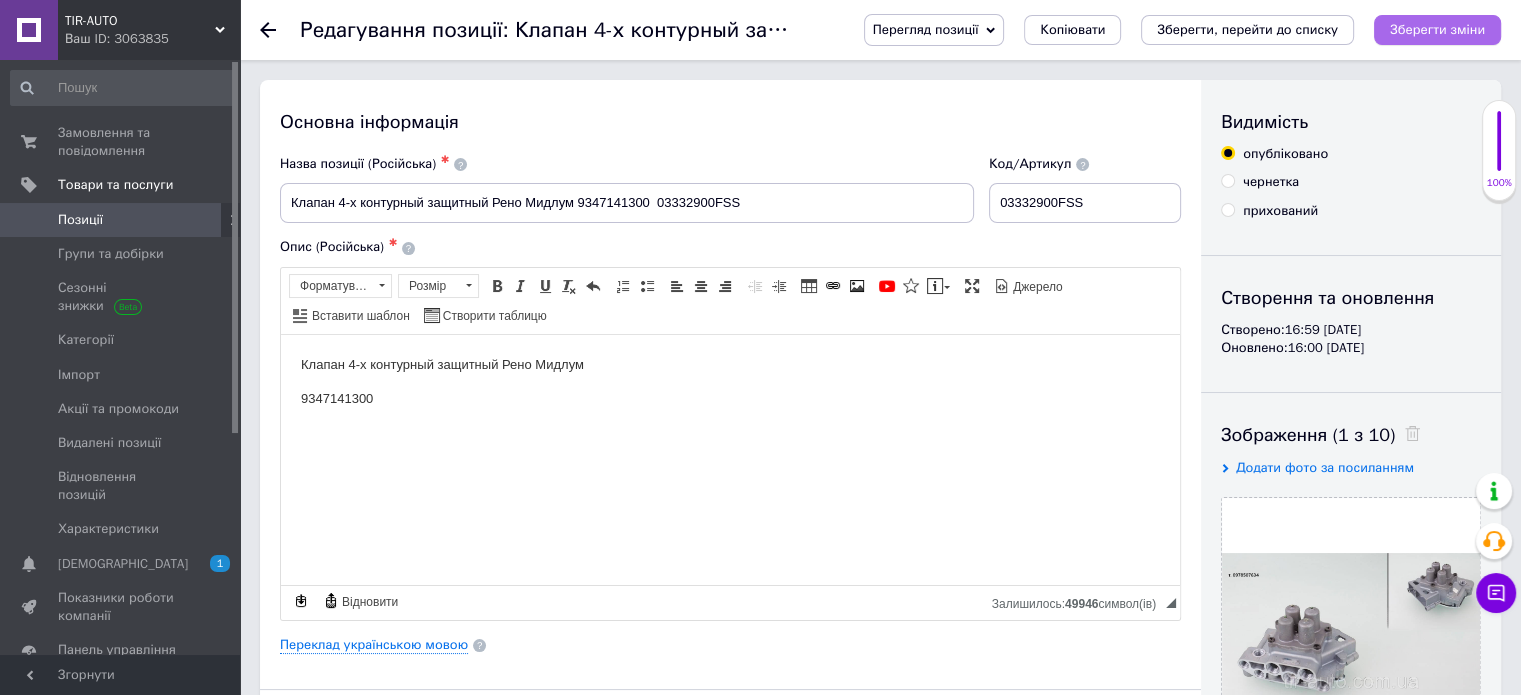 click on "Зберегти зміни" at bounding box center (1437, 30) 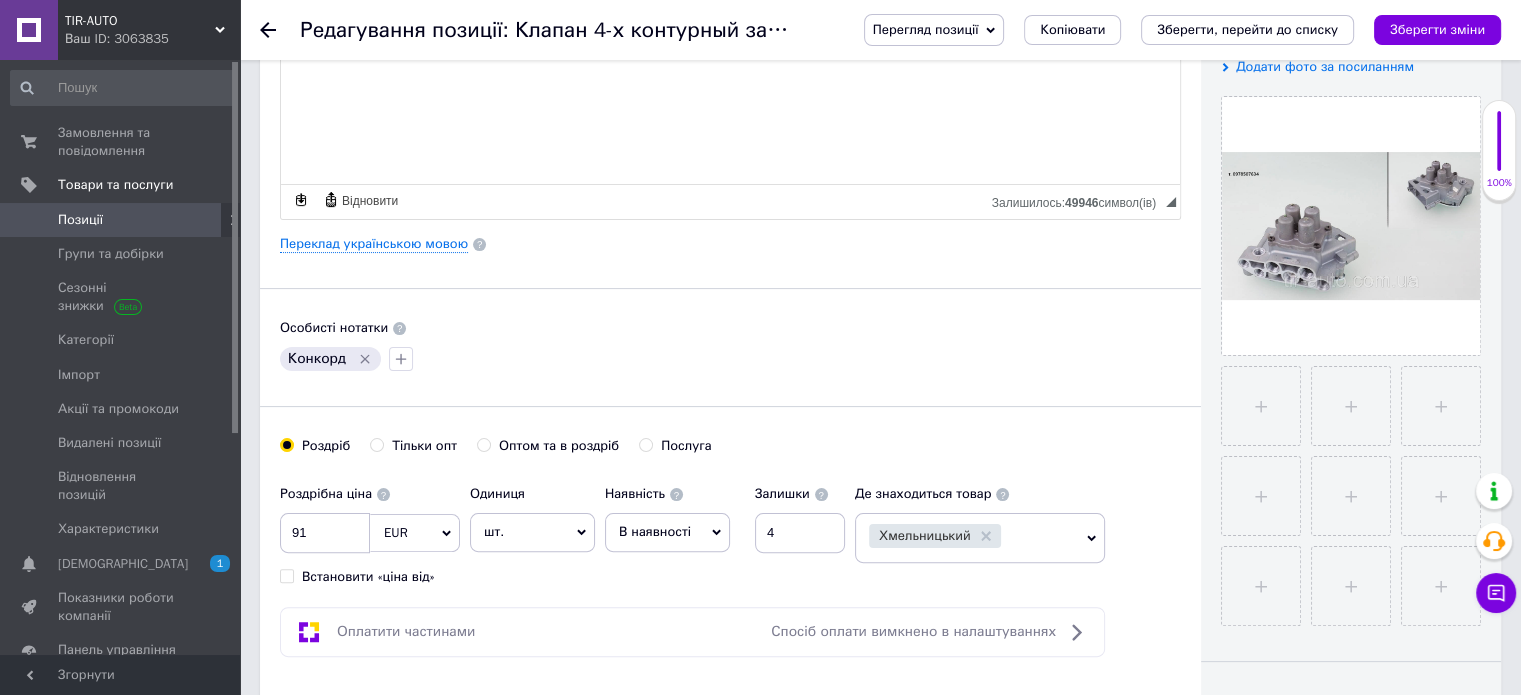 scroll, scrollTop: 1000, scrollLeft: 0, axis: vertical 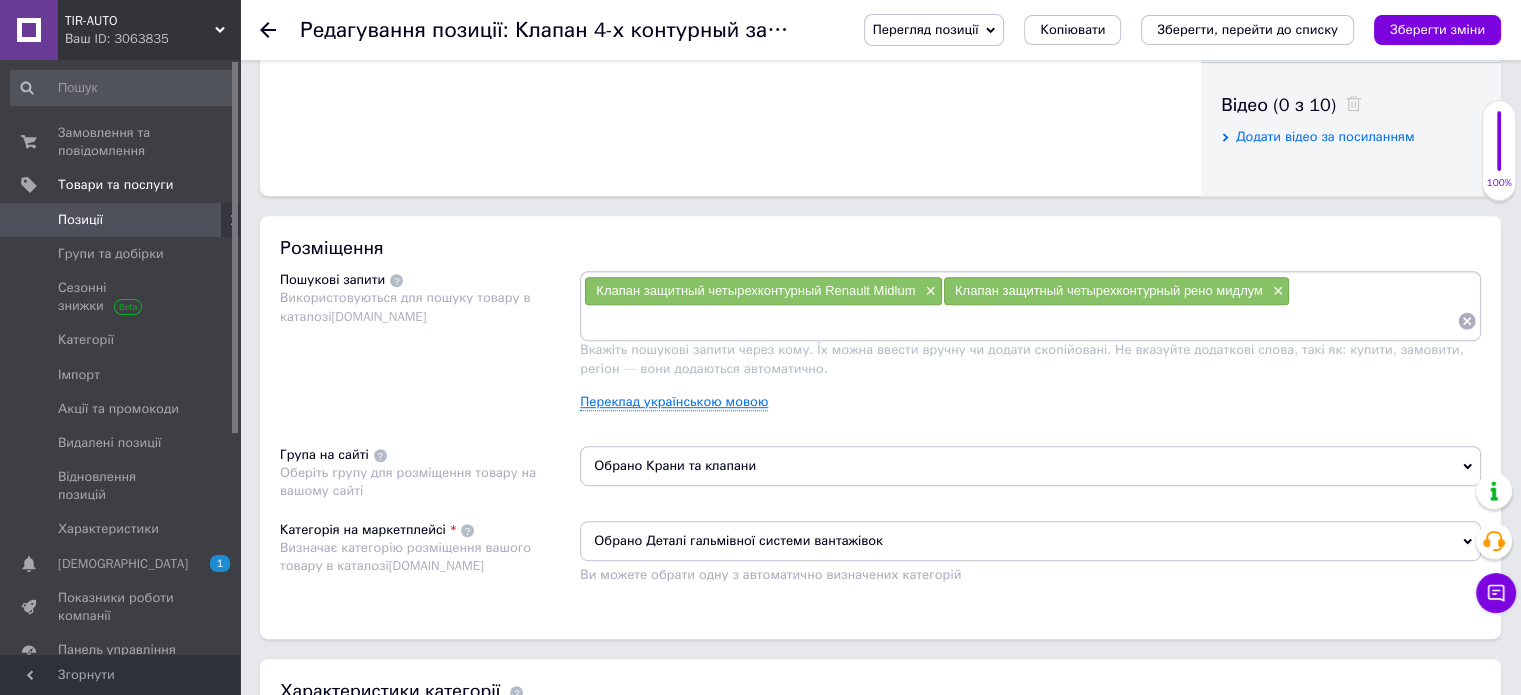 click on "Переклад українською мовою" at bounding box center (674, 402) 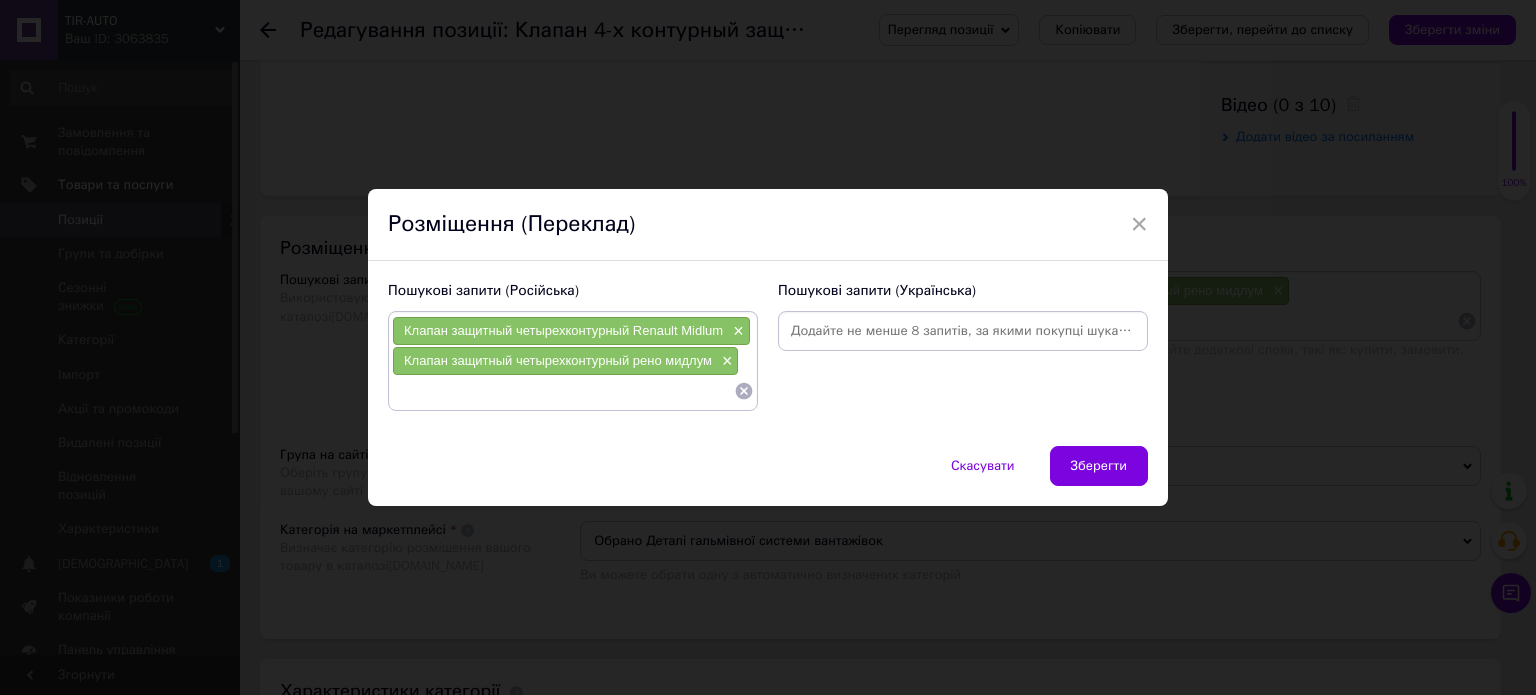 click at bounding box center (563, 391) 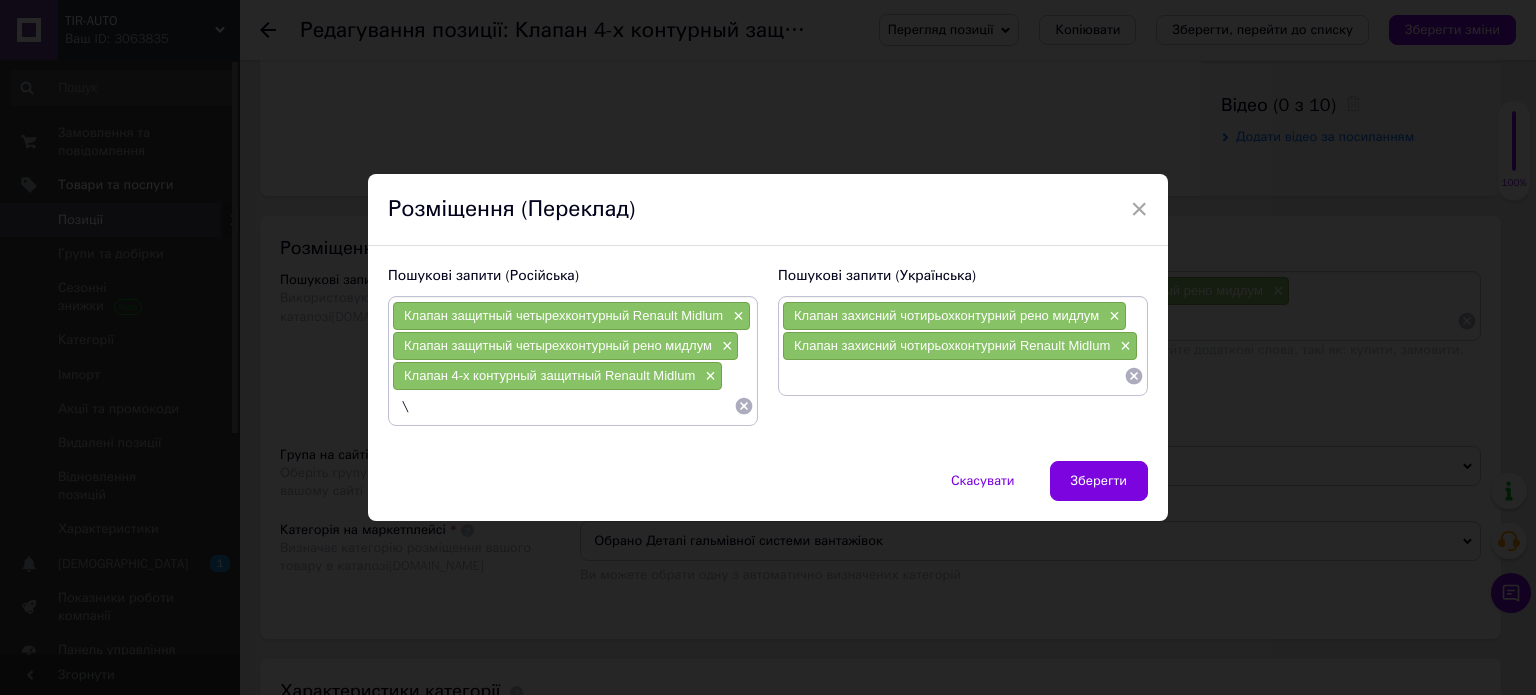paste on "Клапан 4-х контурный защитный Renault Midlum" 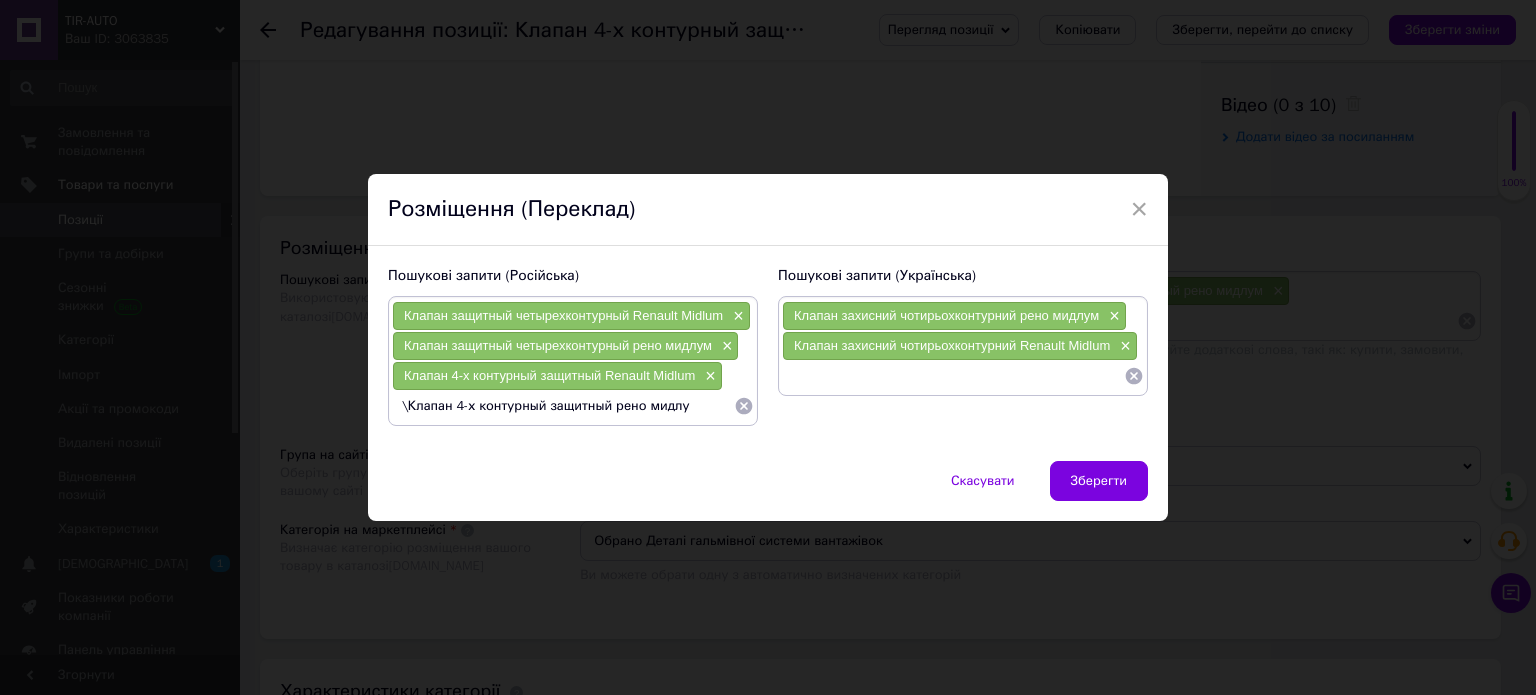 type on "\Клапан 4-х контурный защитный рено мидлум" 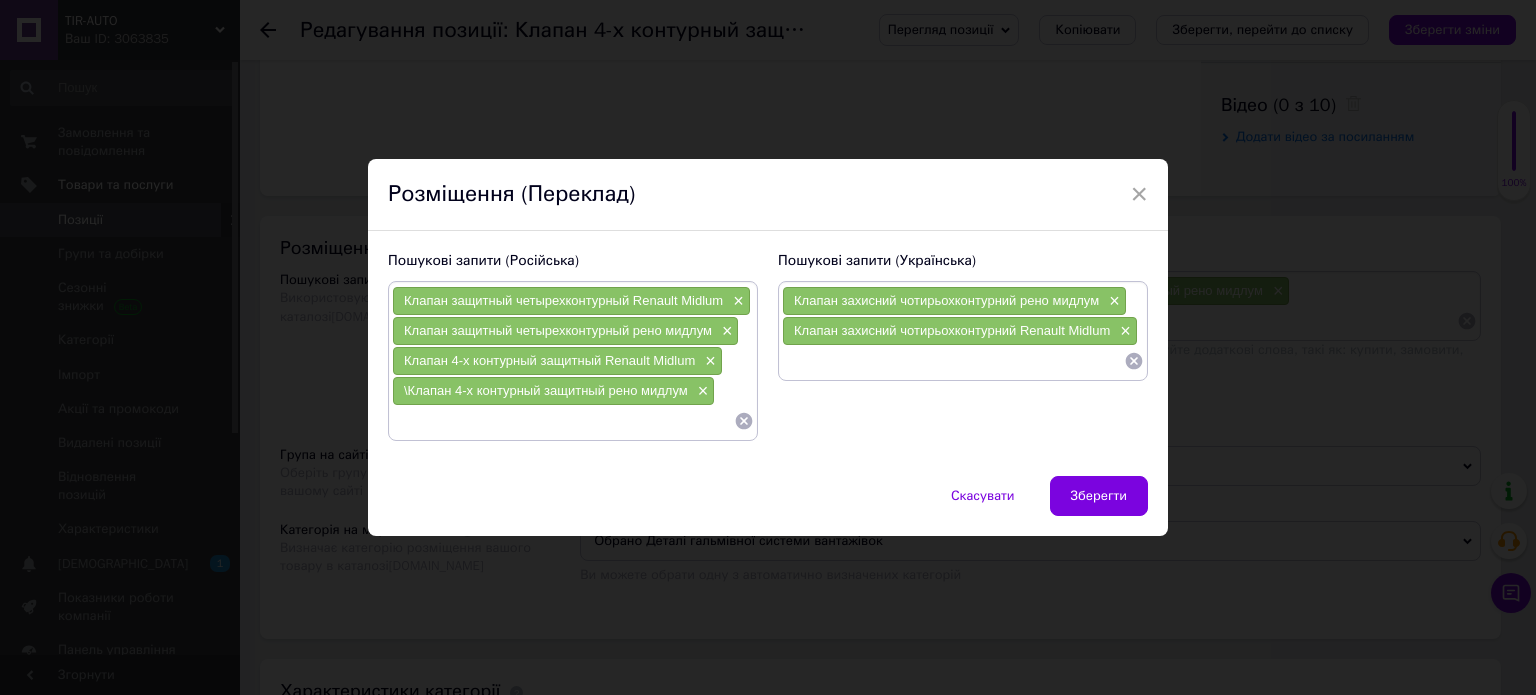 click at bounding box center [563, 421] 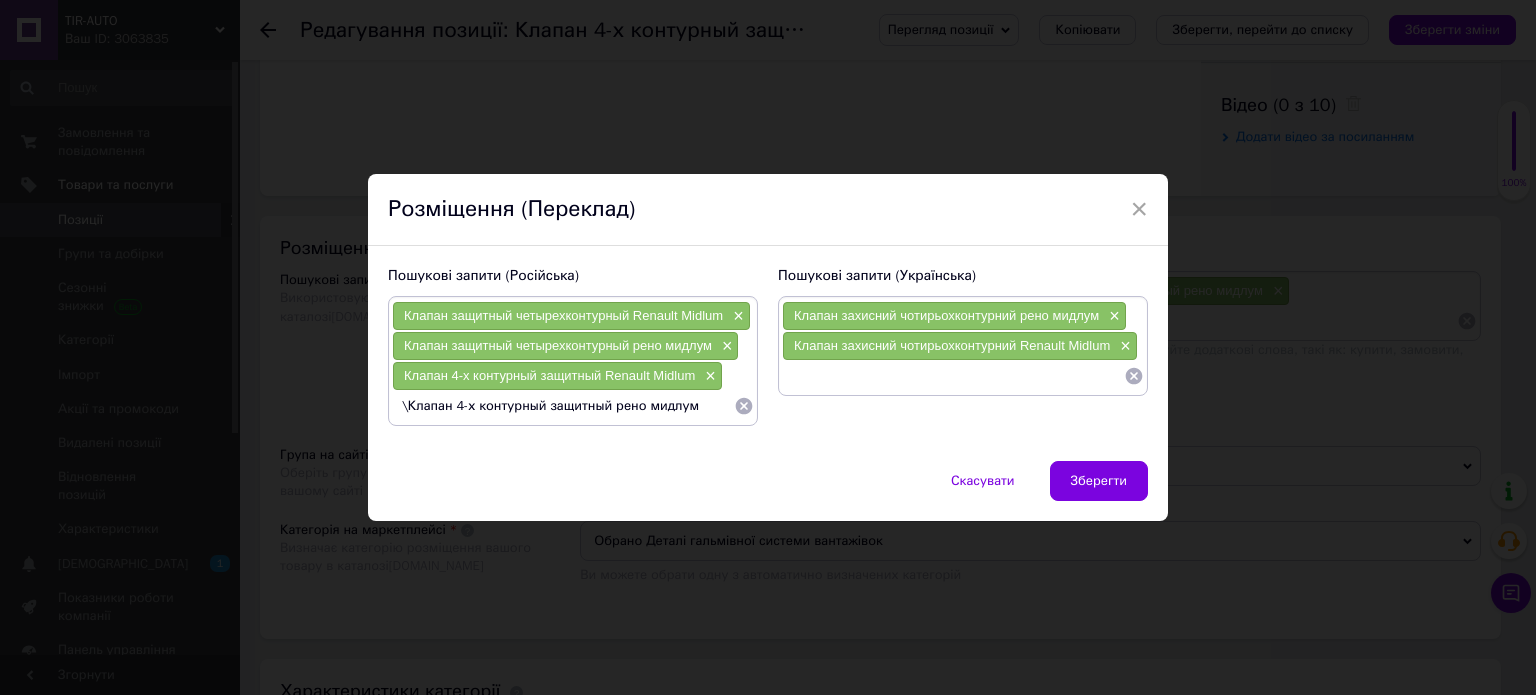 click on "\Клапан 4-х контурный защитный рено мидлум" at bounding box center (563, 406) 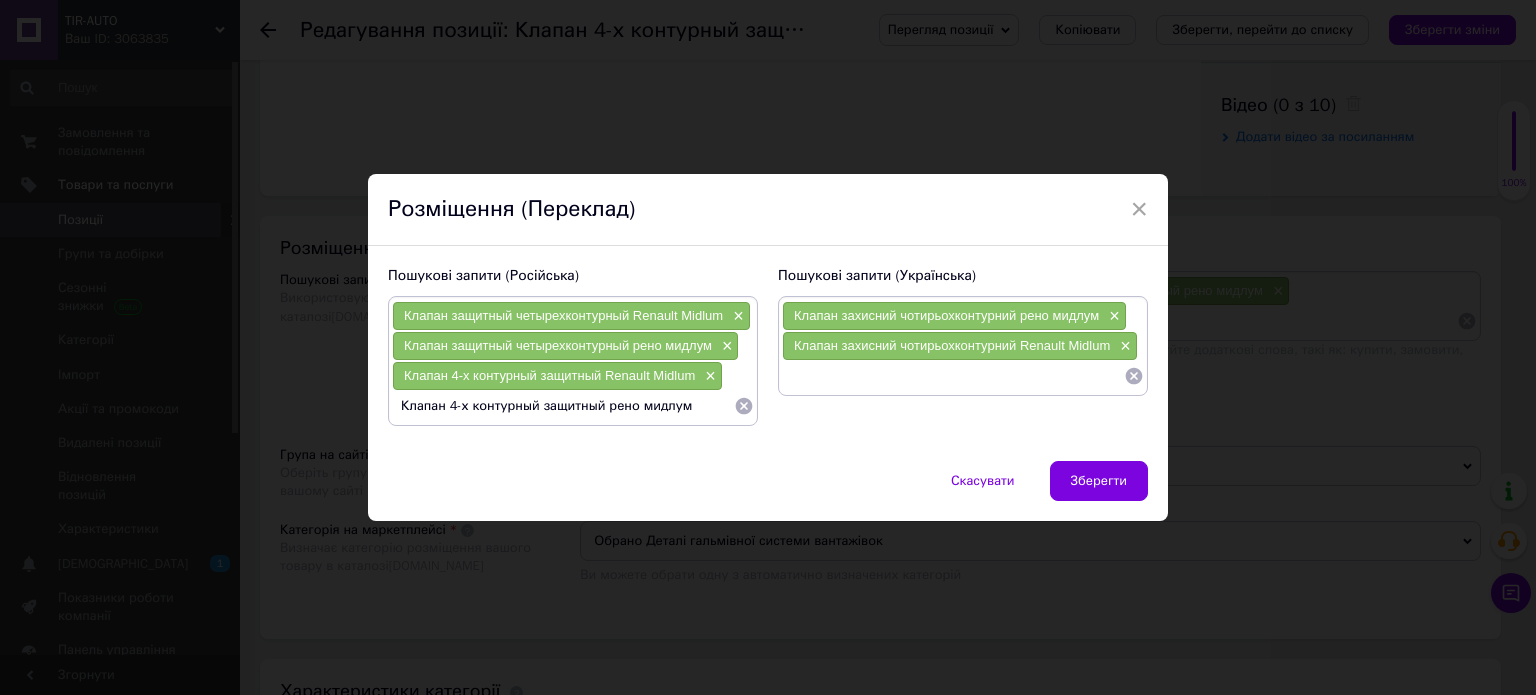 type 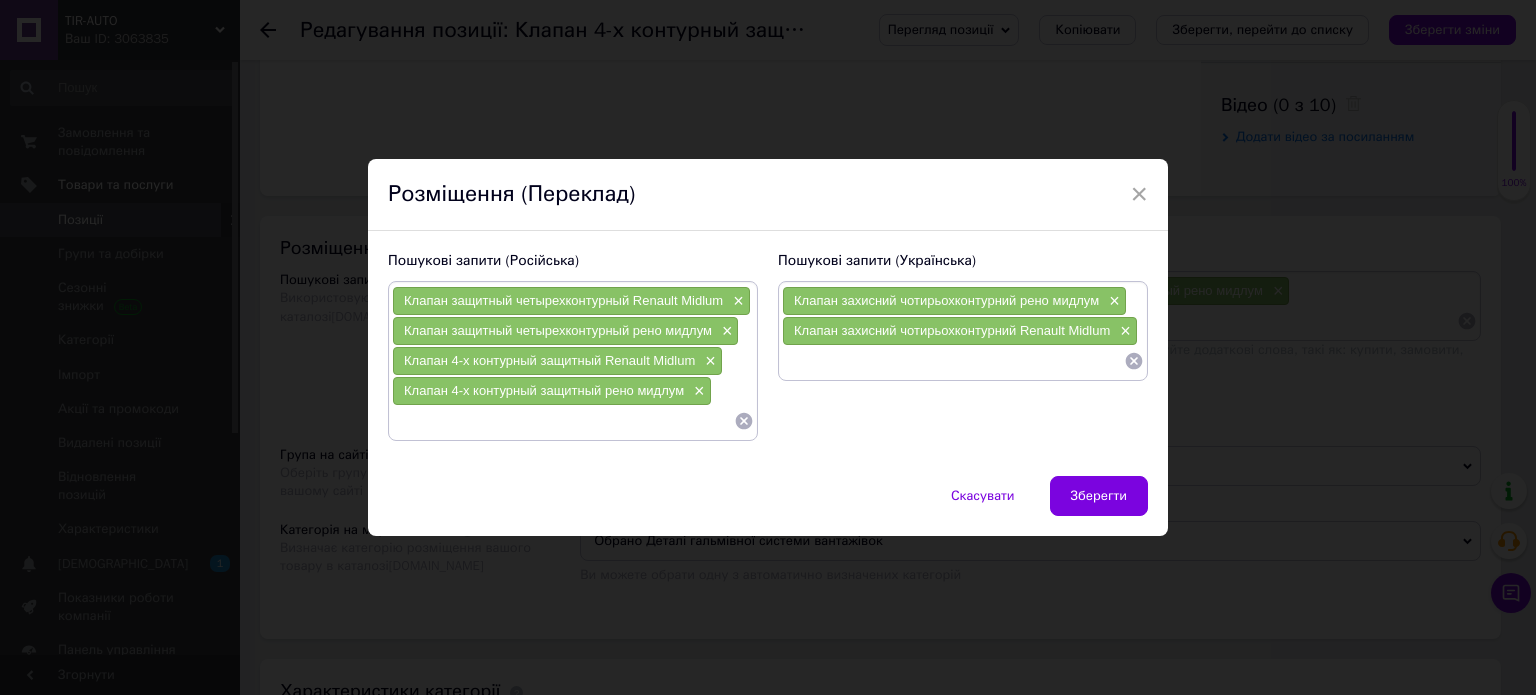 click at bounding box center (953, 361) 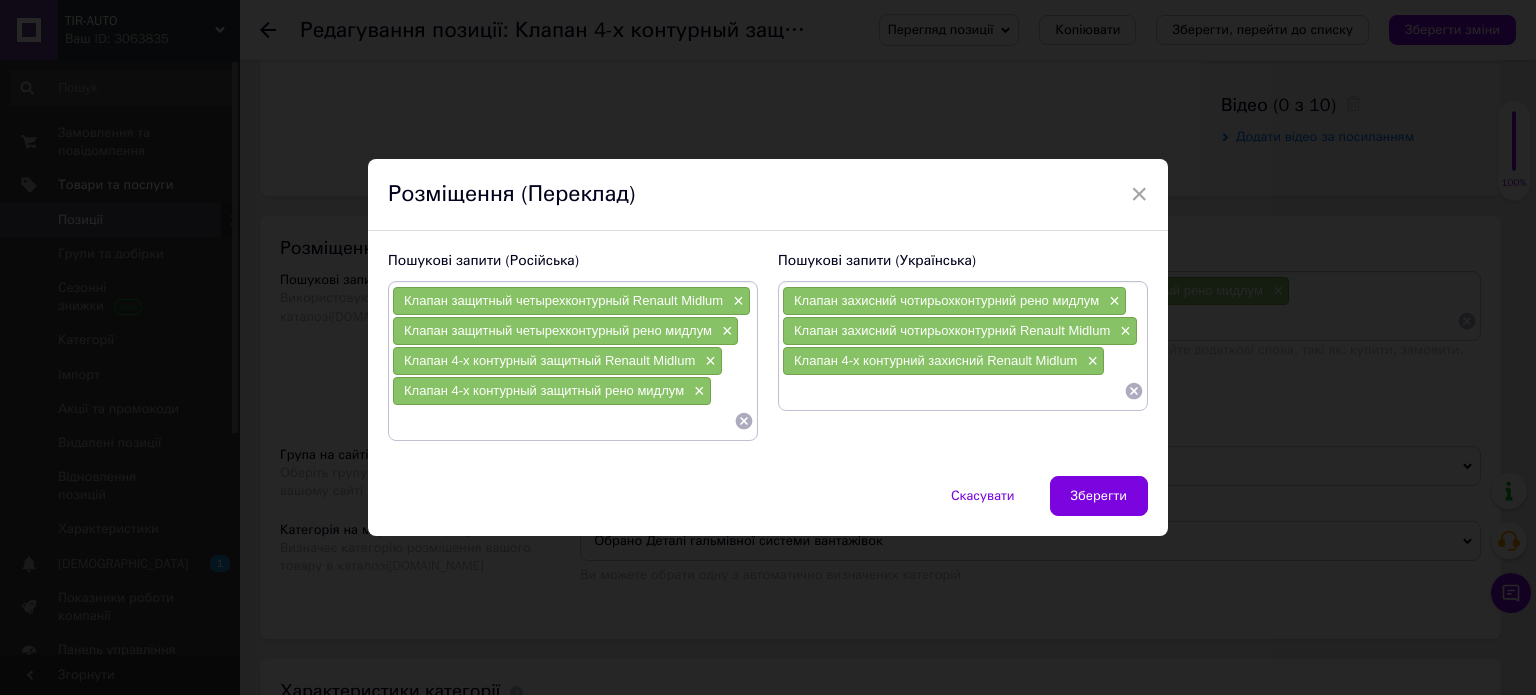 paste on "Клапан 4-х контурний захисний Renault Midlum" 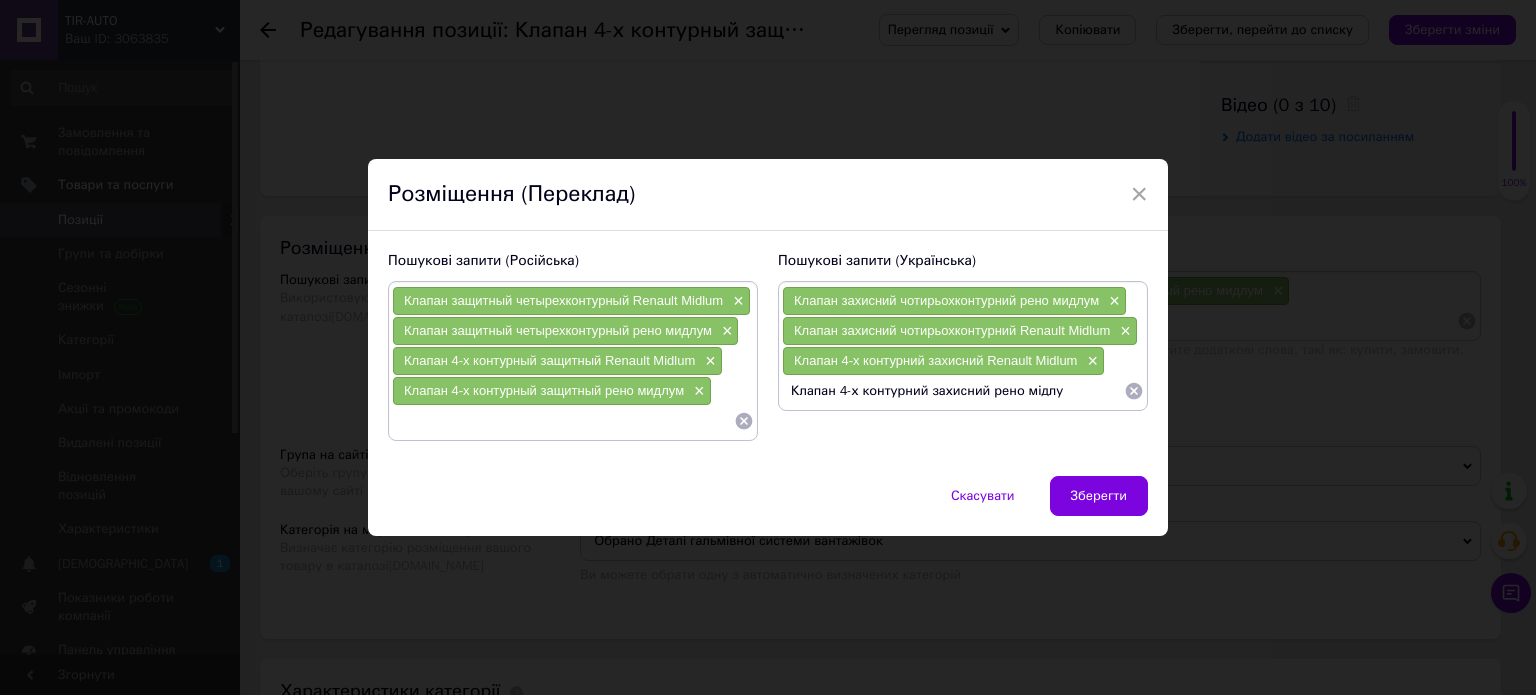 type on "Клапан 4-х контурний захисний рено мідлум" 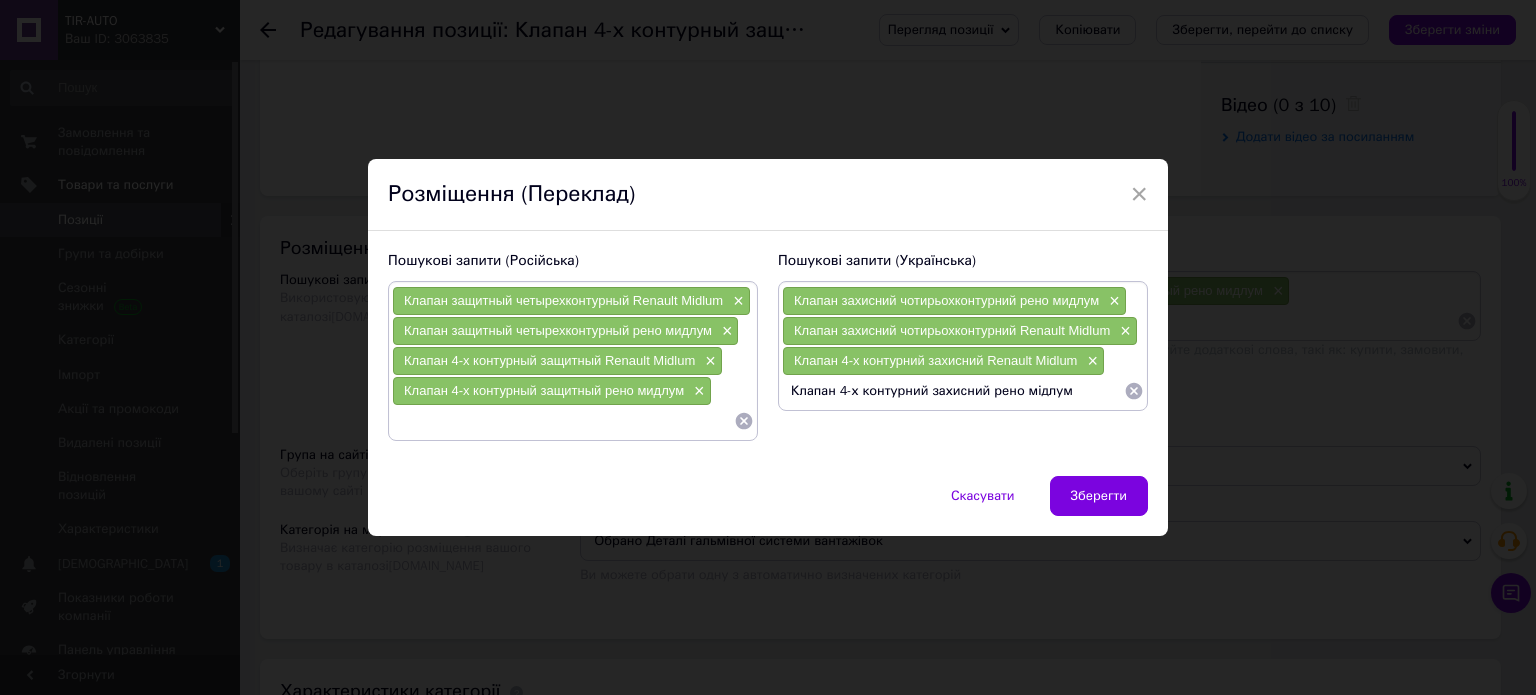 type 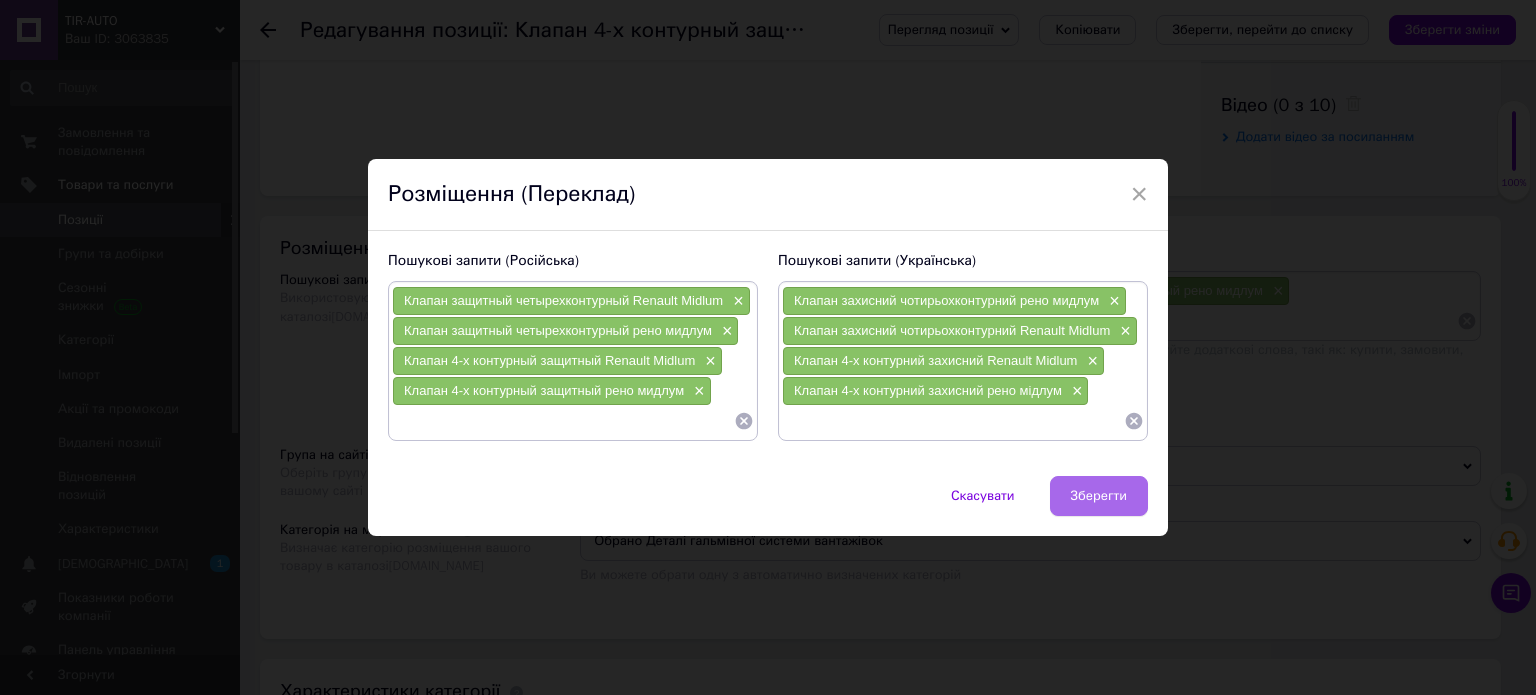 click on "Зберегти" at bounding box center (1099, 496) 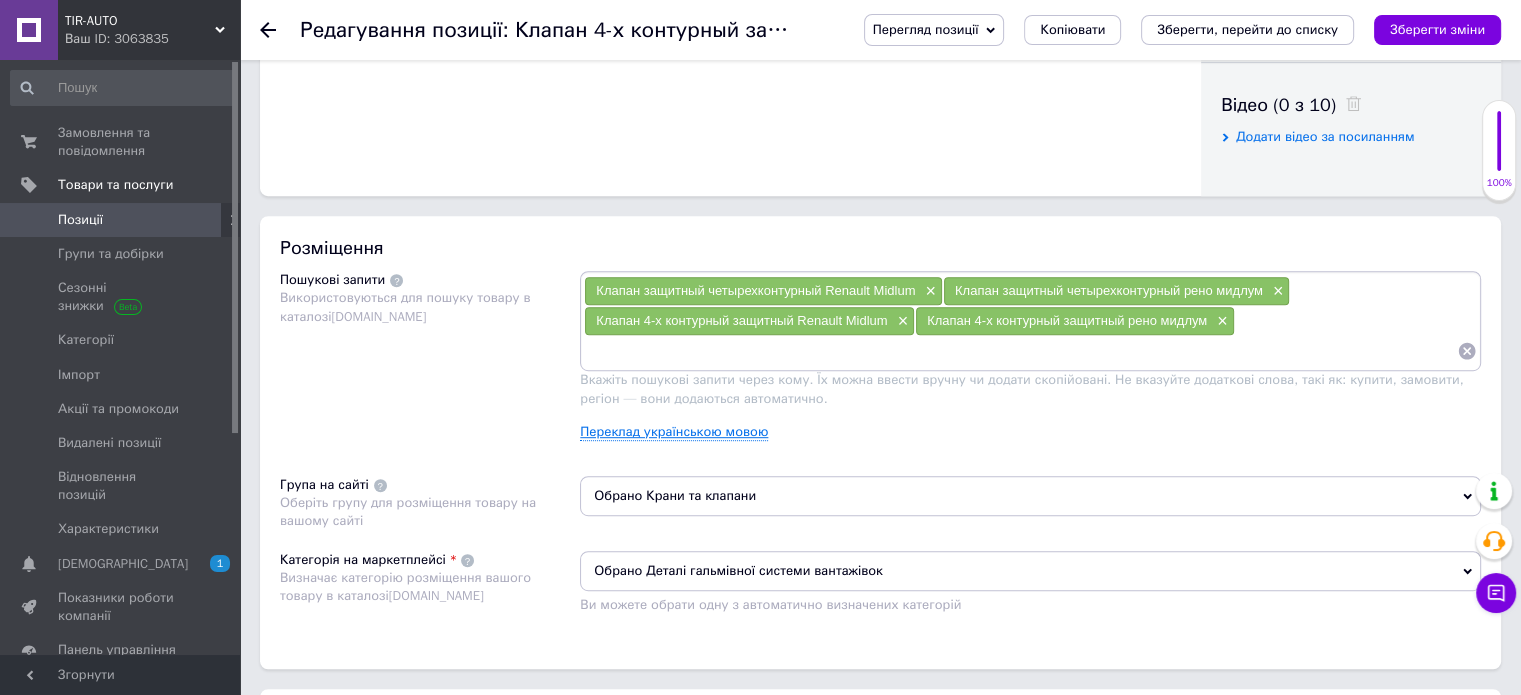 click on "Переклад українською мовою" at bounding box center (674, 432) 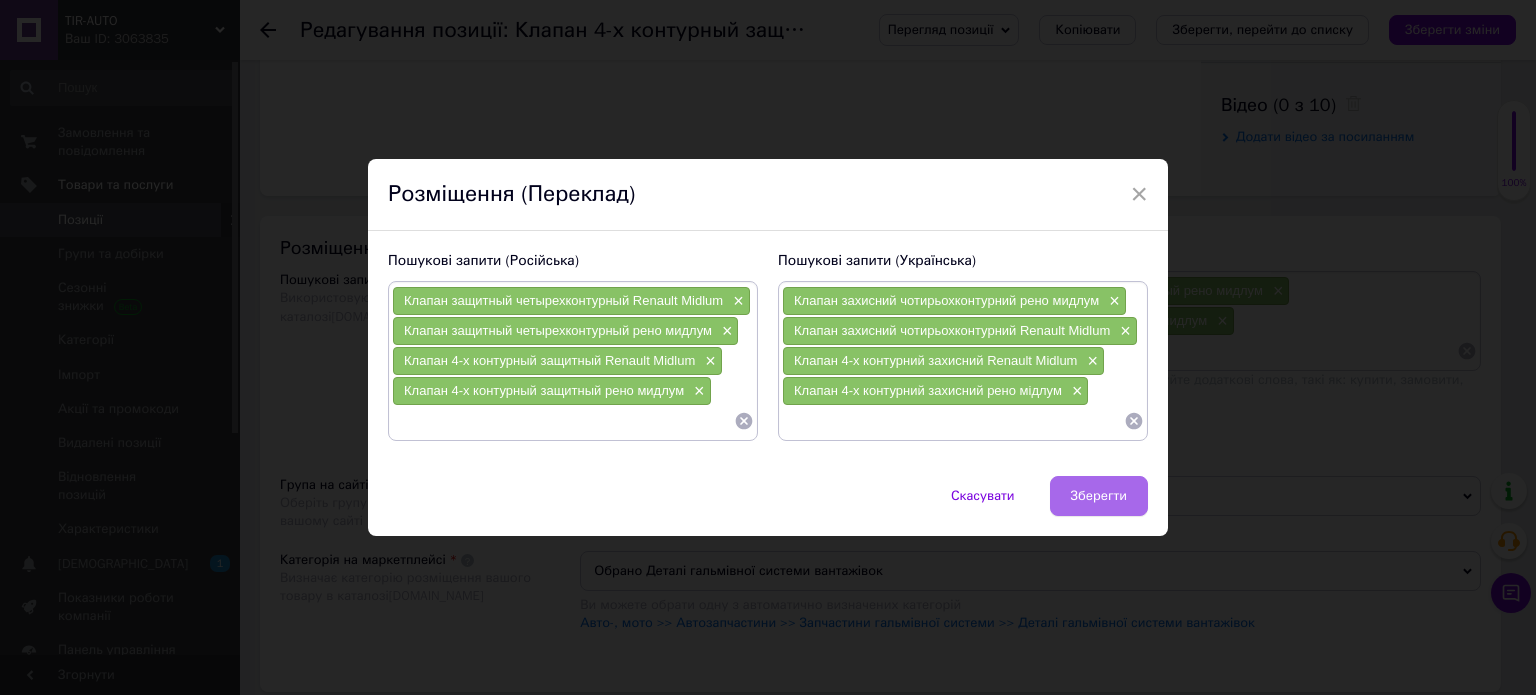click on "Зберегти" at bounding box center [1099, 496] 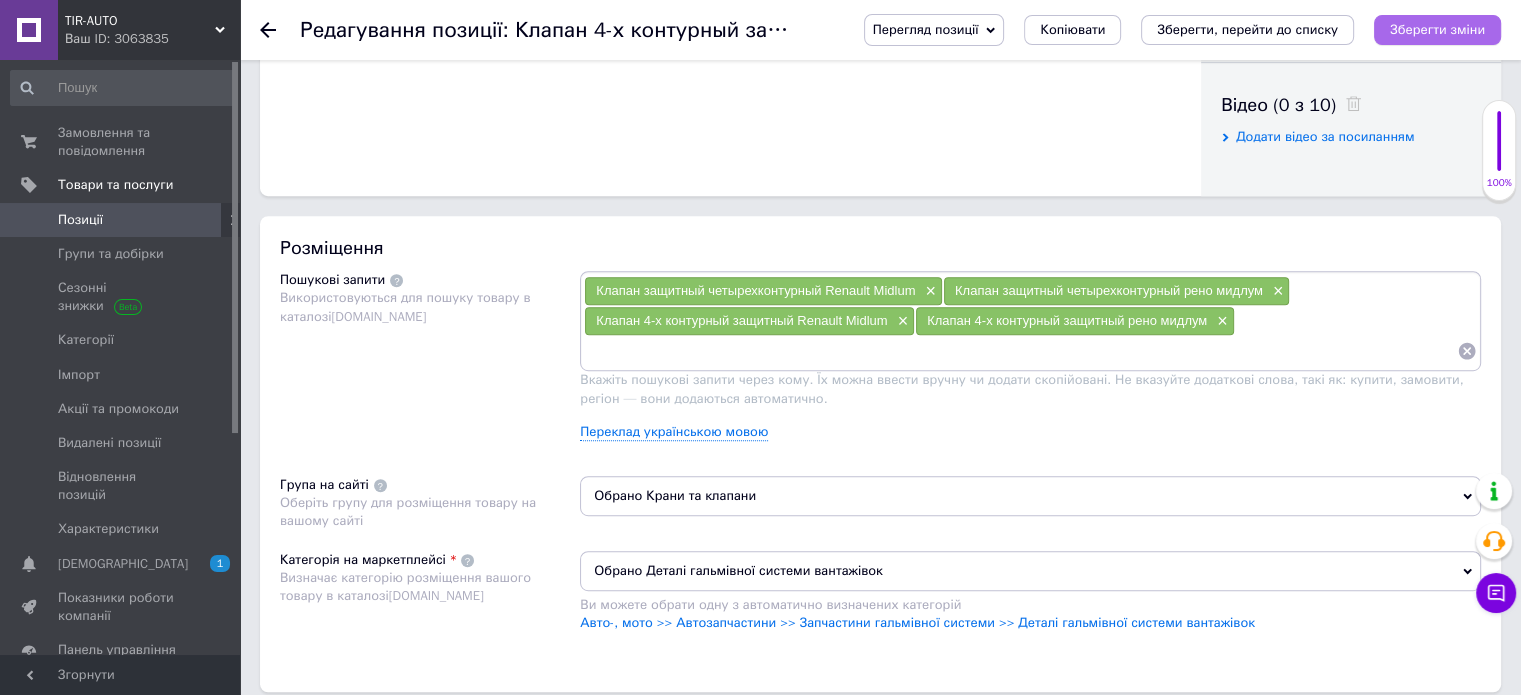click on "Зберегти зміни" at bounding box center [1437, 29] 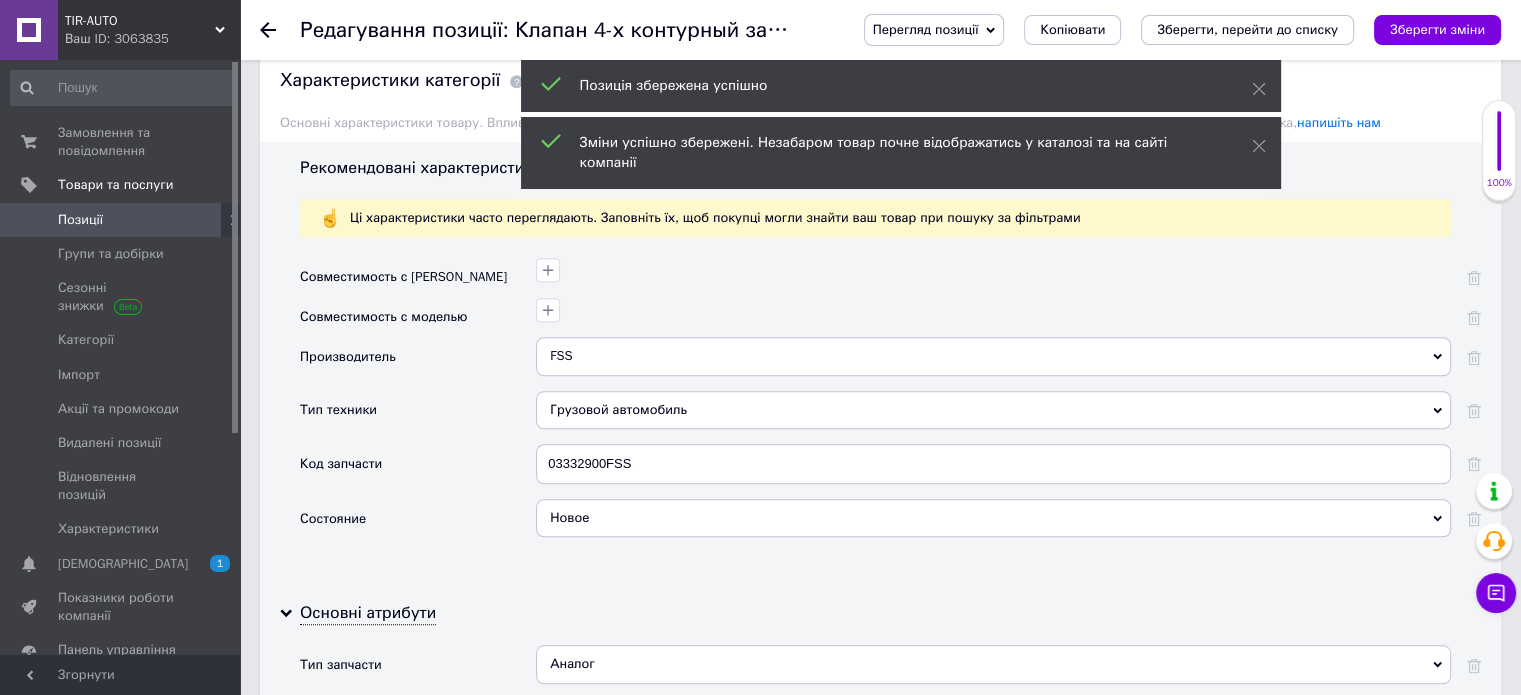 scroll, scrollTop: 1700, scrollLeft: 0, axis: vertical 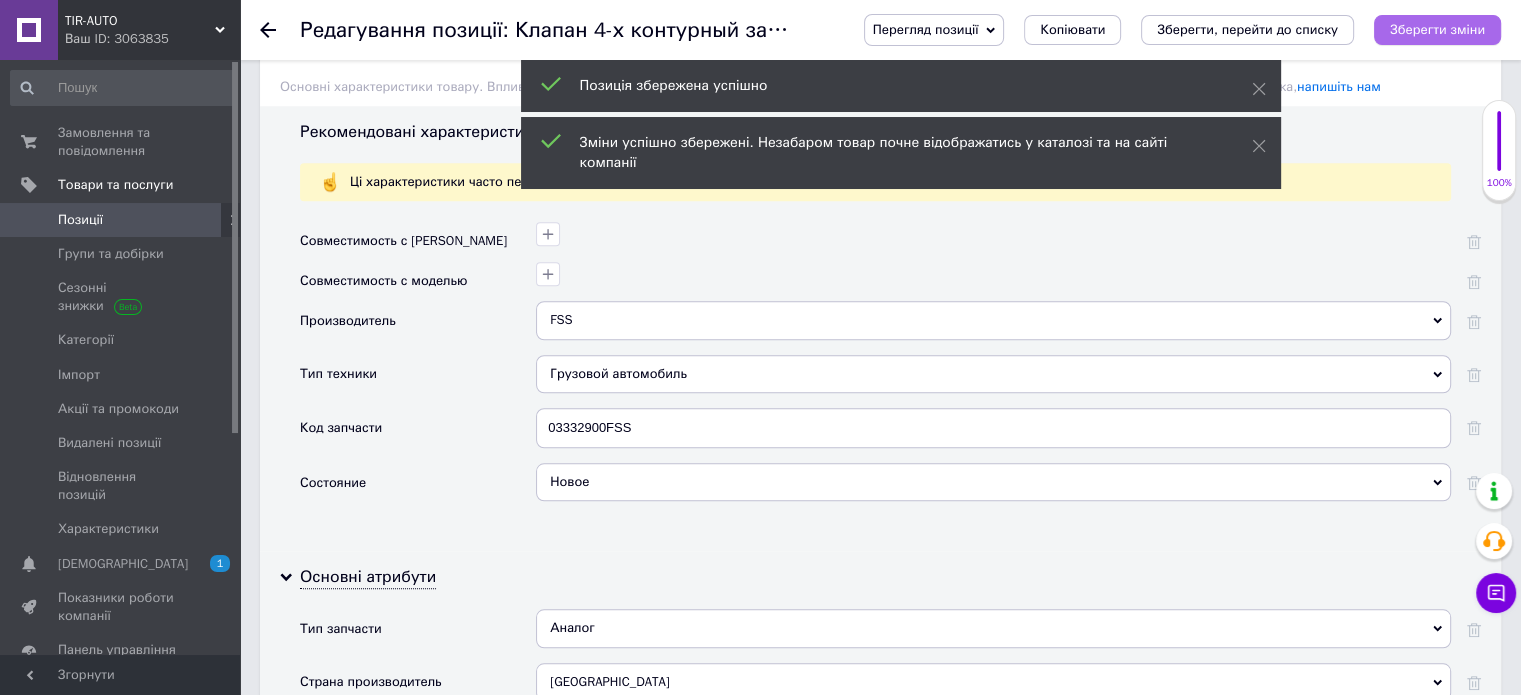 click on "Зберегти зміни" at bounding box center [1437, 29] 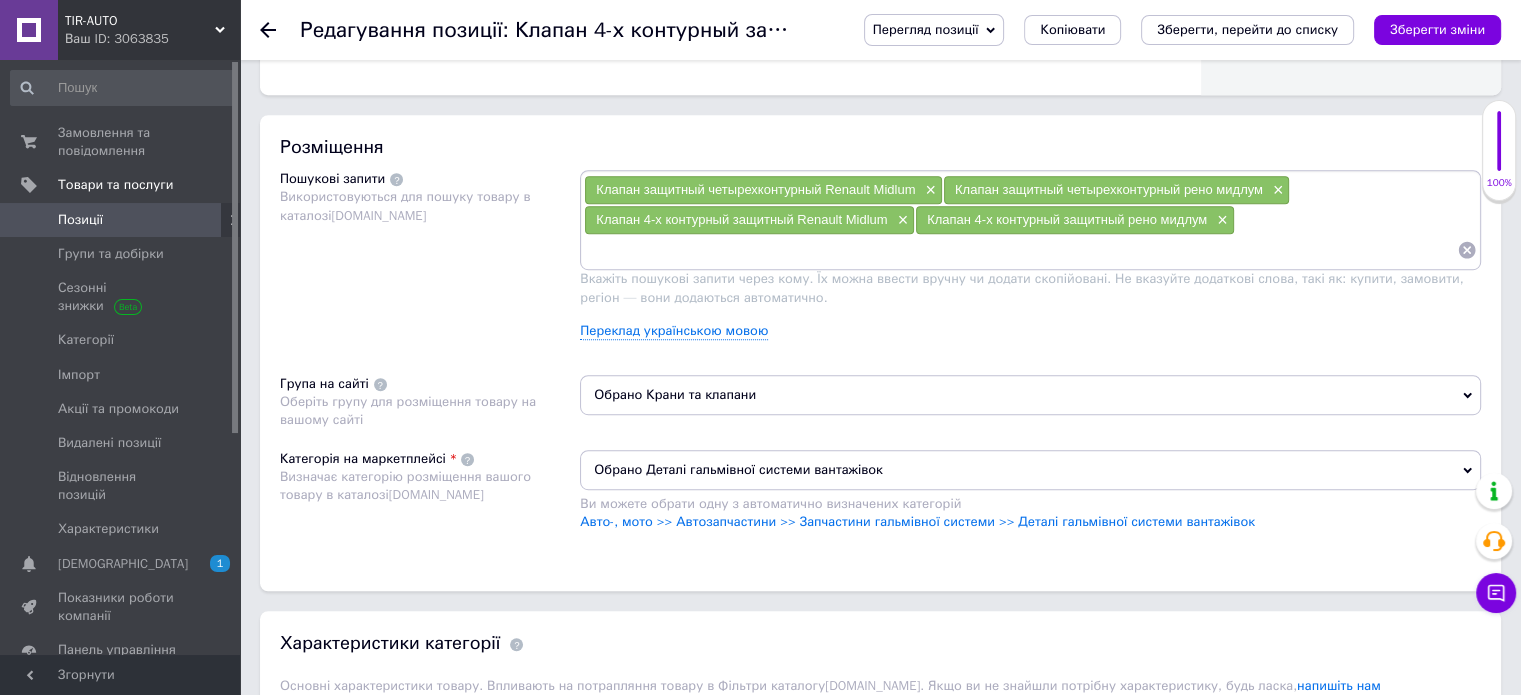scroll, scrollTop: 1100, scrollLeft: 0, axis: vertical 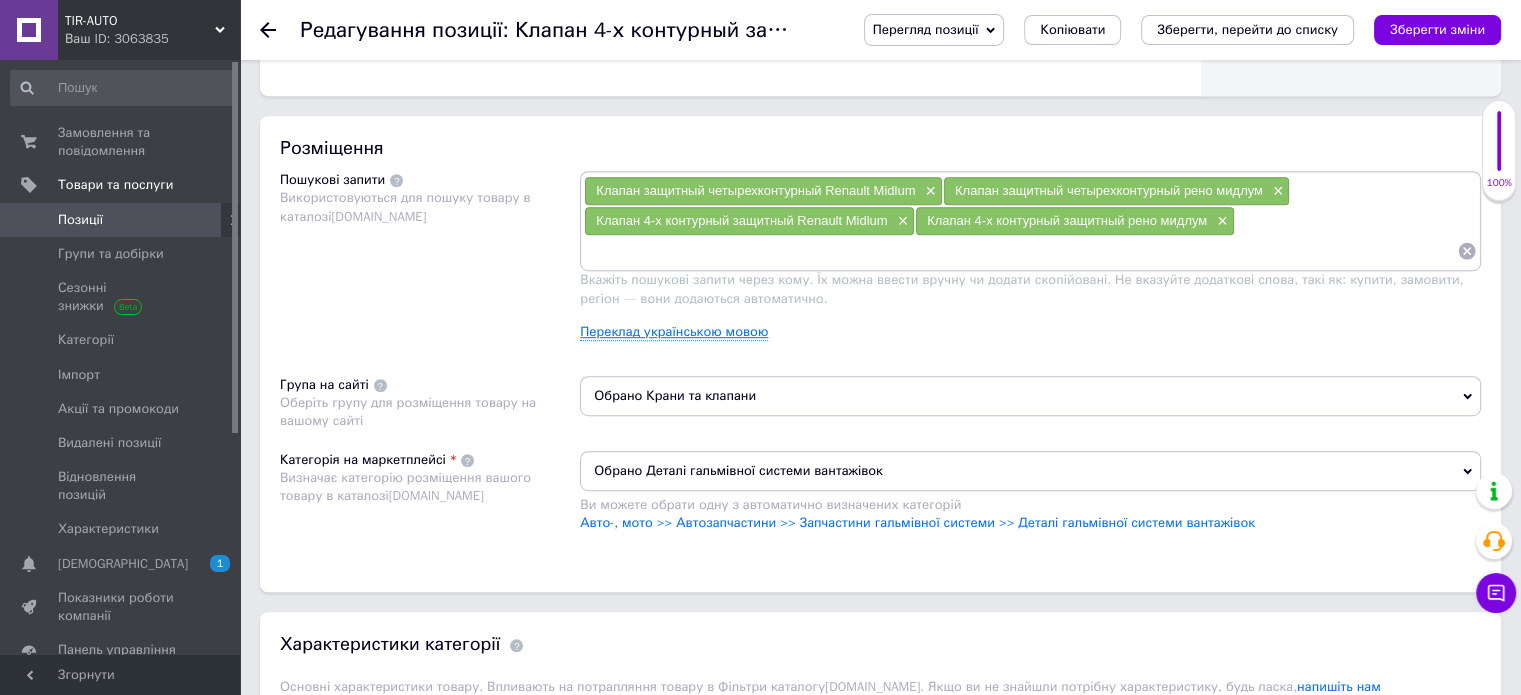 click on "Переклад українською мовою" at bounding box center [674, 332] 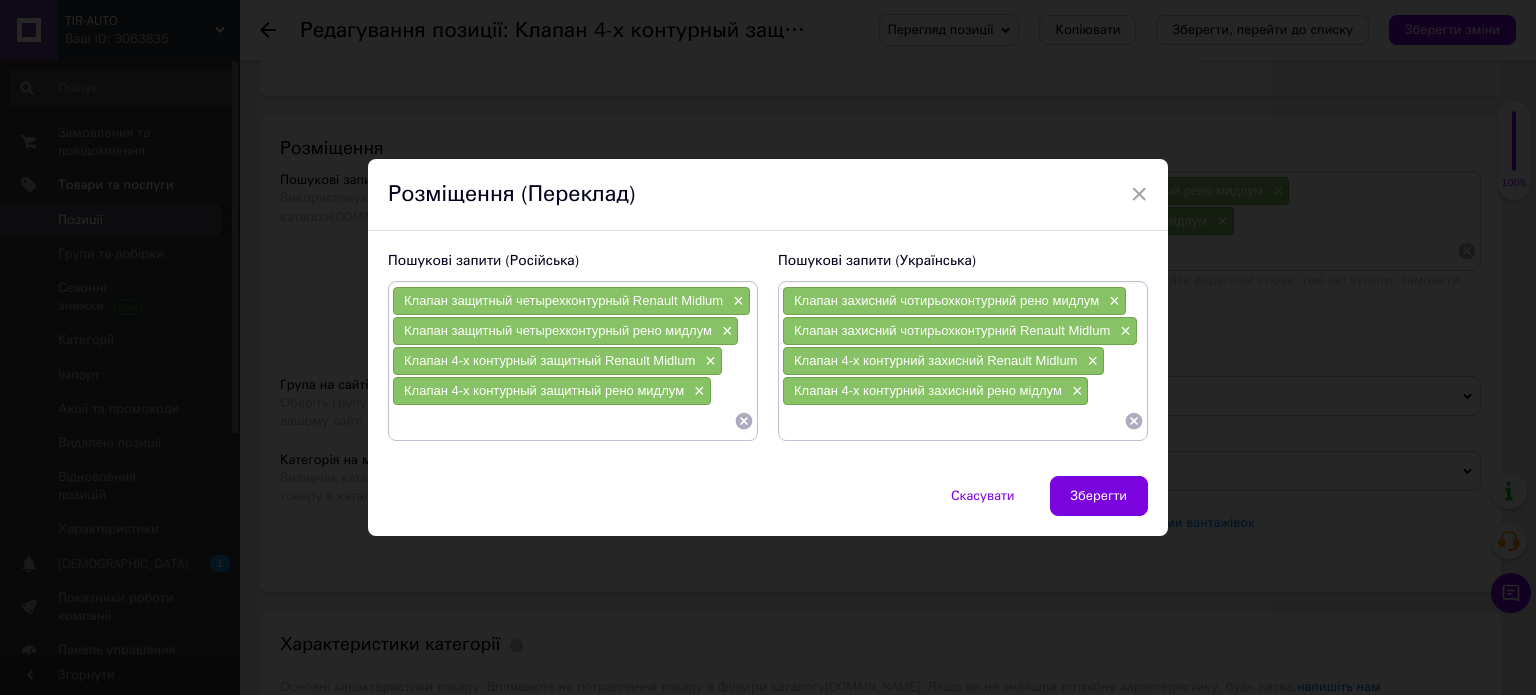 click at bounding box center (563, 421) 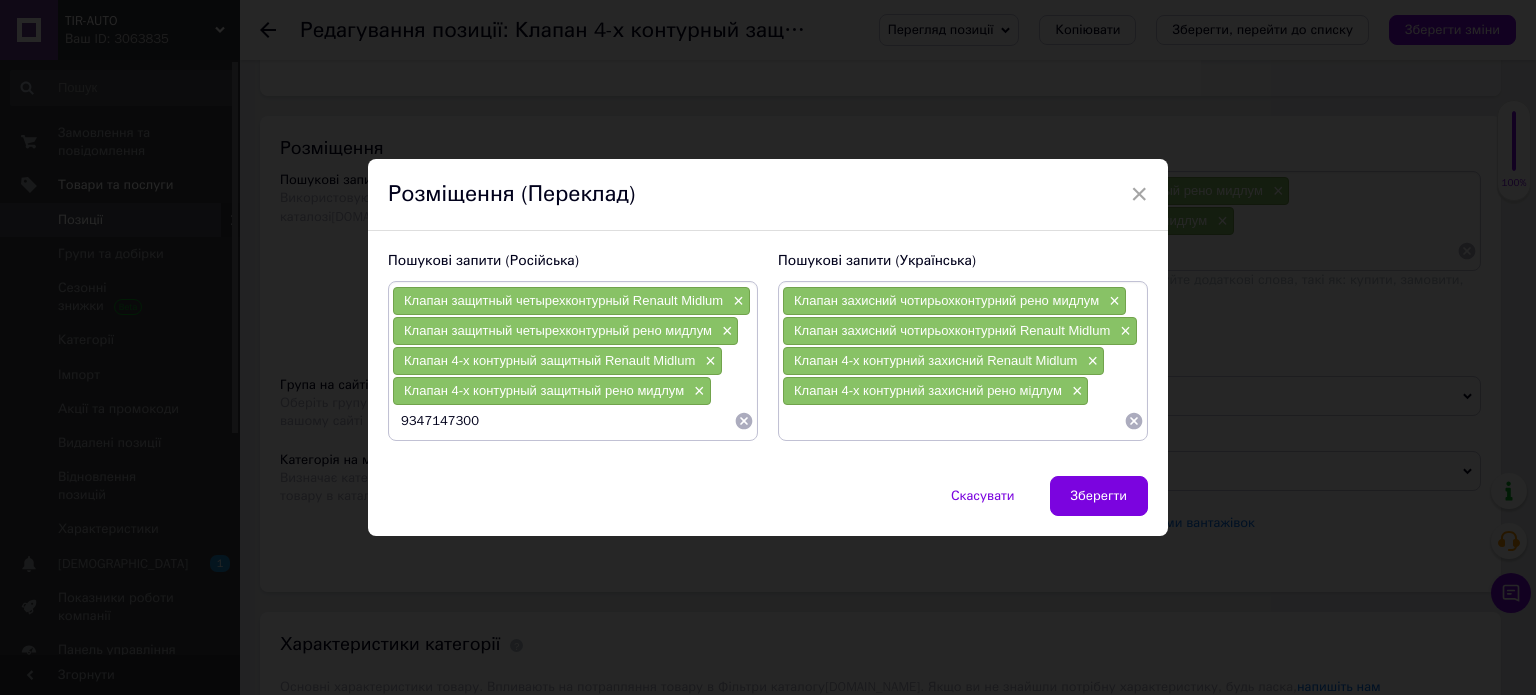 type 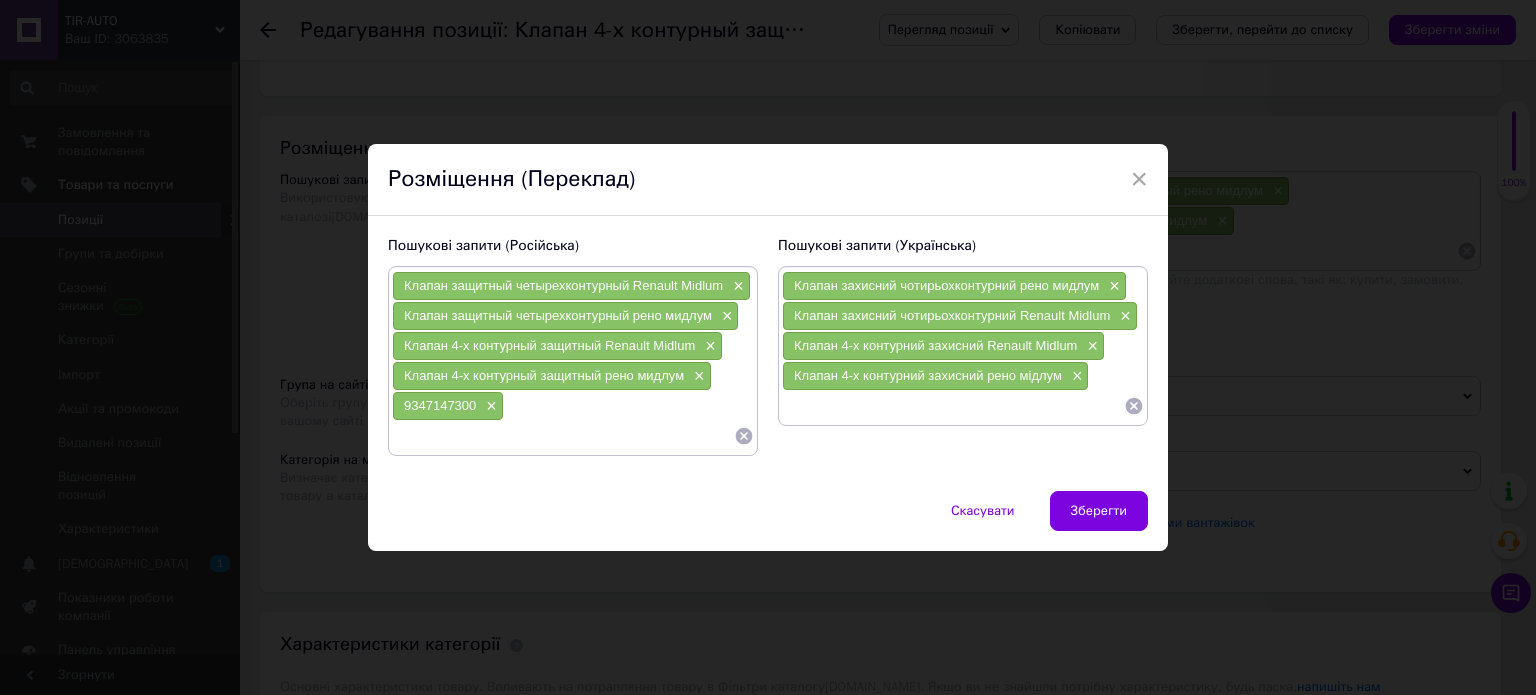 click at bounding box center [953, 406] 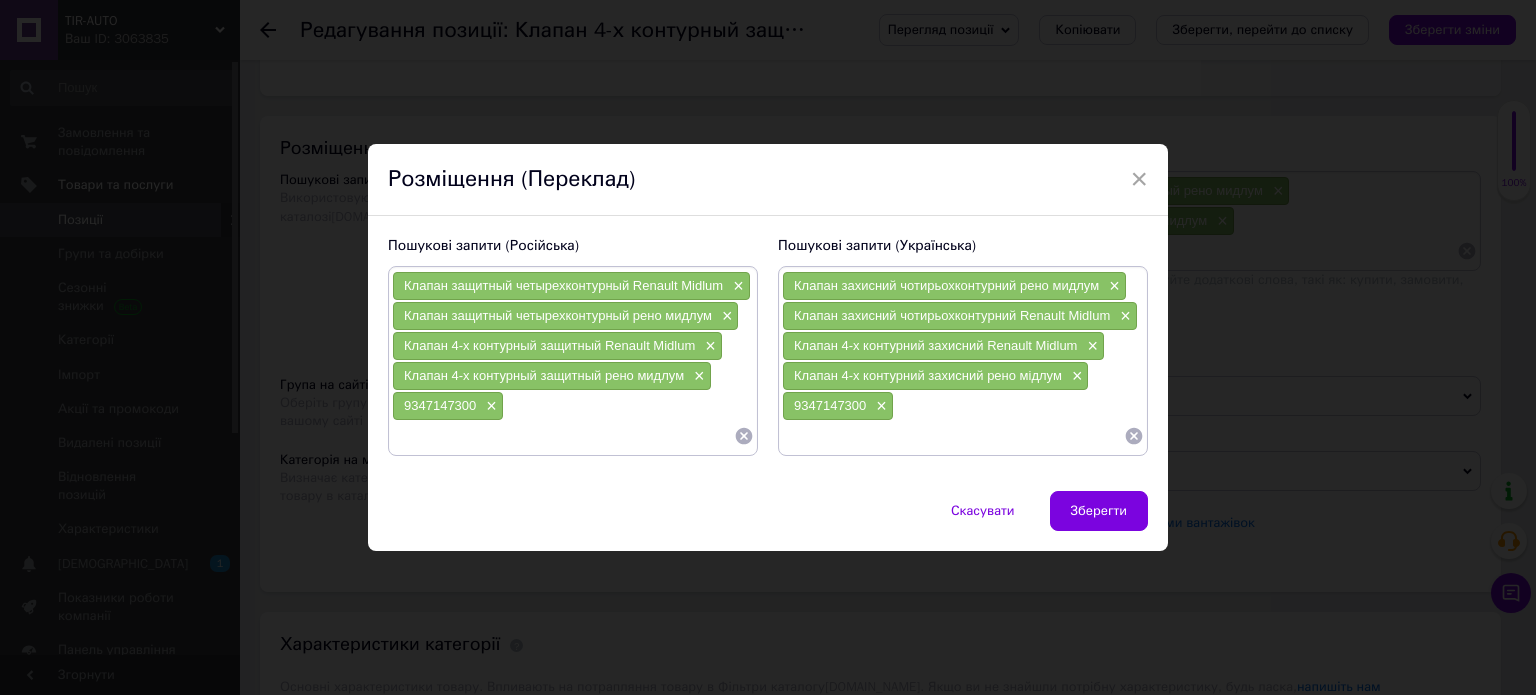 paste on "03332900FSS" 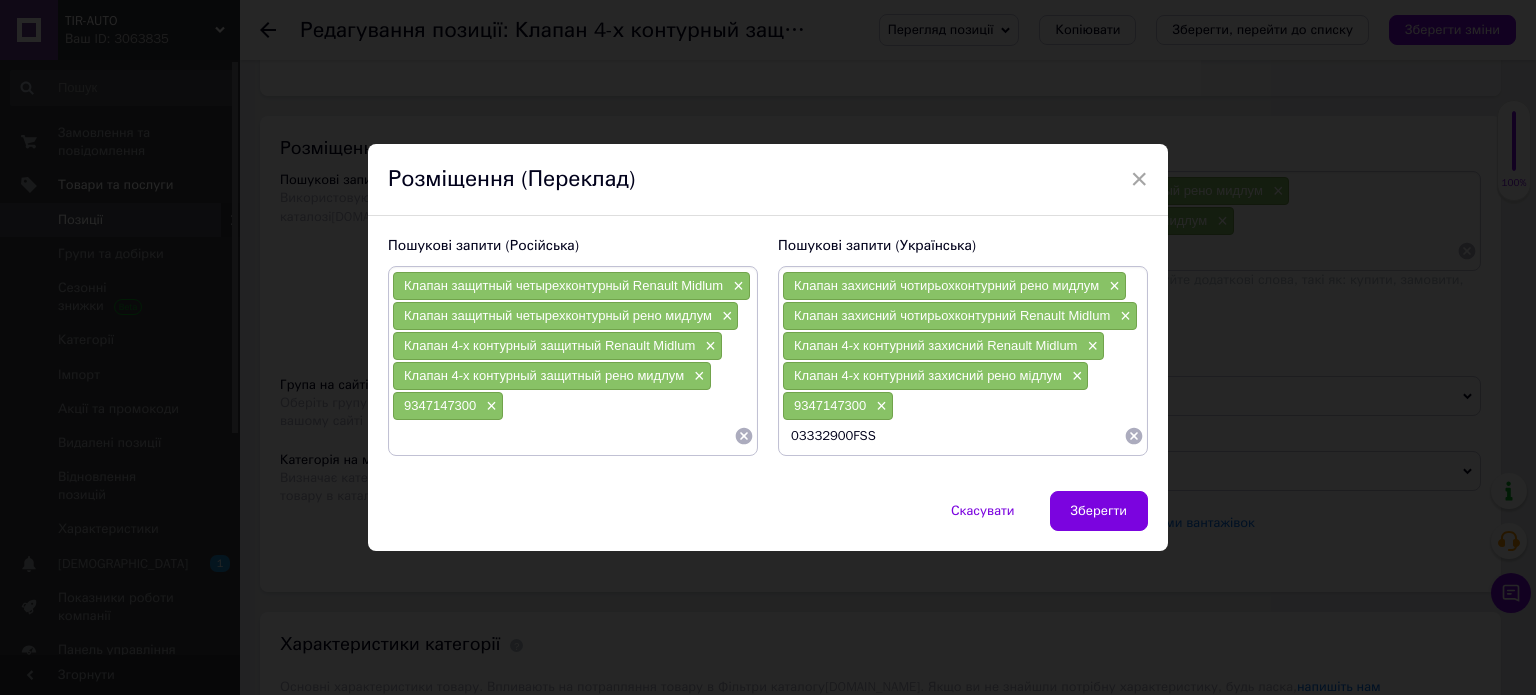 type 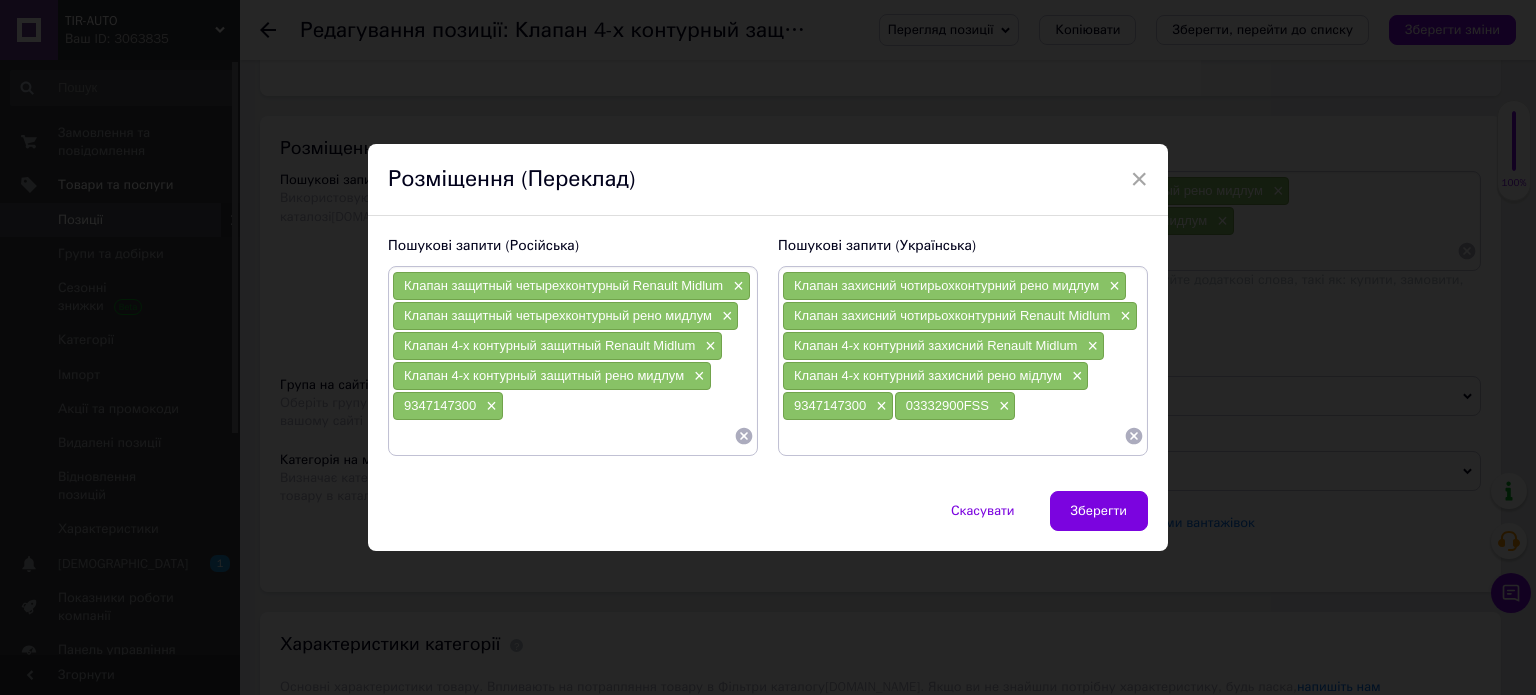 click at bounding box center [563, 436] 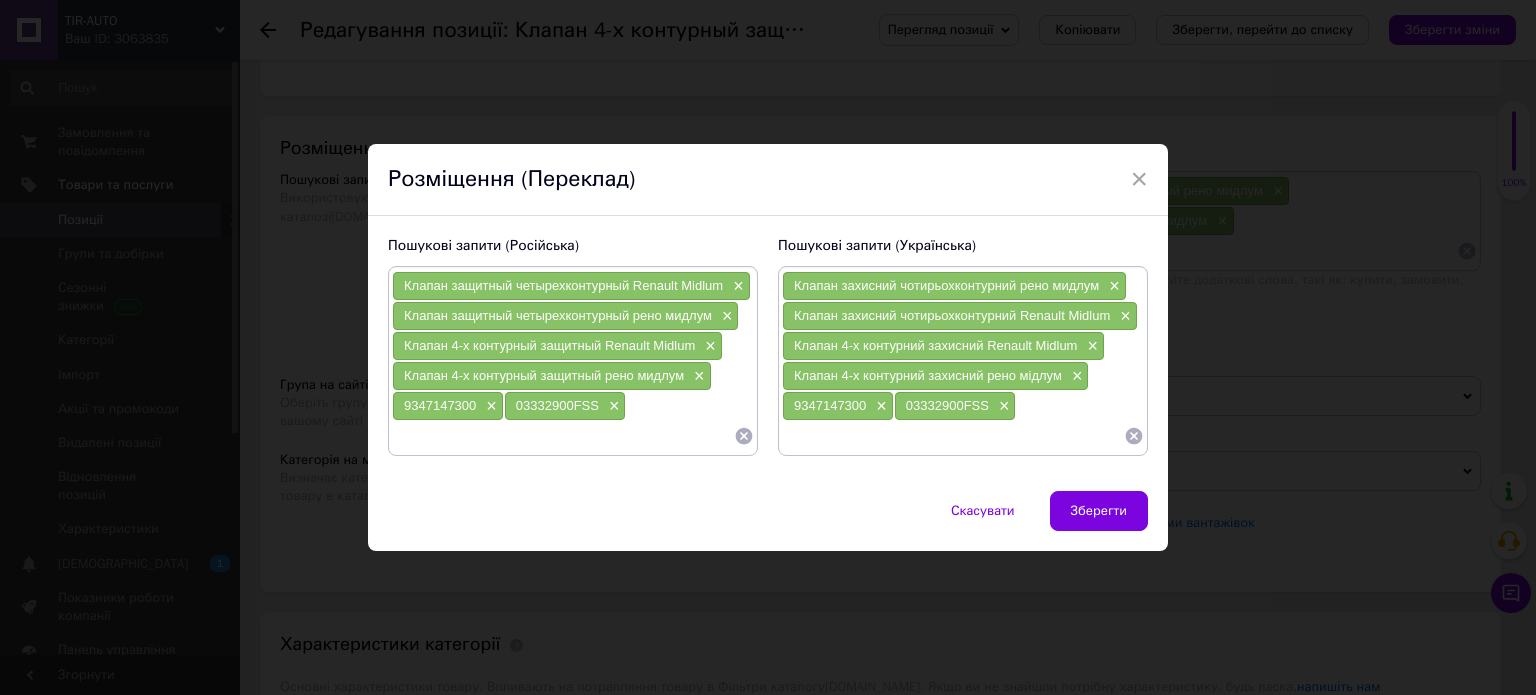 paste on "03332900FSS" 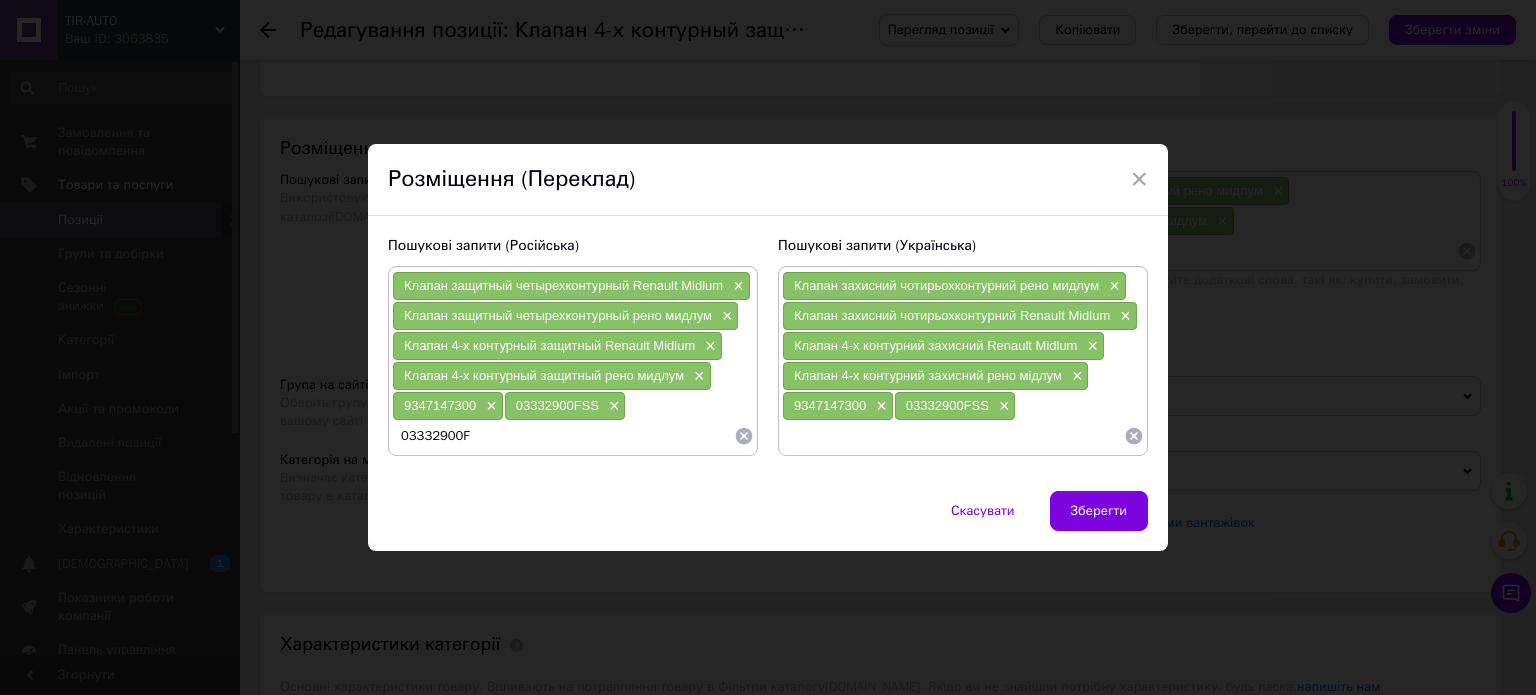 type on "03332900" 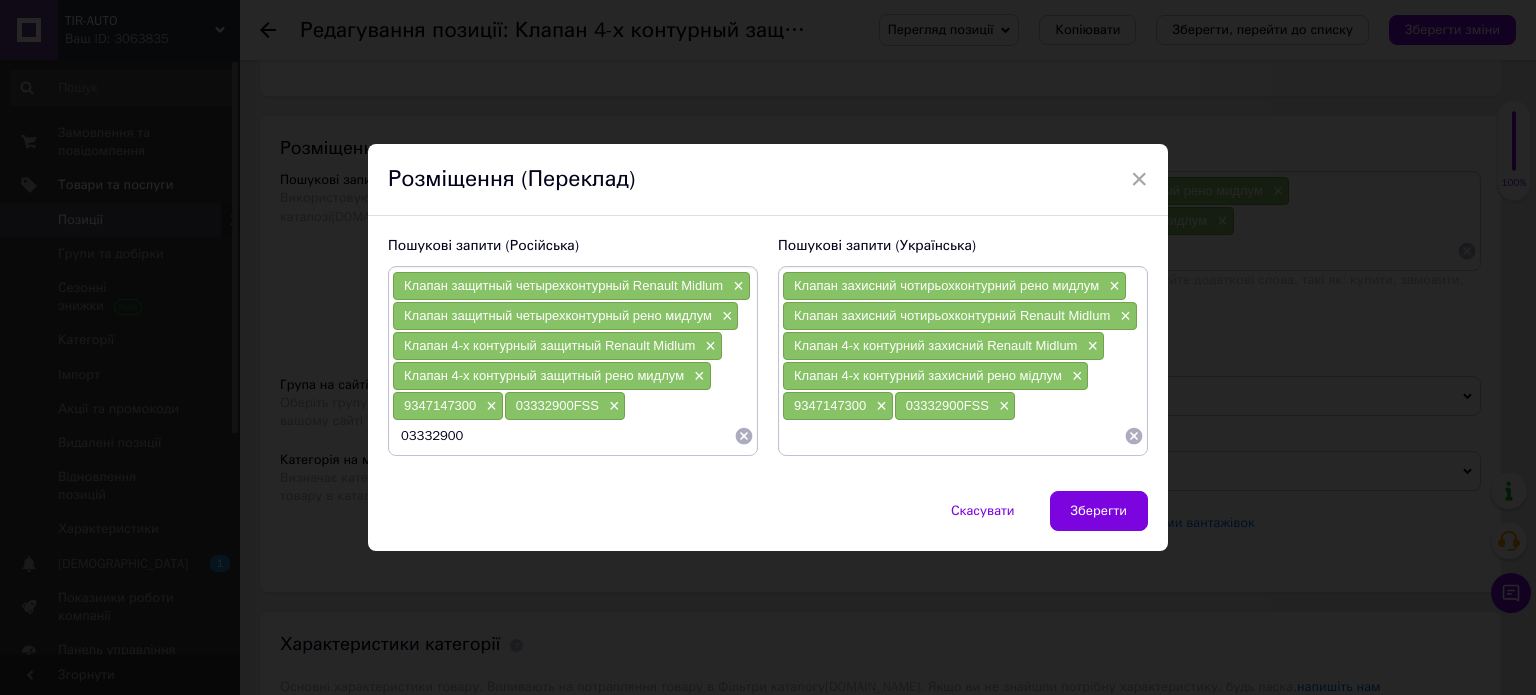 type 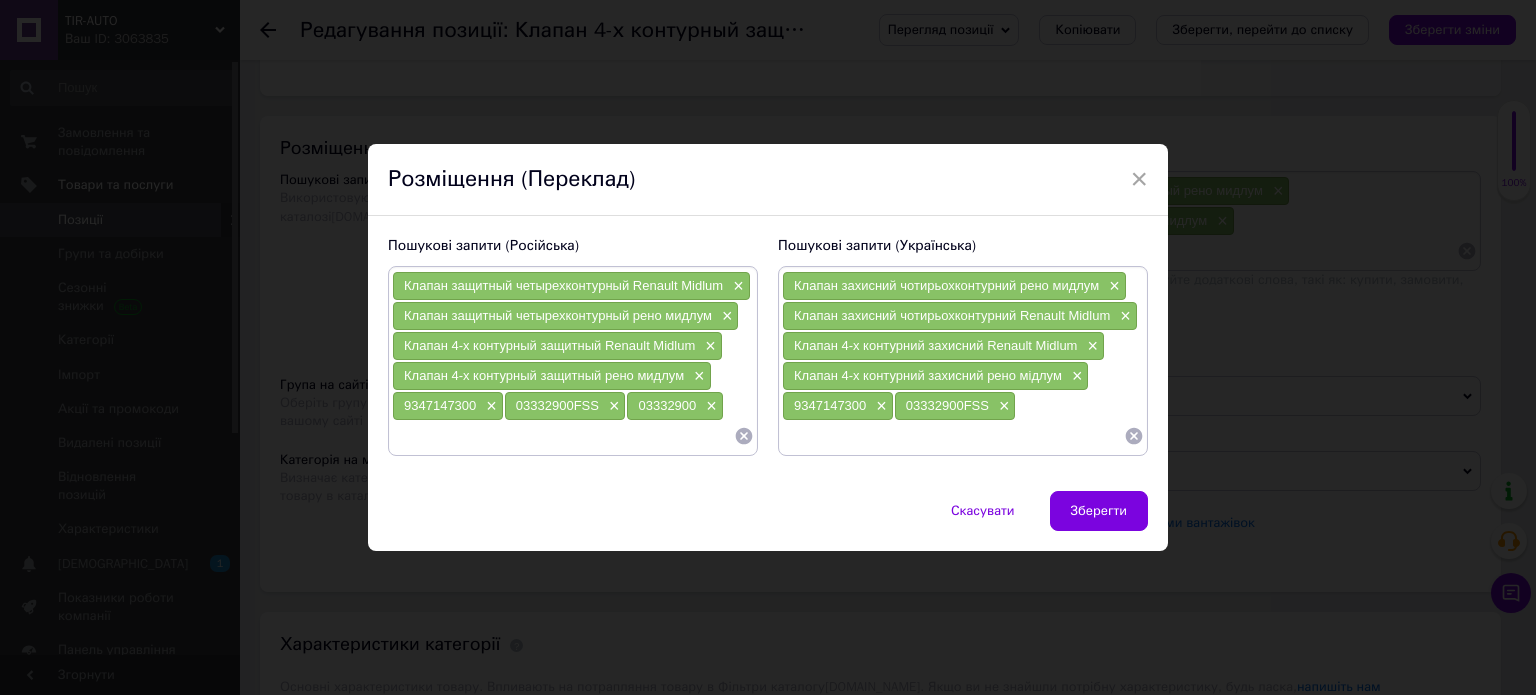 click at bounding box center (953, 436) 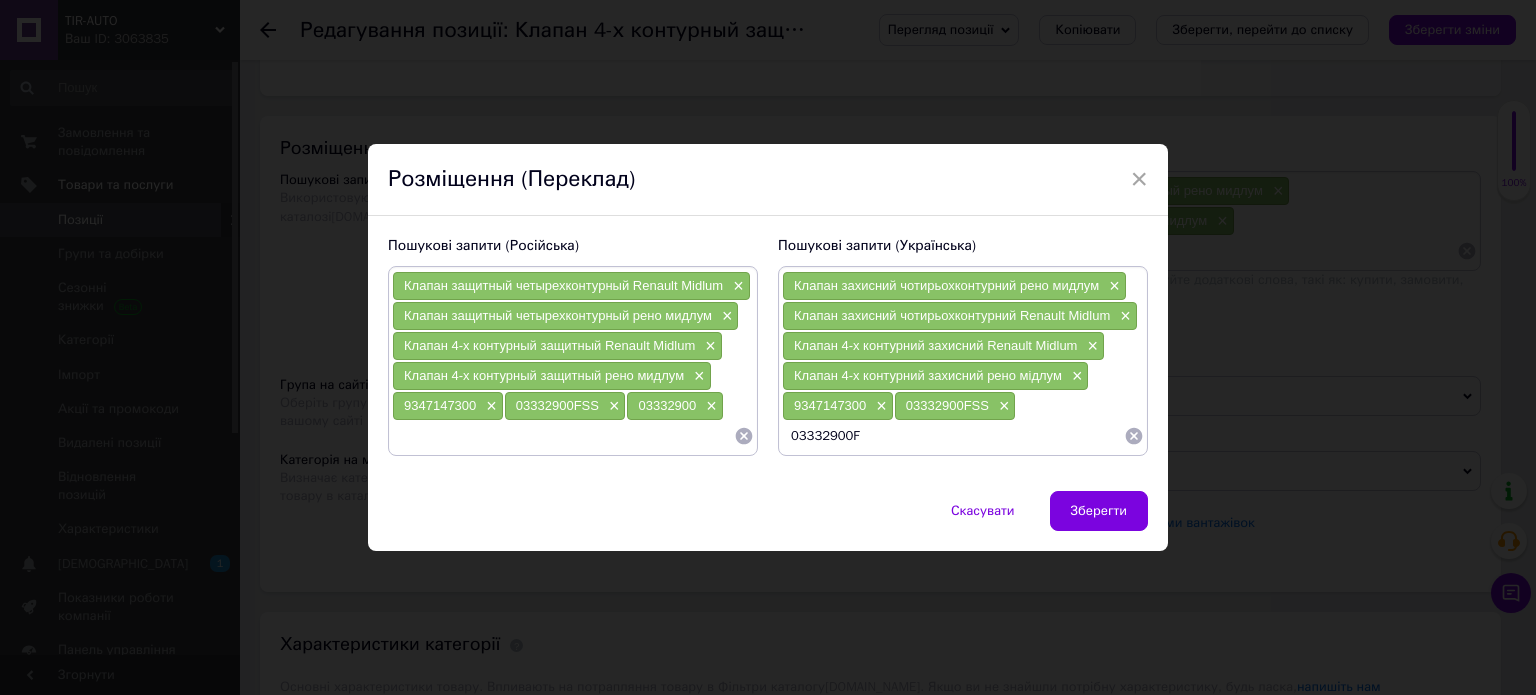 type on "03332900" 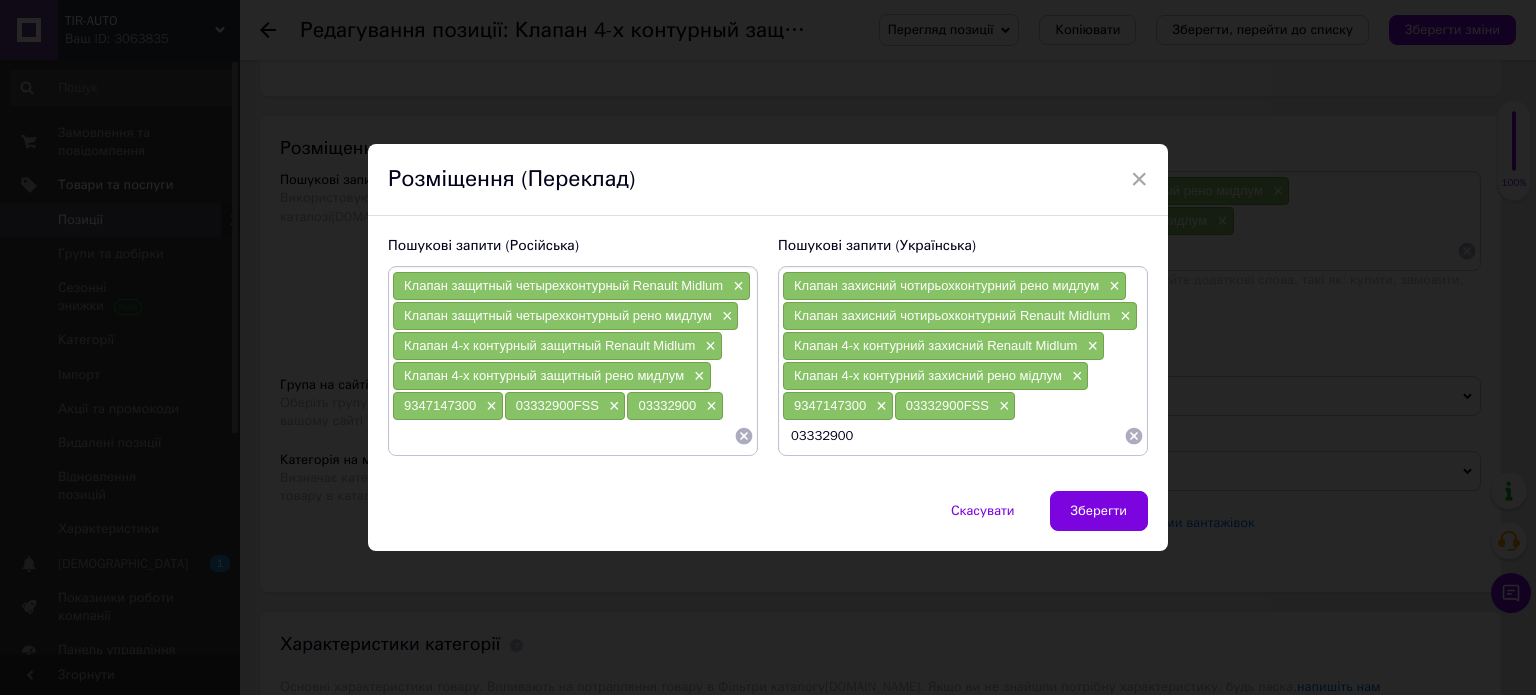 type 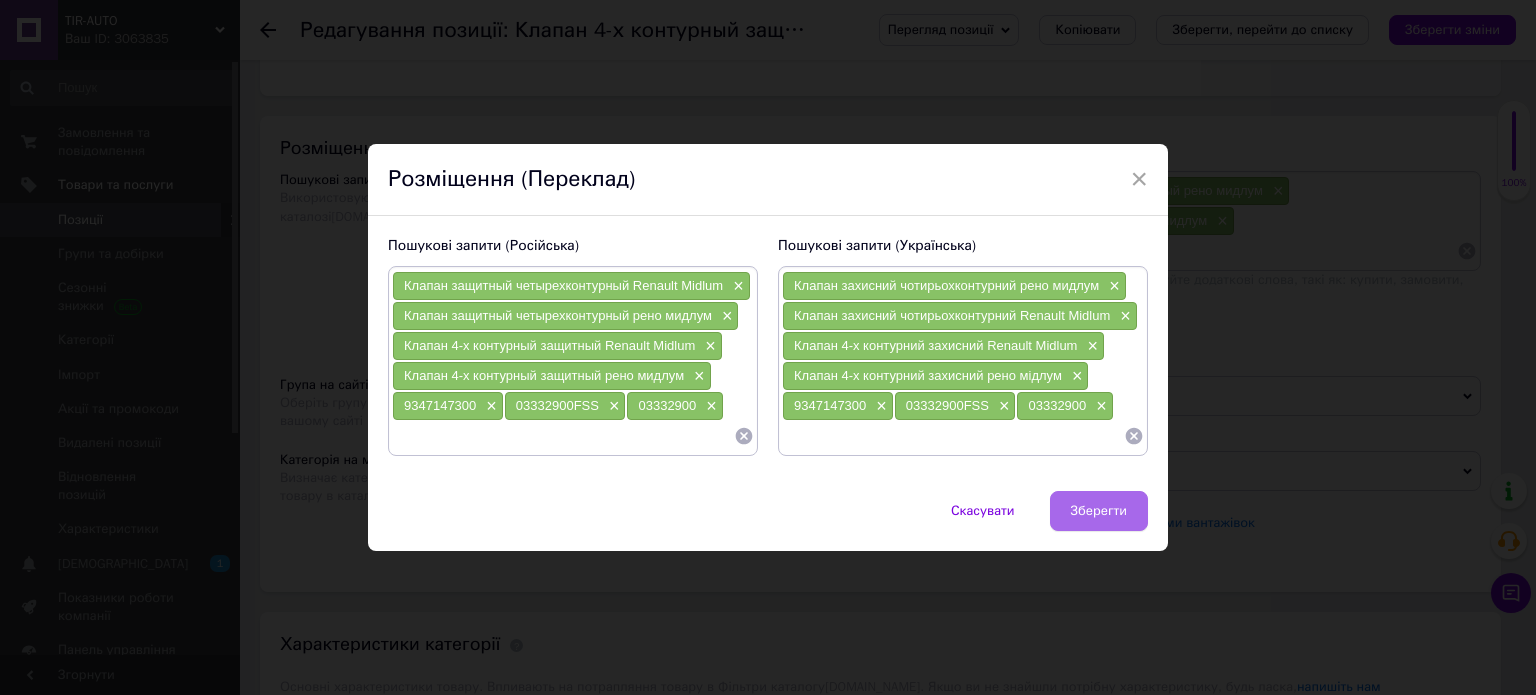 click on "Зберегти" at bounding box center [1099, 511] 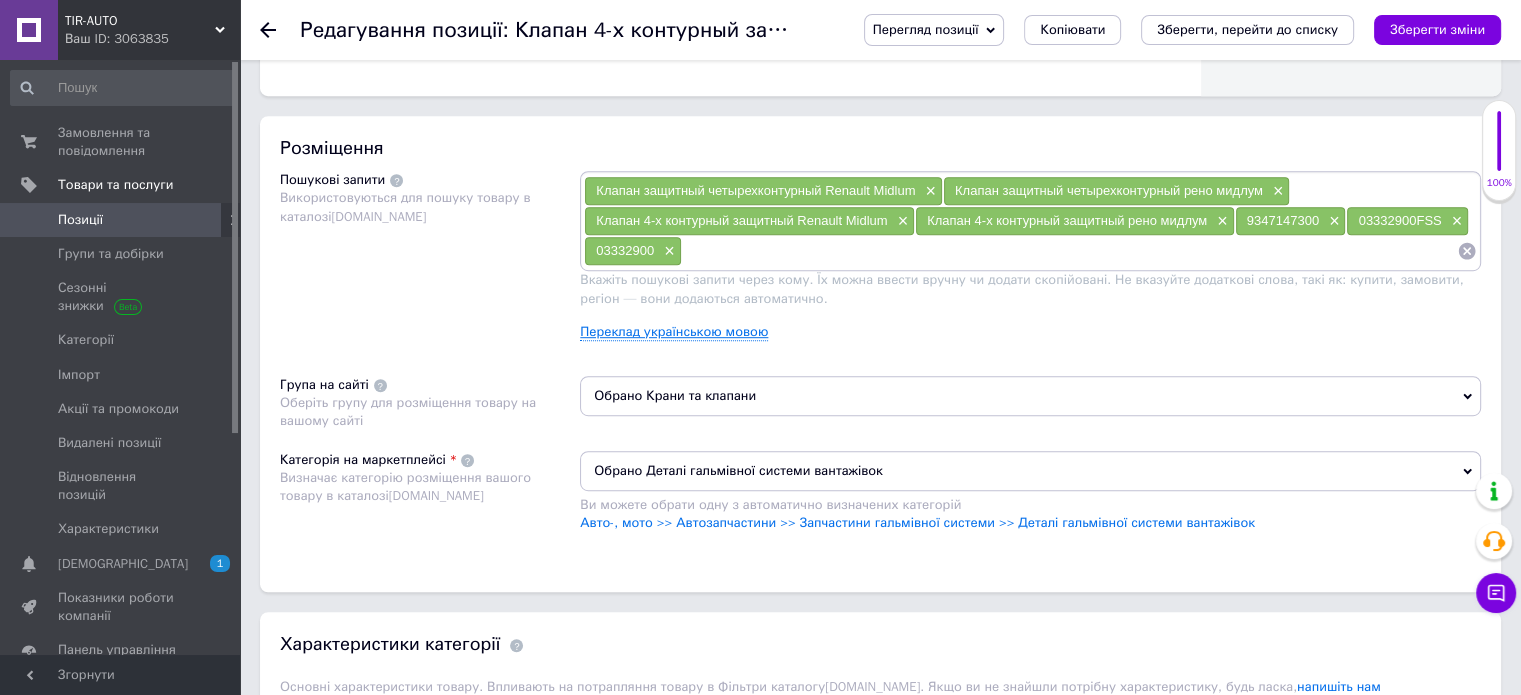 click on "Переклад українською мовою" at bounding box center (674, 332) 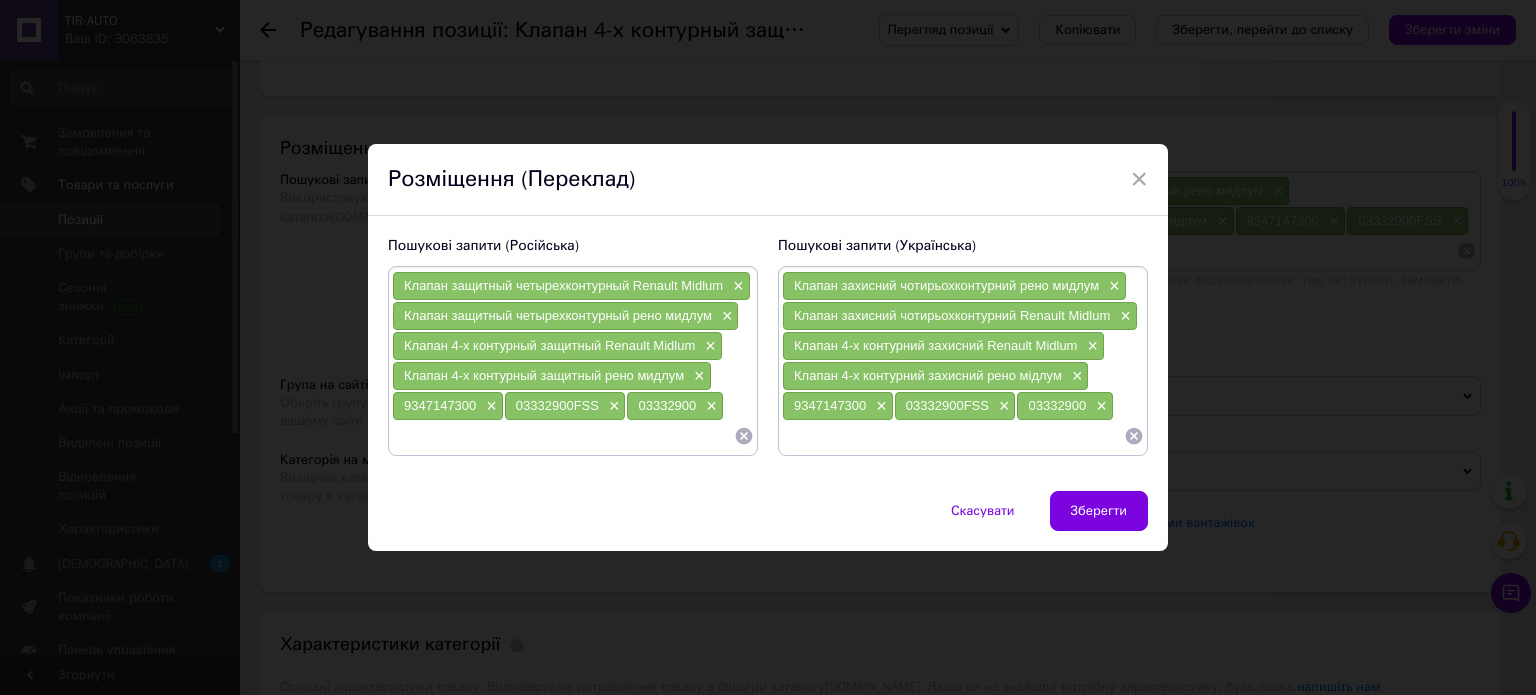 drag, startPoint x: 828, startPoint y: 441, endPoint x: 796, endPoint y: 451, distance: 33.526108 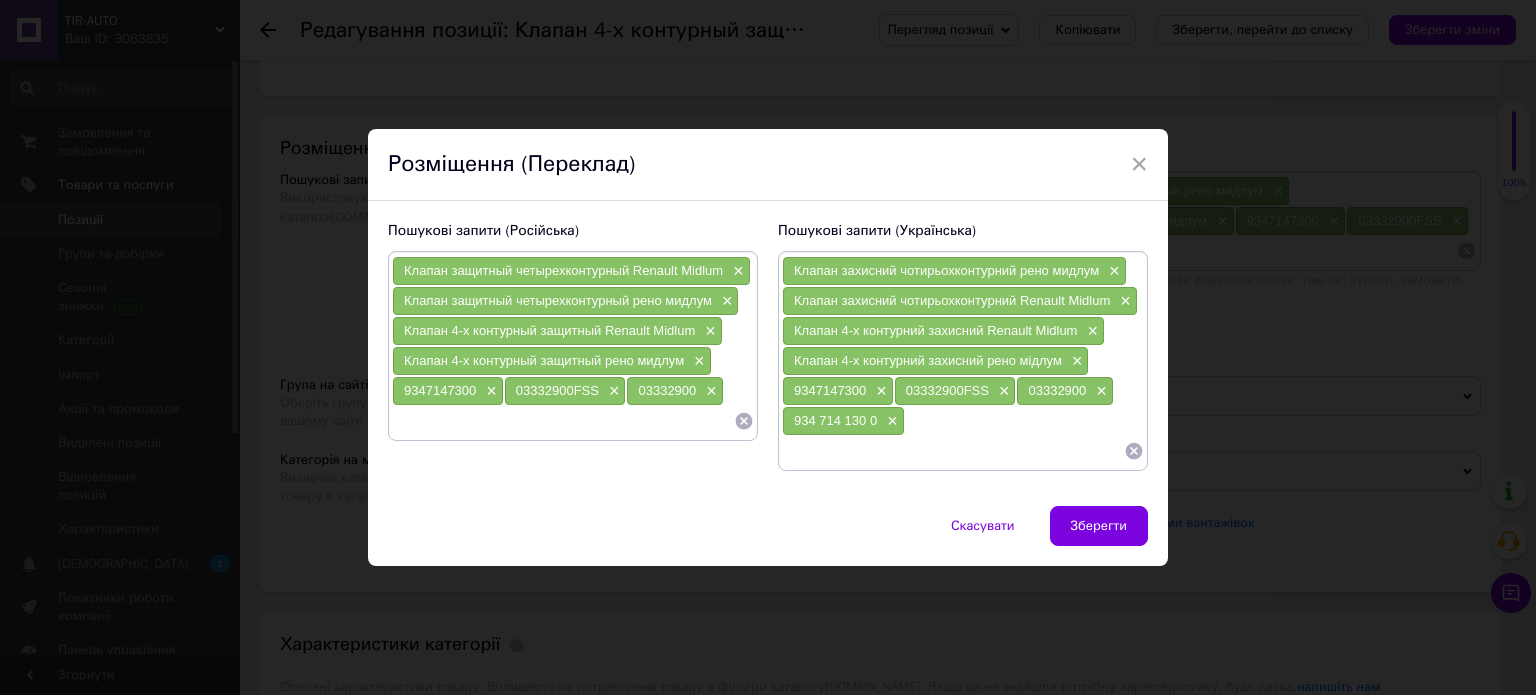 paste on "934 714 130 0" 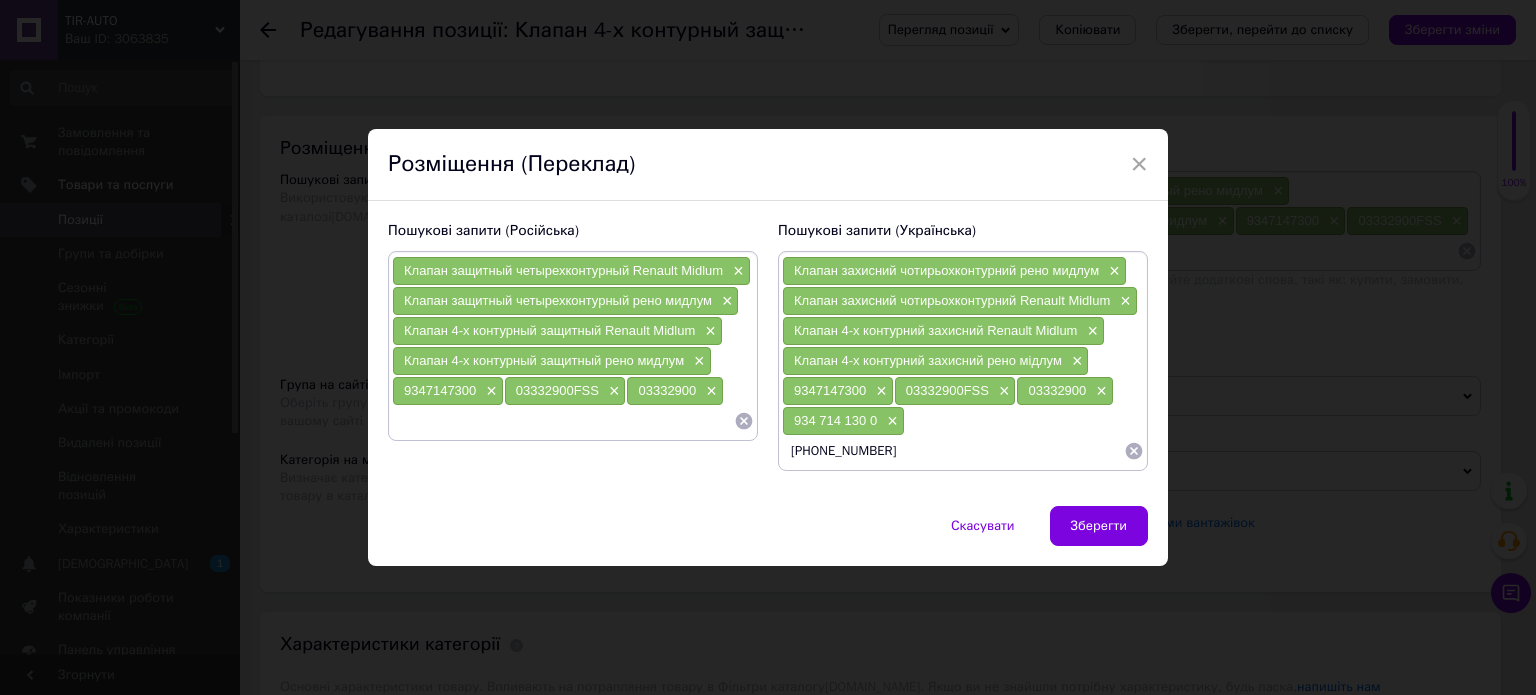 type on "9347141300" 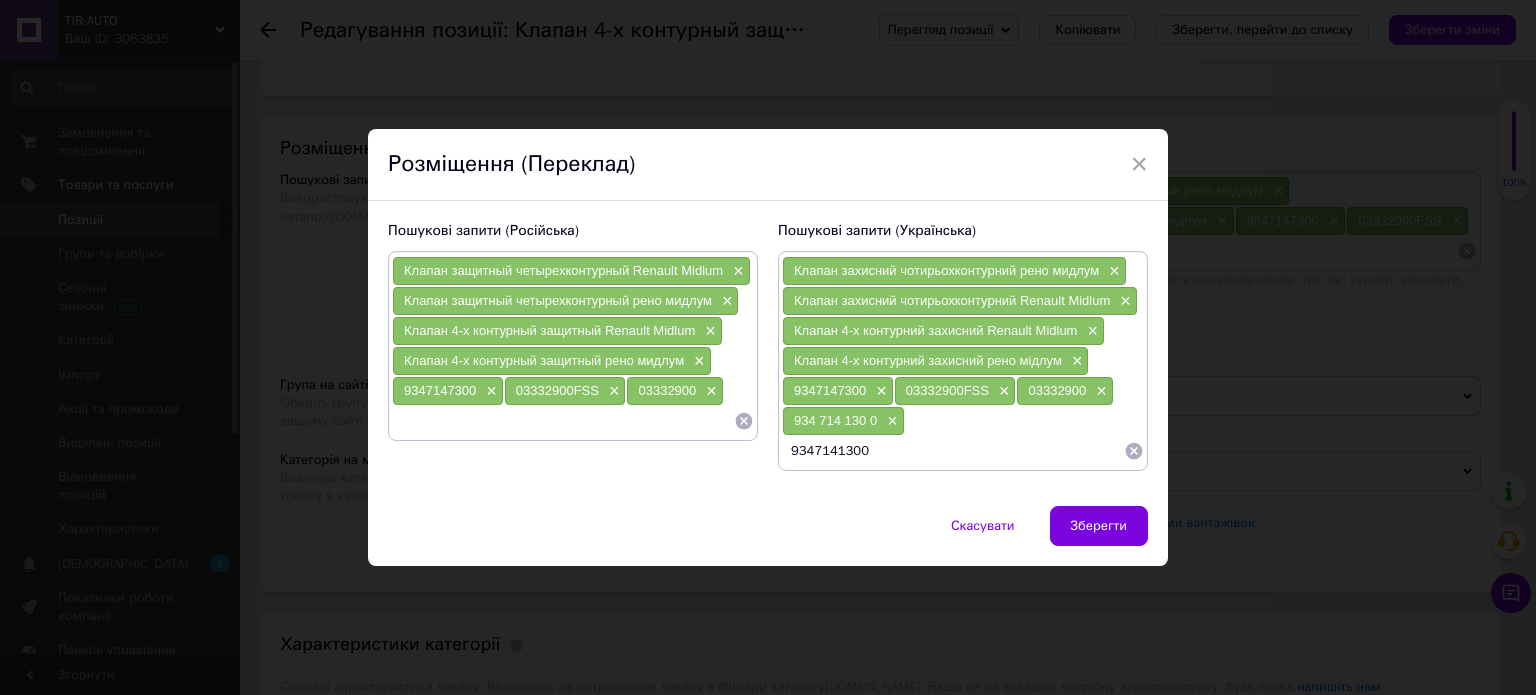 type 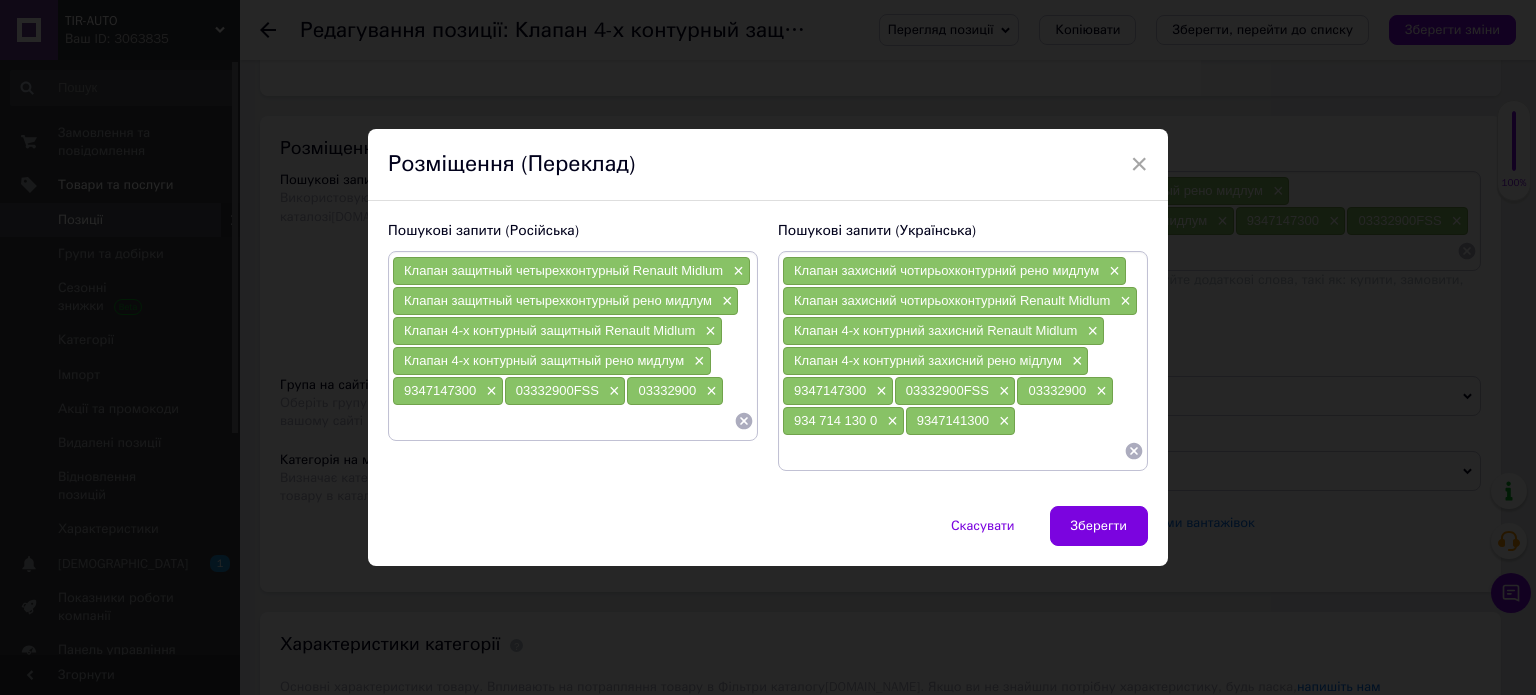 click at bounding box center (563, 421) 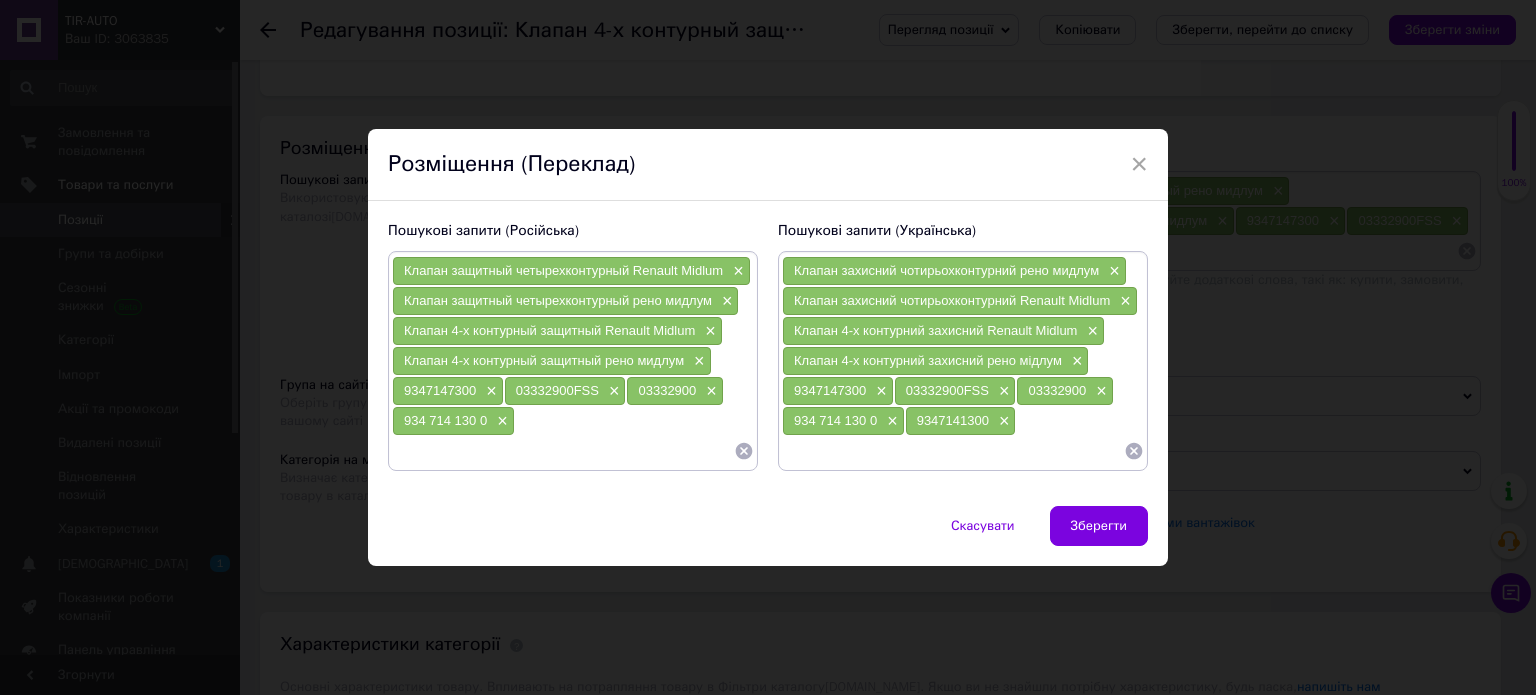 paste on "934 714 130 0" 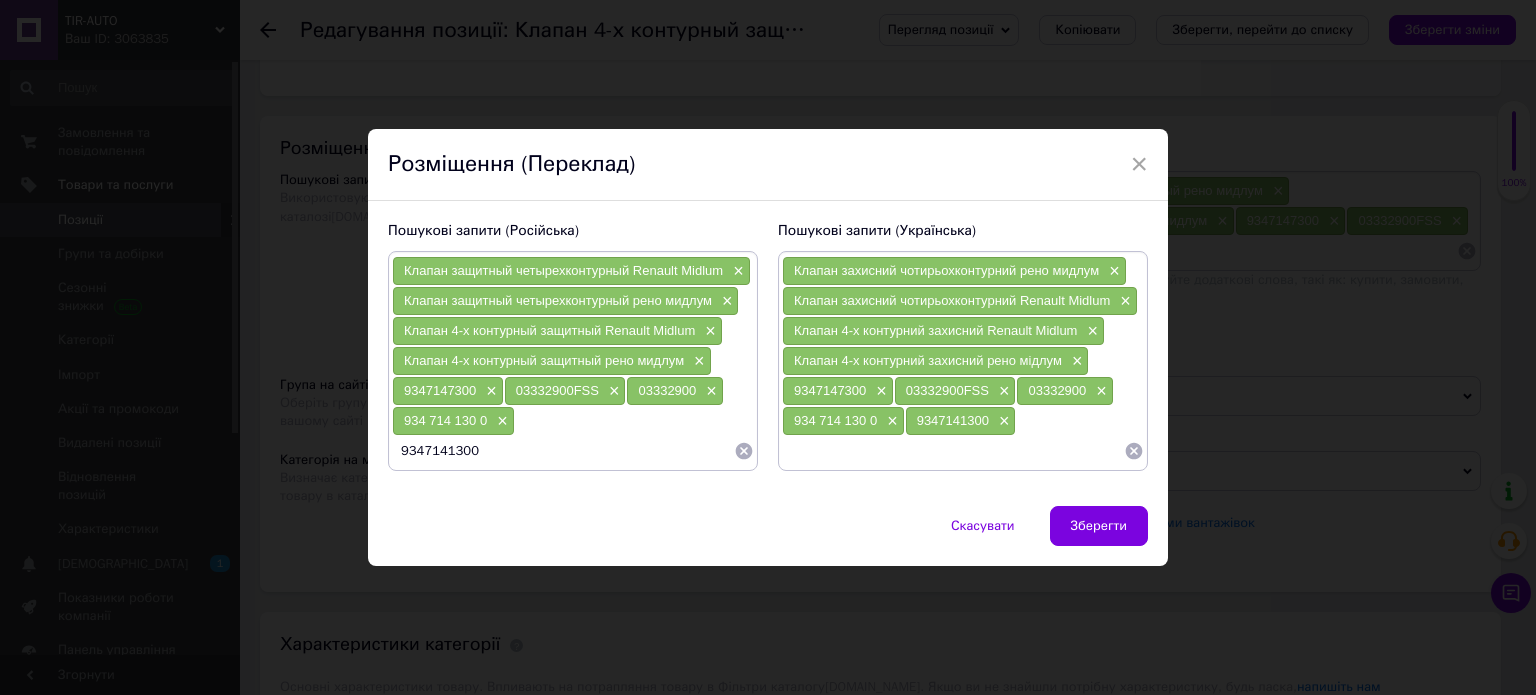 type on "934\7141300" 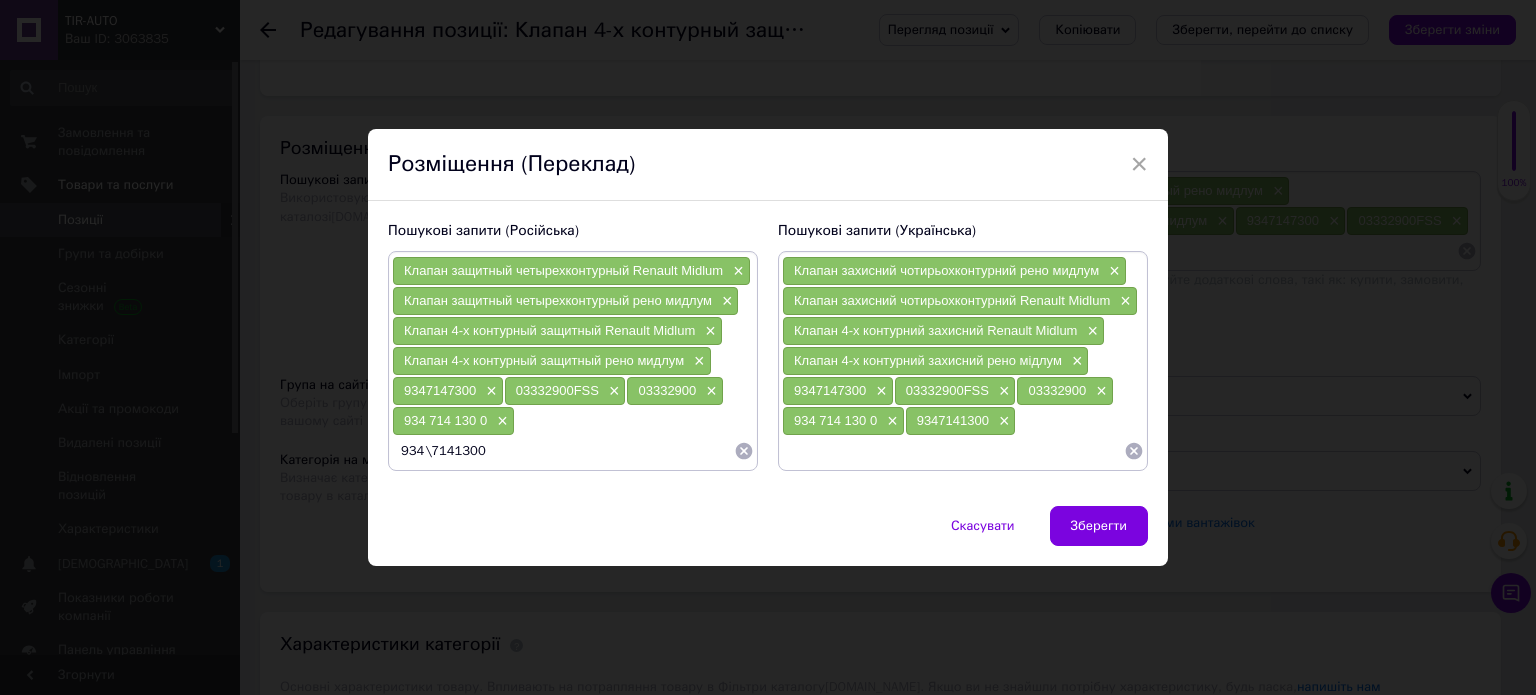 click on "934\7141300" at bounding box center (563, 451) 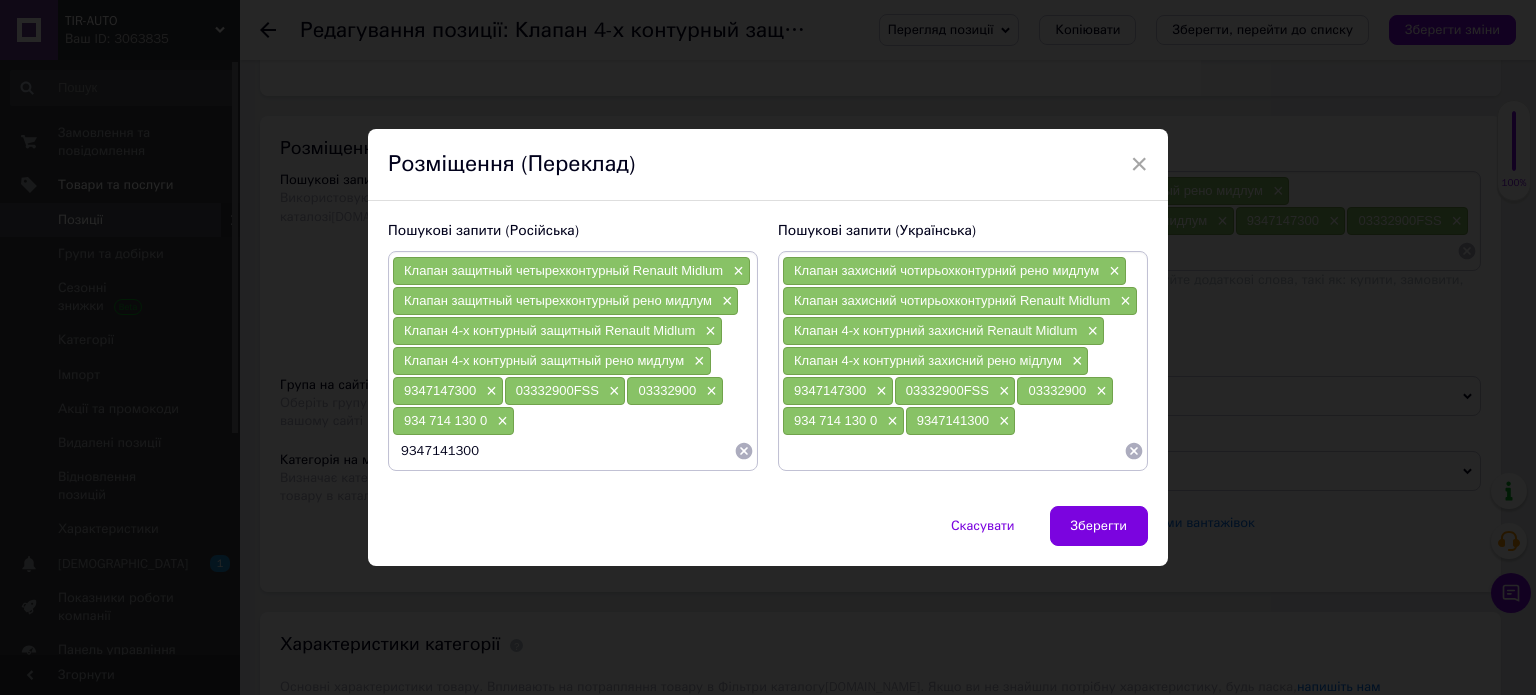 type on "934\7141300" 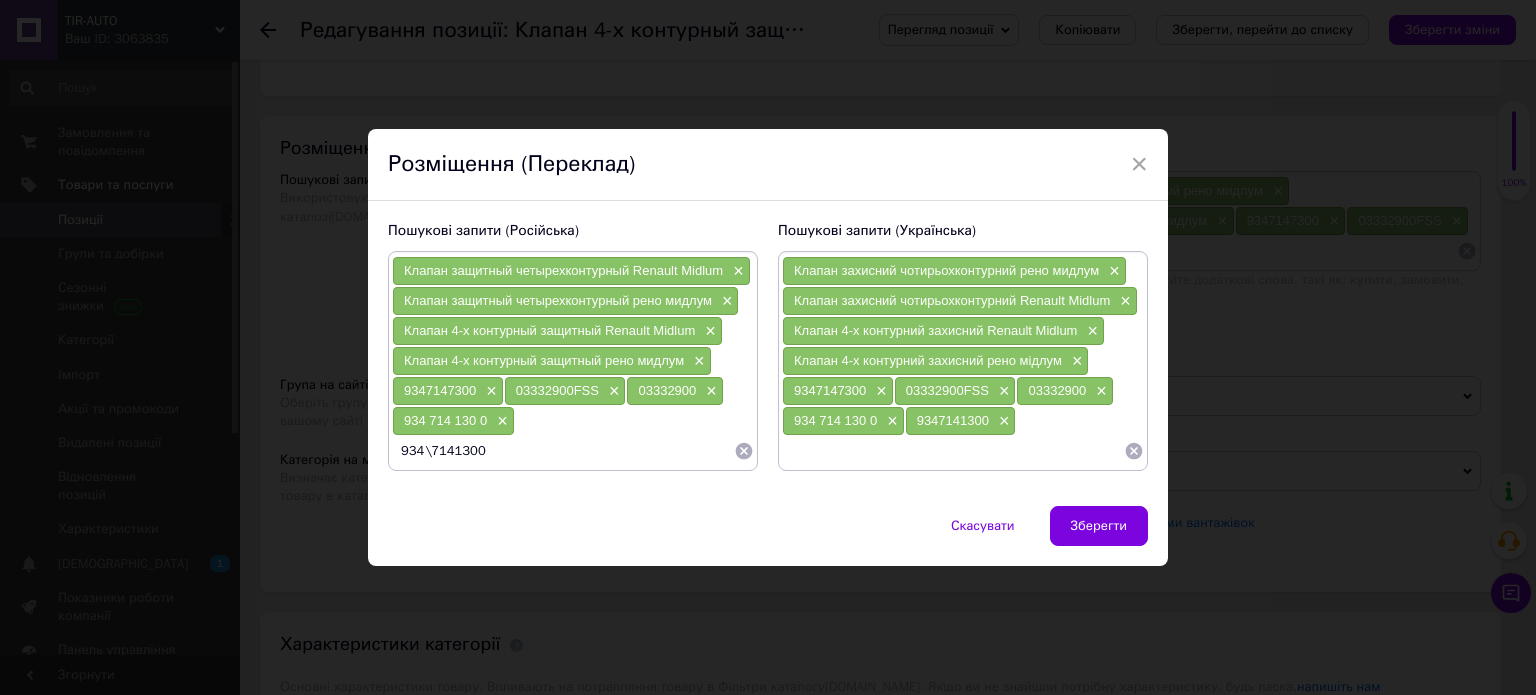 click on "934\7141300" at bounding box center [563, 451] 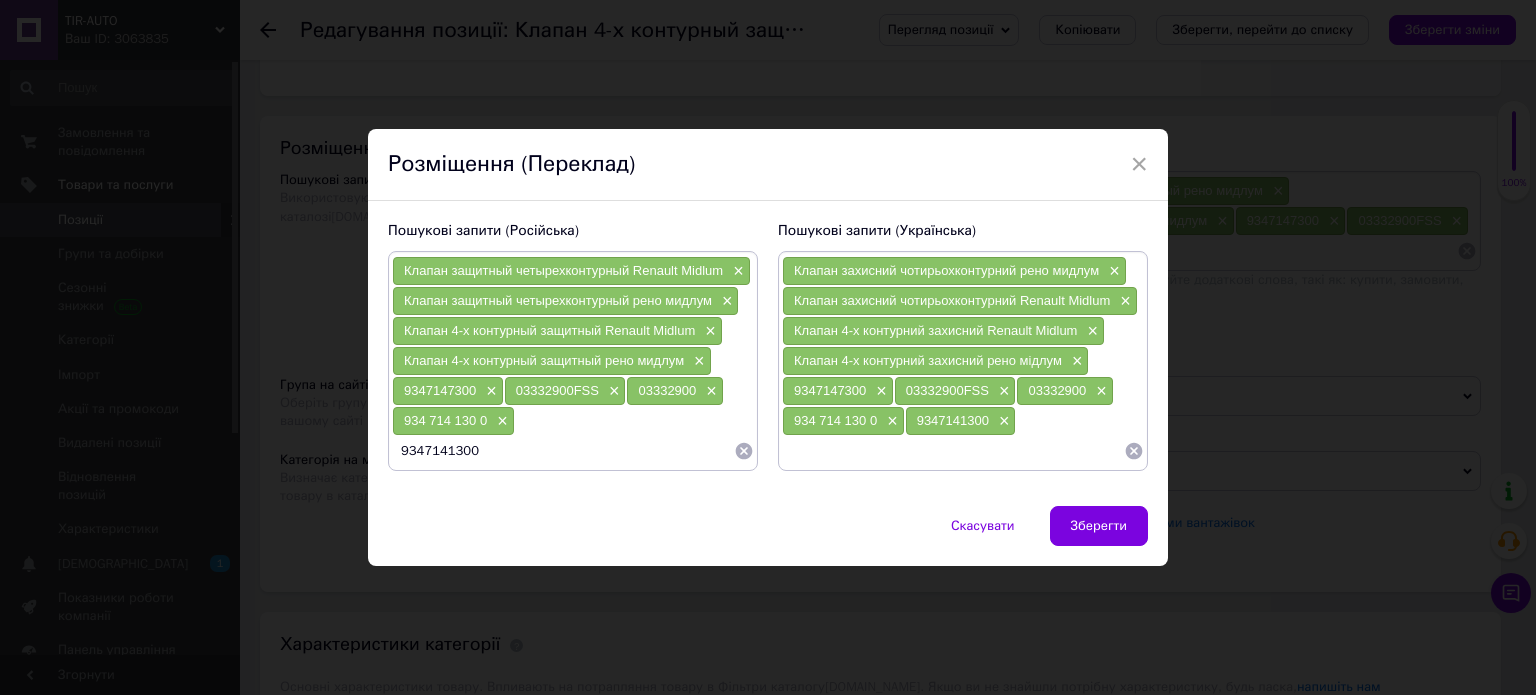 type 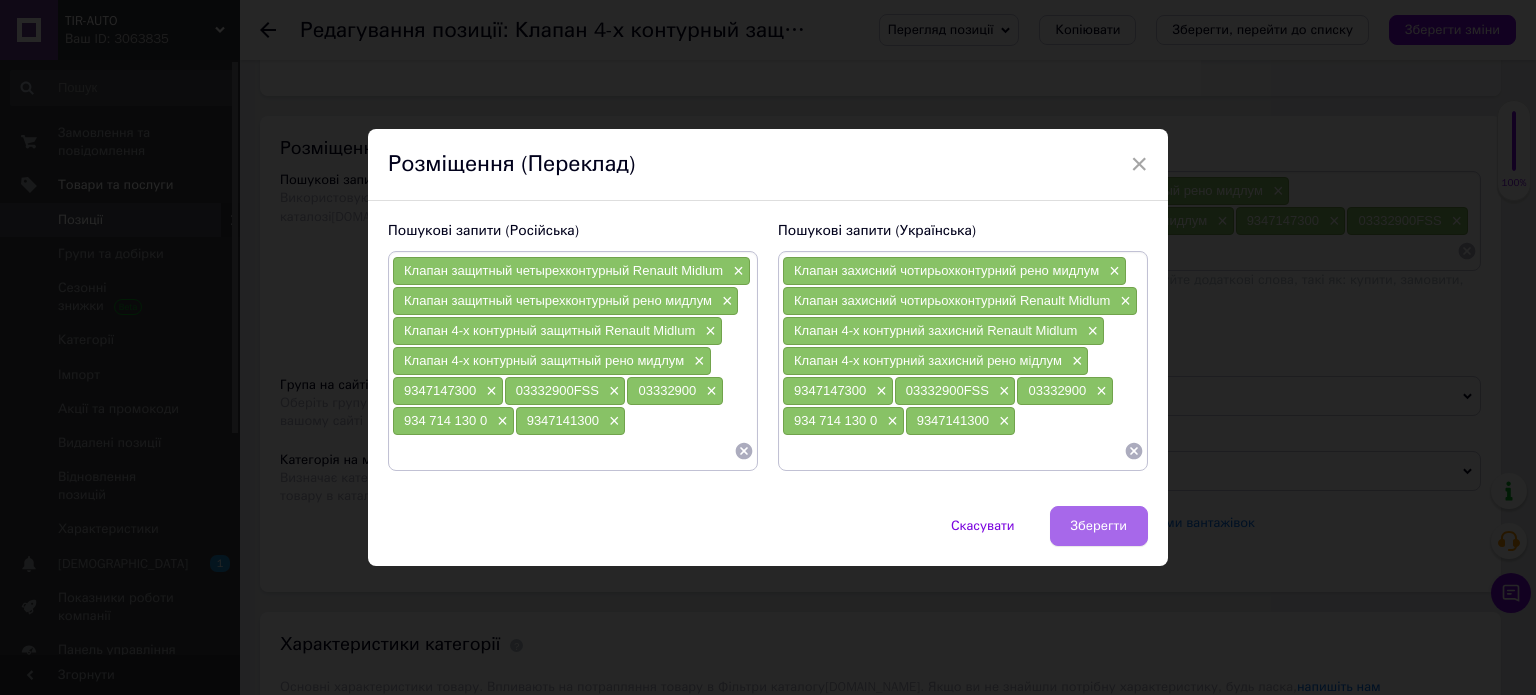 click on "Зберегти" at bounding box center [1099, 526] 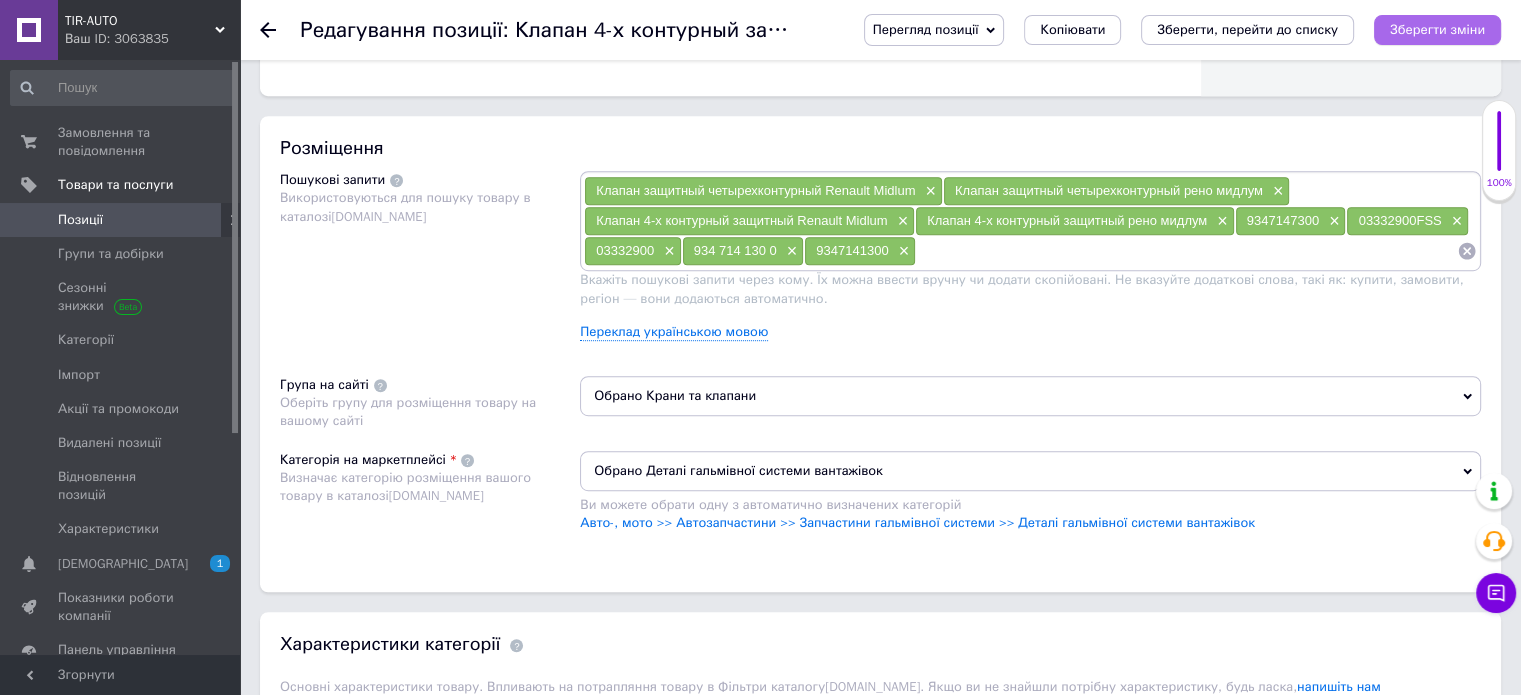 click on "Зберегти зміни" at bounding box center (1437, 29) 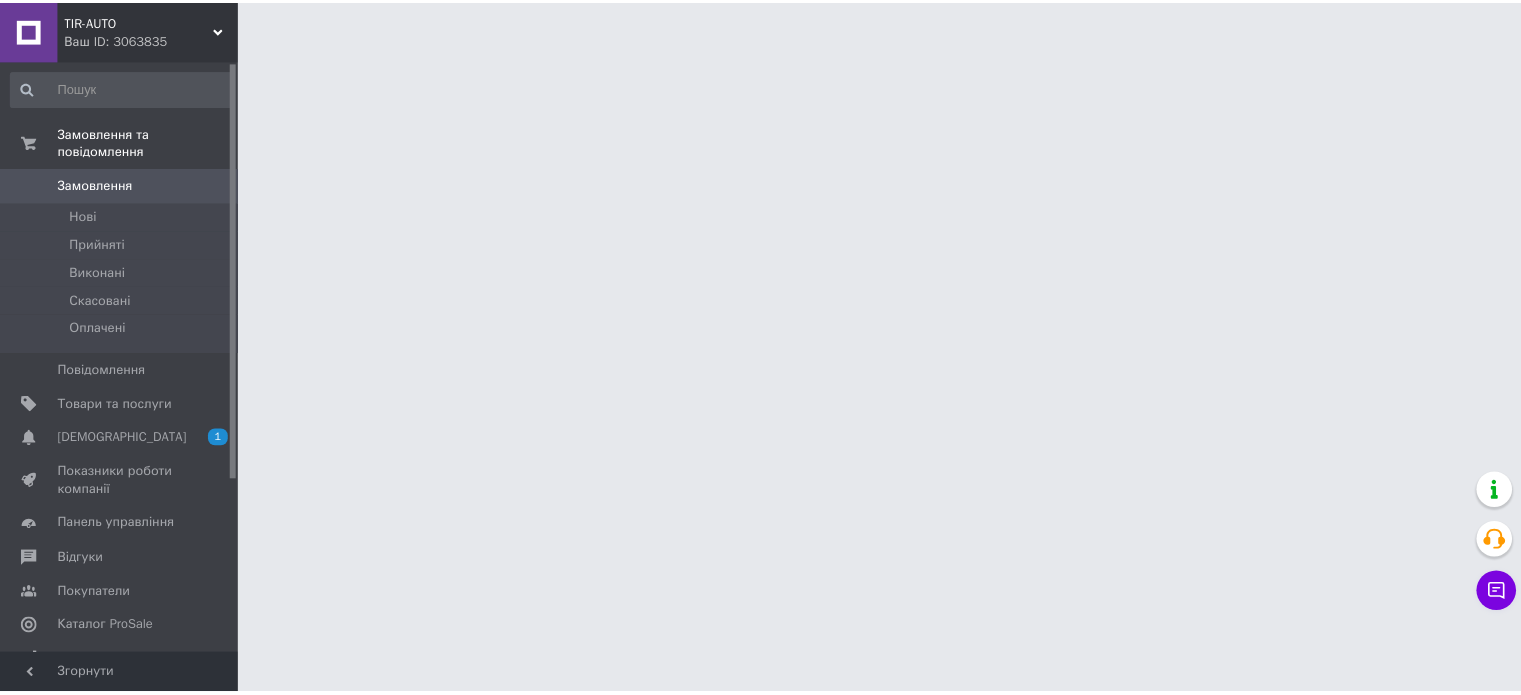 scroll, scrollTop: 0, scrollLeft: 0, axis: both 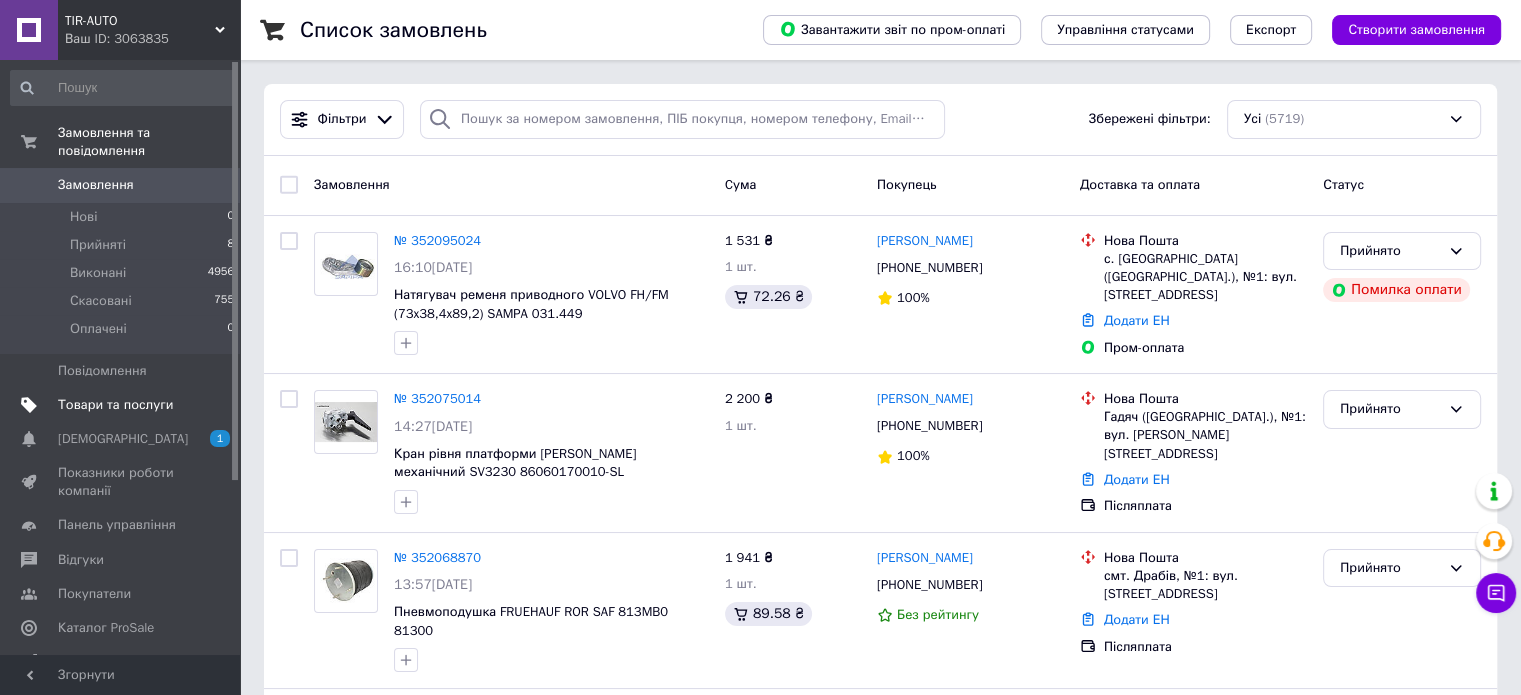 click on "Товари та послуги" at bounding box center [115, 405] 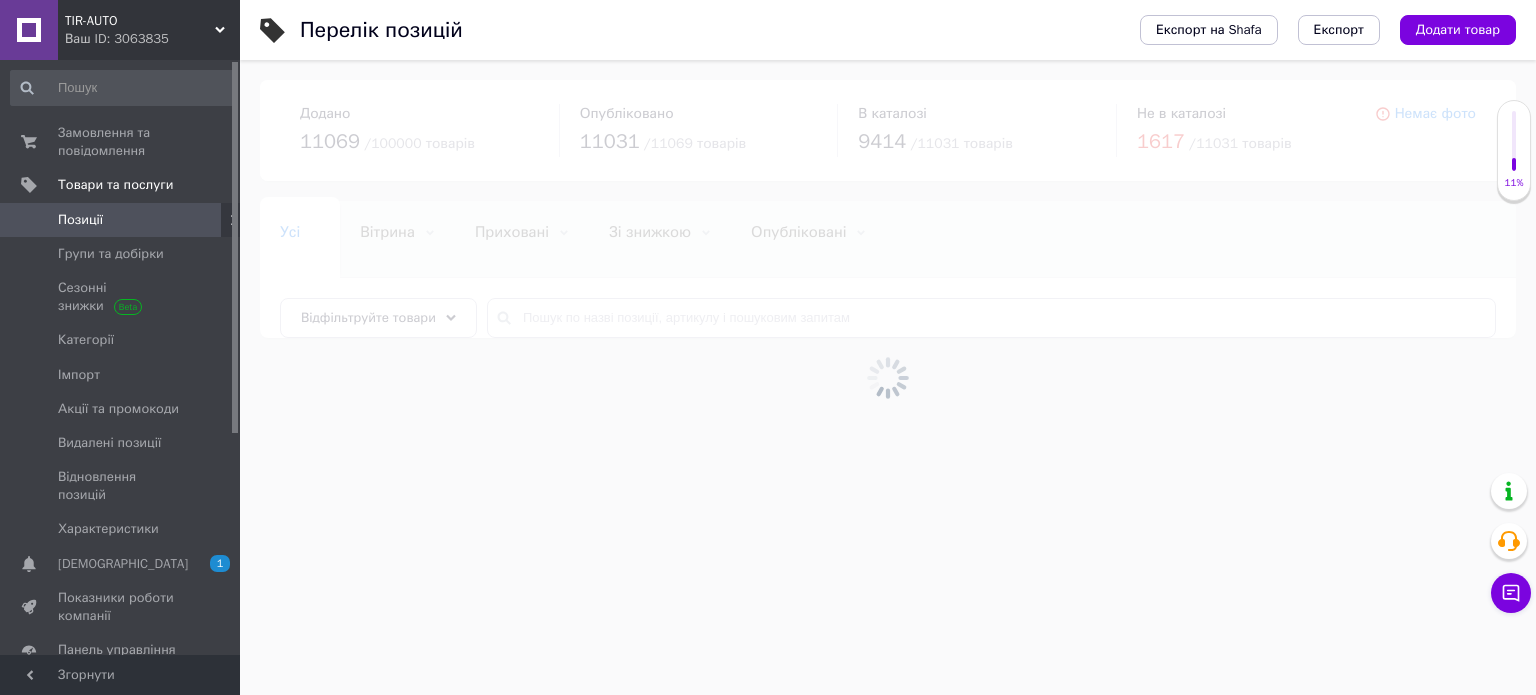 click at bounding box center [888, 377] 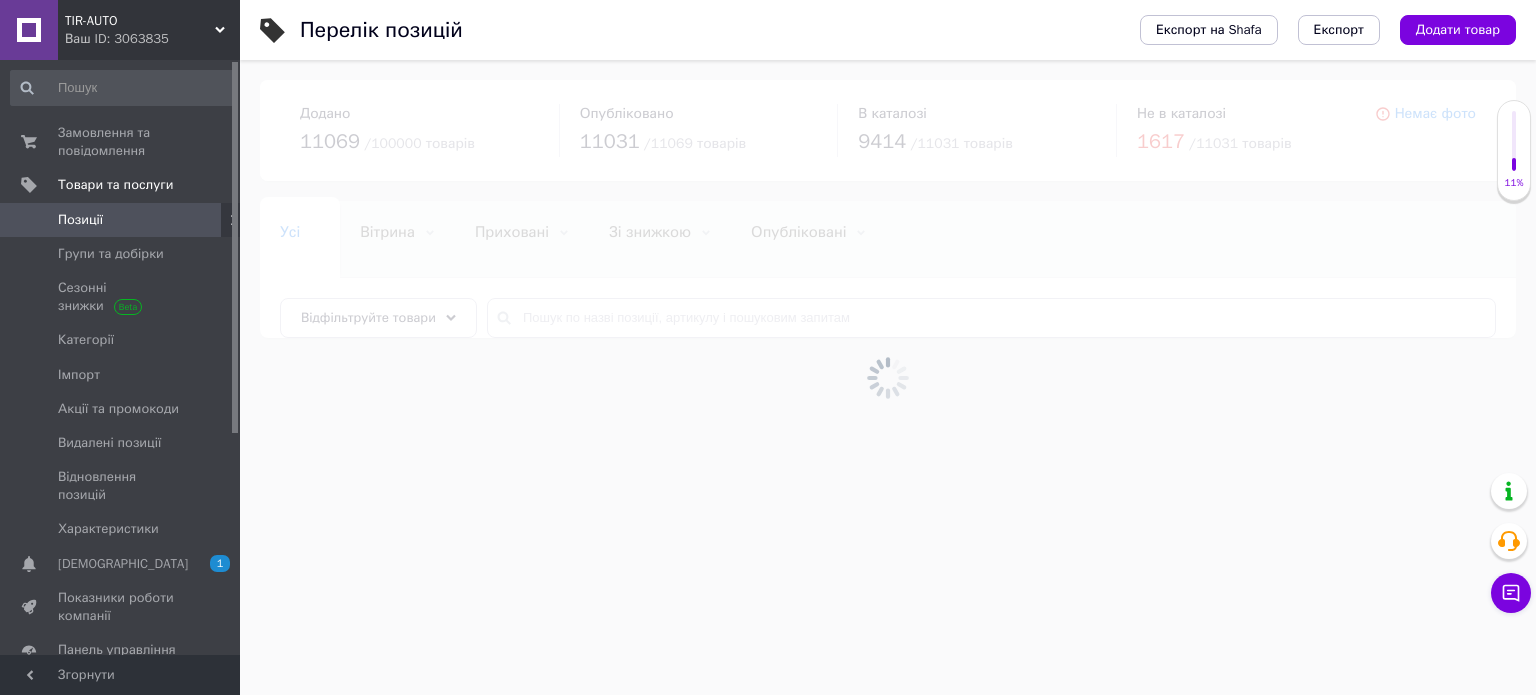 click at bounding box center [888, 377] 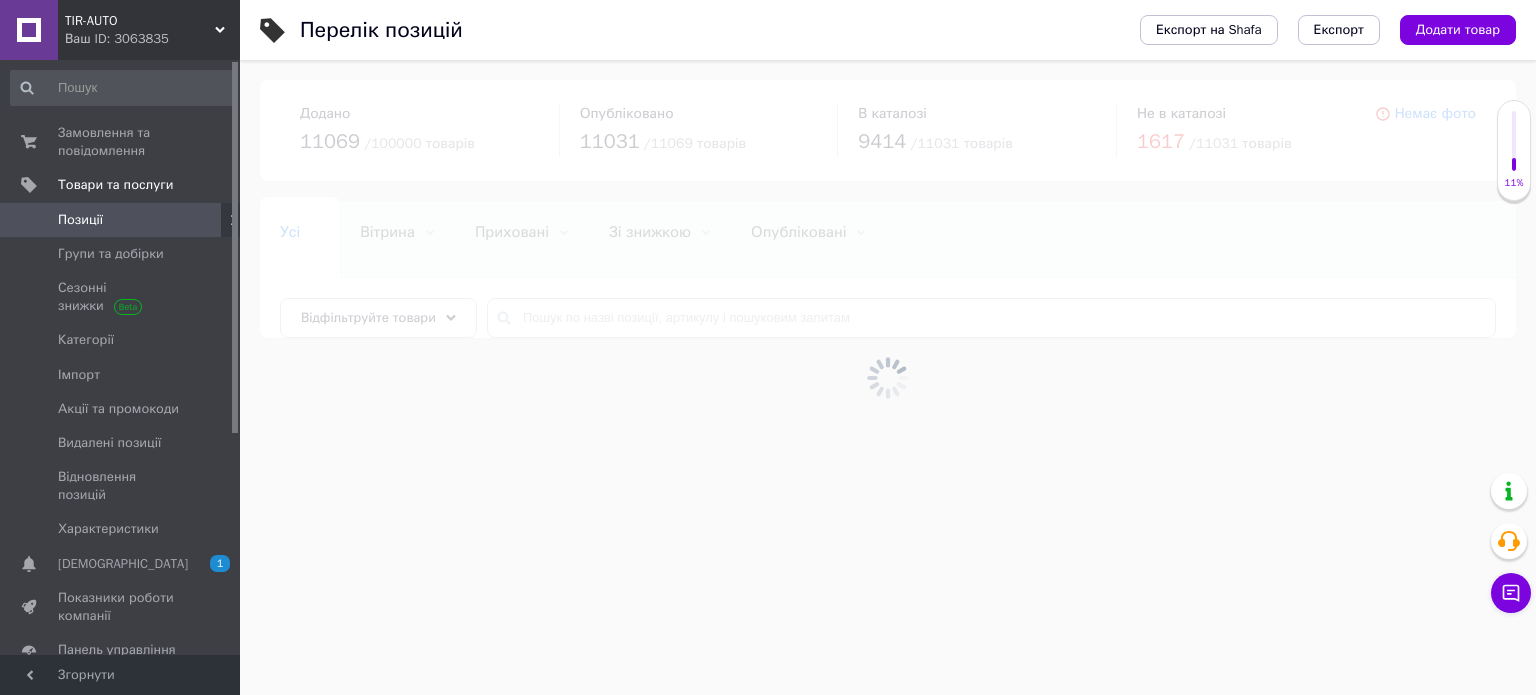 click at bounding box center [888, 377] 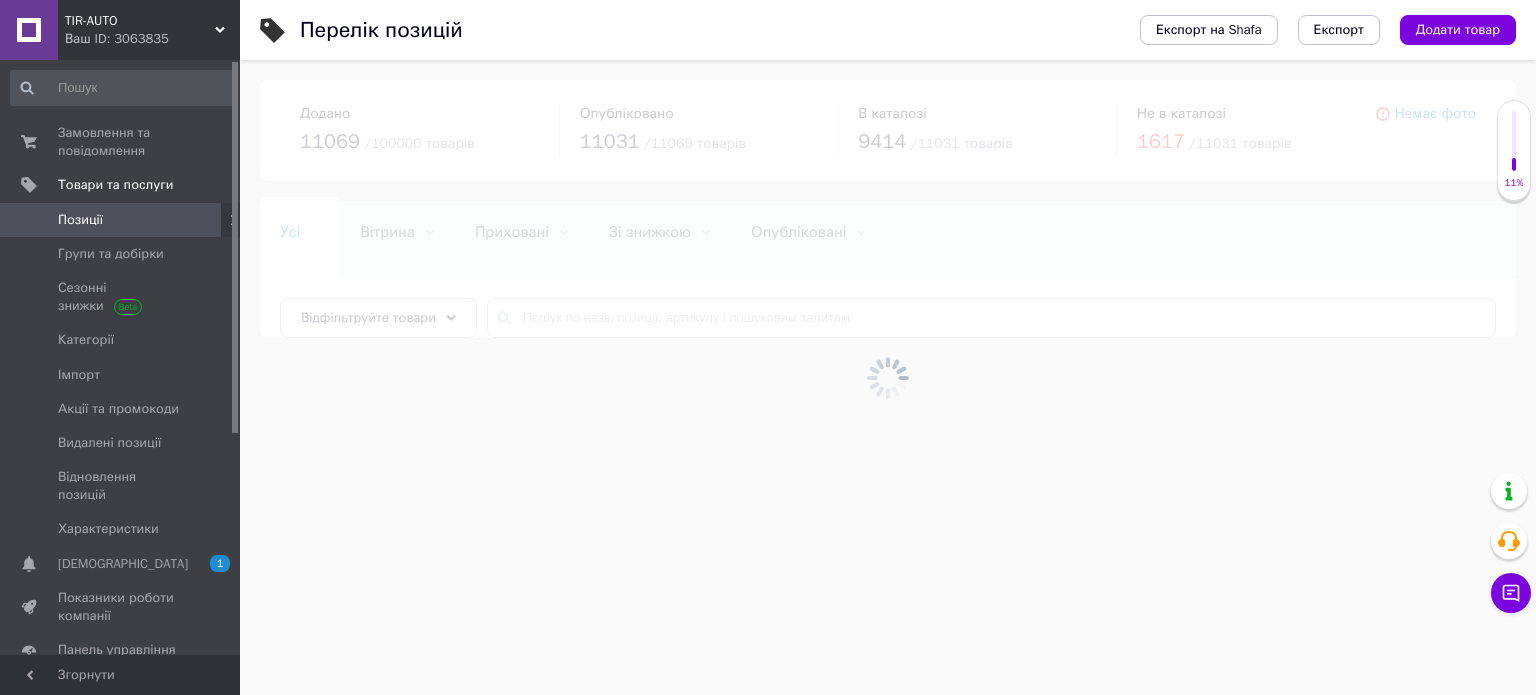 click at bounding box center (888, 377) 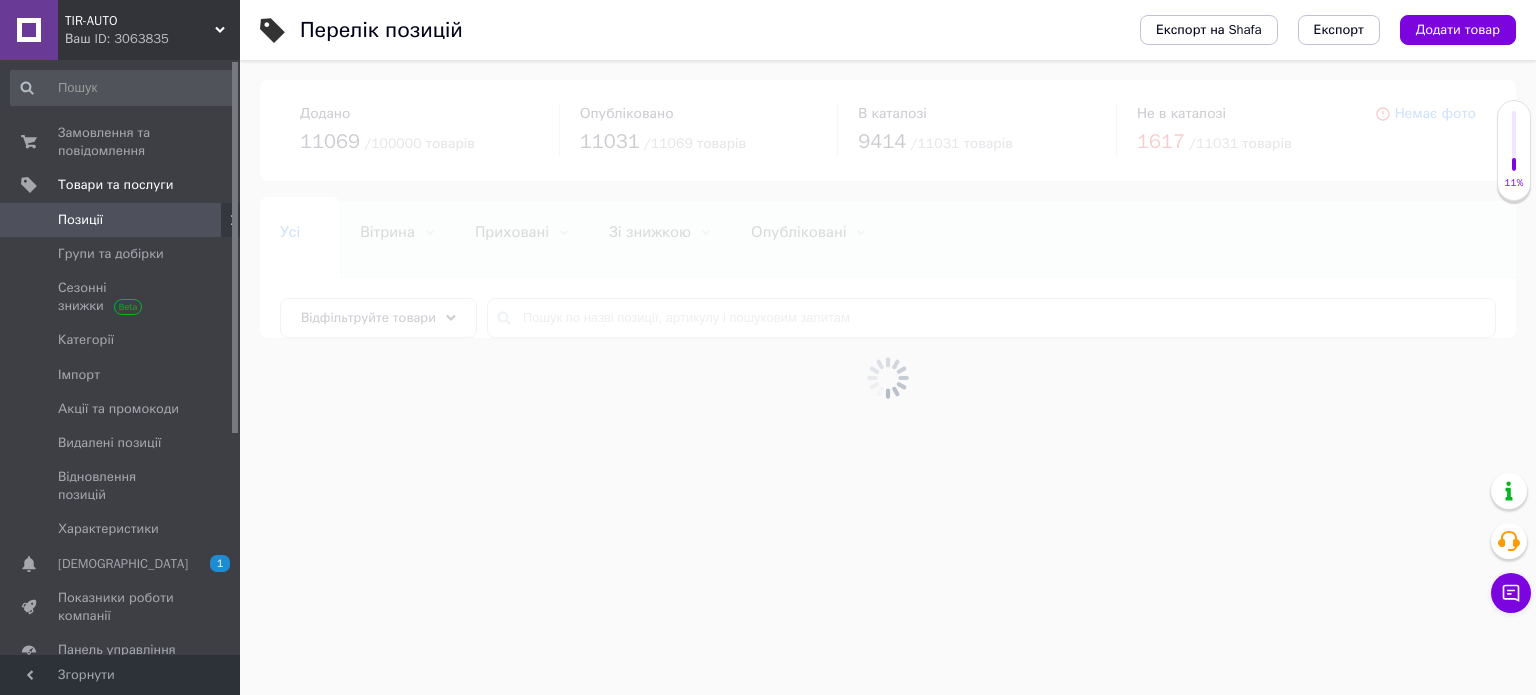 click at bounding box center (888, 377) 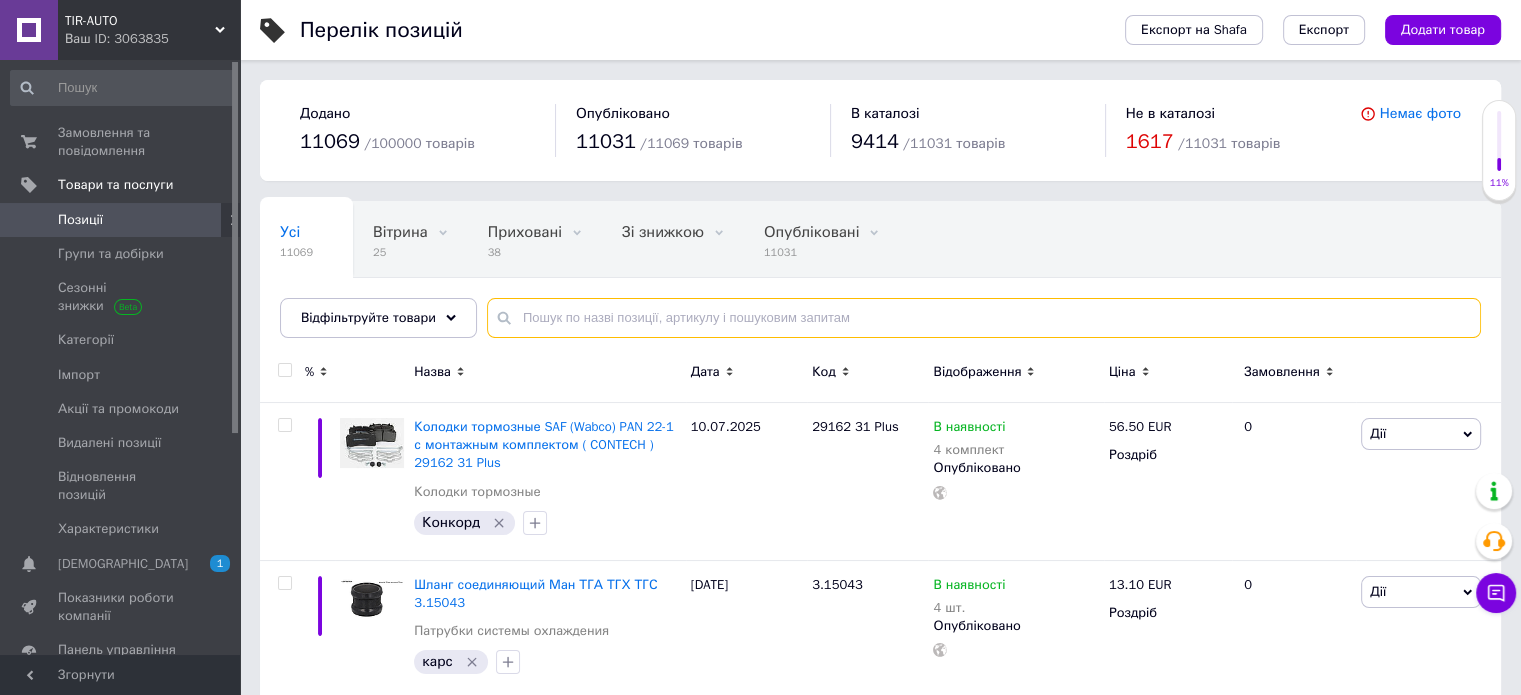 click at bounding box center (984, 318) 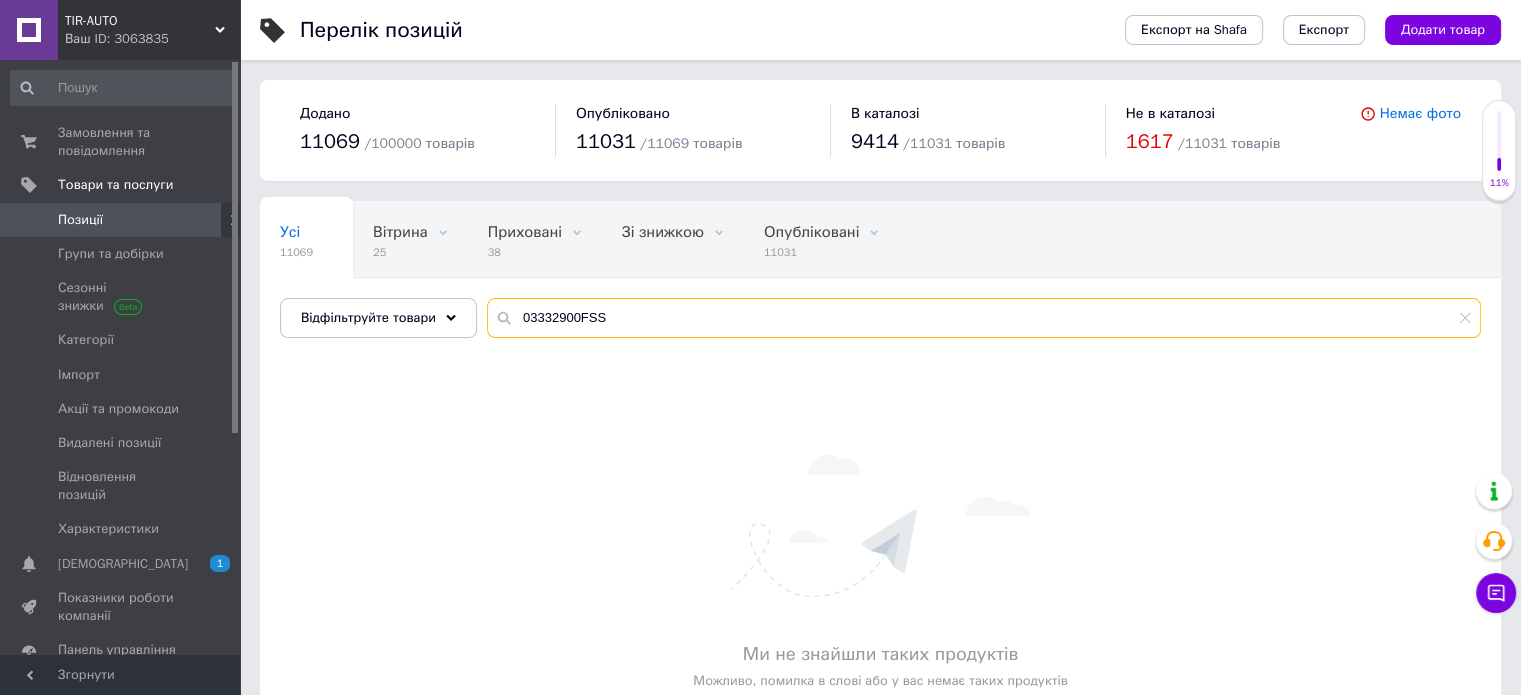 type on "03332900FSS" 